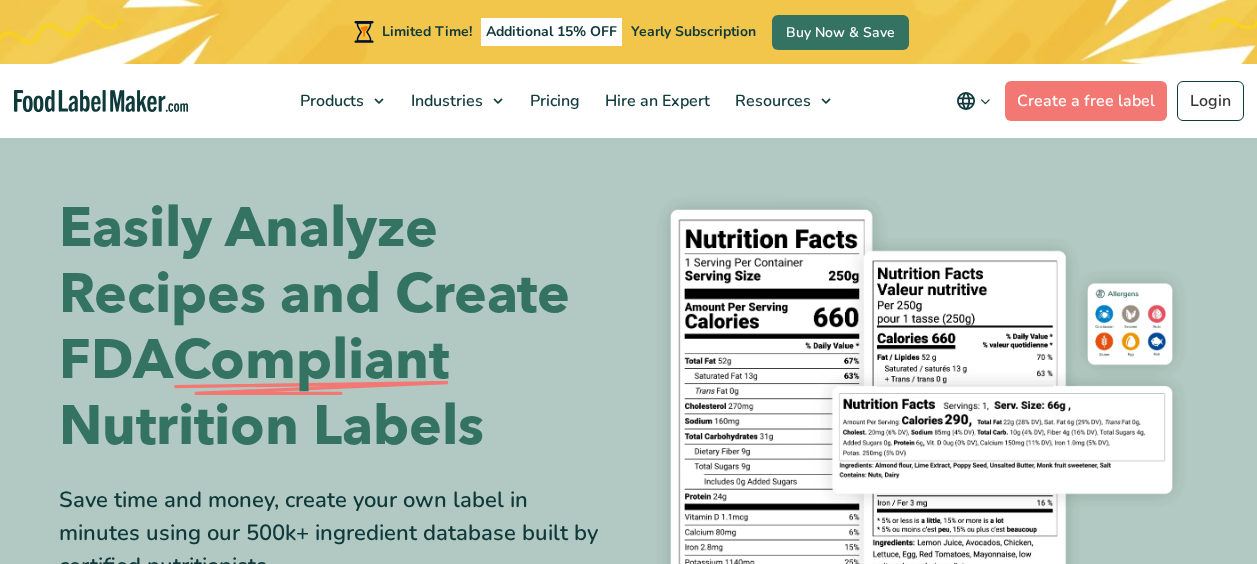 scroll, scrollTop: 0, scrollLeft: 0, axis: both 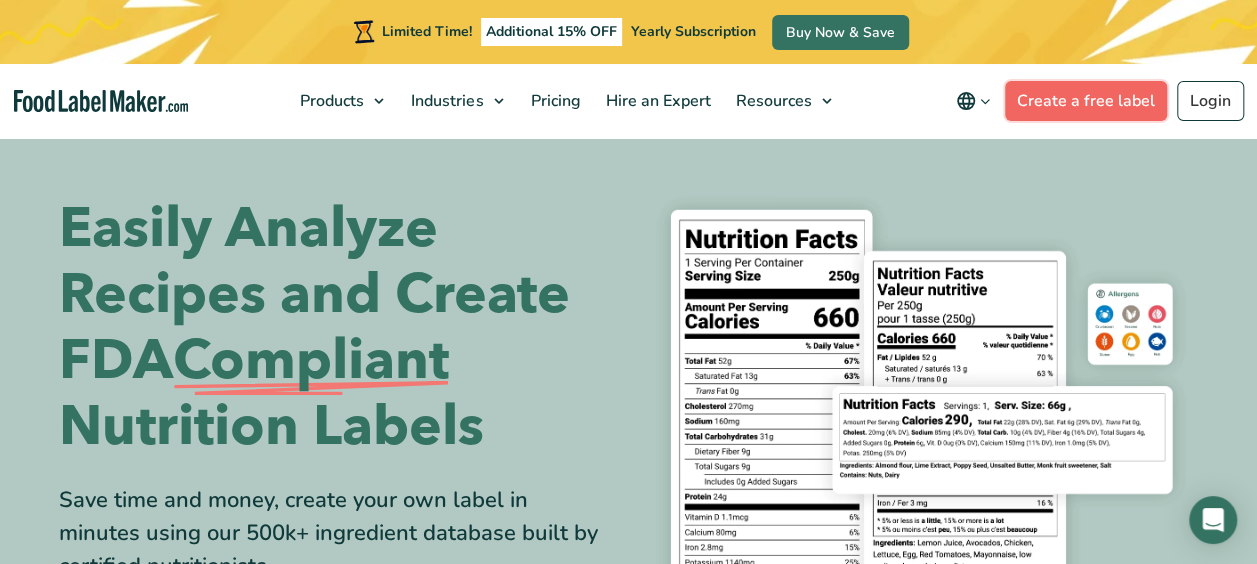 click on "Create a free label" at bounding box center [1086, 101] 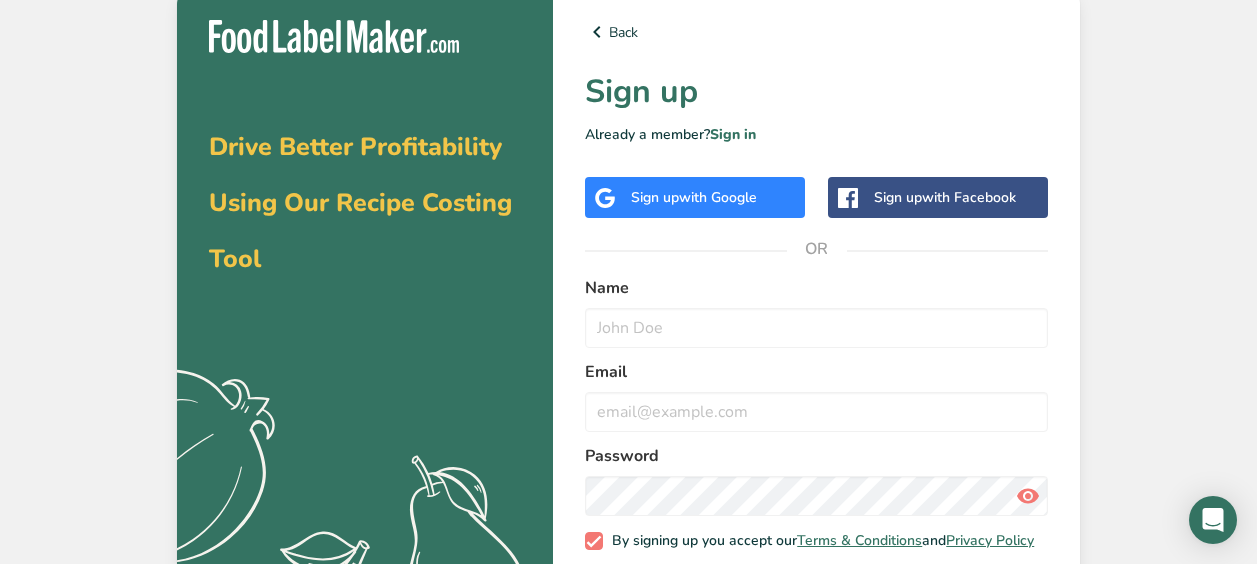 scroll, scrollTop: 0, scrollLeft: 0, axis: both 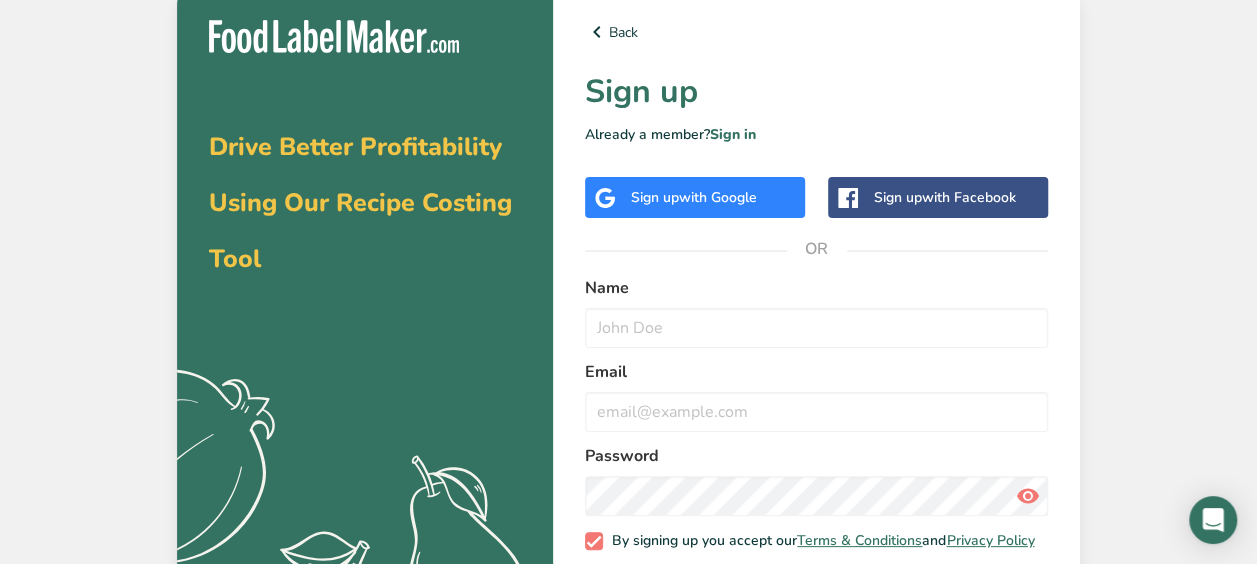 click on "with Google" at bounding box center (718, 197) 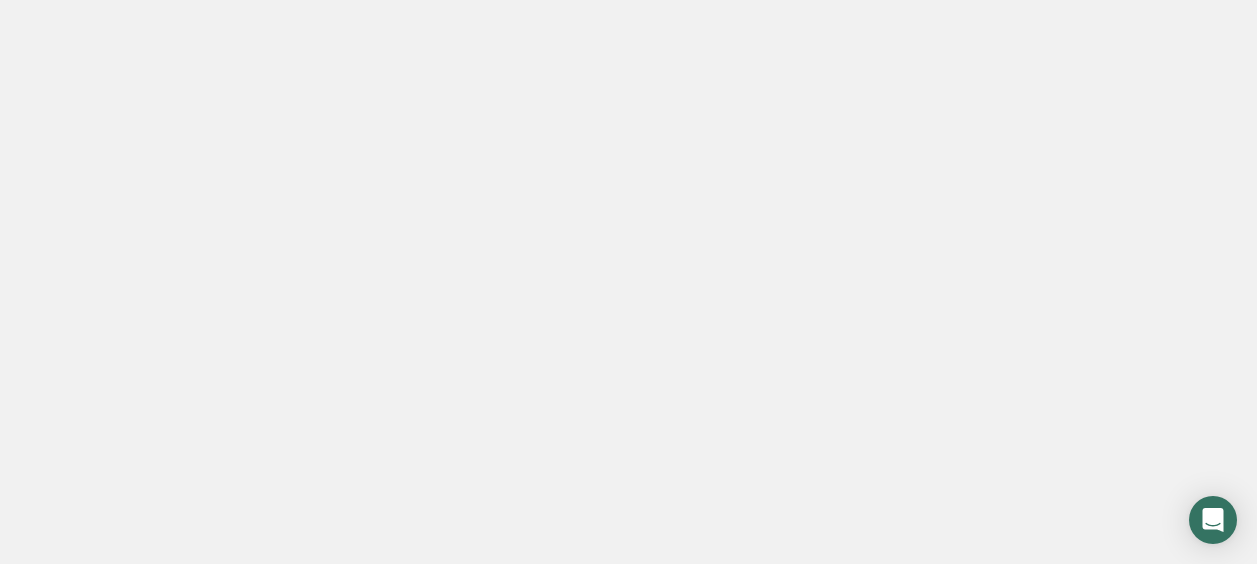 scroll, scrollTop: 0, scrollLeft: 0, axis: both 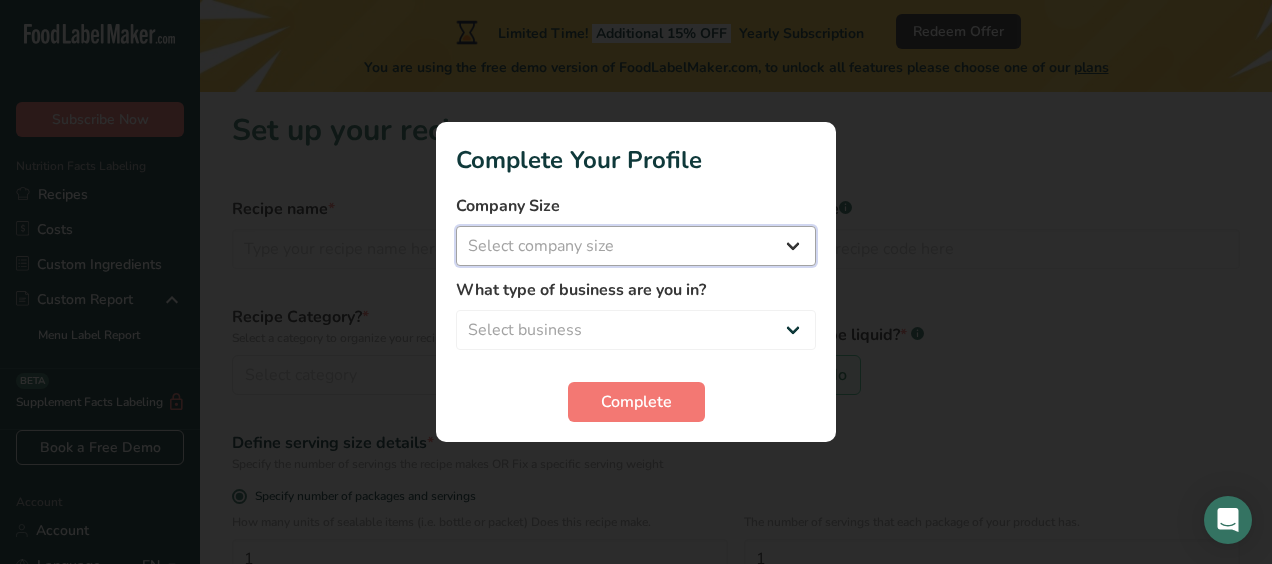click on "Select company size
Fewer than 10 Employees
10 to 50 Employees
51 to 500 Employees
Over 500 Employees" at bounding box center [636, 246] 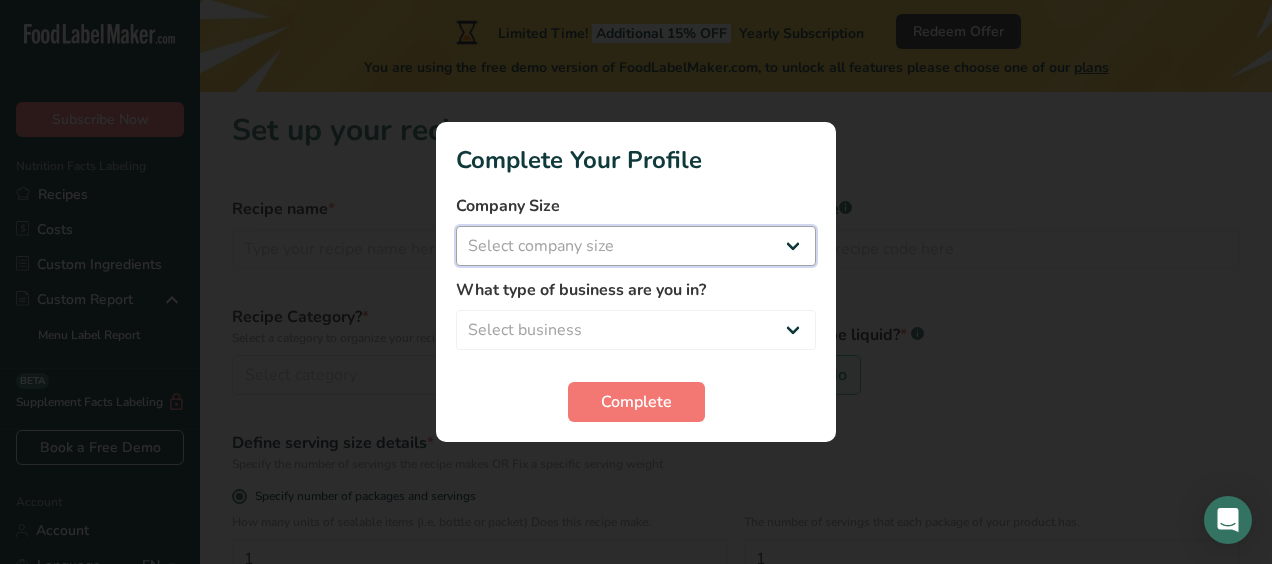 select on "1" 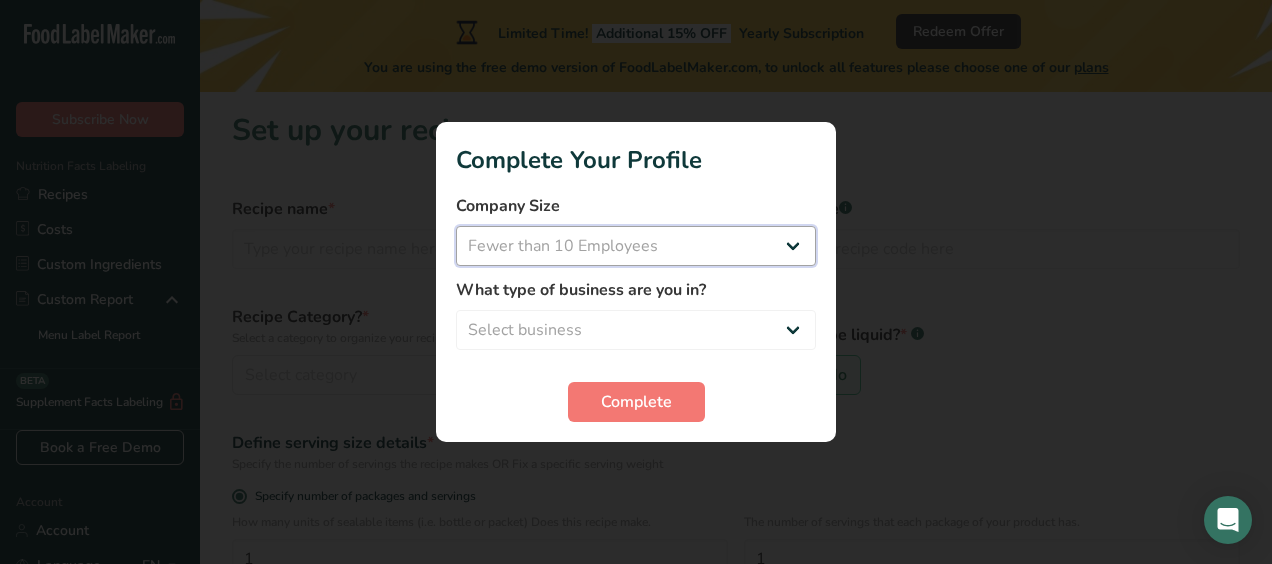 click on "Select company size
Fewer than 10 Employees
10 to 50 Employees
51 to 500 Employees
Over 500 Employees" at bounding box center [636, 246] 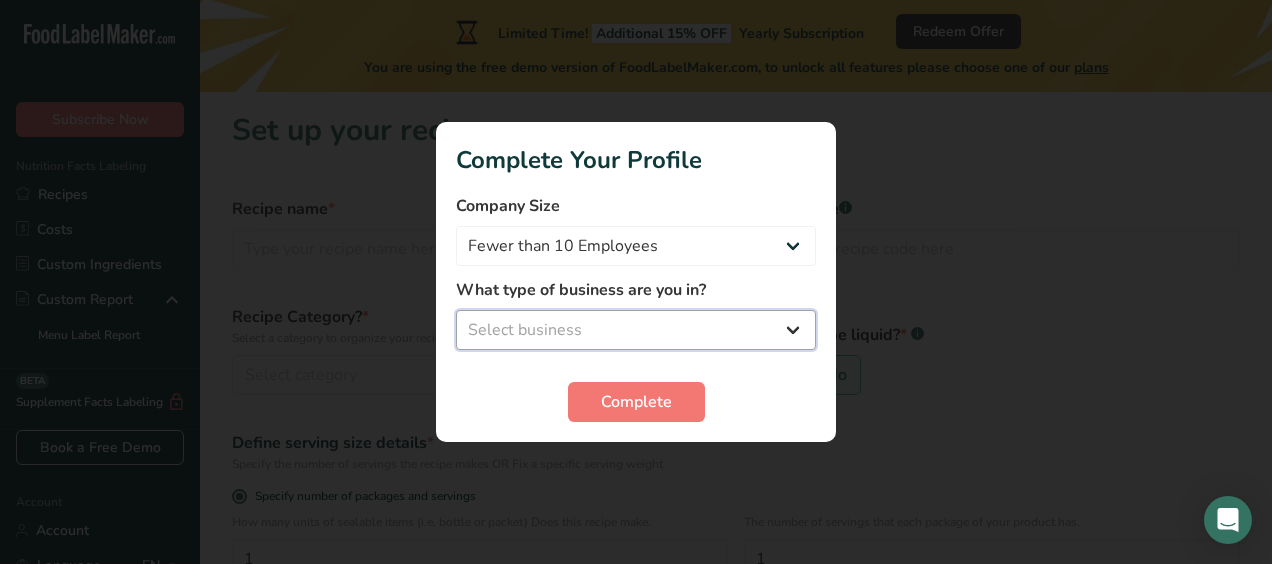 click on "Select business
Packaged Food Manufacturer
Restaurant & Cafe
Bakery
Meal Plans & Catering Company
Nutritionist
Food Blogger
Personal Trainer
Other" at bounding box center [636, 330] 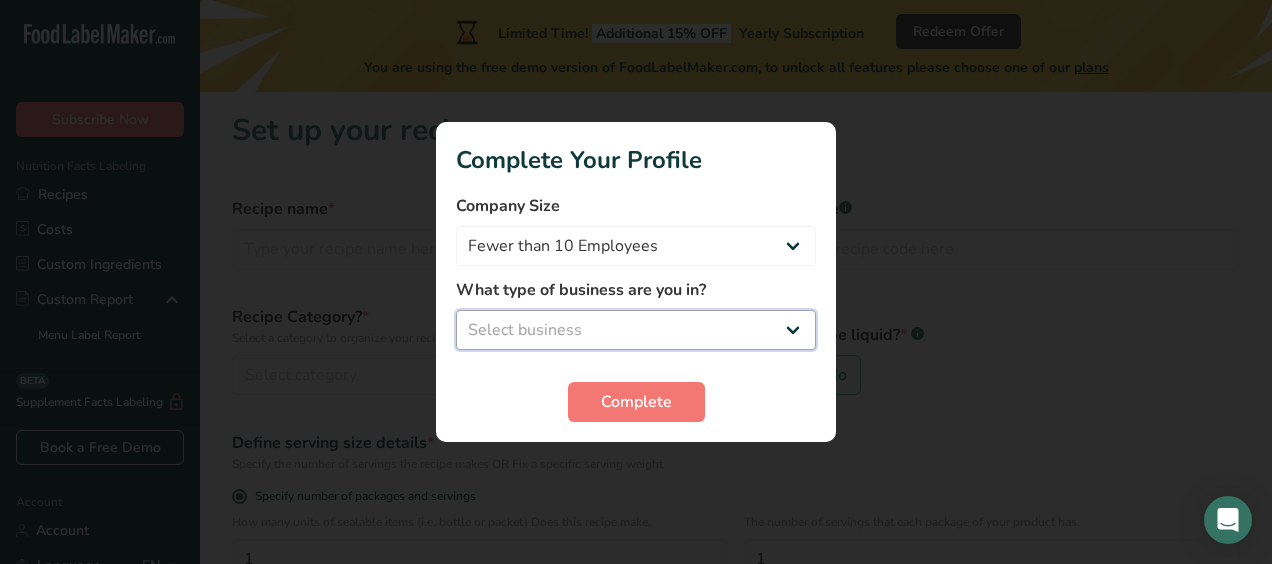 select on "8" 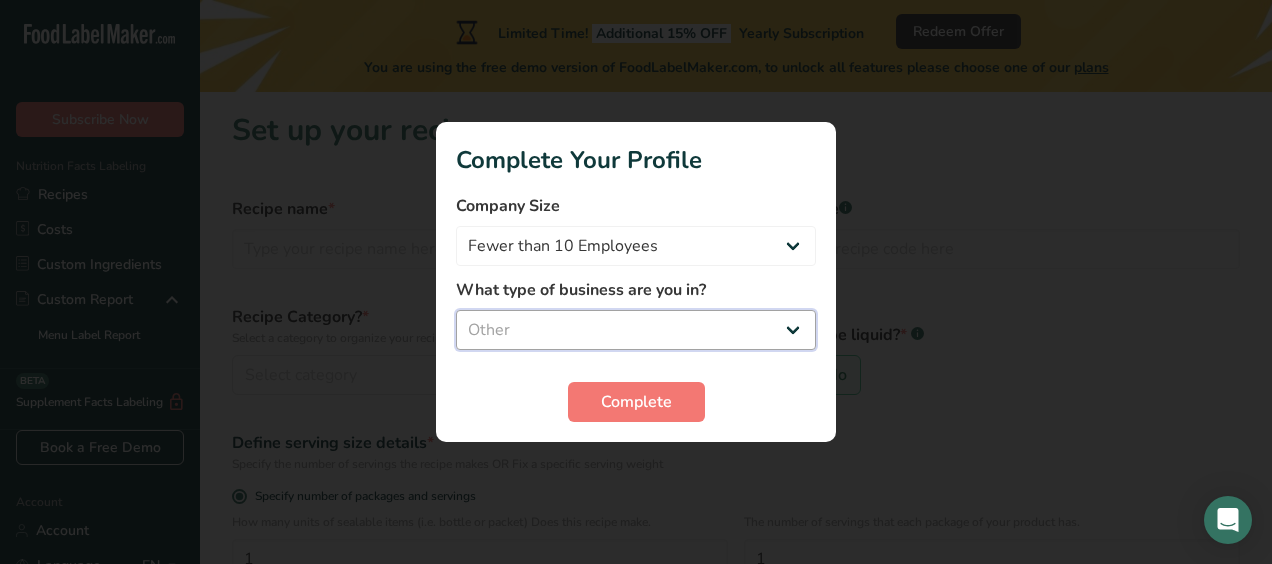 click on "Select business
Packaged Food Manufacturer
Restaurant & Cafe
Bakery
Meal Plans & Catering Company
Nutritionist
Food Blogger
Personal Trainer
Other" at bounding box center [636, 330] 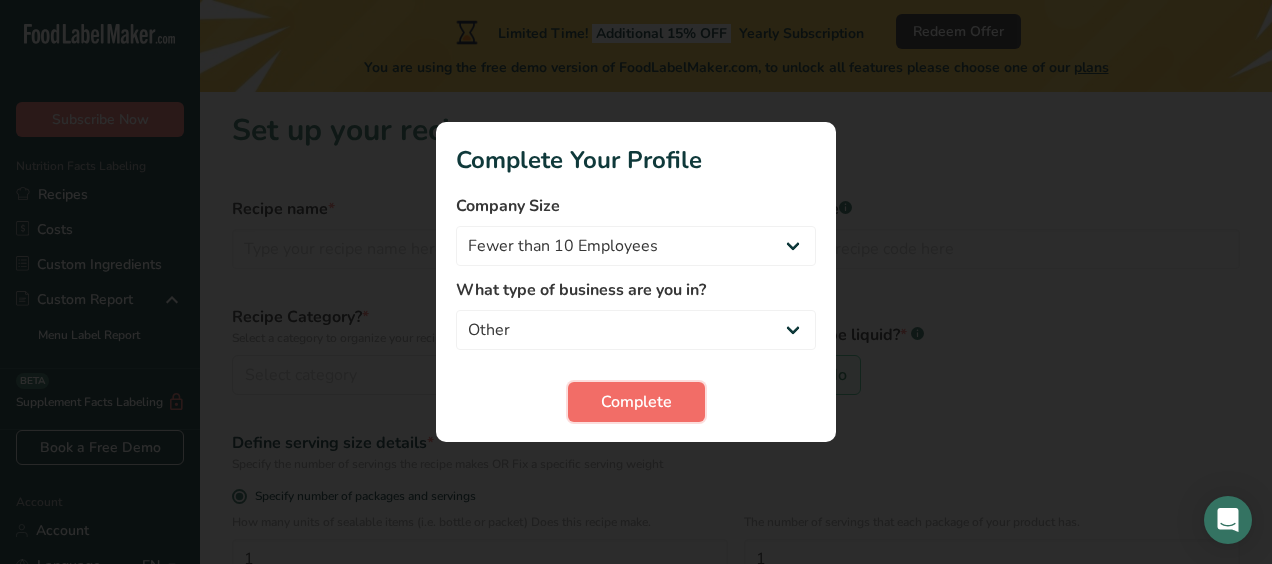 click on "Complete" at bounding box center (636, 402) 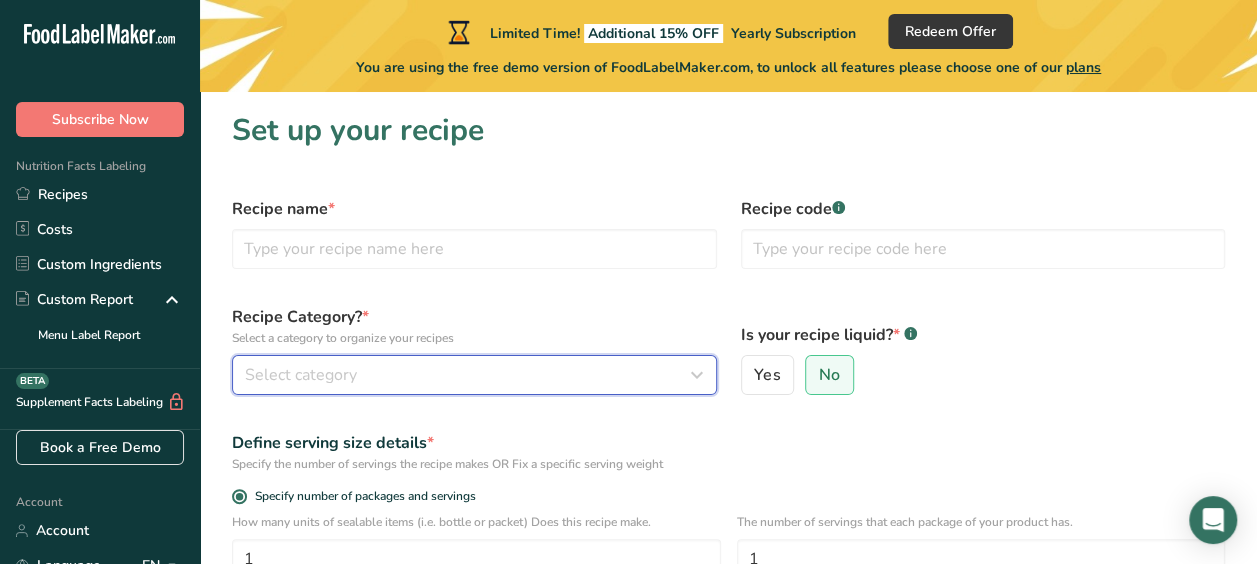 click on "Select category" at bounding box center (468, 375) 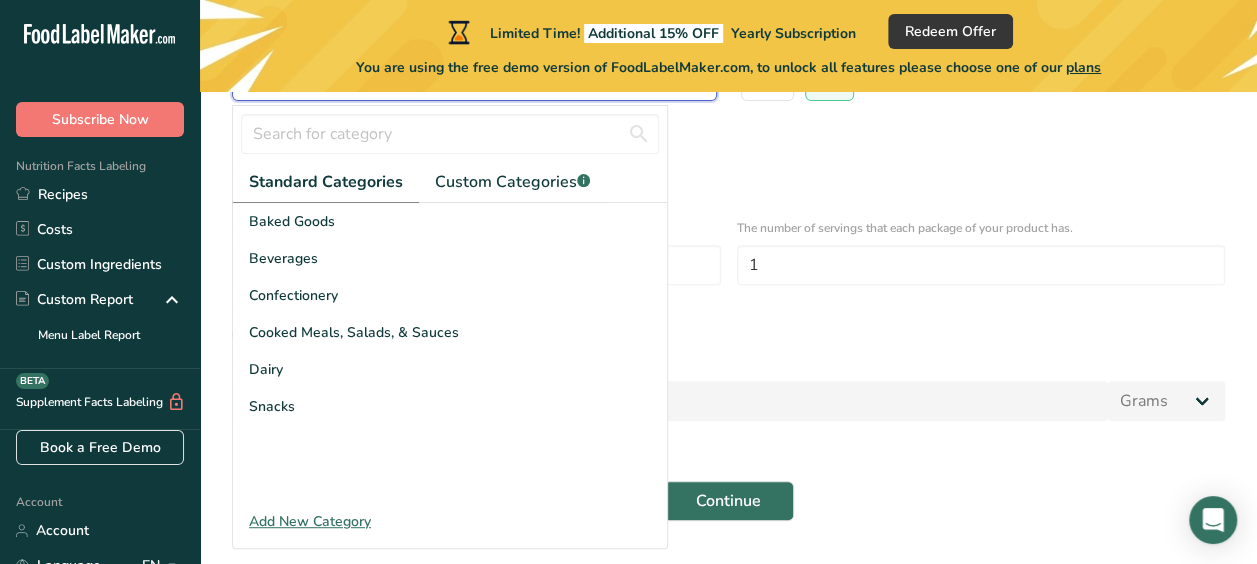 scroll, scrollTop: 282, scrollLeft: 0, axis: vertical 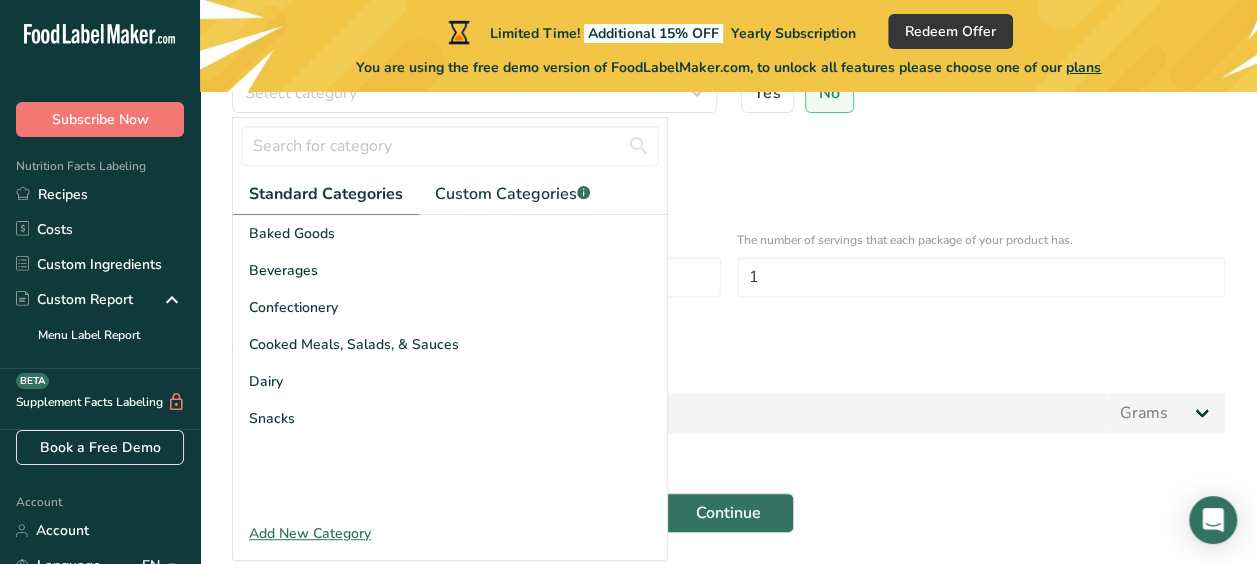 click on "Add New Category" at bounding box center (450, 533) 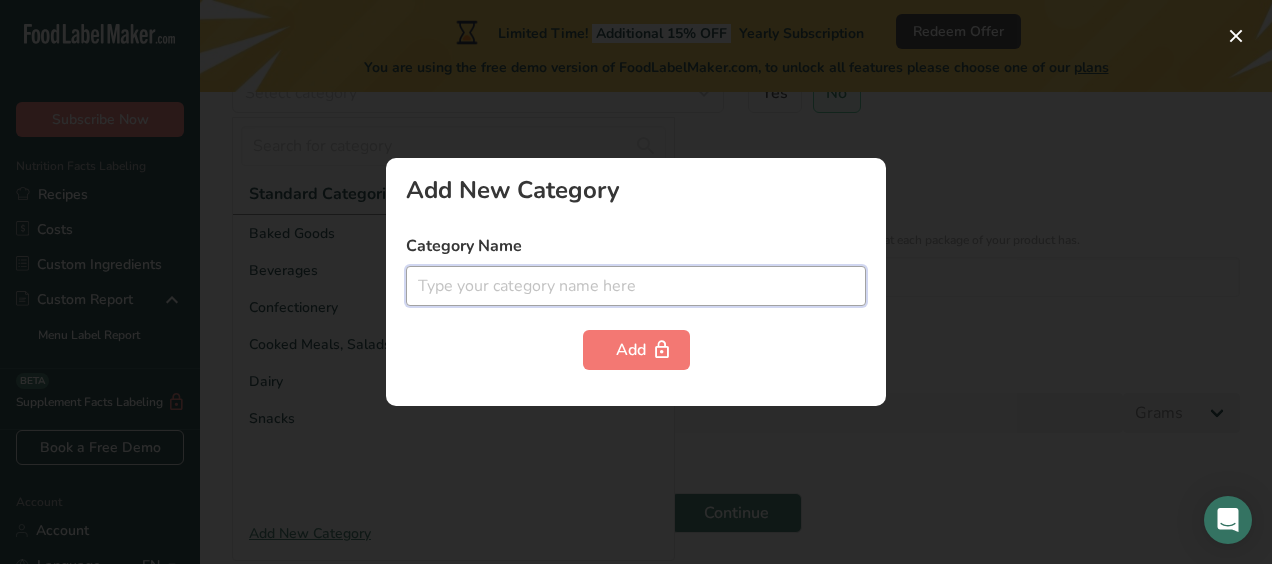click at bounding box center [636, 286] 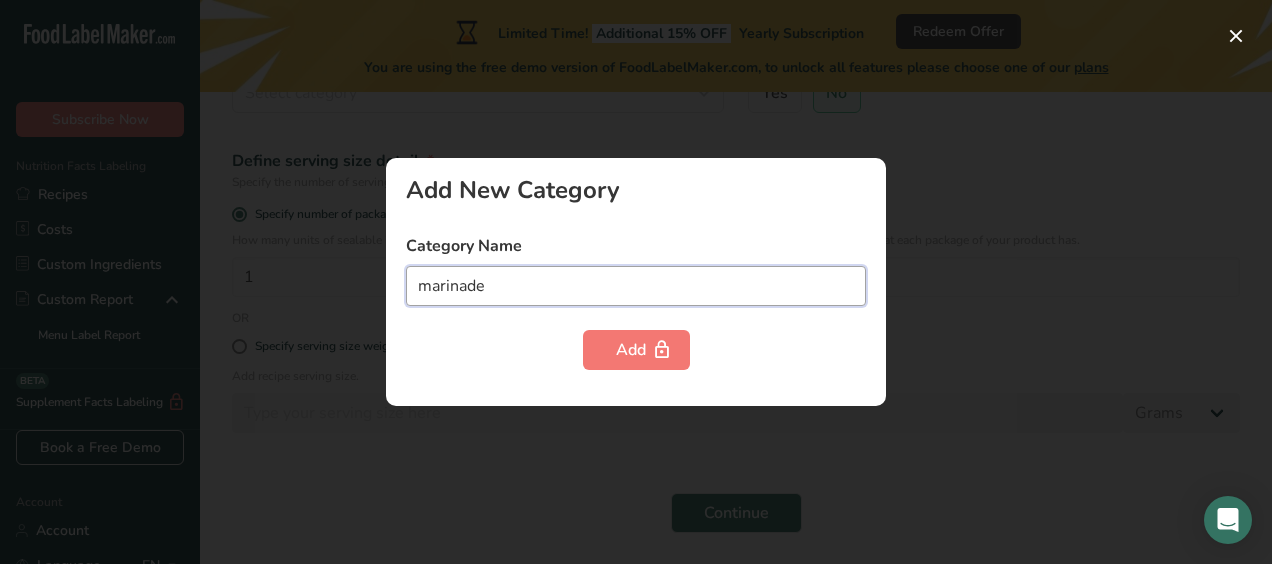 type on "marinade" 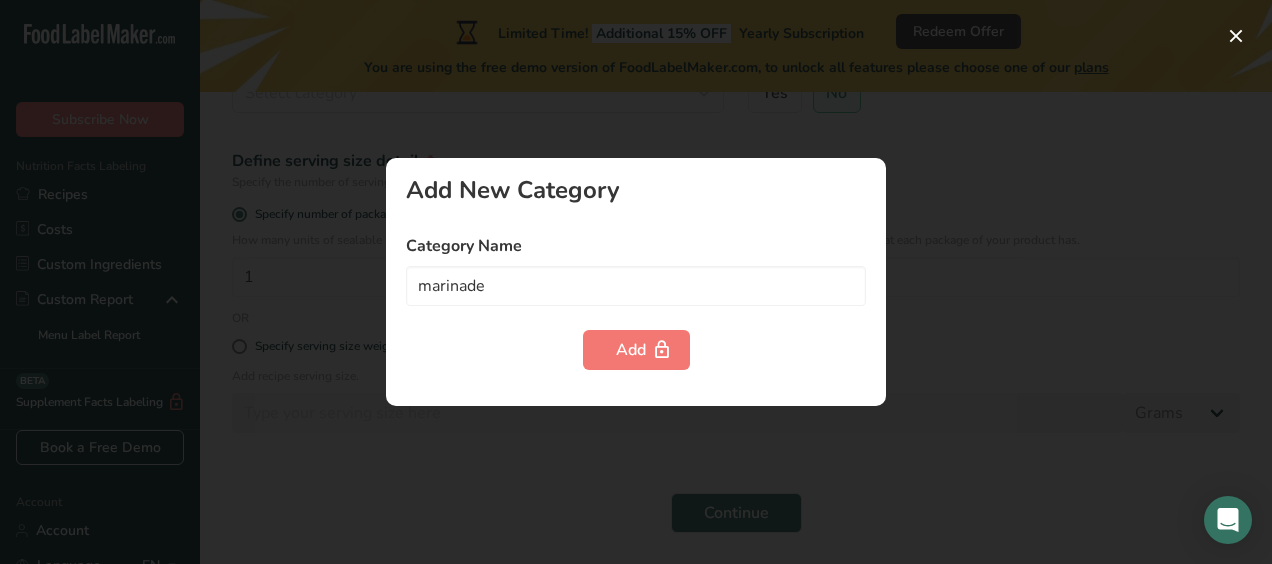 click on "Add New Category
Category Name marinade
Add" at bounding box center [636, 282] 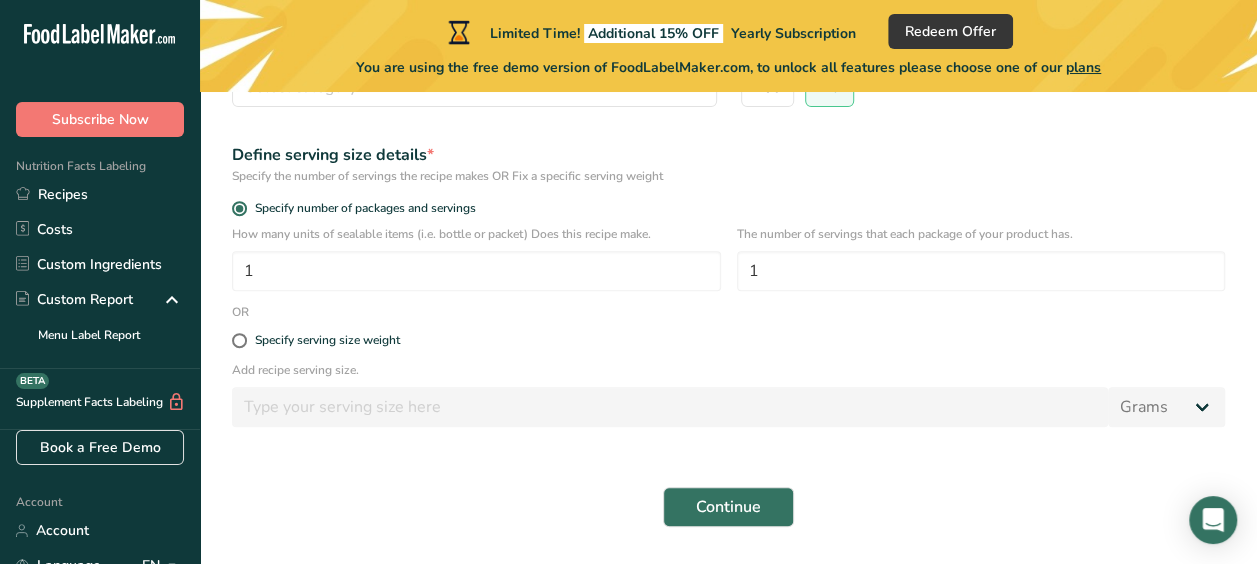 scroll, scrollTop: 289, scrollLeft: 0, axis: vertical 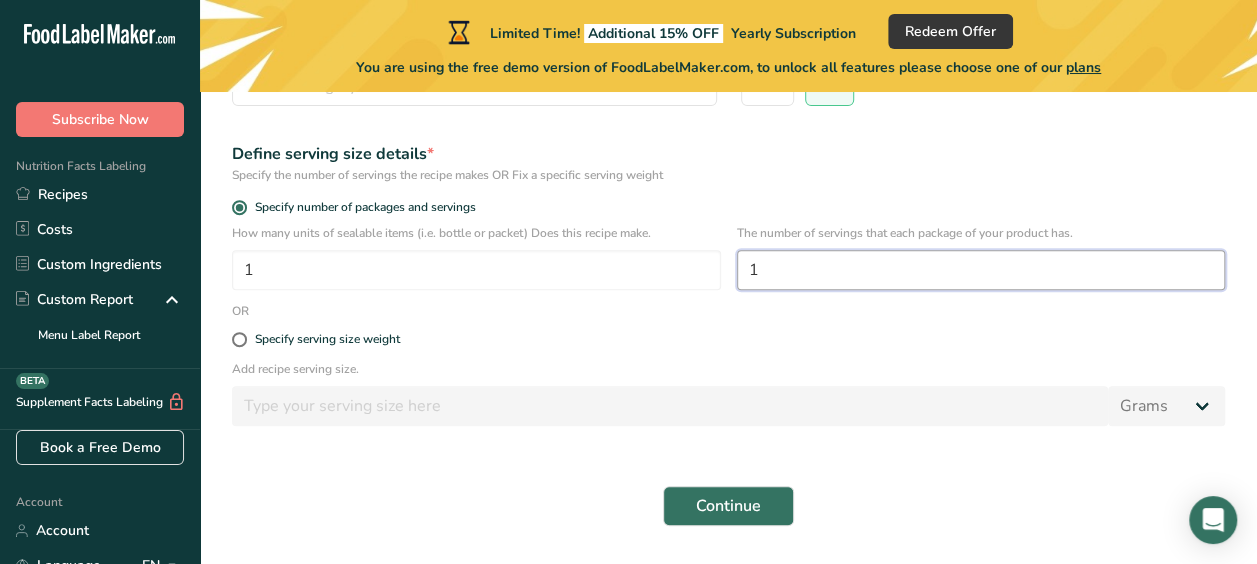 drag, startPoint x: 784, startPoint y: 274, endPoint x: 678, endPoint y: 301, distance: 109.38464 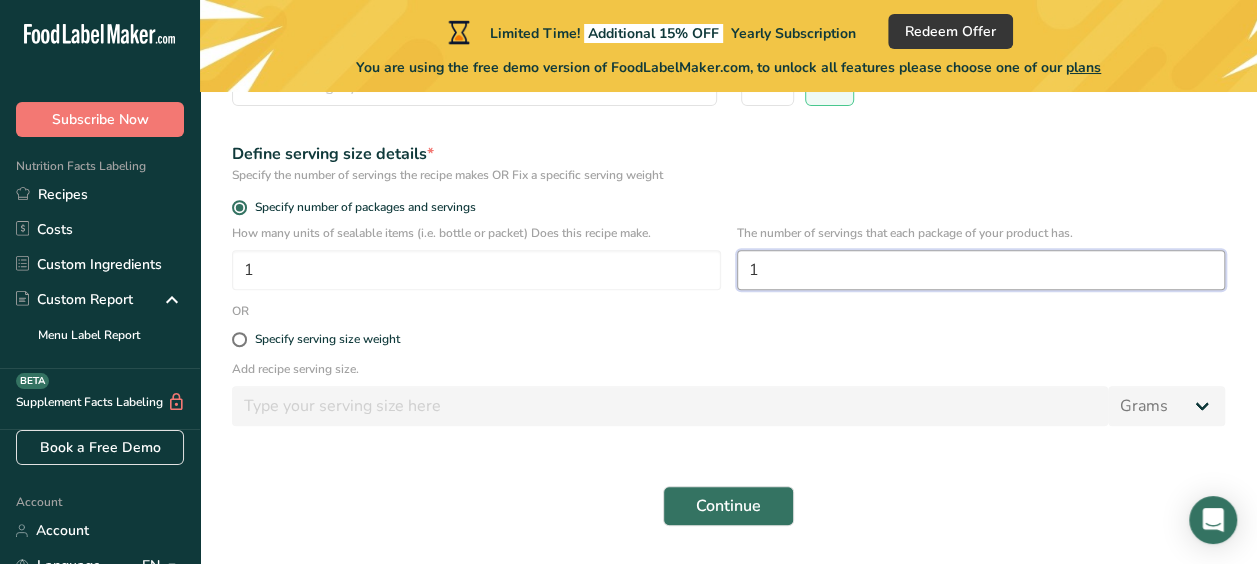 click on "How many units of sealable items (i.e. bottle or packet) Does this recipe make.
1
The number of servings that each package of your product has.
1" at bounding box center (728, 263) 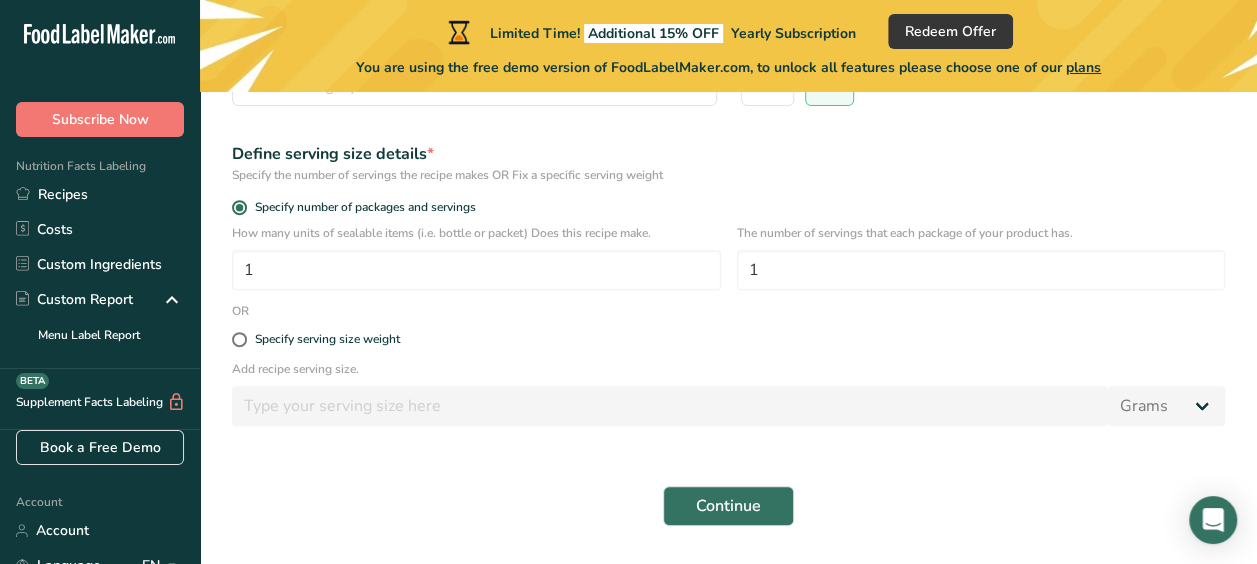 click on "Specify serving size weight" at bounding box center (728, 340) 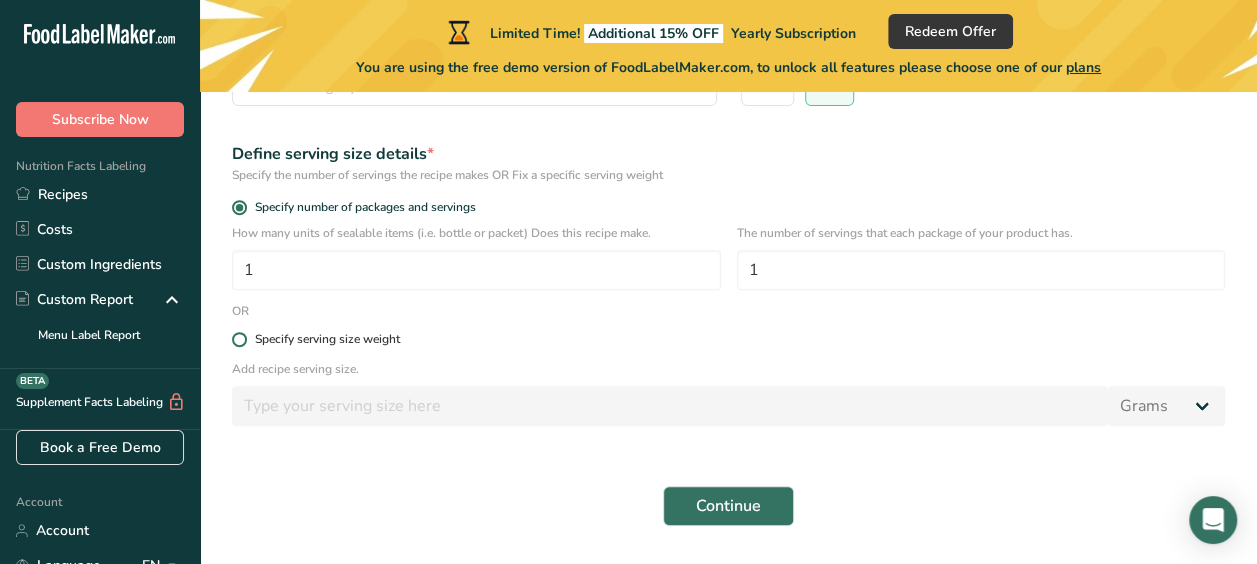 click at bounding box center [239, 339] 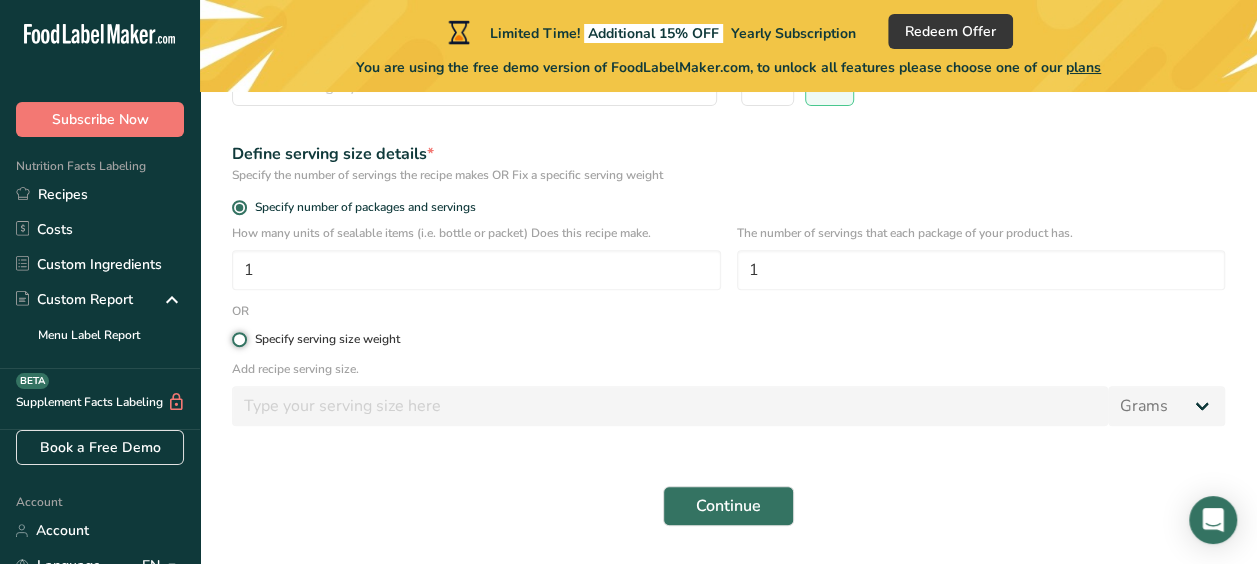 radio on "true" 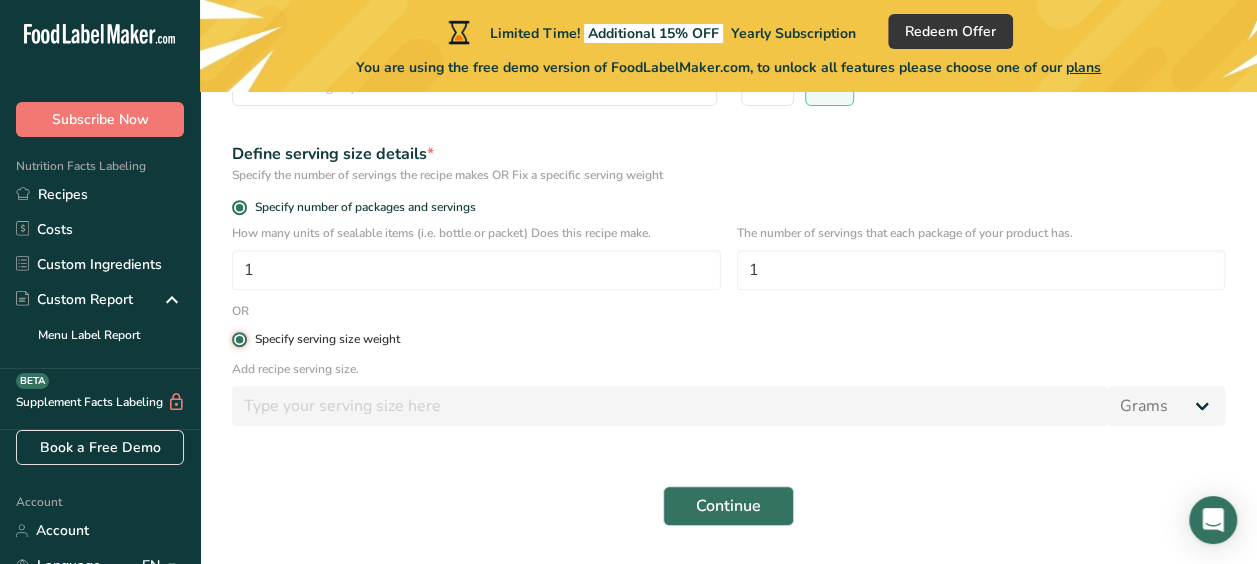 radio on "false" 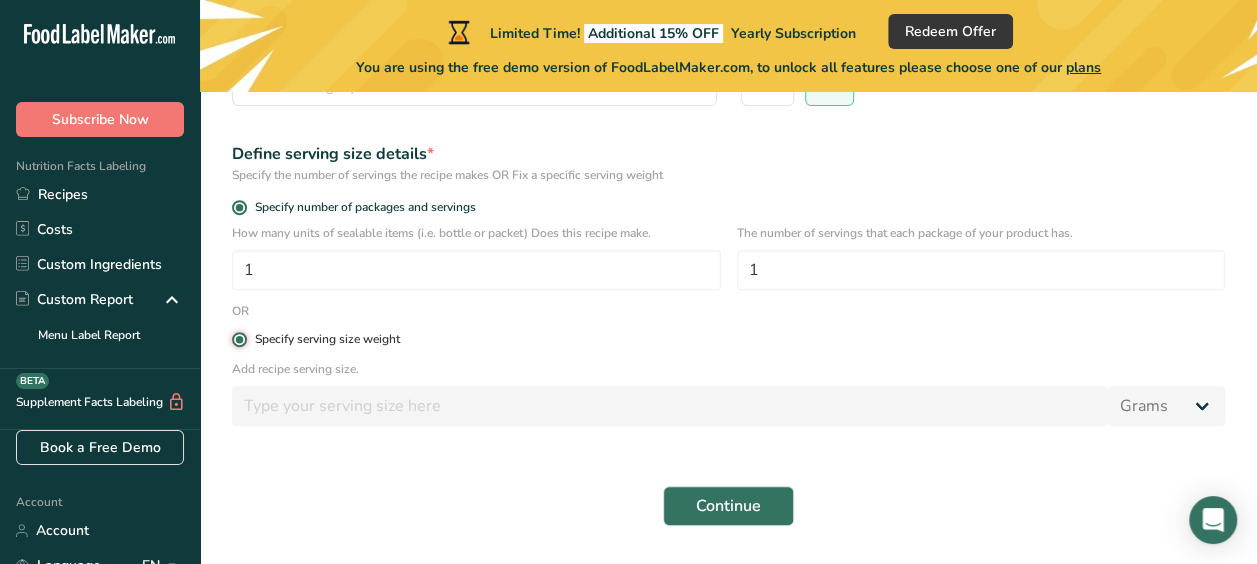 type 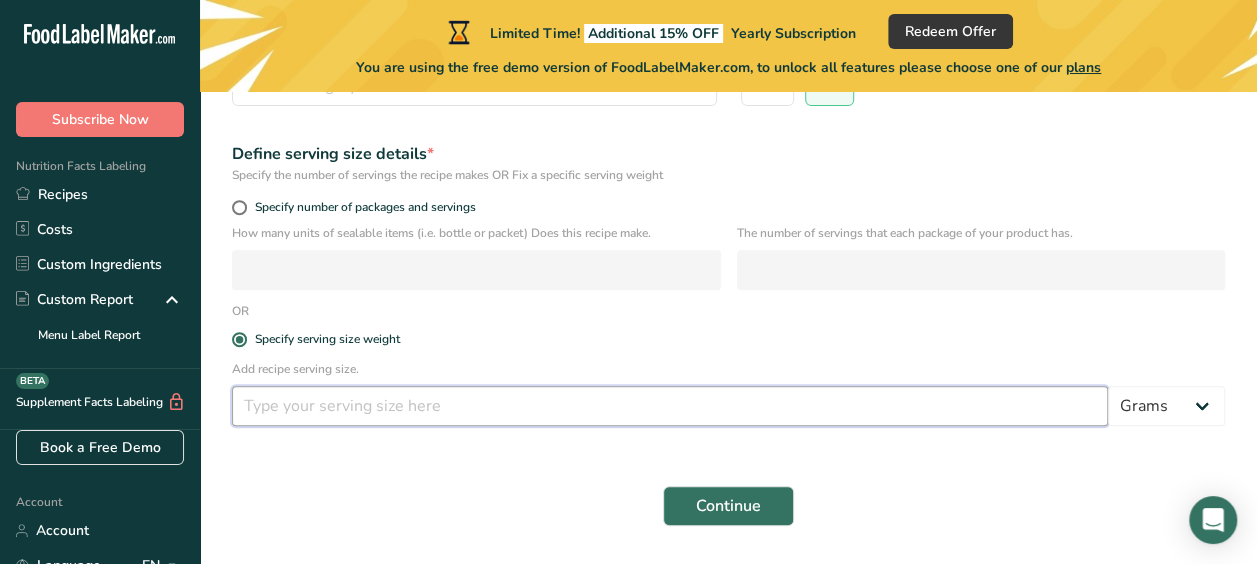 click at bounding box center [670, 406] 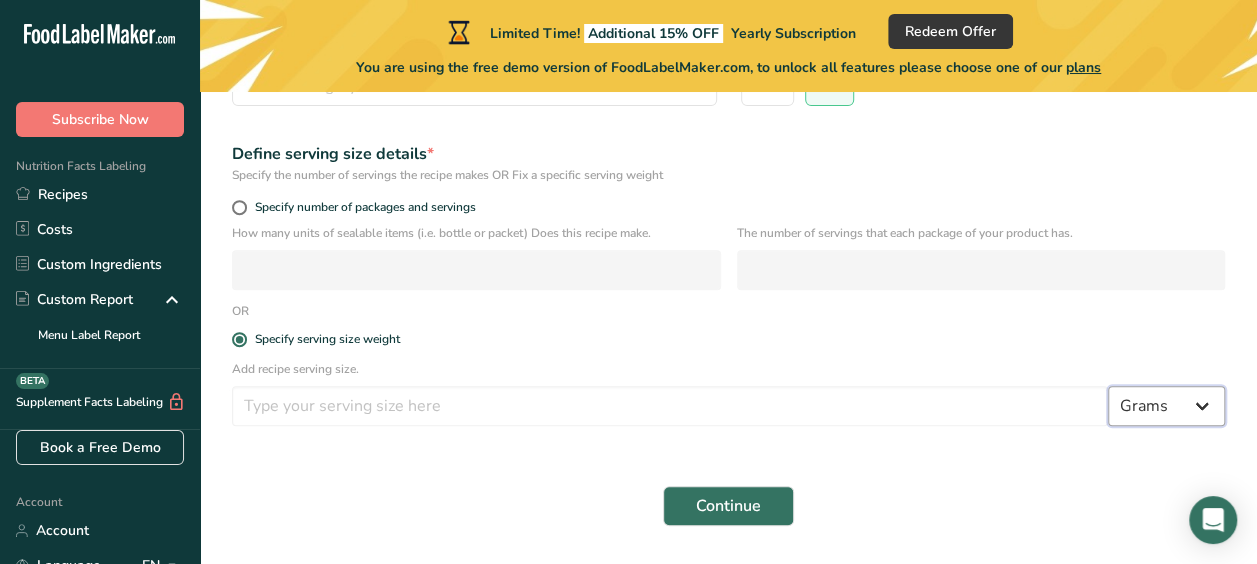 click on "Grams
kg
mg
mcg
lb
oz
l
mL
fl oz
tbsp
tsp
cup
qt
gallon" at bounding box center [1166, 406] 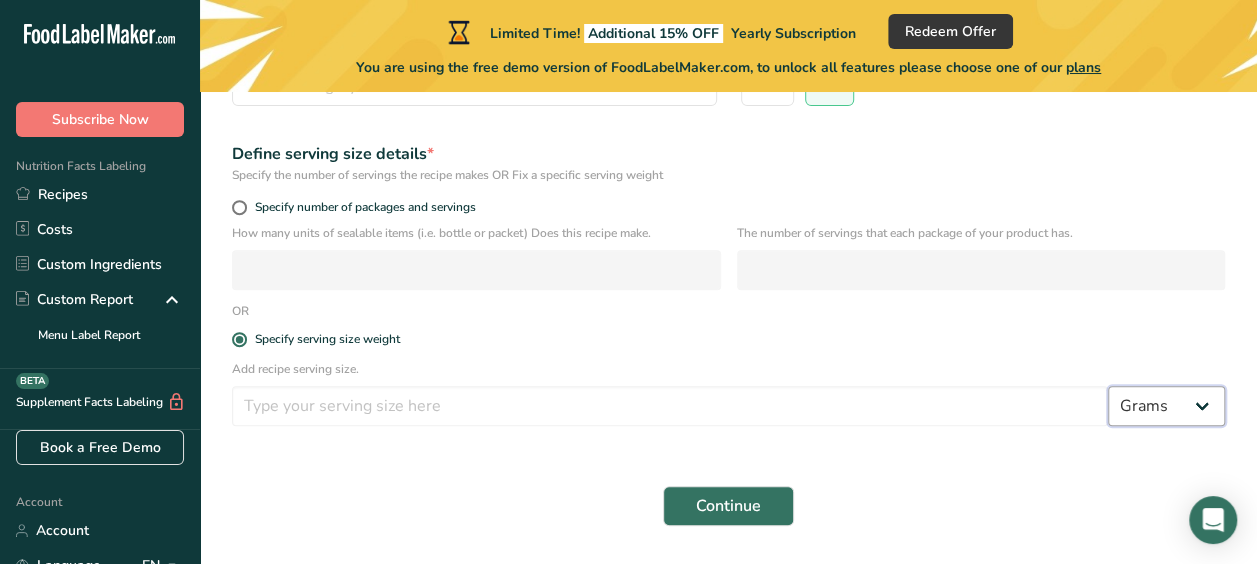 select on "5" 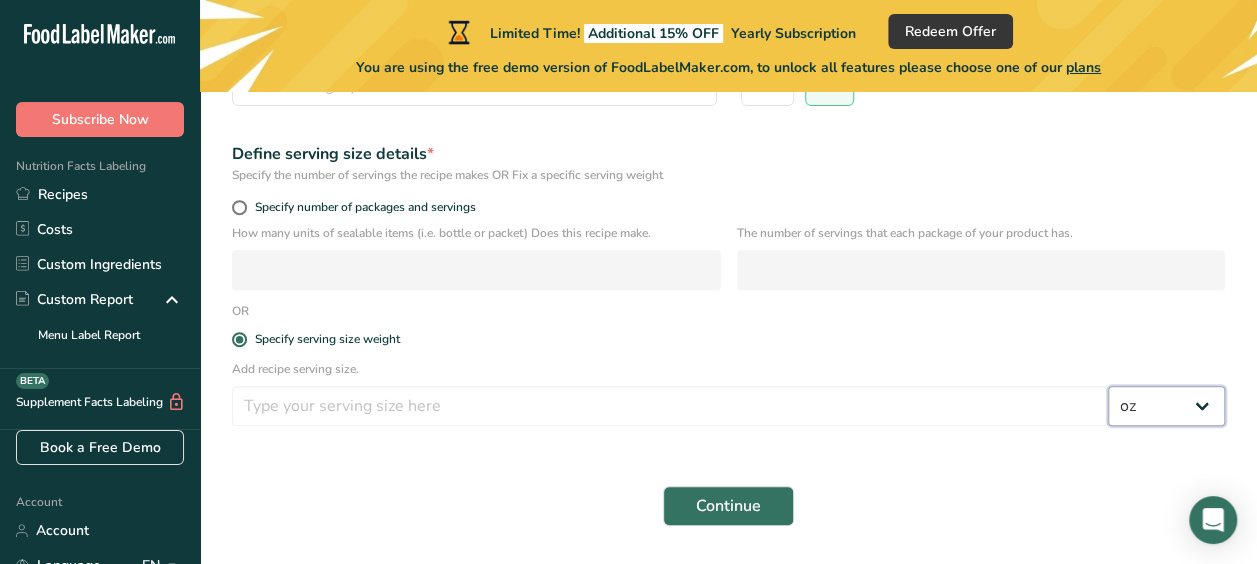 click on "Grams
kg
mg
mcg
lb
oz
l
mL
fl oz
tbsp
tsp
cup
qt
gallon" at bounding box center [1166, 406] 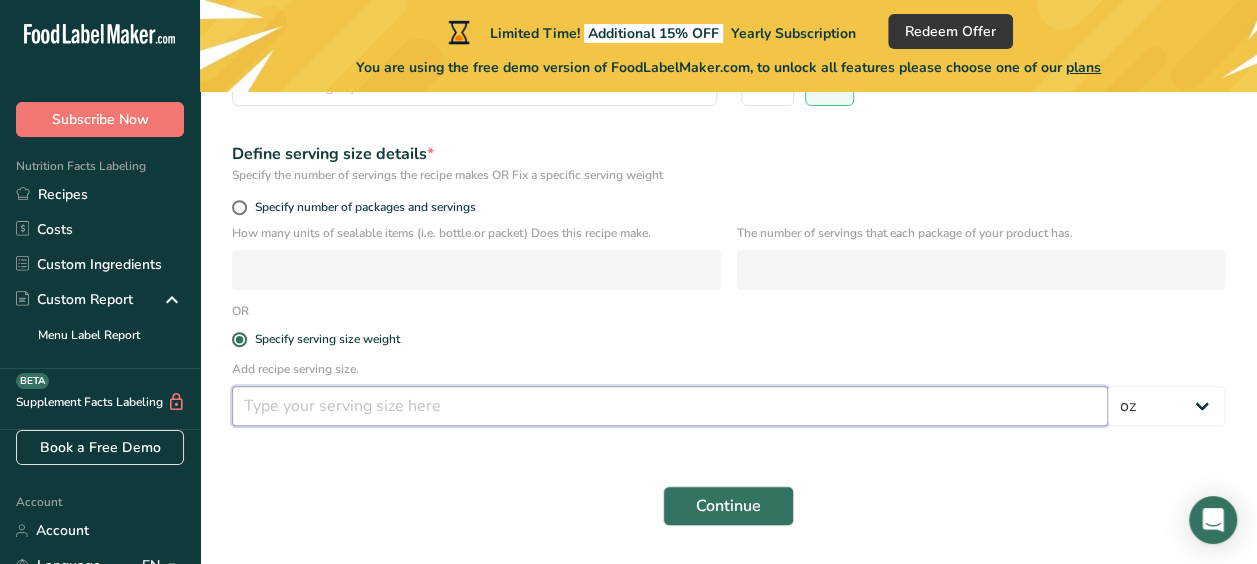 click at bounding box center [670, 406] 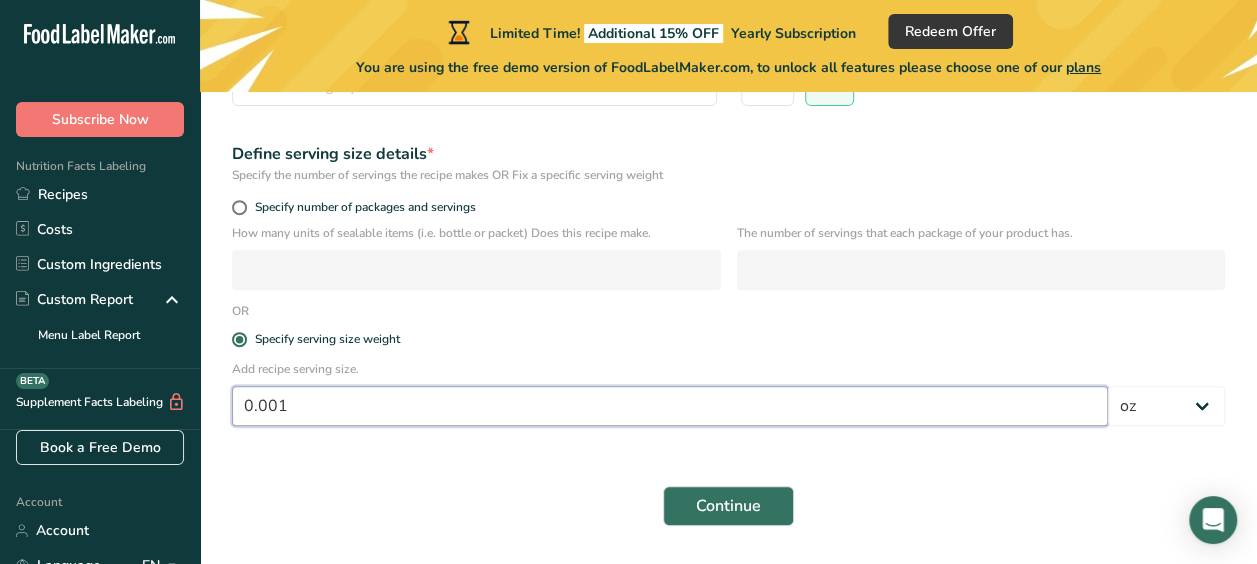 type on "0" 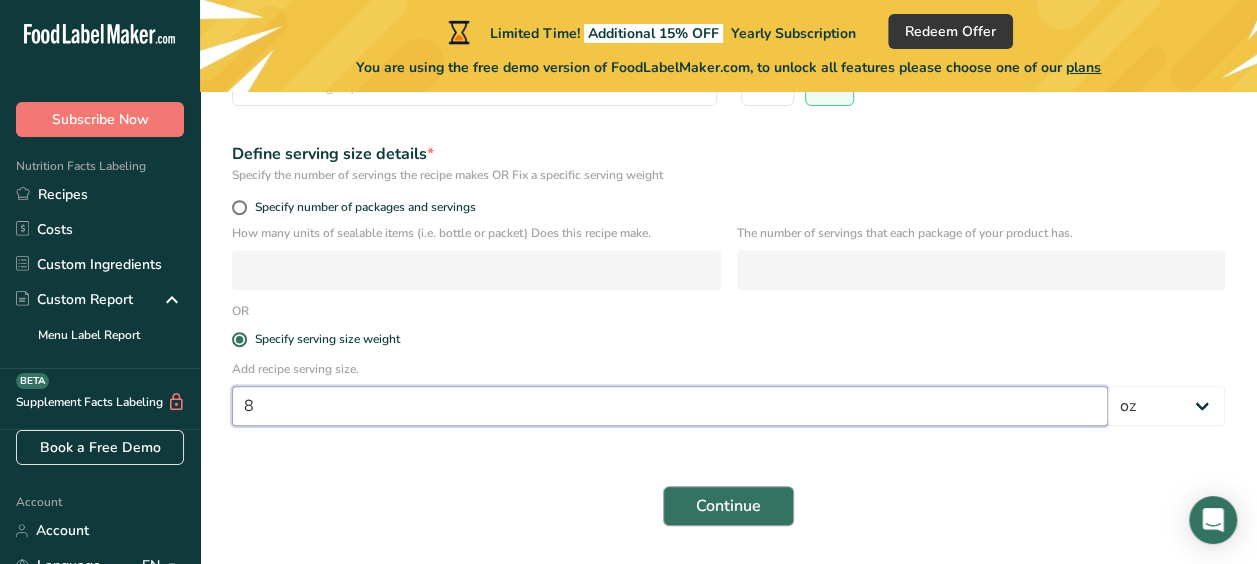 type on "8" 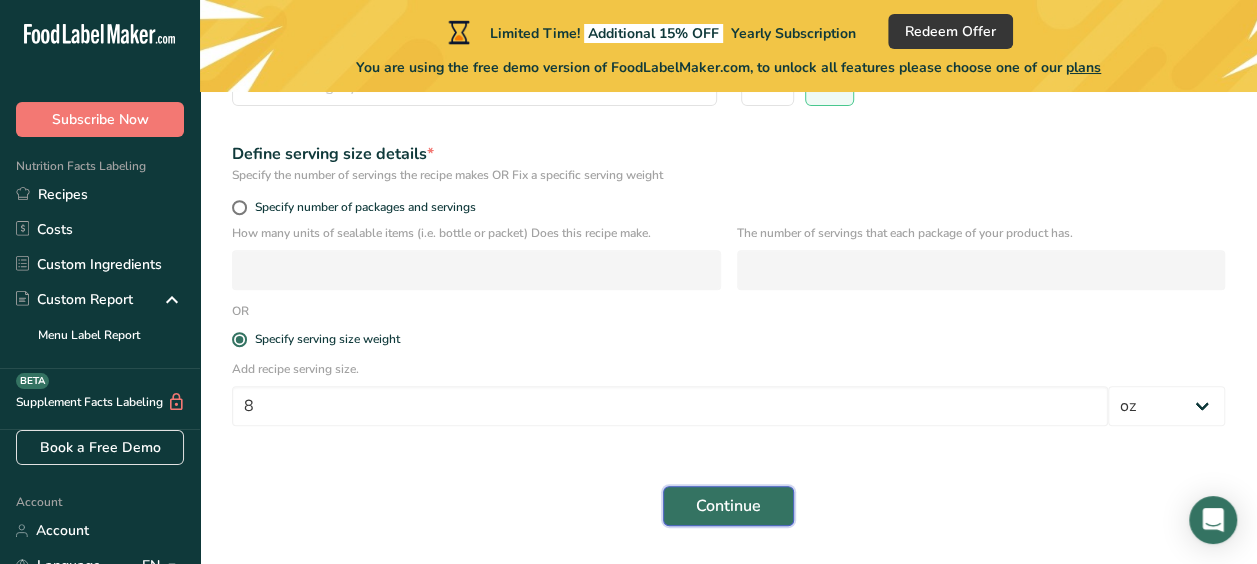 click on "Continue" at bounding box center (728, 506) 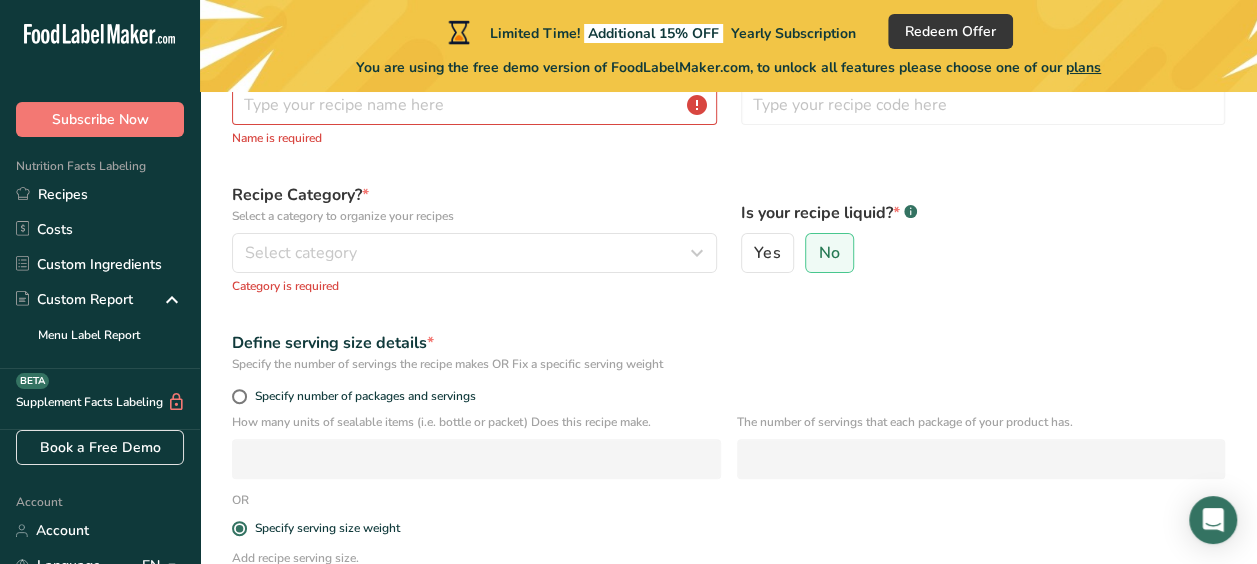 scroll, scrollTop: 139, scrollLeft: 0, axis: vertical 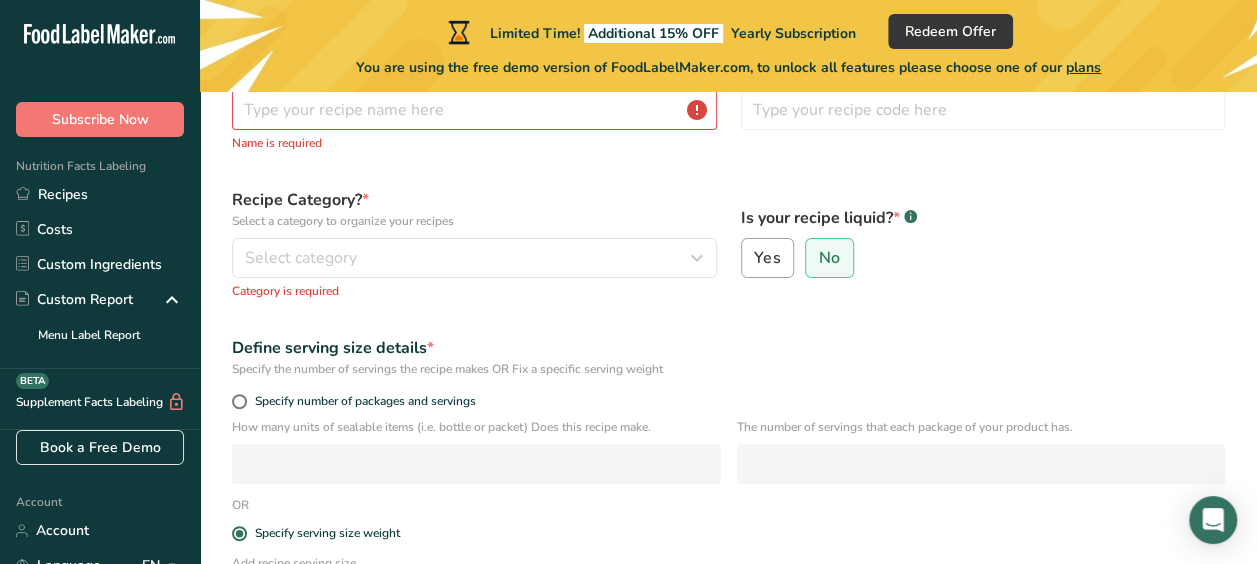 click on "Yes" at bounding box center (767, 258) 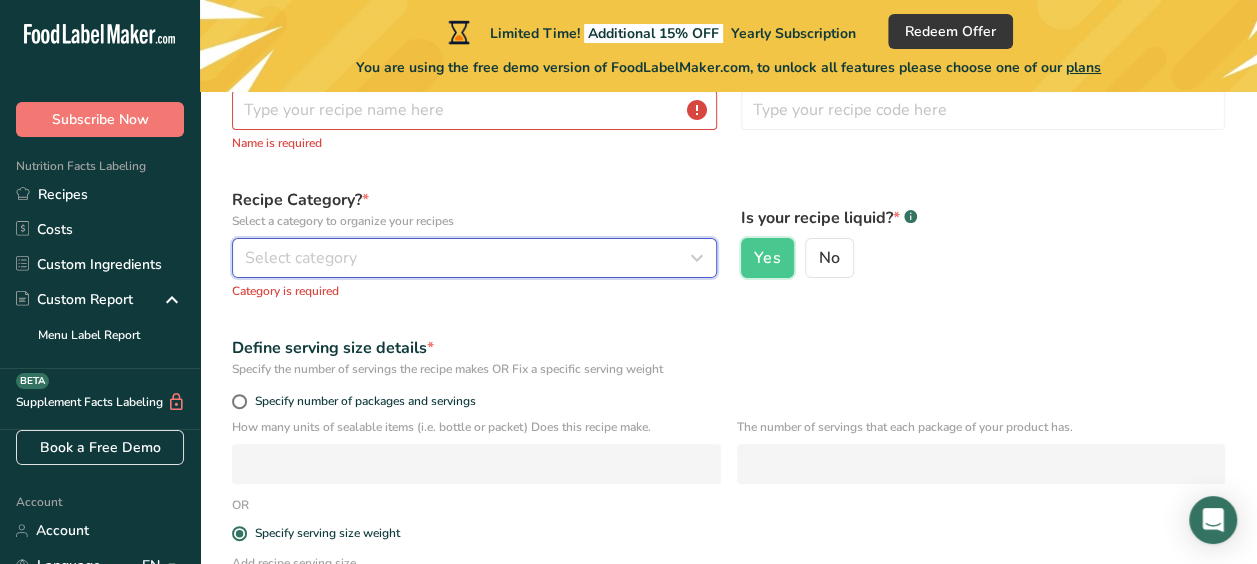 click at bounding box center (697, 258) 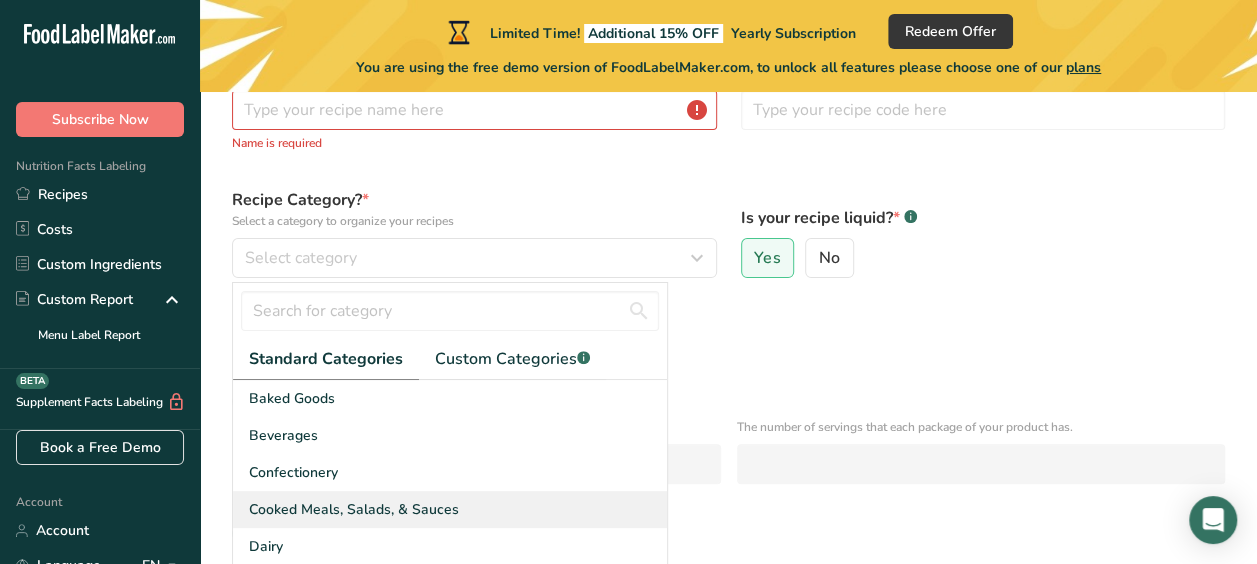 click on "Cooked Meals, Salads, & Sauces" at bounding box center [354, 509] 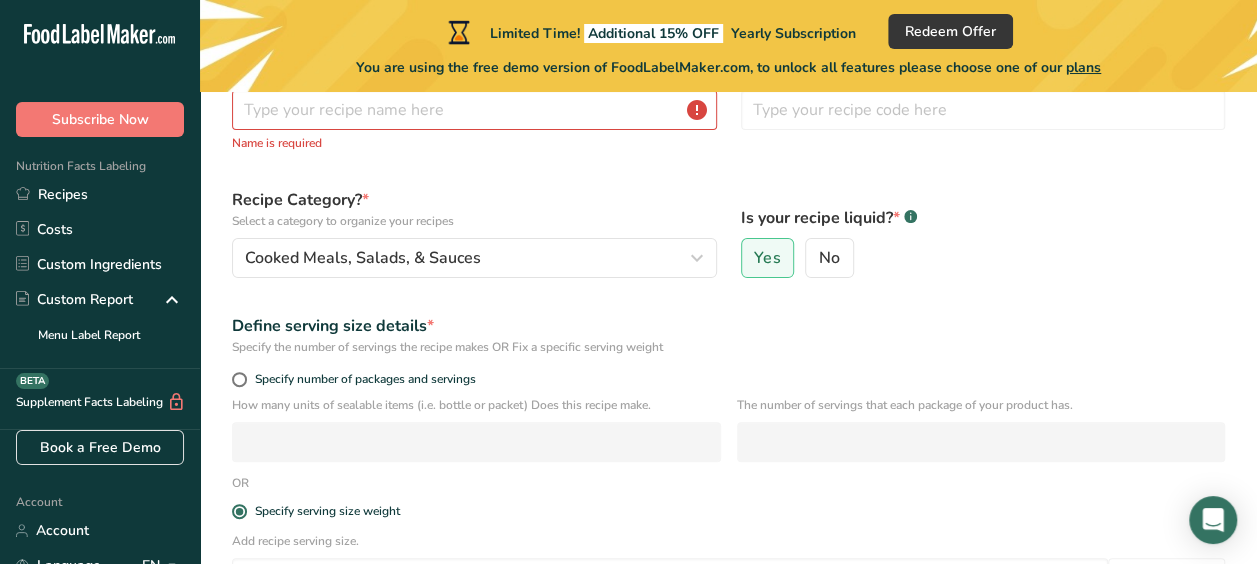 scroll, scrollTop: 0, scrollLeft: 0, axis: both 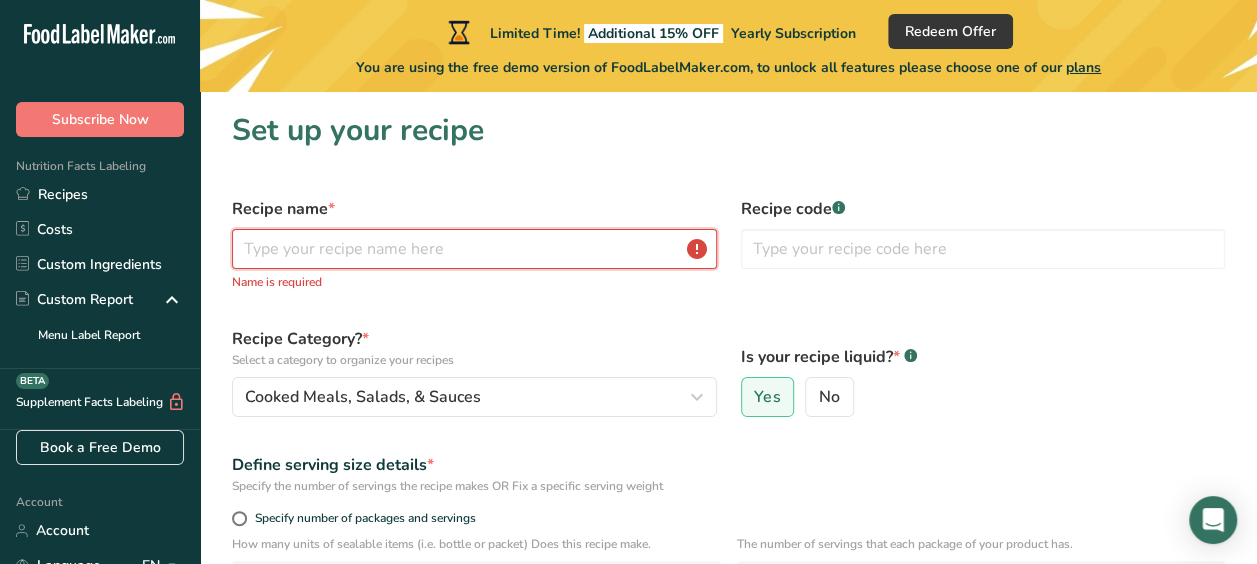 click at bounding box center (474, 249) 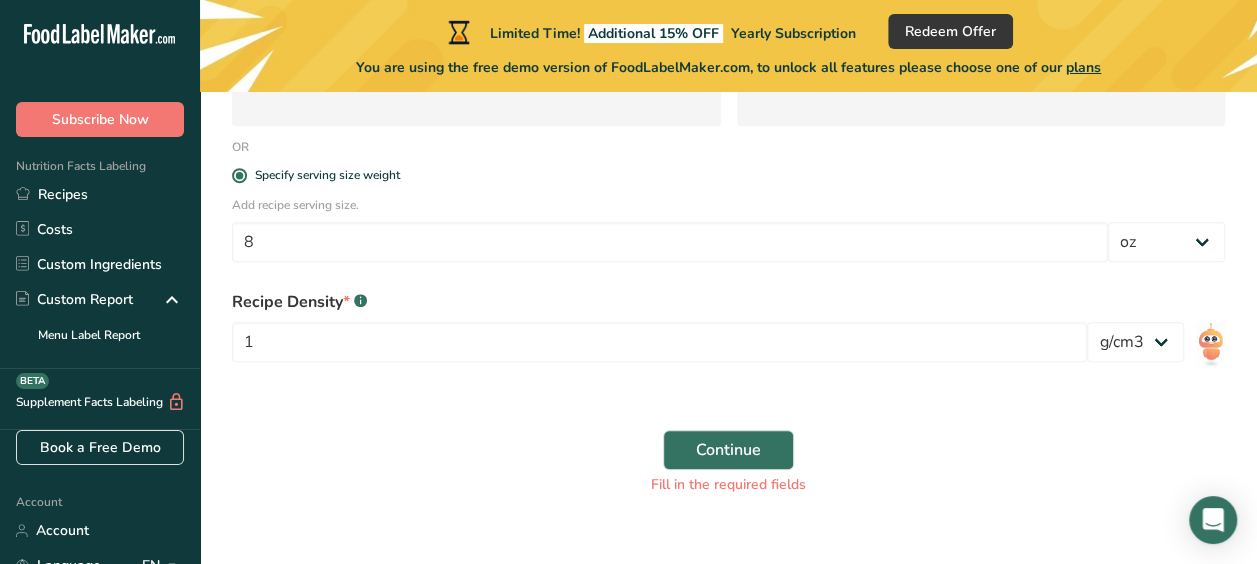 scroll, scrollTop: 460, scrollLeft: 0, axis: vertical 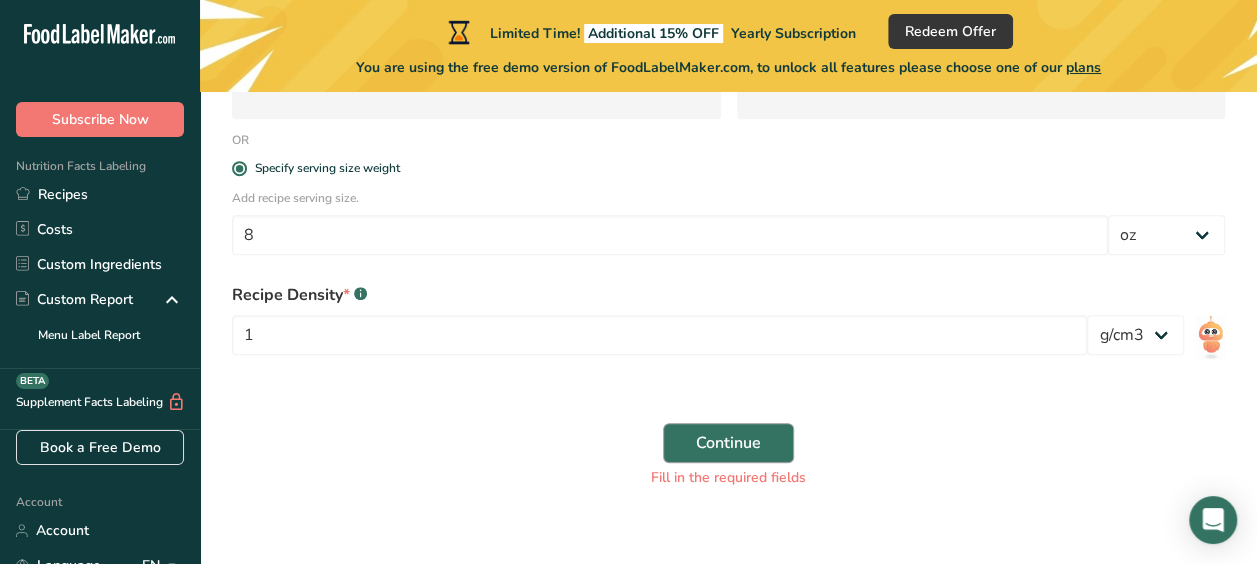 type on "marinade" 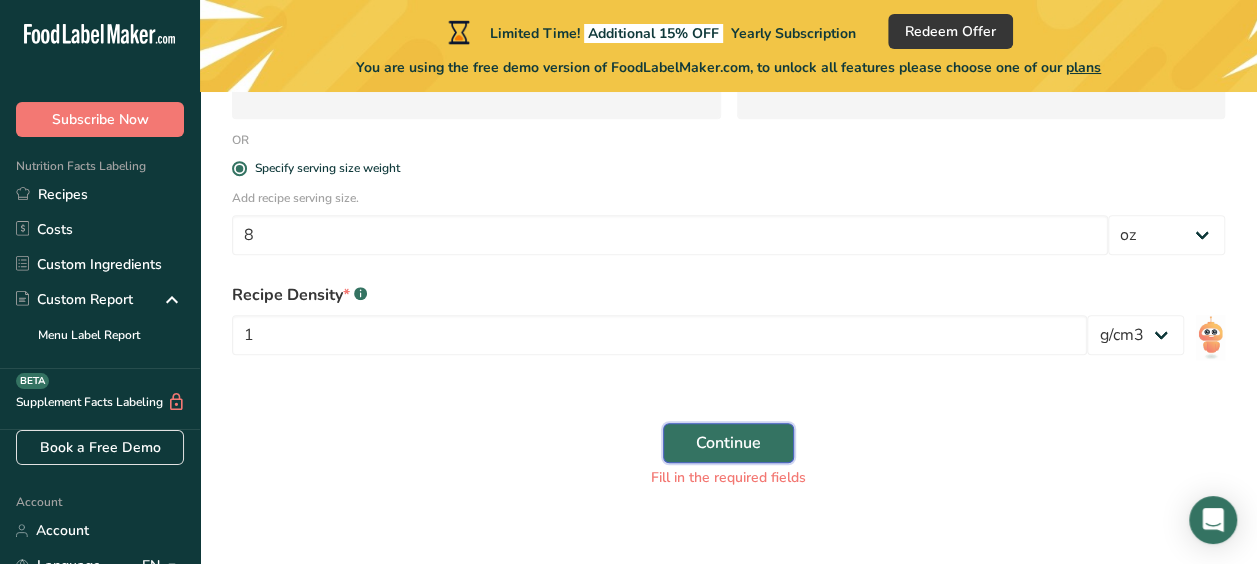 click on "Continue" at bounding box center [728, 443] 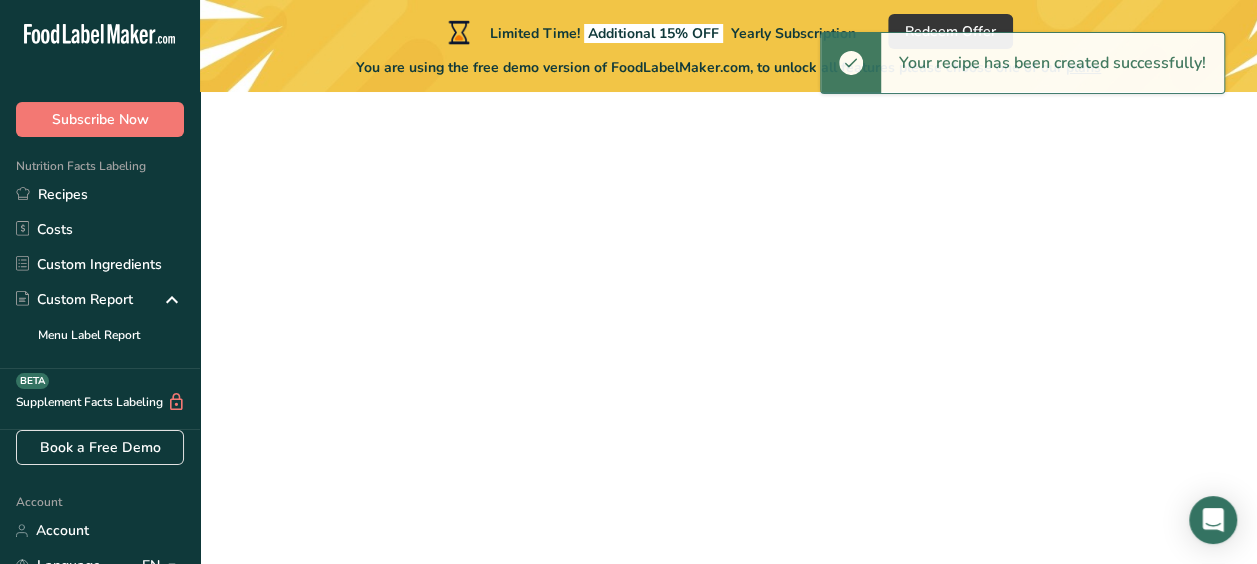 scroll, scrollTop: 0, scrollLeft: 0, axis: both 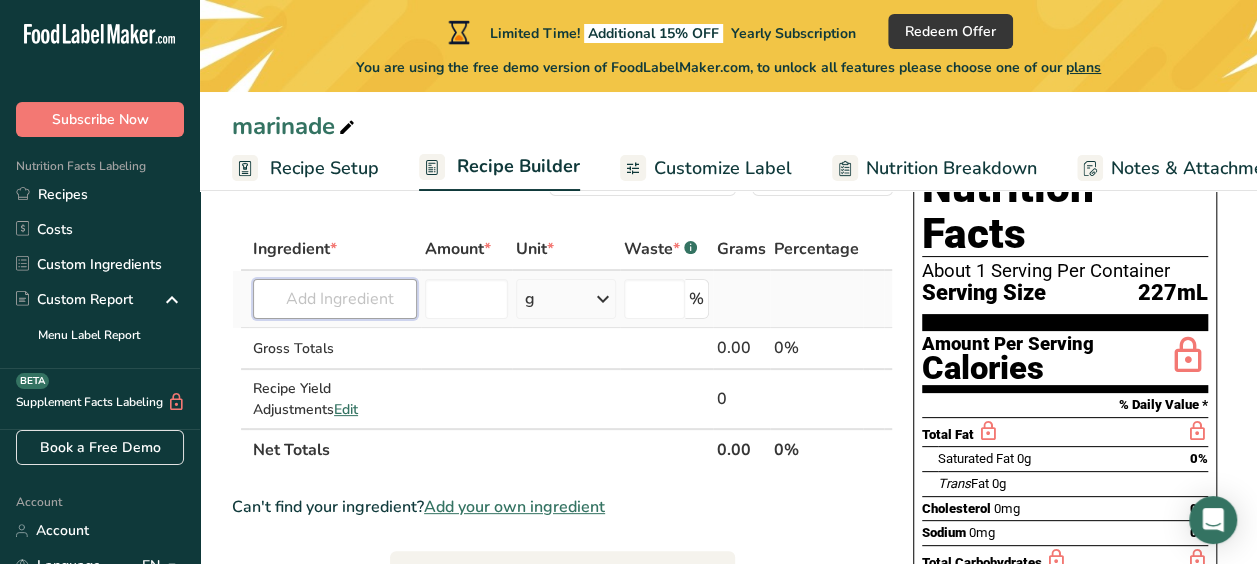 click at bounding box center (335, 299) 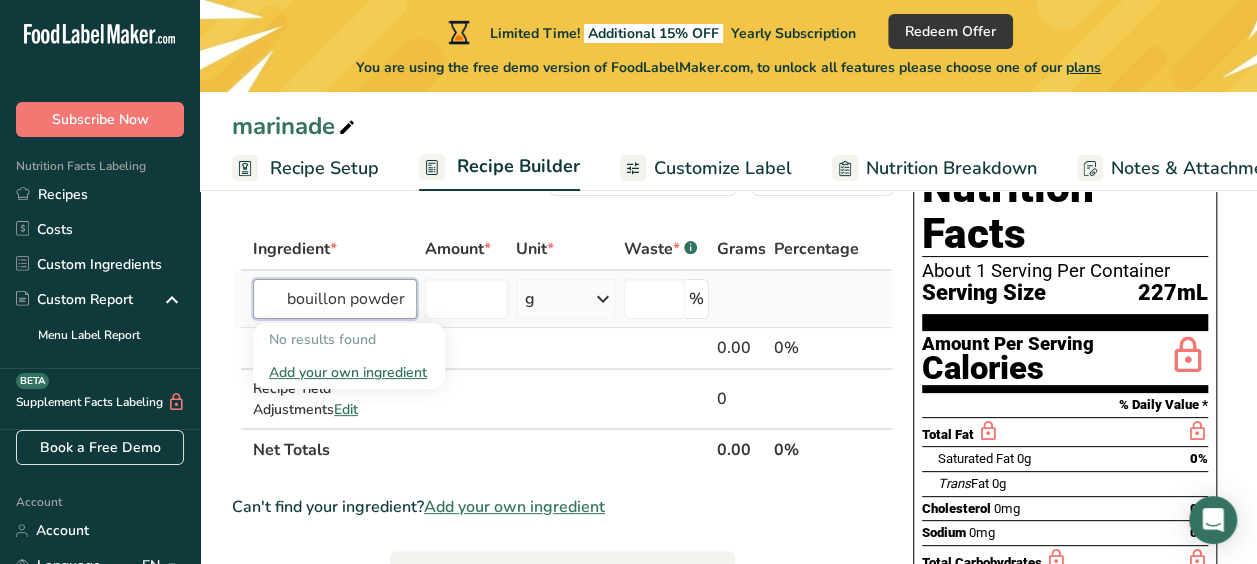 scroll, scrollTop: 0, scrollLeft: 58, axis: horizontal 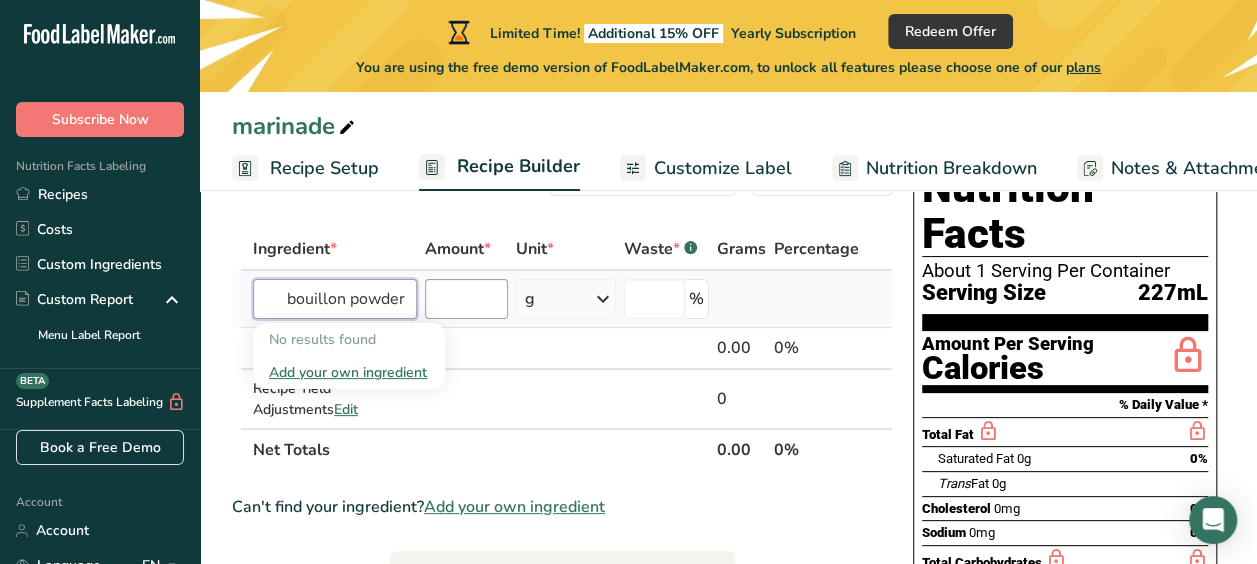 type on "chicken bouillon powder" 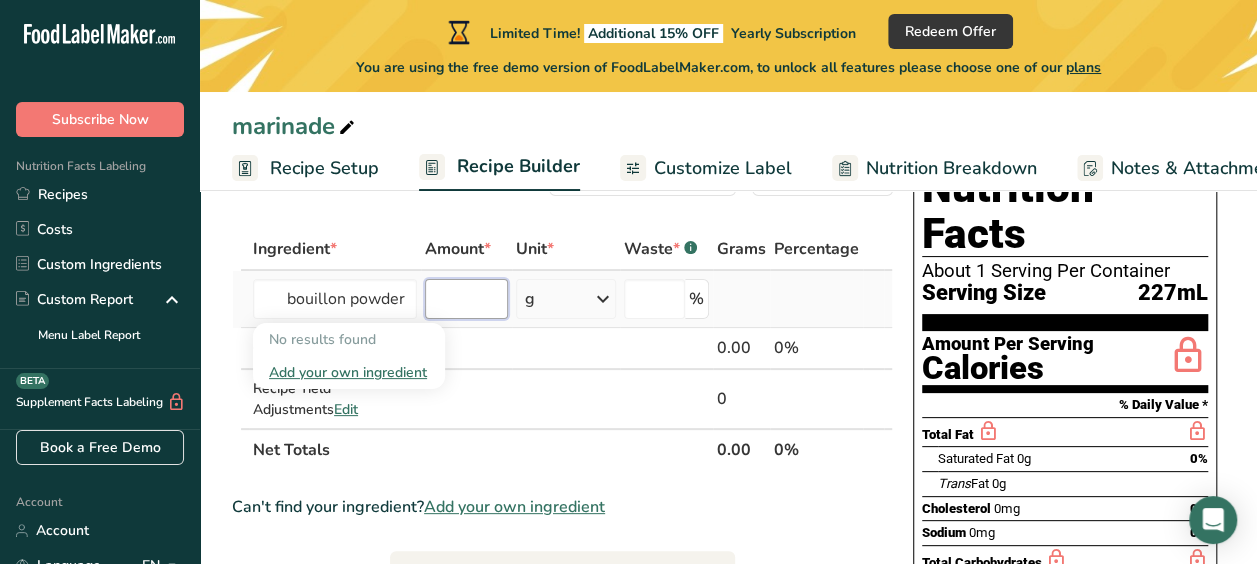 type 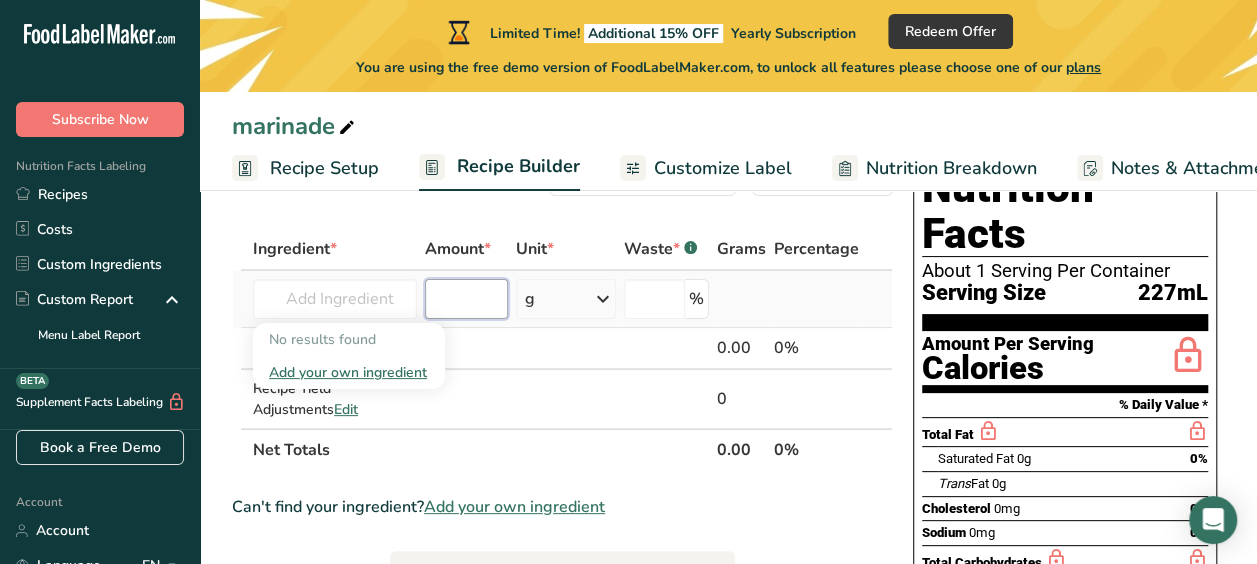 scroll, scrollTop: 0, scrollLeft: 0, axis: both 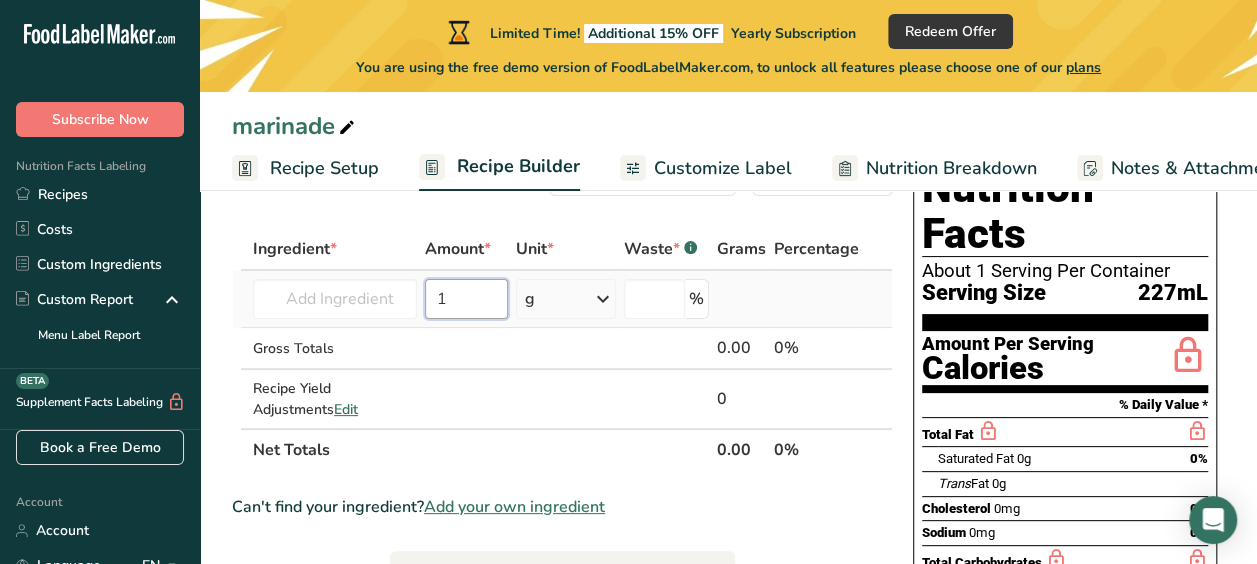 type on "1" 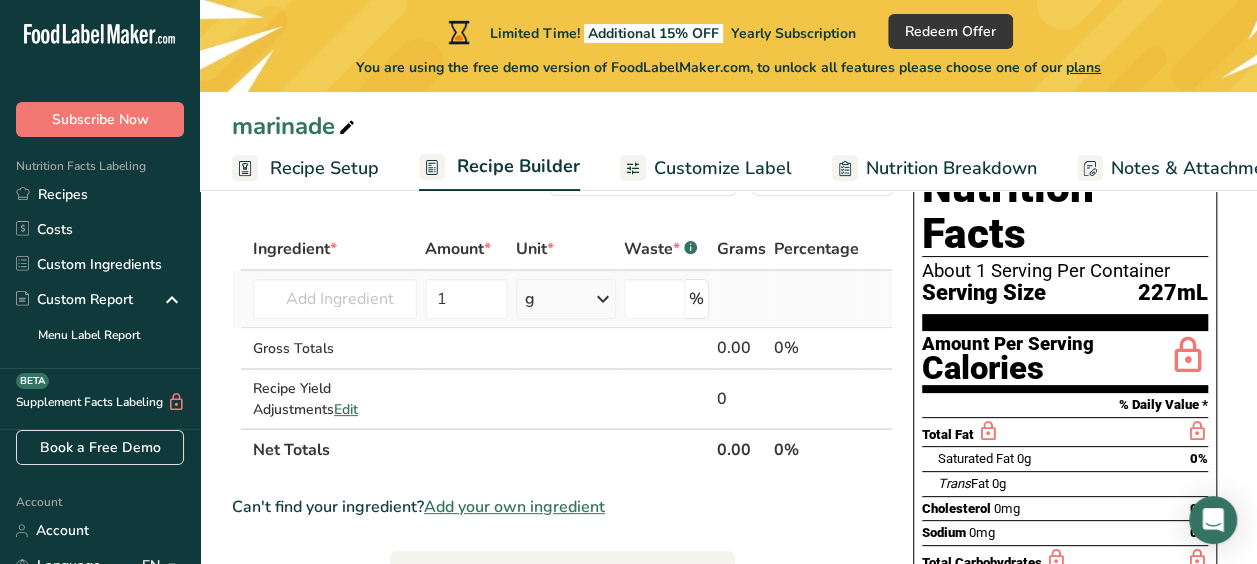 click at bounding box center [603, 299] 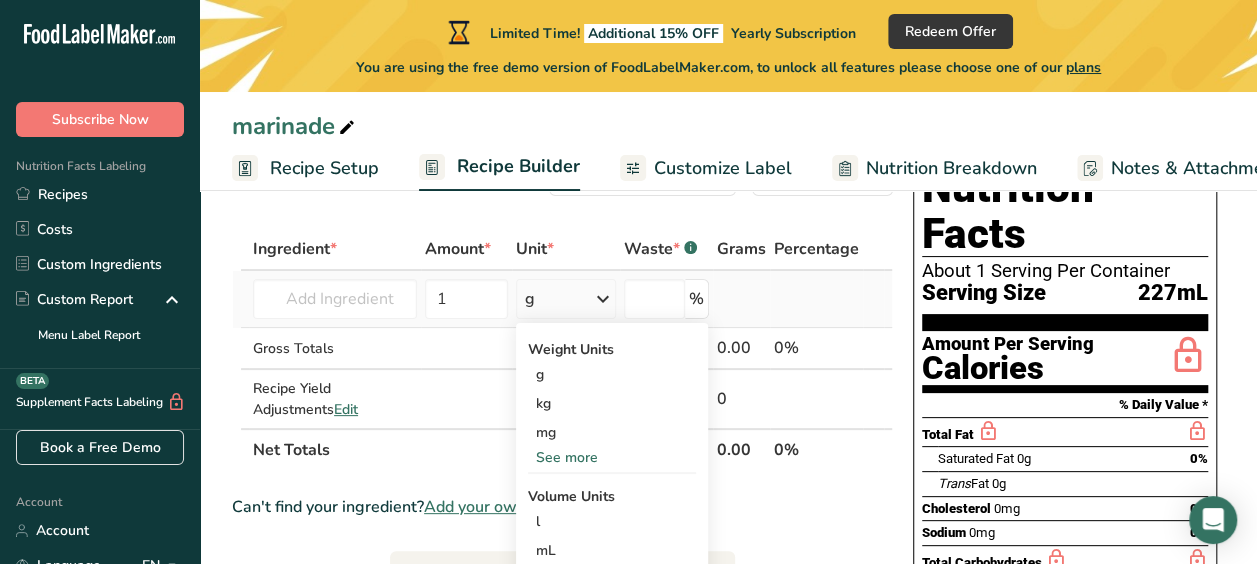 click on "See more" at bounding box center [612, 457] 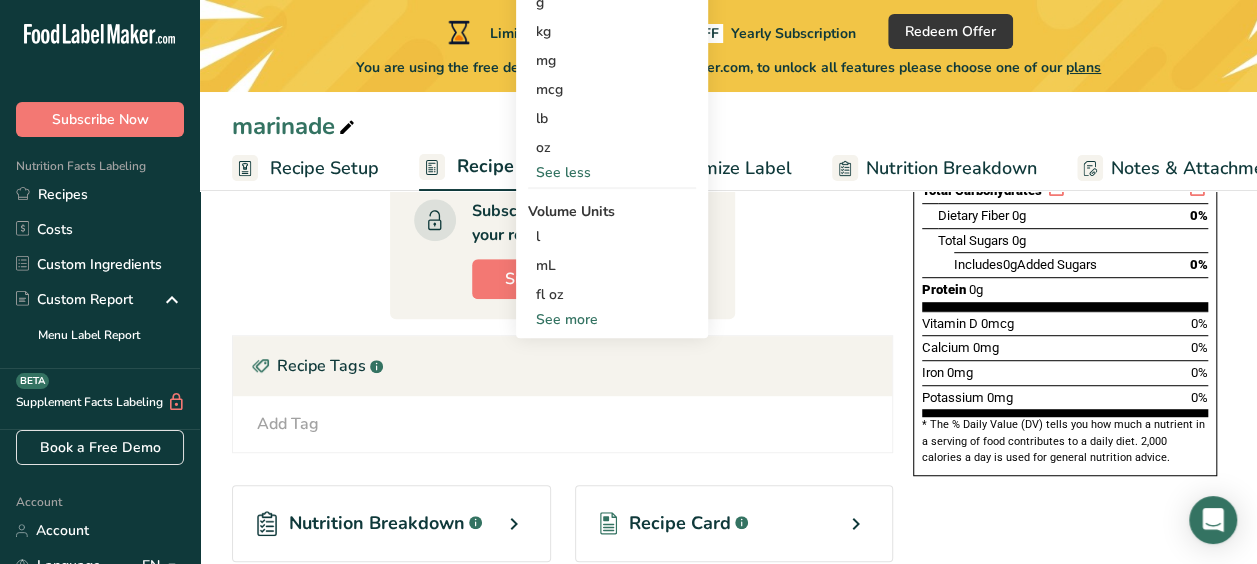 scroll, scrollTop: 436, scrollLeft: 0, axis: vertical 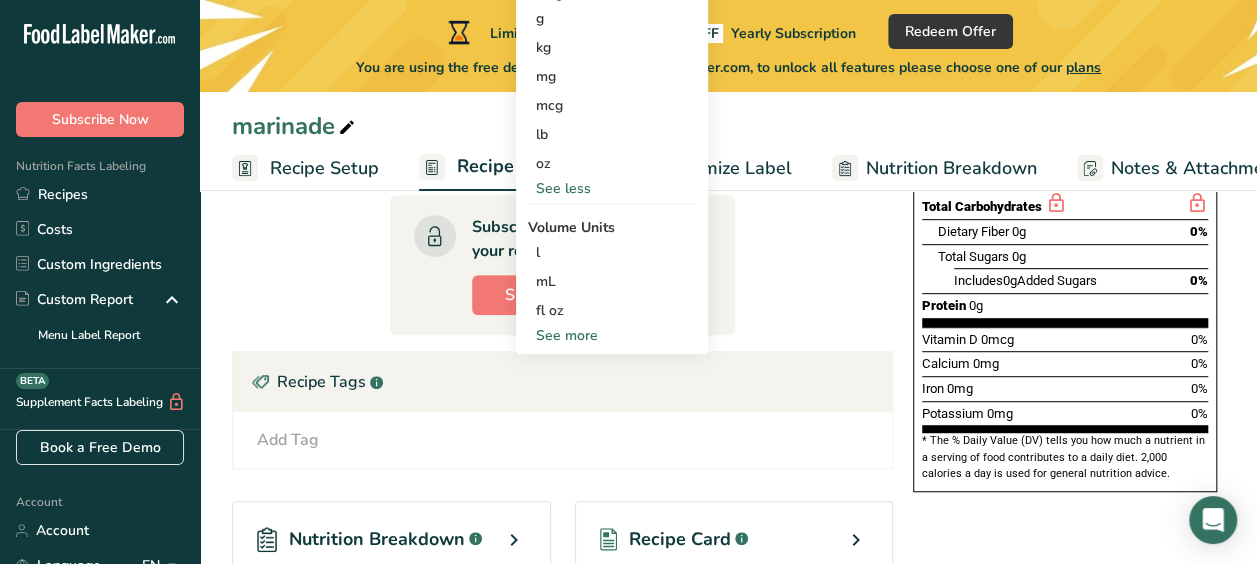 click on "See more" at bounding box center [612, 335] 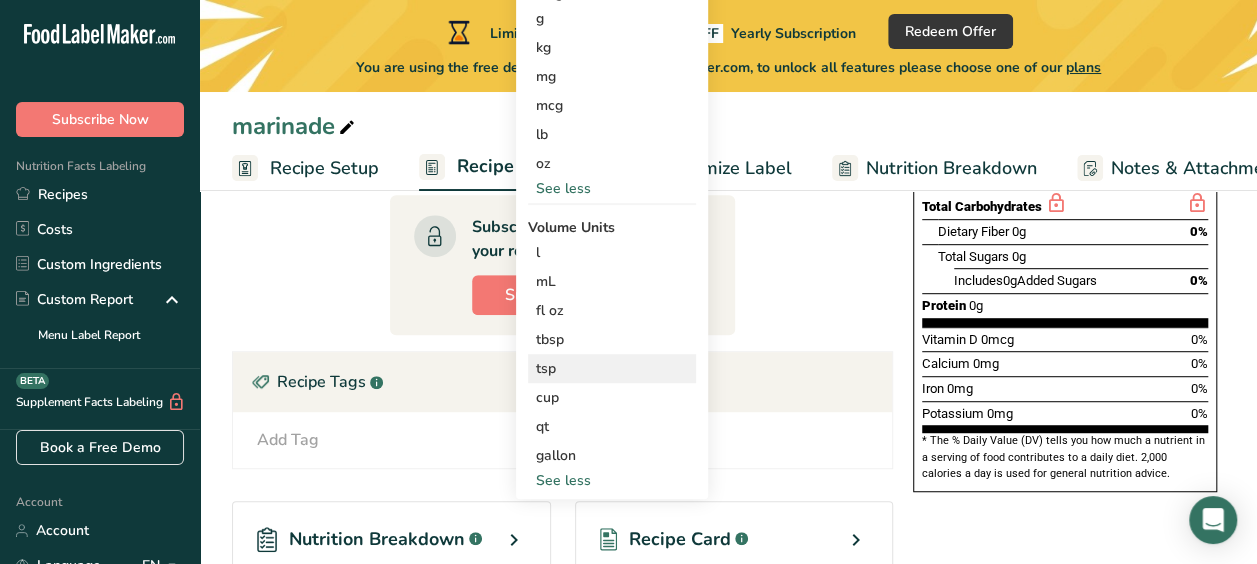 click on "tsp" at bounding box center [612, 368] 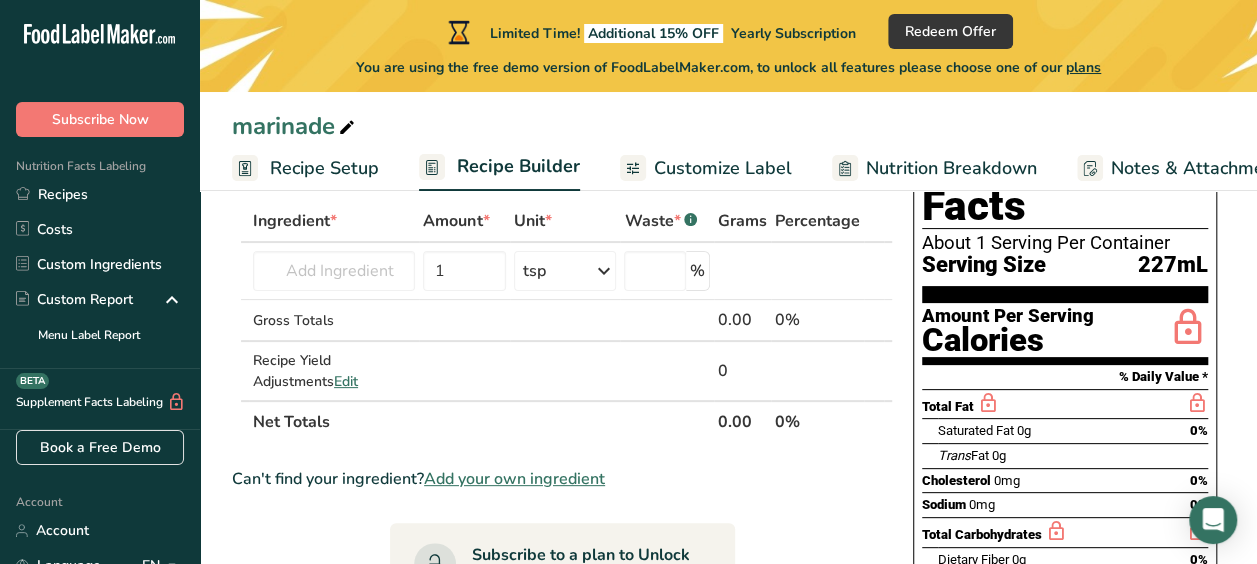 scroll, scrollTop: 106, scrollLeft: 0, axis: vertical 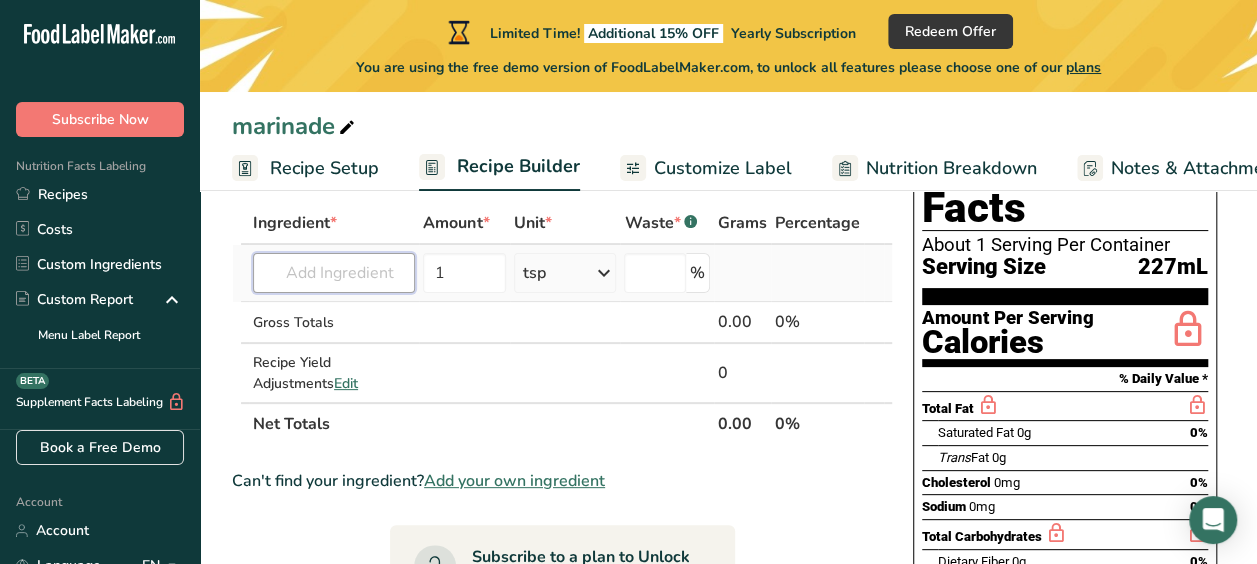 click at bounding box center [334, 273] 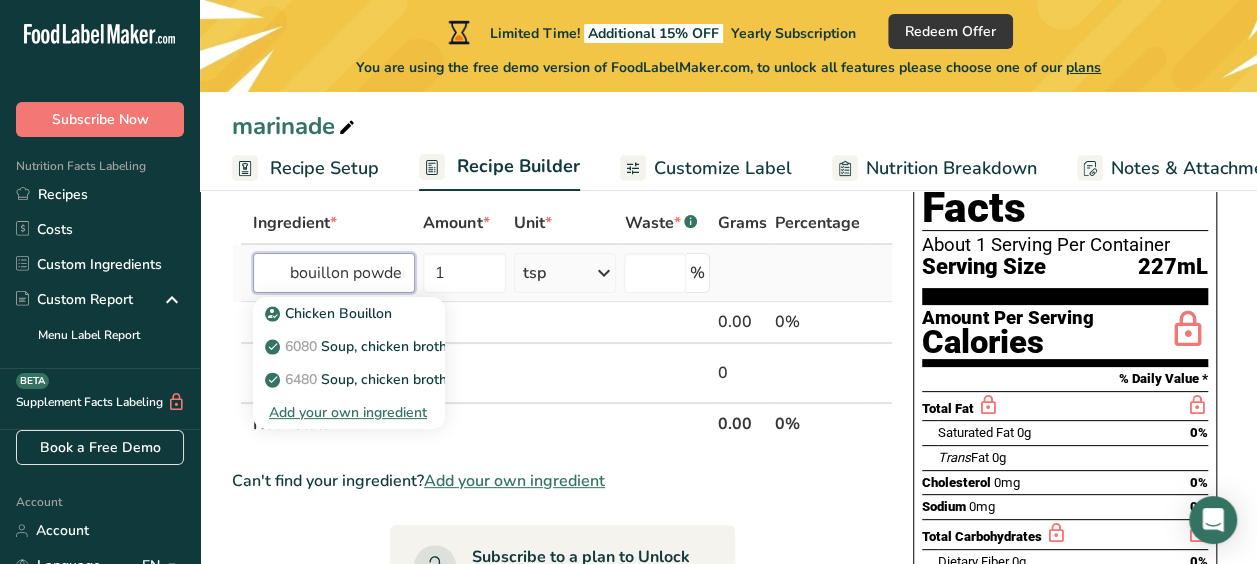scroll, scrollTop: 0, scrollLeft: 59, axis: horizontal 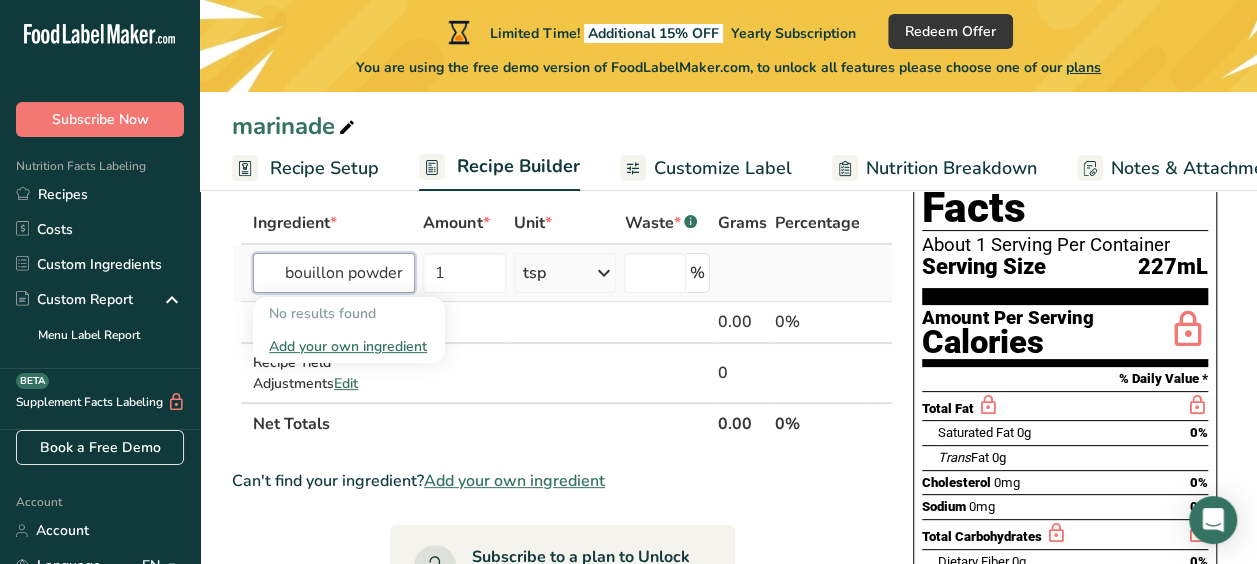 type on "chicken bouillon powder" 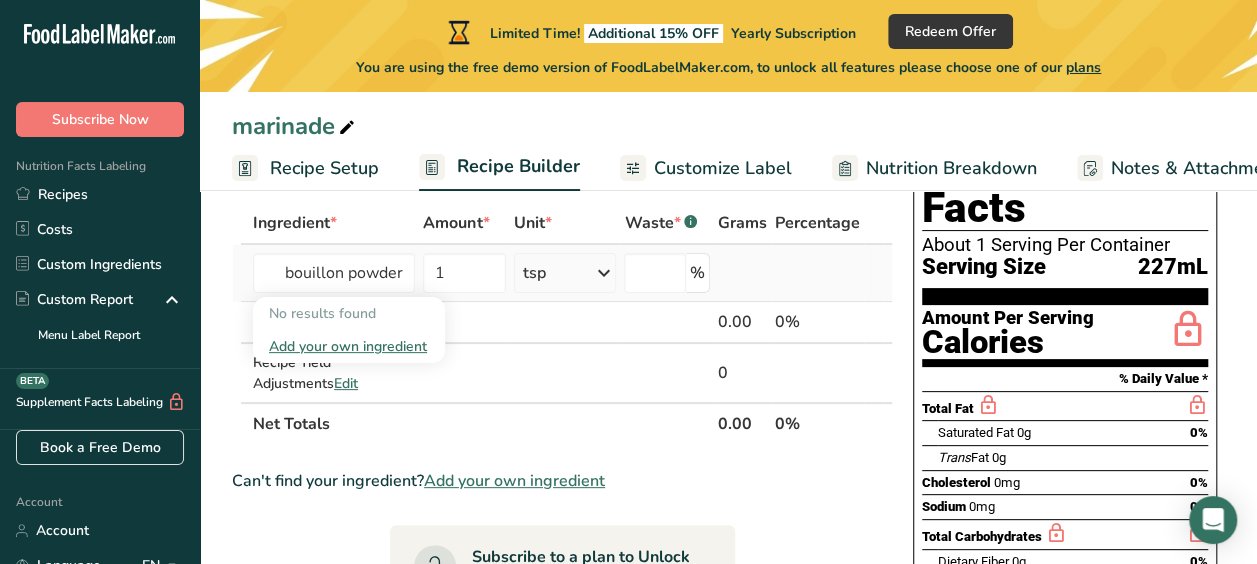 type 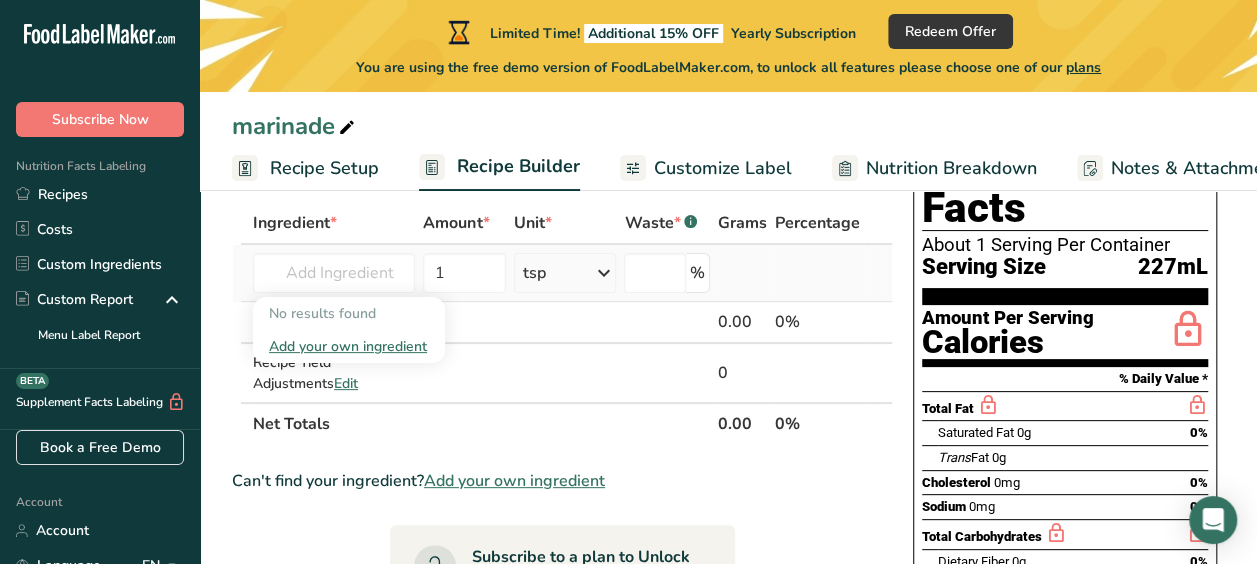 scroll, scrollTop: 0, scrollLeft: 0, axis: both 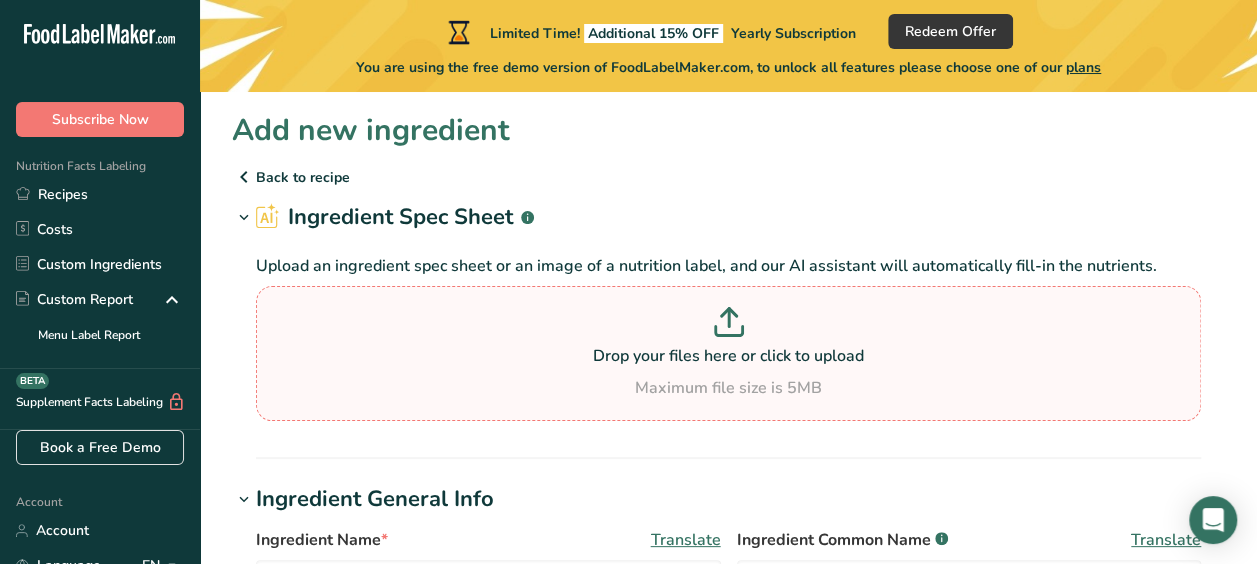click 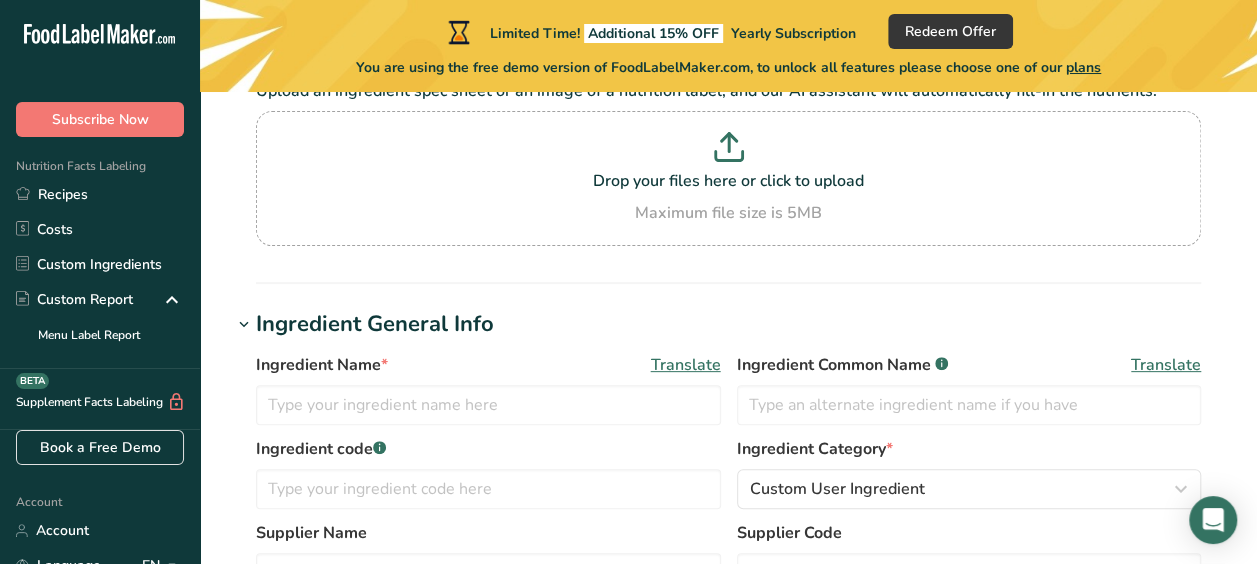 scroll, scrollTop: 0, scrollLeft: 0, axis: both 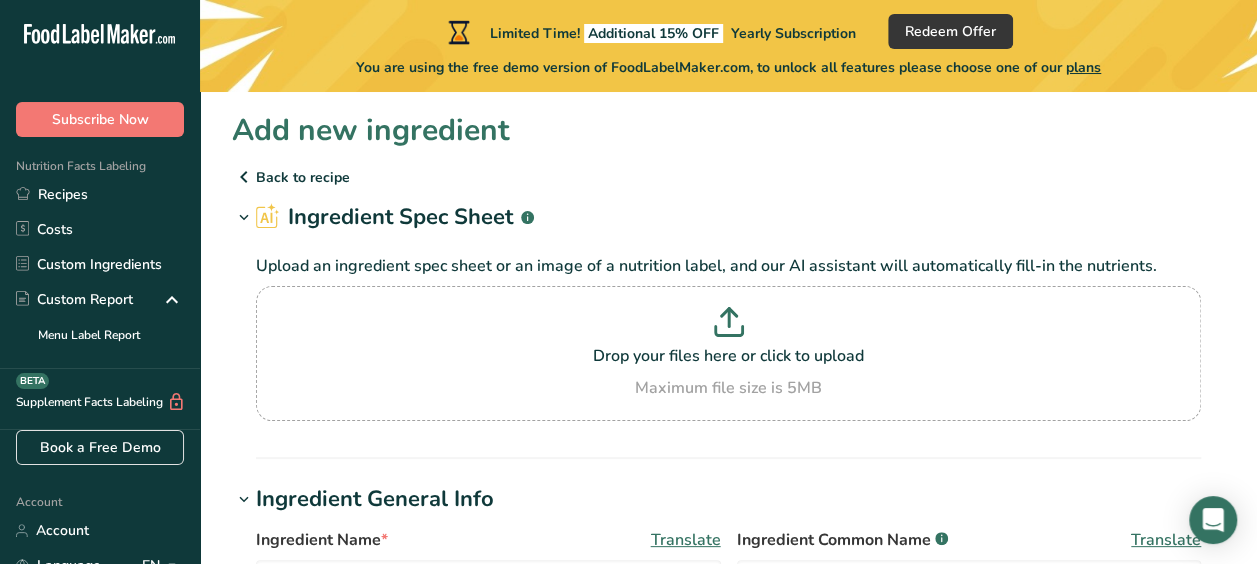 click at bounding box center [244, 177] 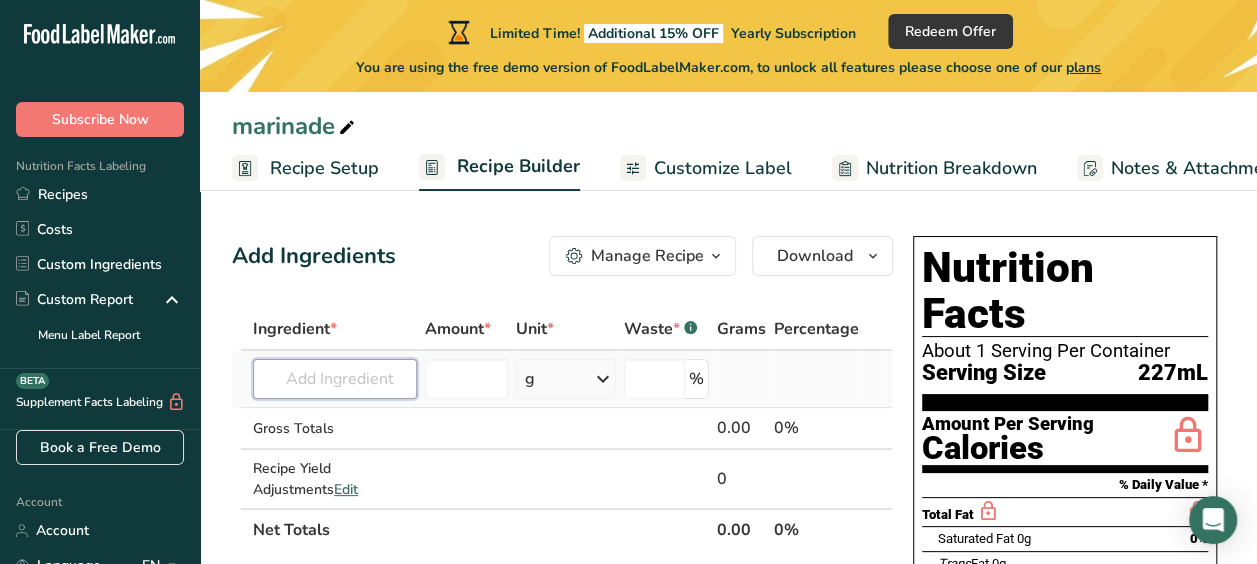 click at bounding box center (335, 379) 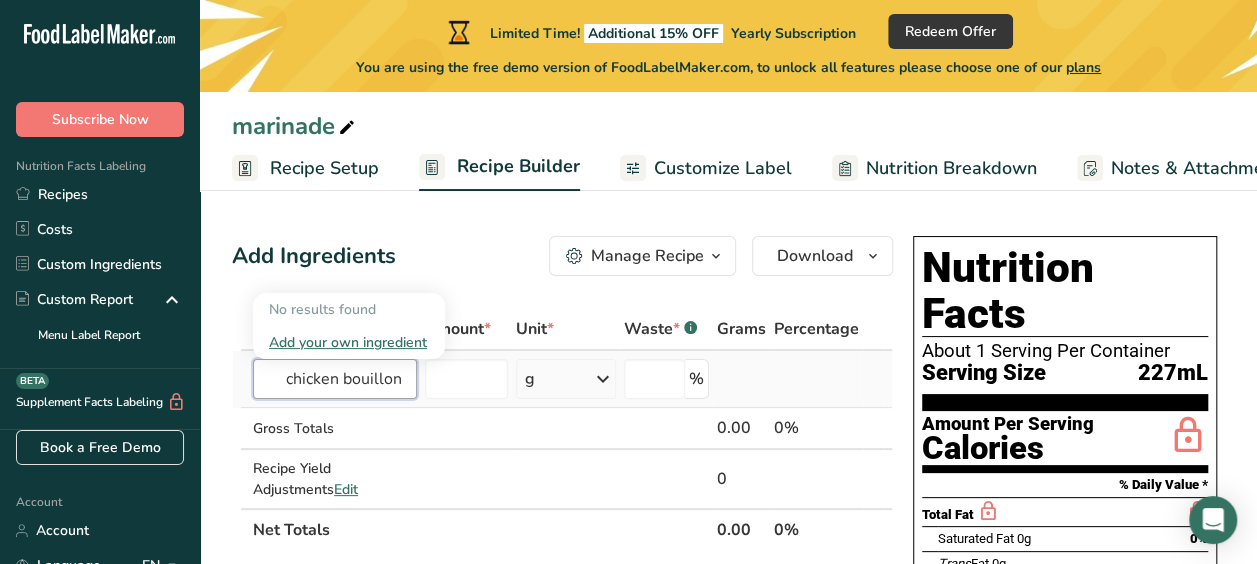 scroll, scrollTop: 0, scrollLeft: 0, axis: both 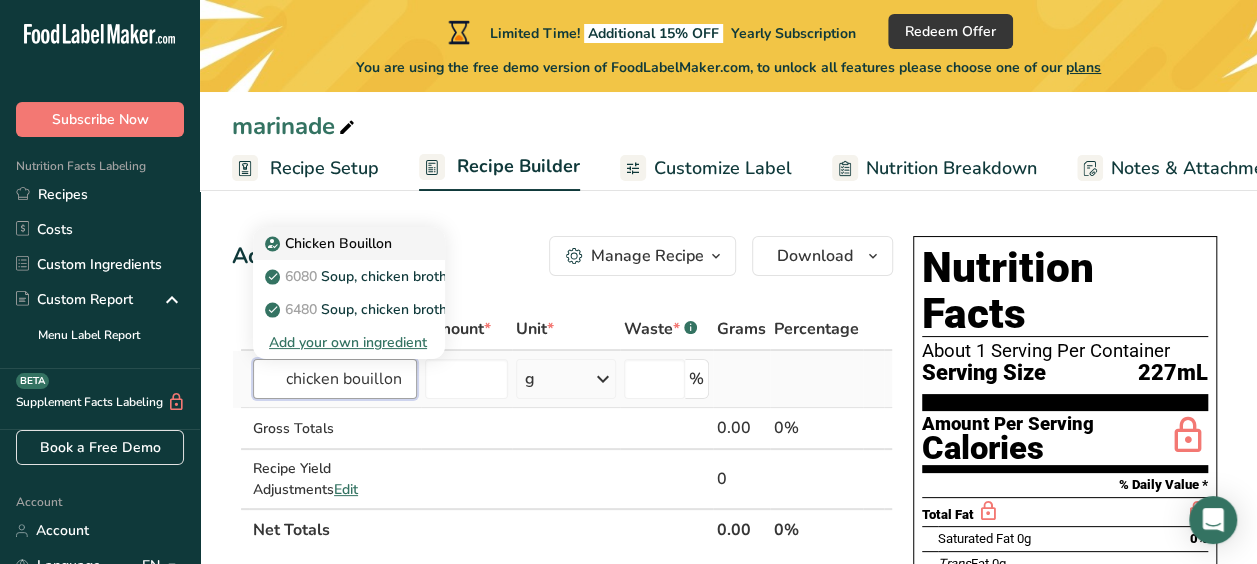 type on "chicken bouillon" 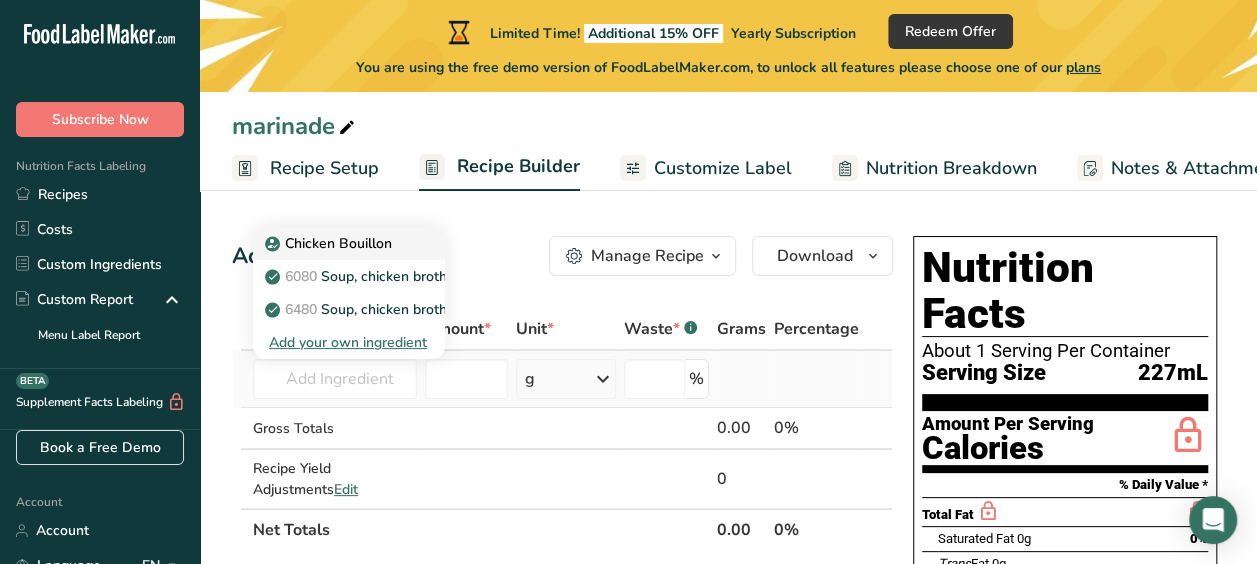 click on "Chicken Bouillon" at bounding box center [349, 243] 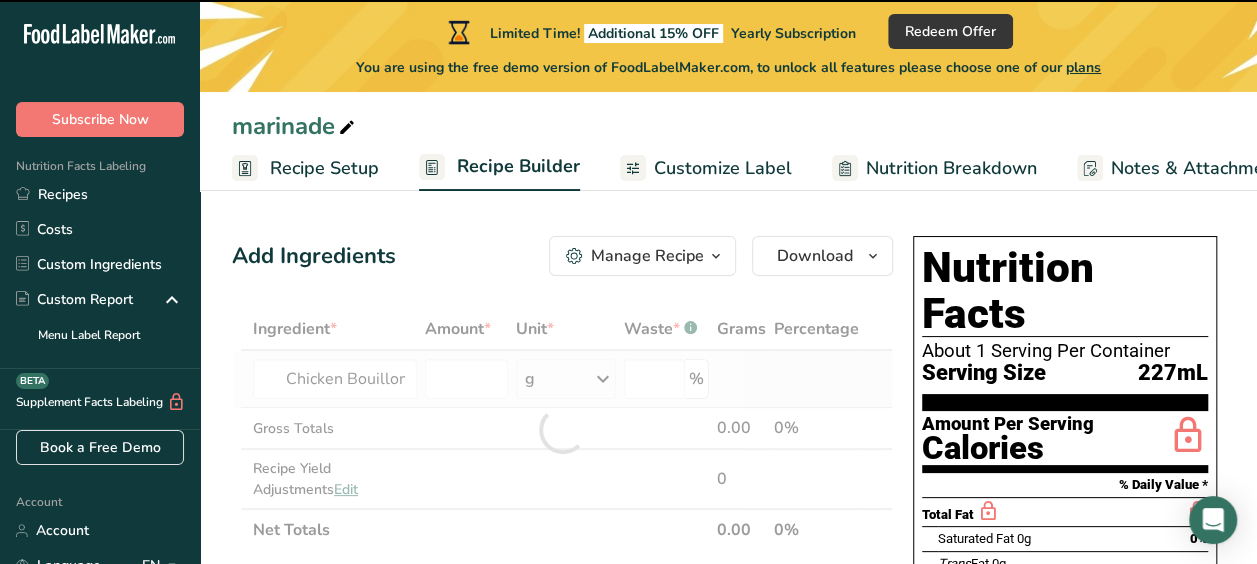 type on "0" 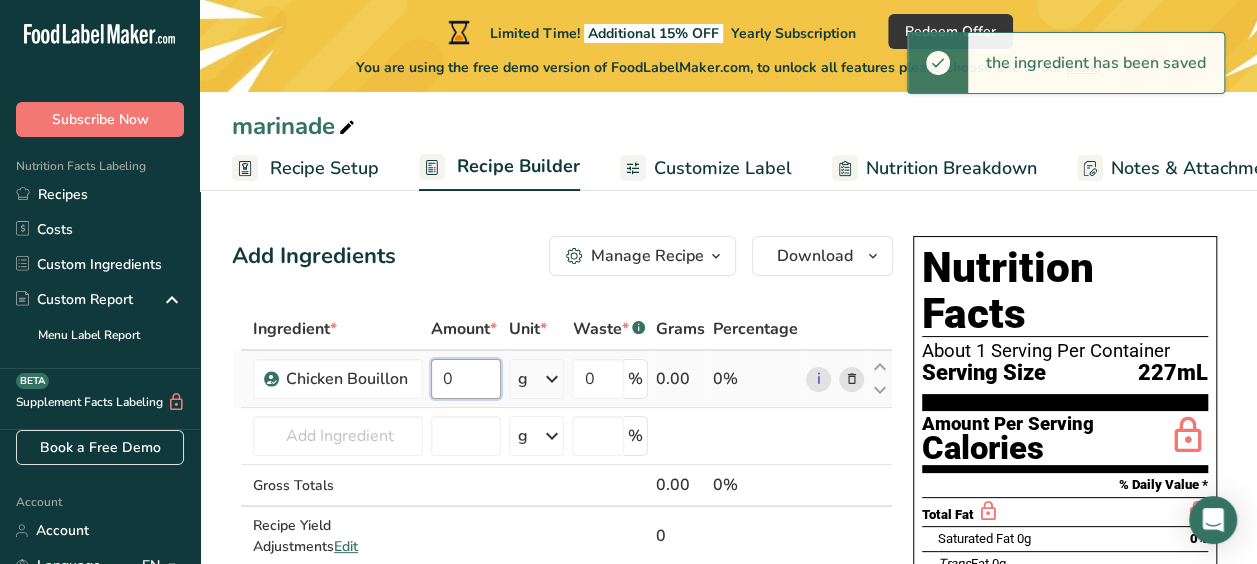click on "0" at bounding box center (466, 379) 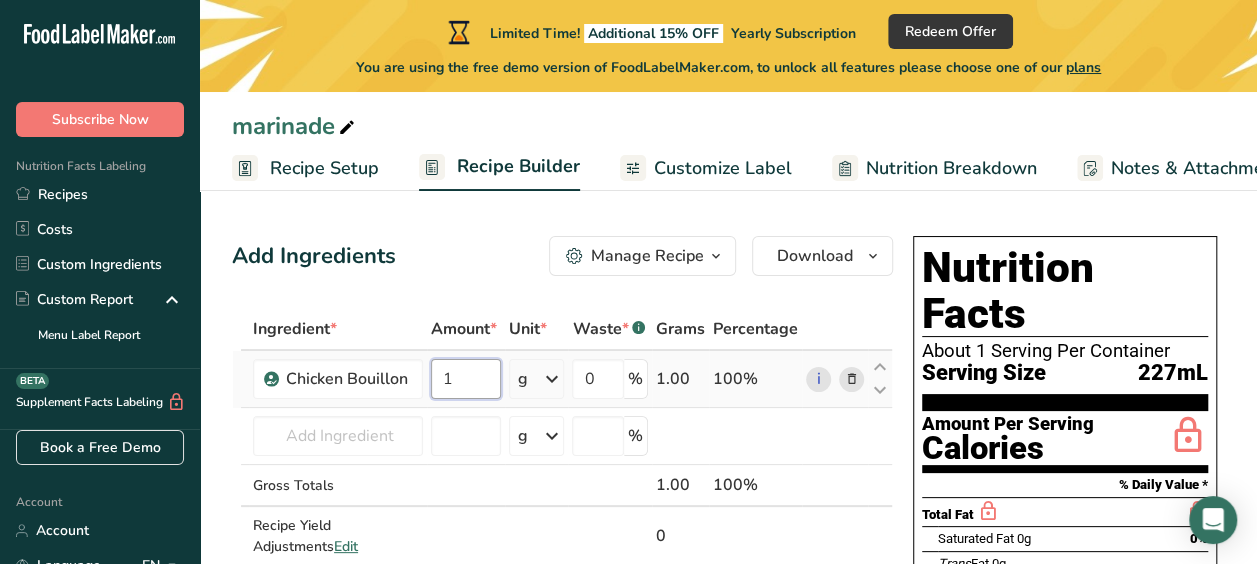 type on "1" 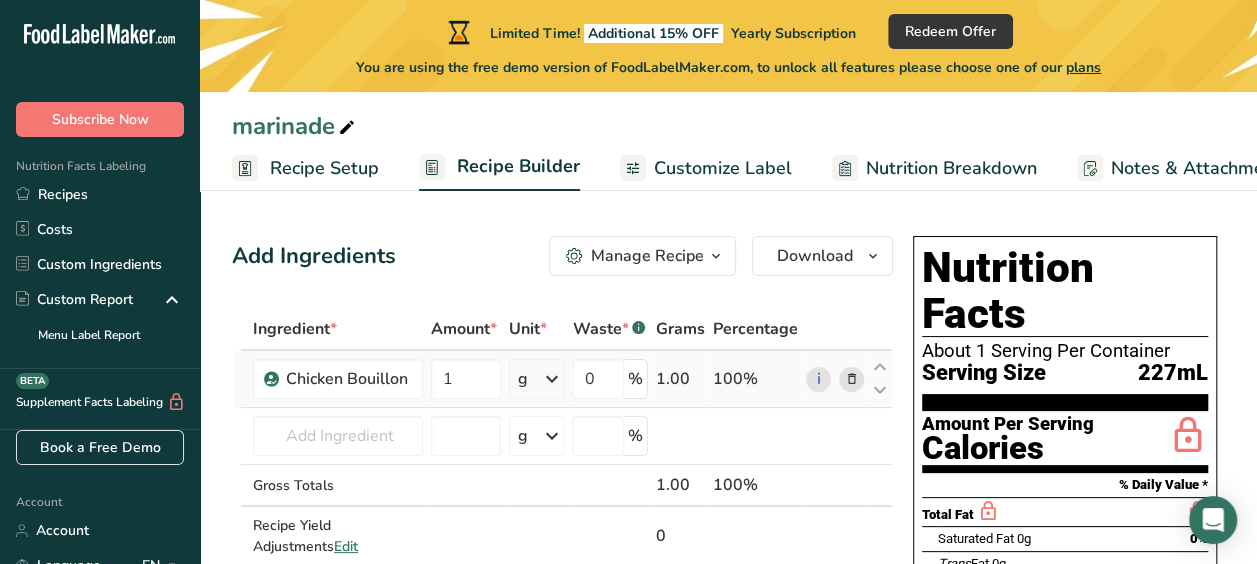 click on "Ingredient *
Amount *
Unit *
Waste *   .a-a{fill:#347362;}.b-a{fill:#fff;}          Grams
Percentage
Chicken Bouillon
1
g
Weight Units
g
kg
mg
See more
Volume Units
l
Volume units require a density conversion. If you know your ingredient's density enter it below. Otherwise, click on "RIA" our AI Regulatory bot - she will be able to help you
lb/ft3
g/cm3
Confirm
mL
Volume units require a density conversion. If you know your ingredient's density enter it below. Otherwise, click on "RIA" our AI Regulatory bot - she will be able to help you
lb/ft3" at bounding box center [562, 458] 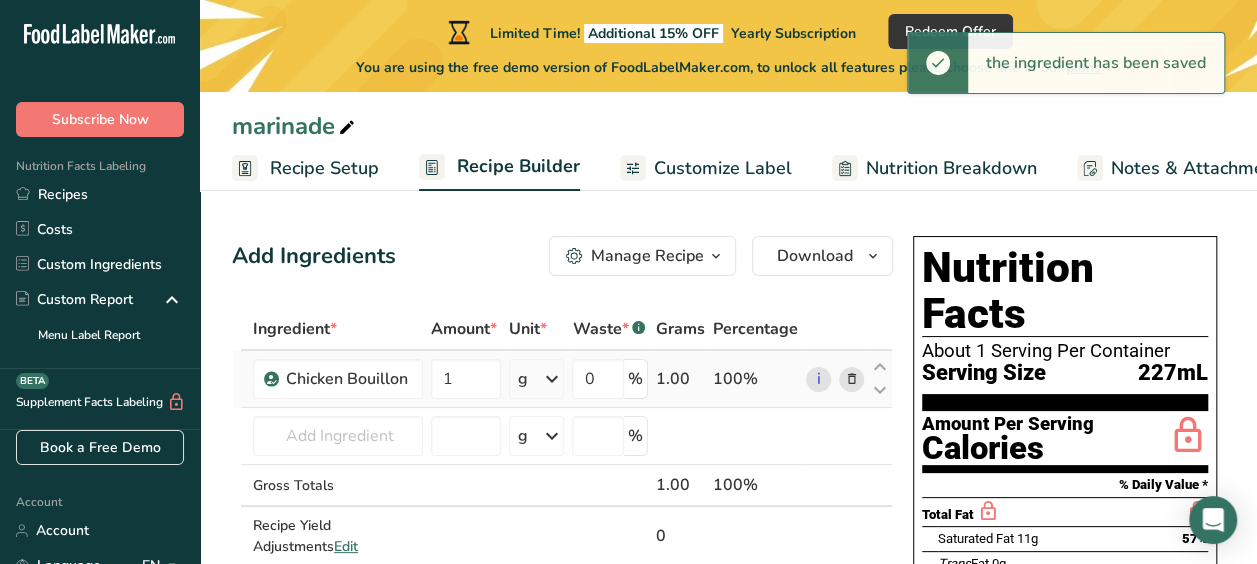 click at bounding box center [551, 379] 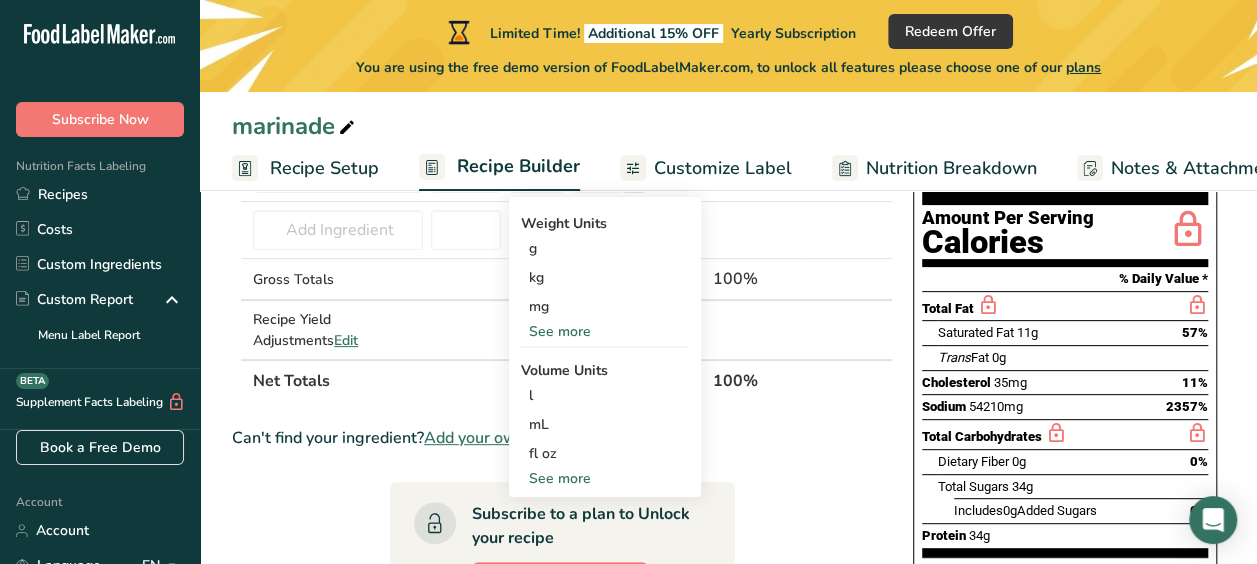scroll, scrollTop: 239, scrollLeft: 0, axis: vertical 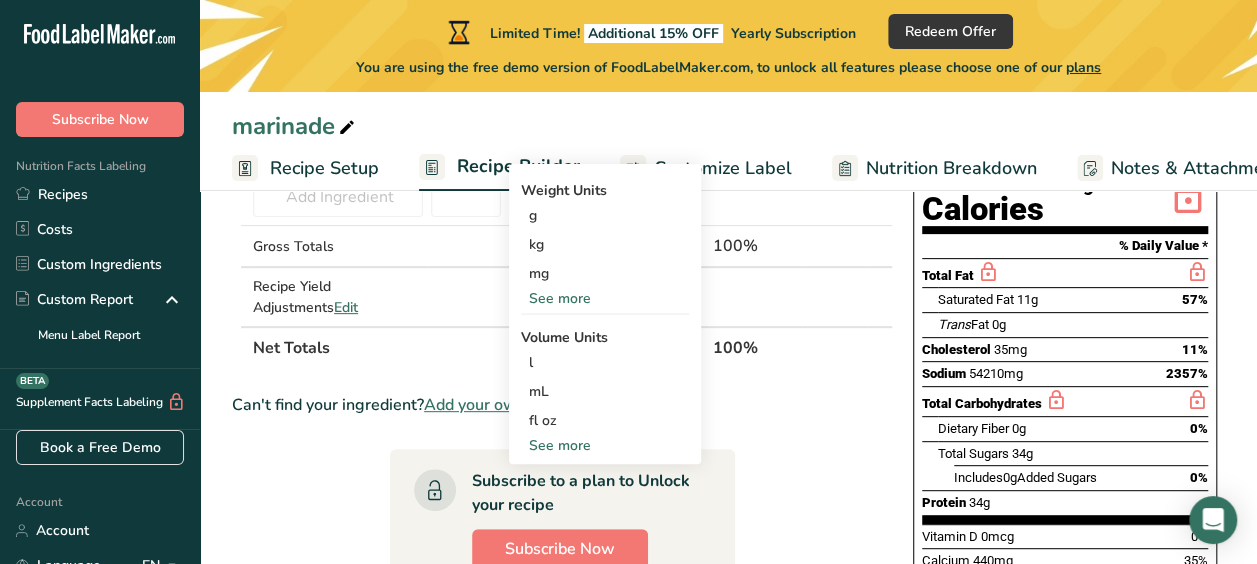 click on "See more" at bounding box center [605, 445] 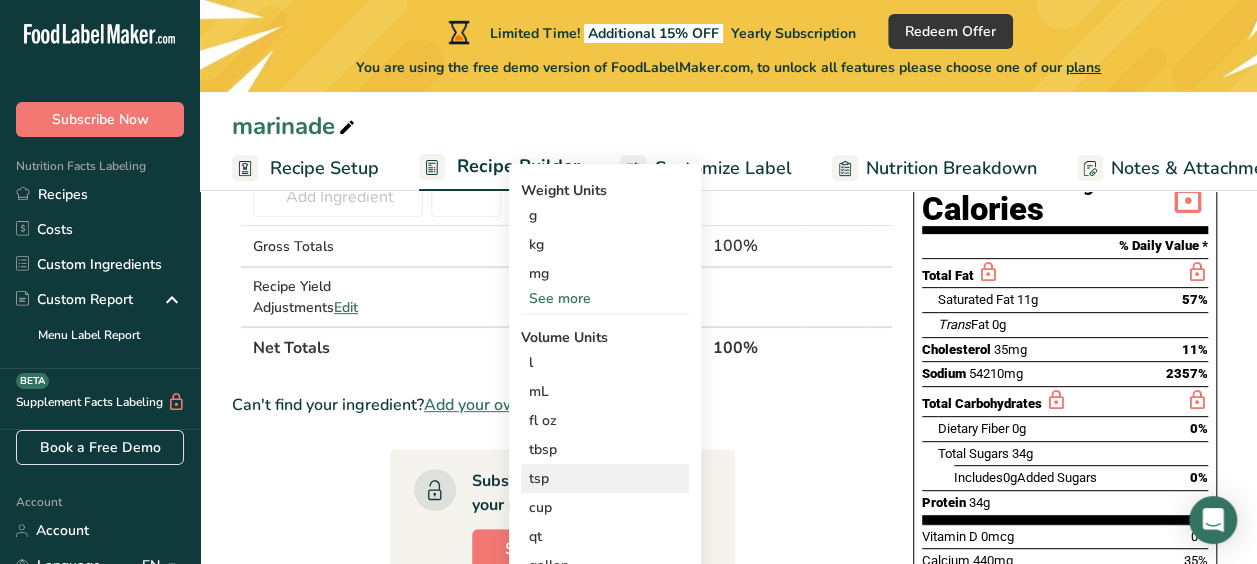 click on "tsp" at bounding box center (605, 478) 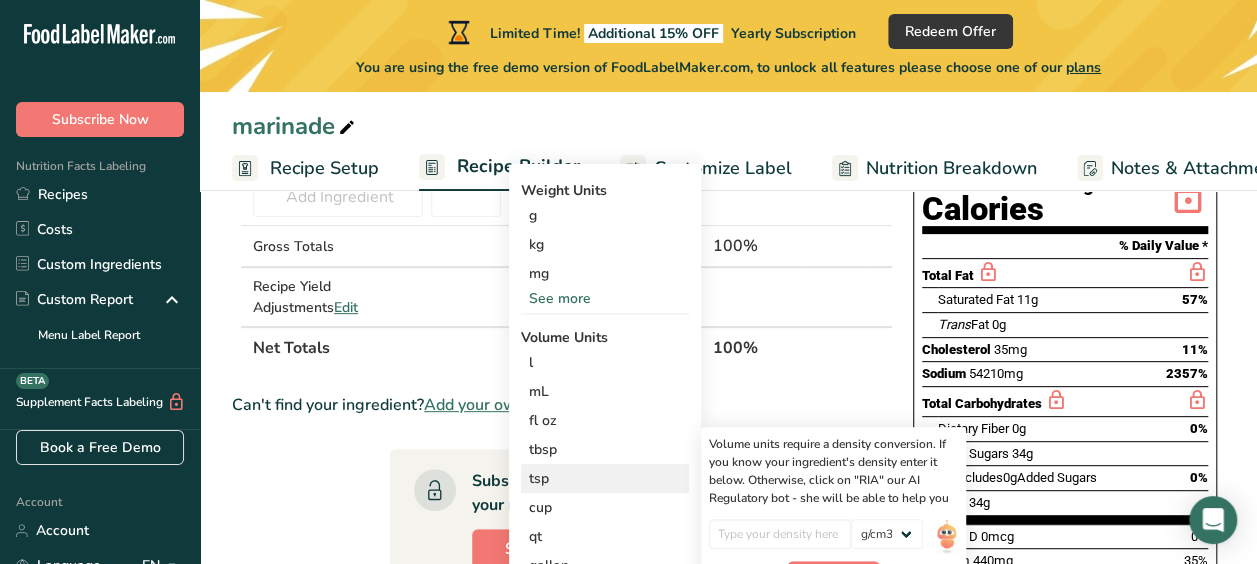 click on "tsp" at bounding box center [605, 478] 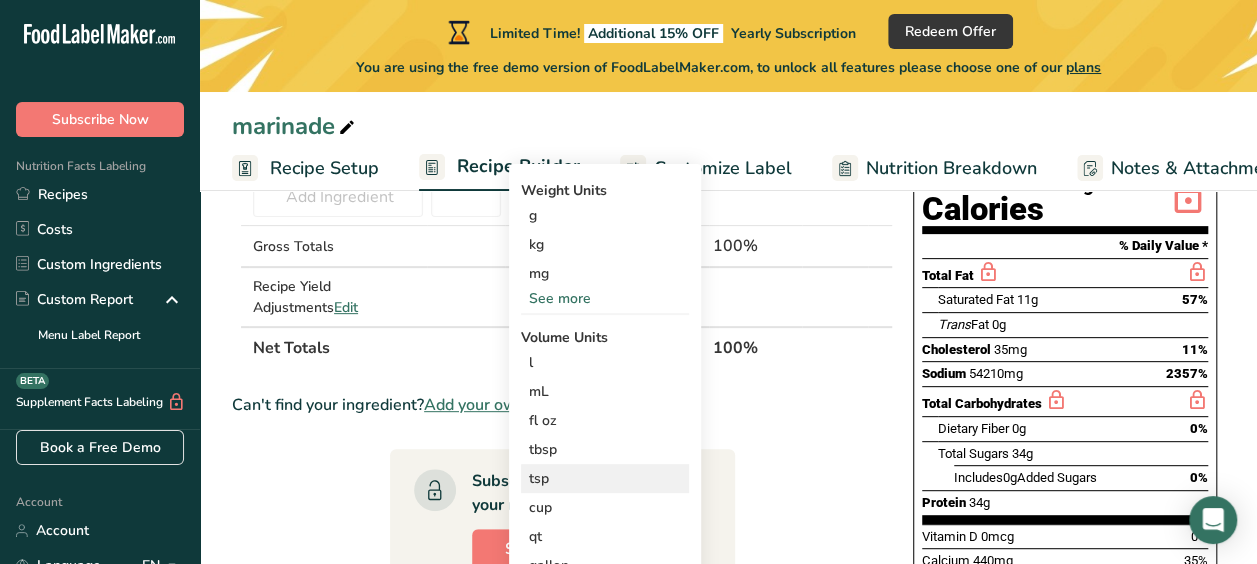 click on "tsp" at bounding box center [605, 478] 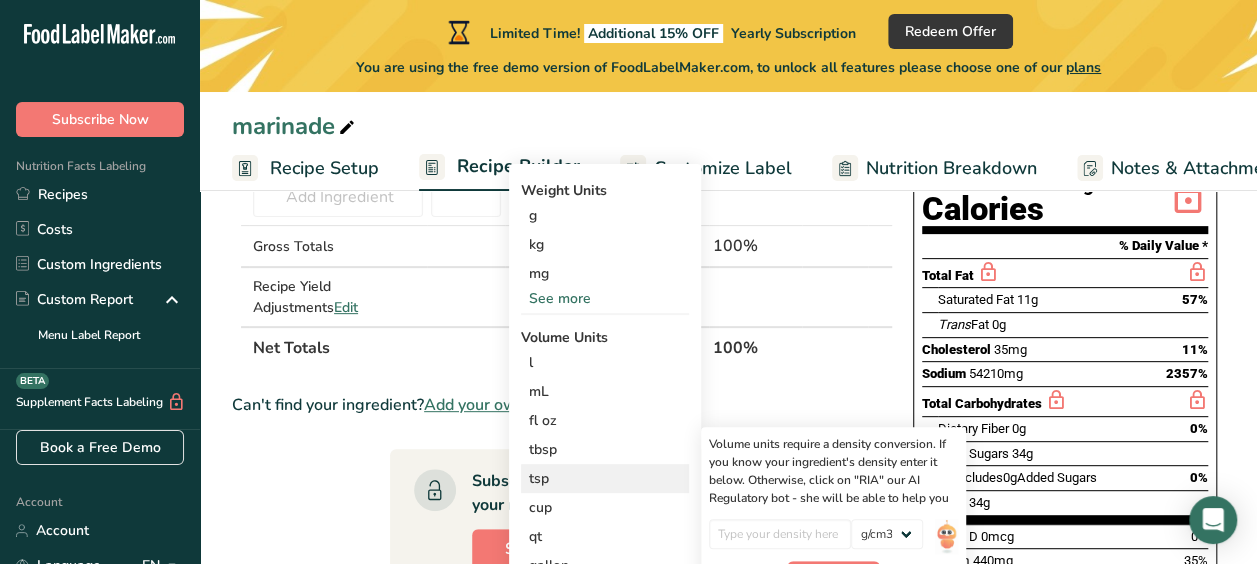 click on "tsp" at bounding box center [605, 478] 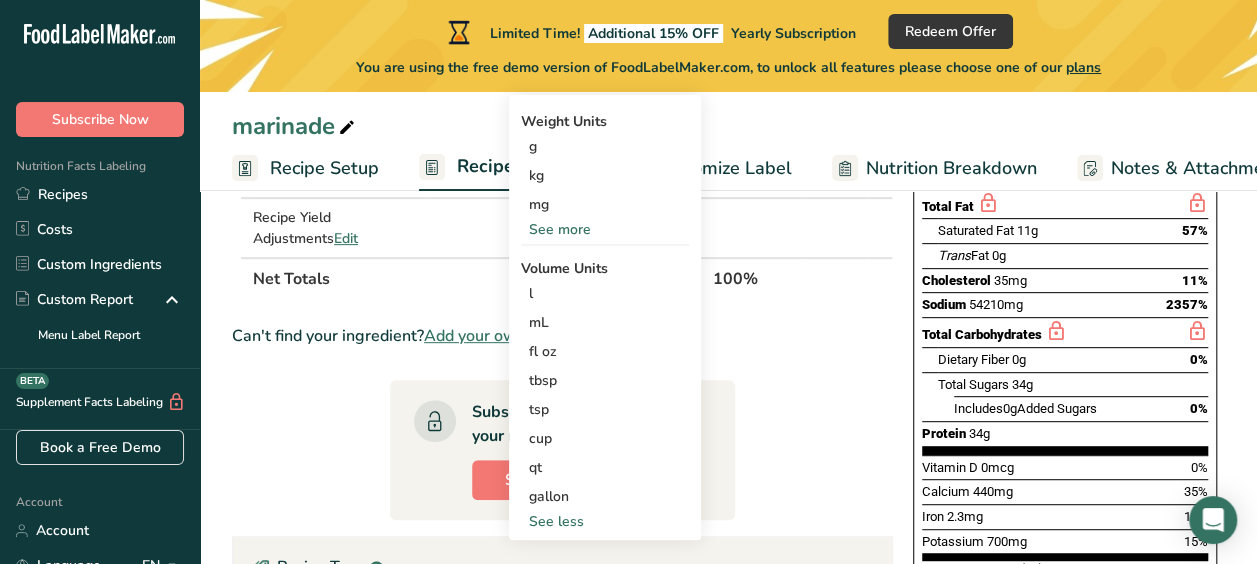 scroll, scrollTop: 366, scrollLeft: 0, axis: vertical 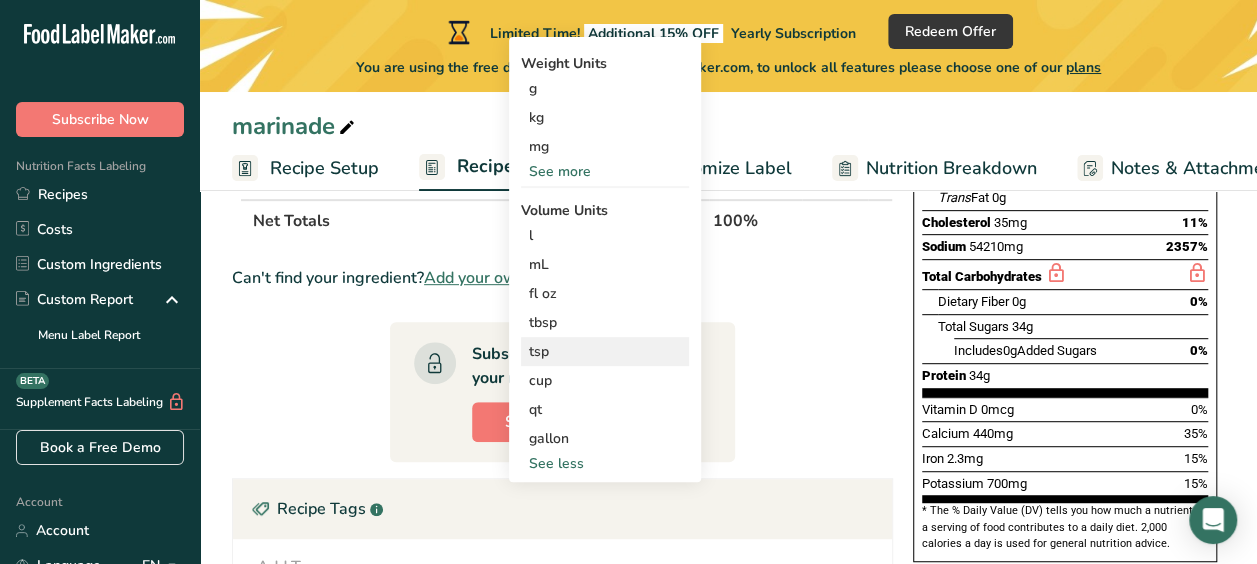 click on "tsp" at bounding box center (605, 351) 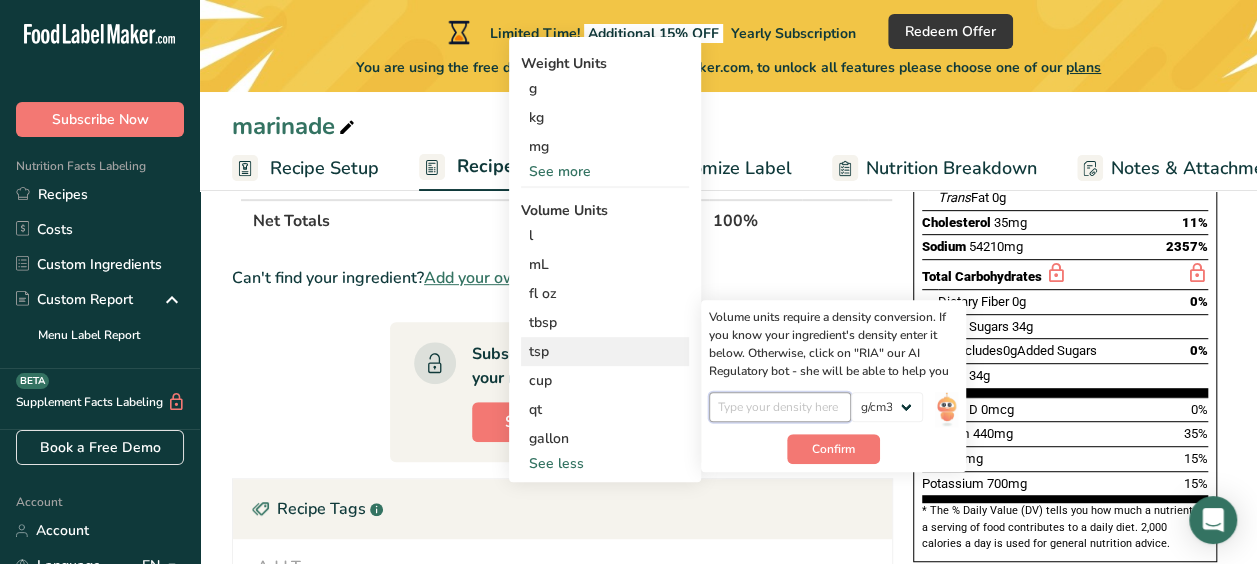 click at bounding box center [780, 407] 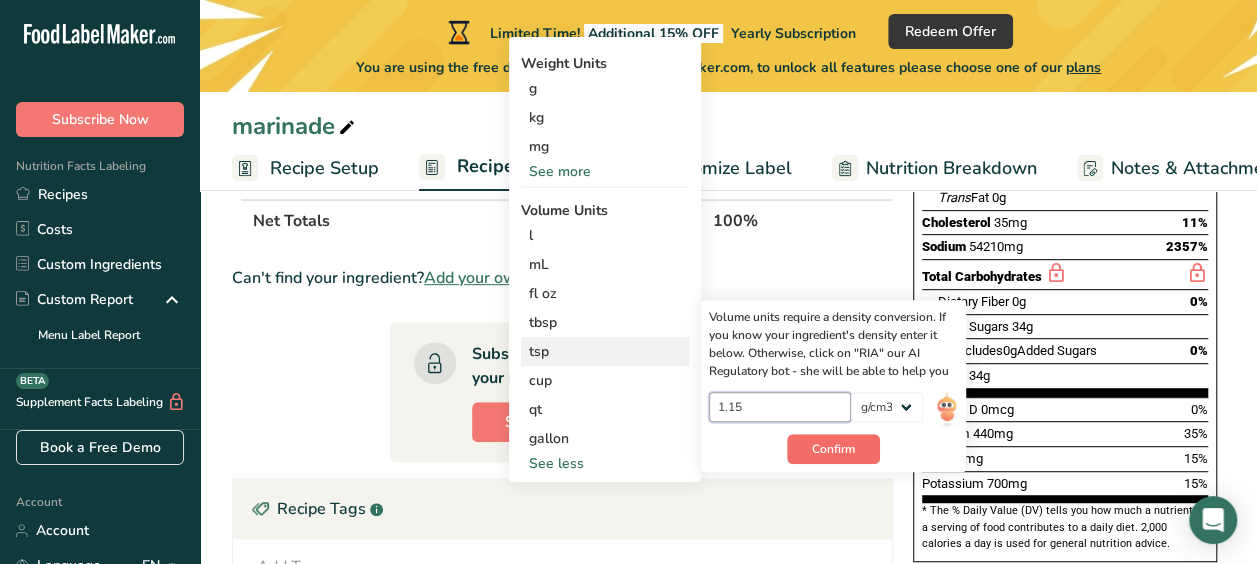 type on "1.15" 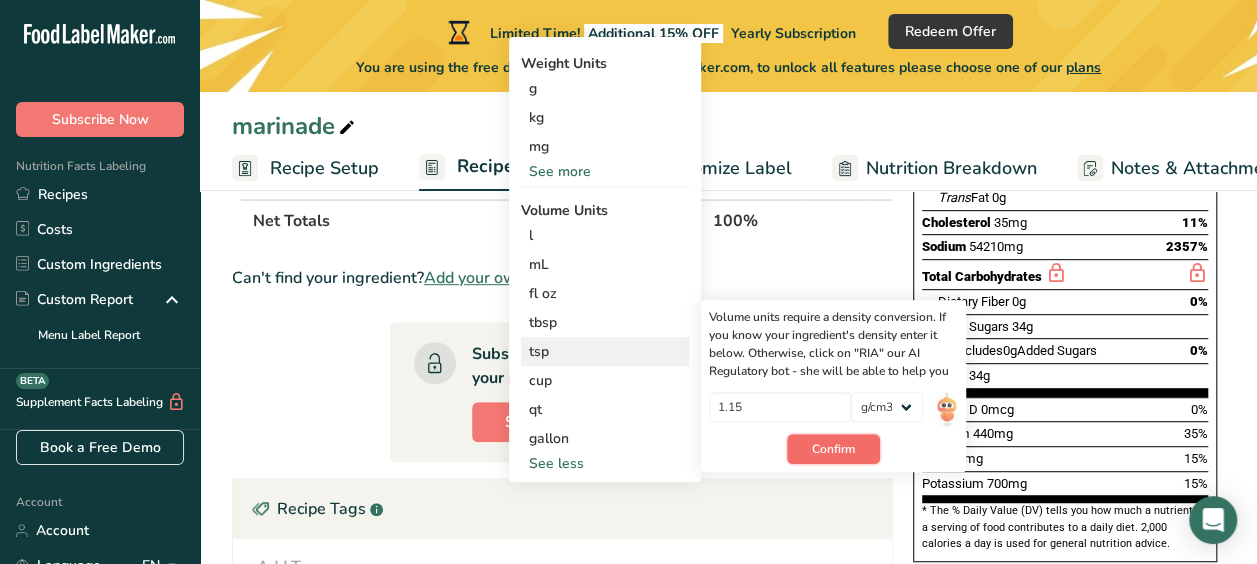 click on "Confirm" at bounding box center (833, 449) 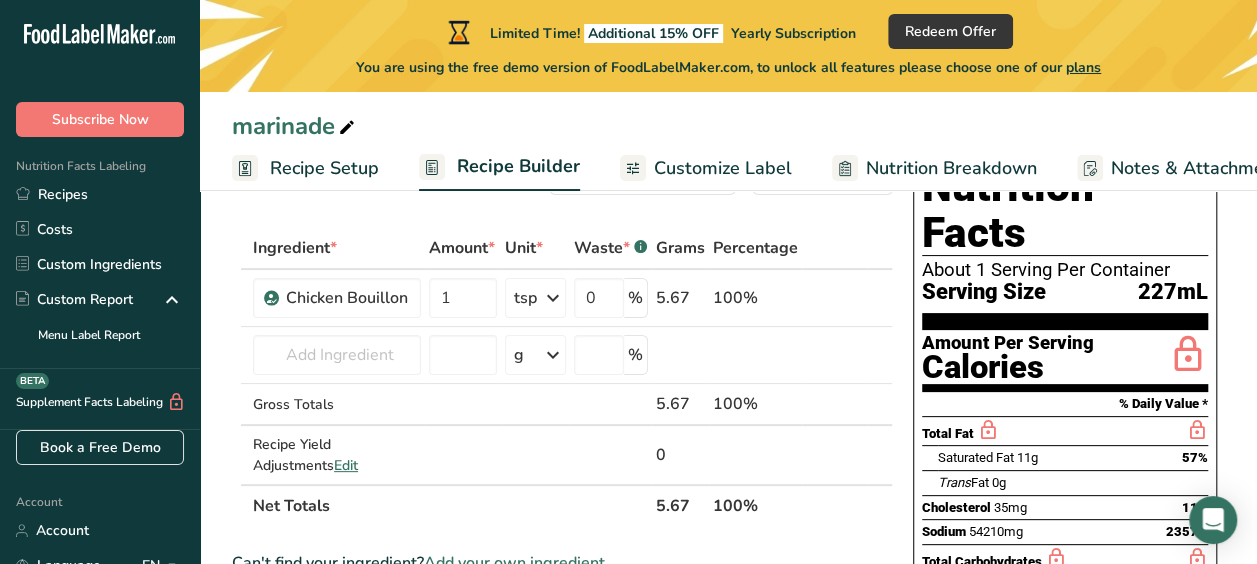 scroll, scrollTop: 82, scrollLeft: 0, axis: vertical 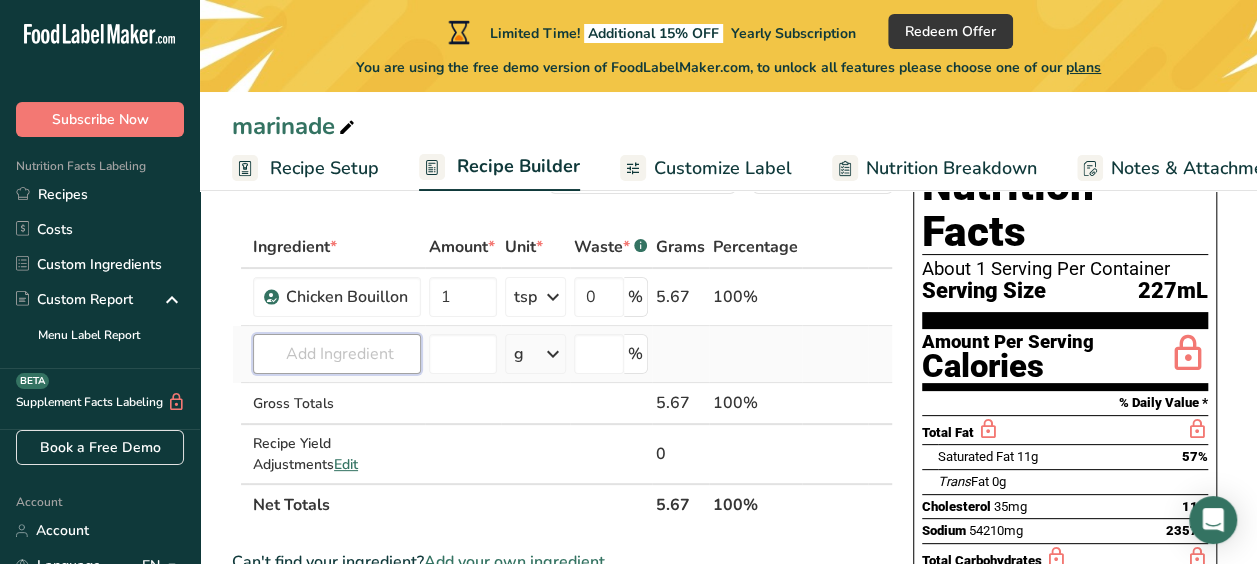 click at bounding box center (337, 354) 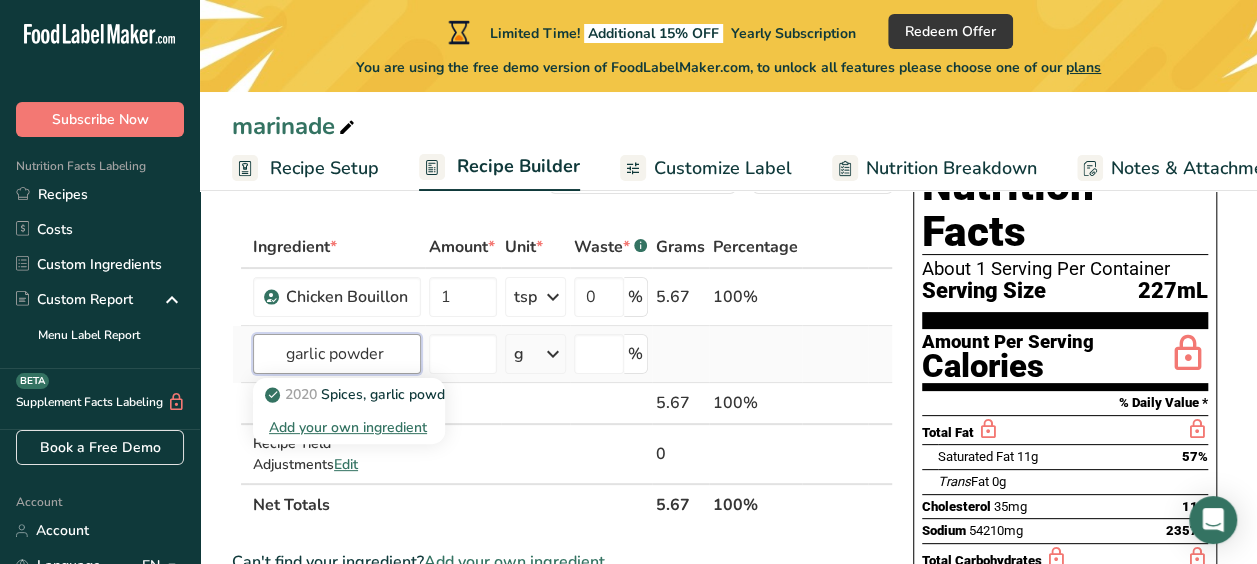 type on "garlic powder" 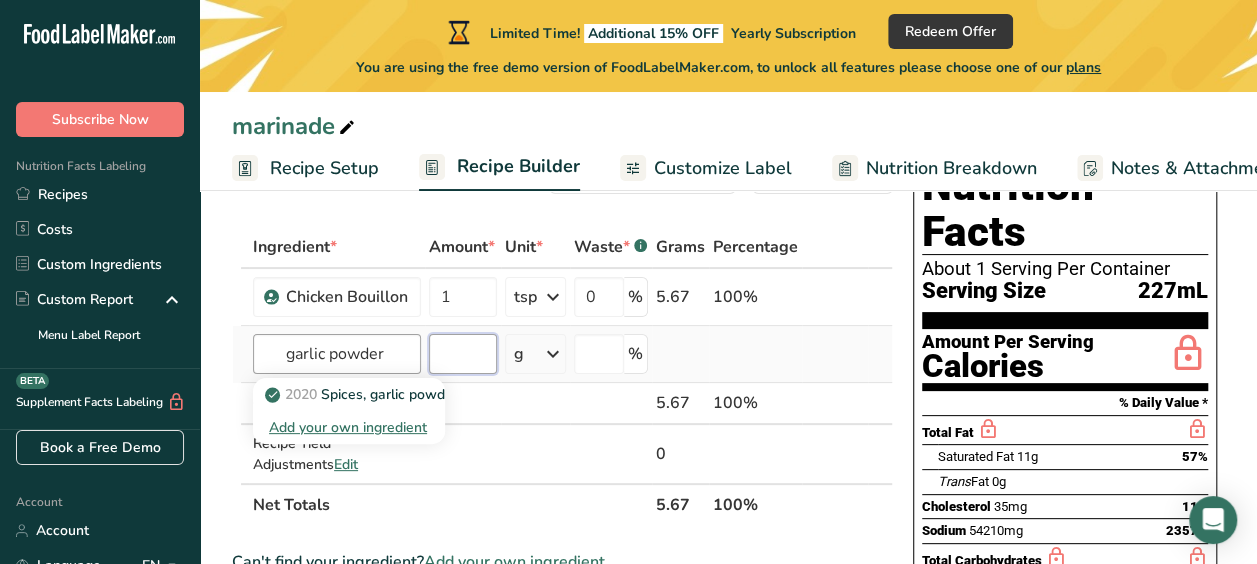 type 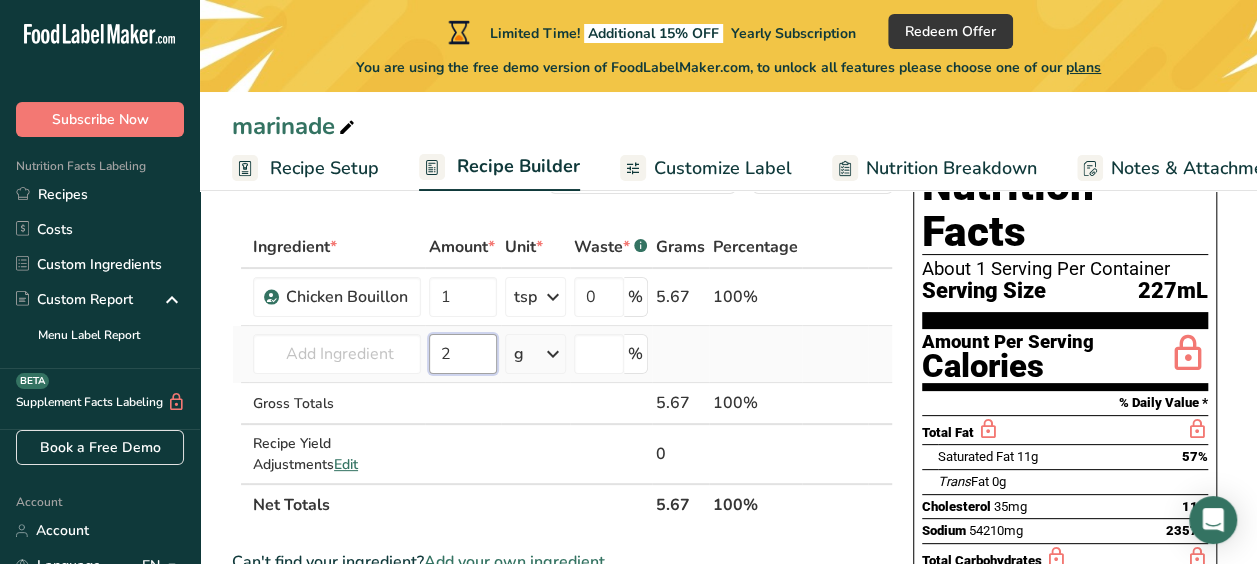 type on "2" 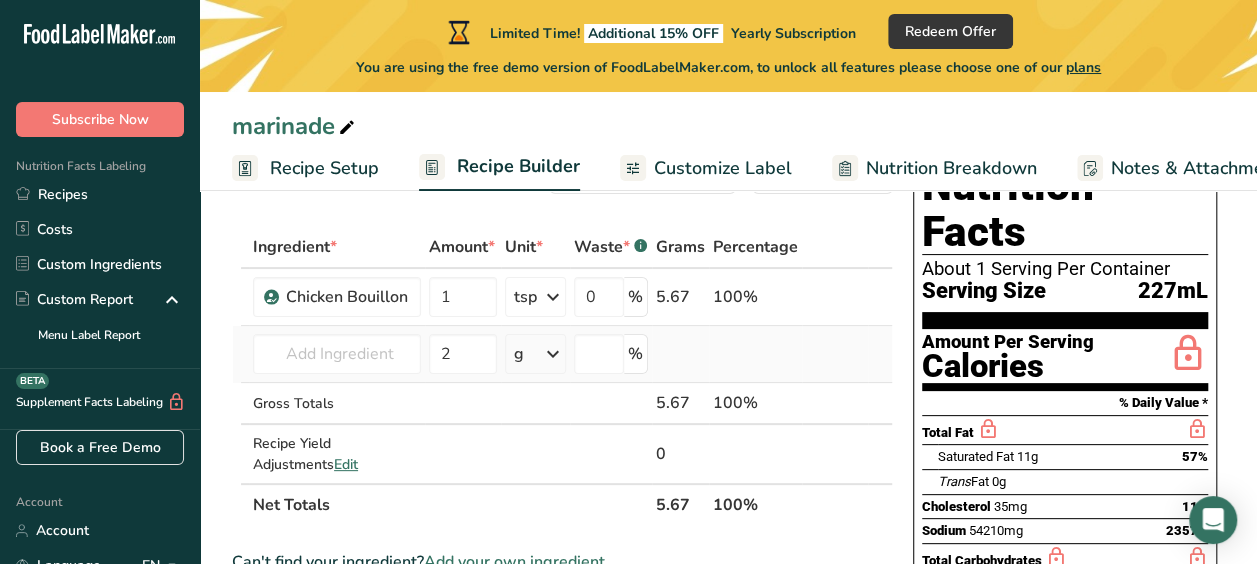 click at bounding box center (553, 354) 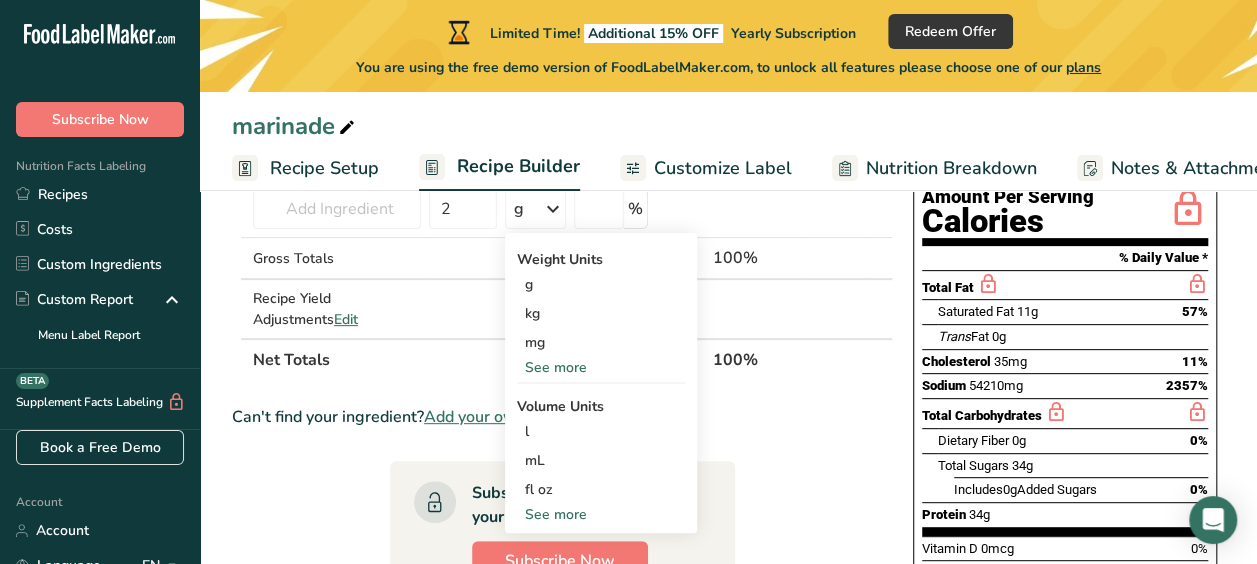 scroll, scrollTop: 234, scrollLeft: 0, axis: vertical 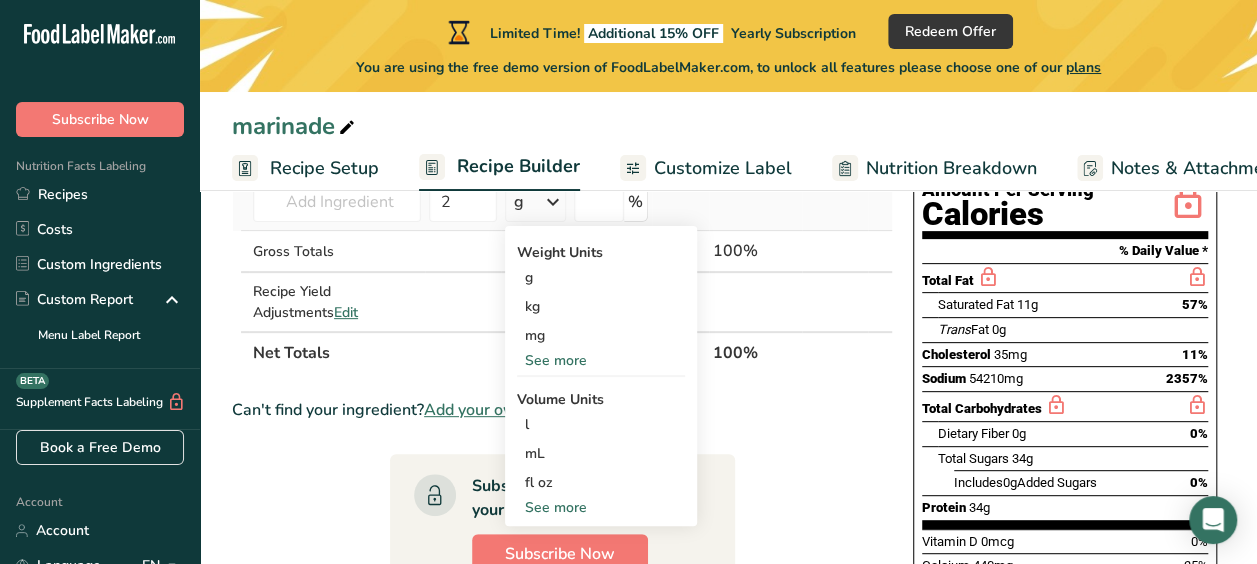 click on "See more" at bounding box center (601, 507) 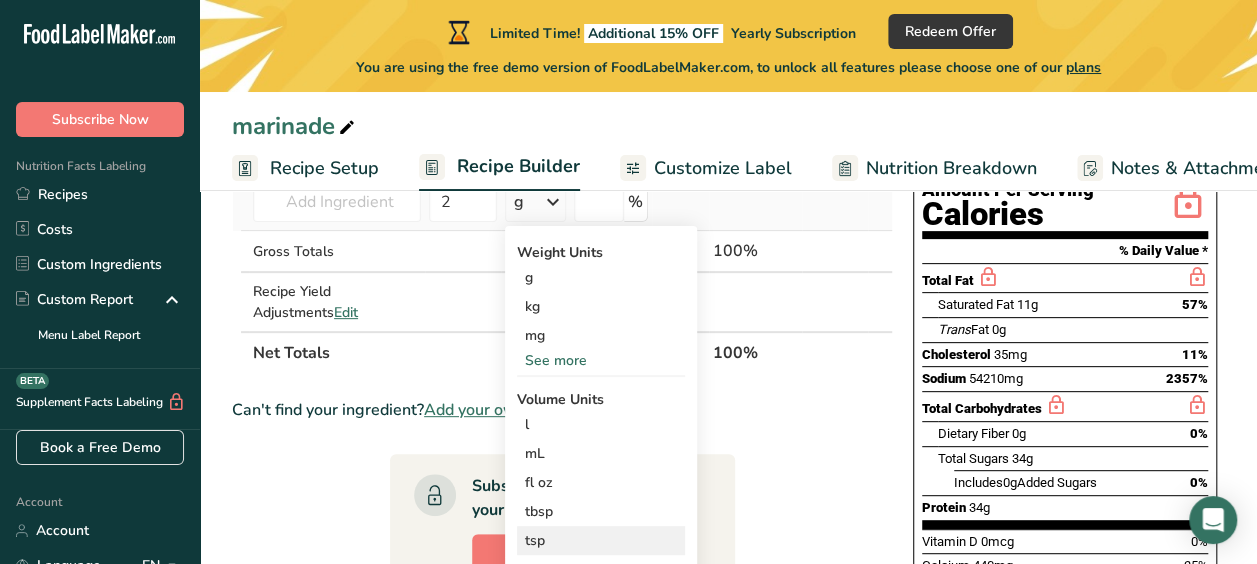click on "tsp" at bounding box center [601, 540] 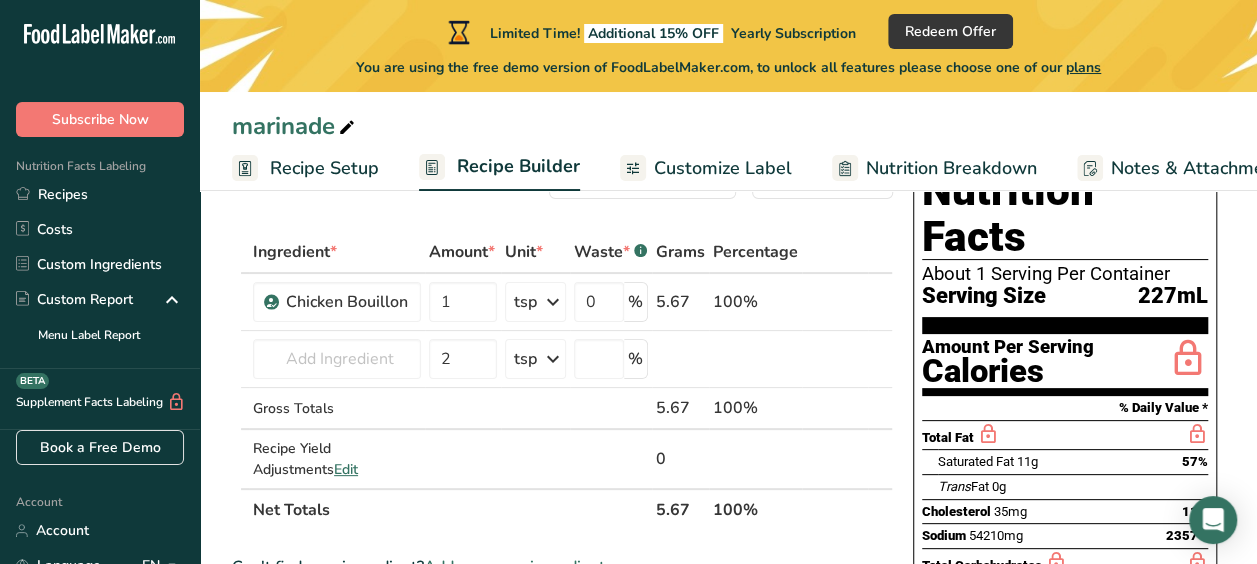 scroll, scrollTop: 74, scrollLeft: 0, axis: vertical 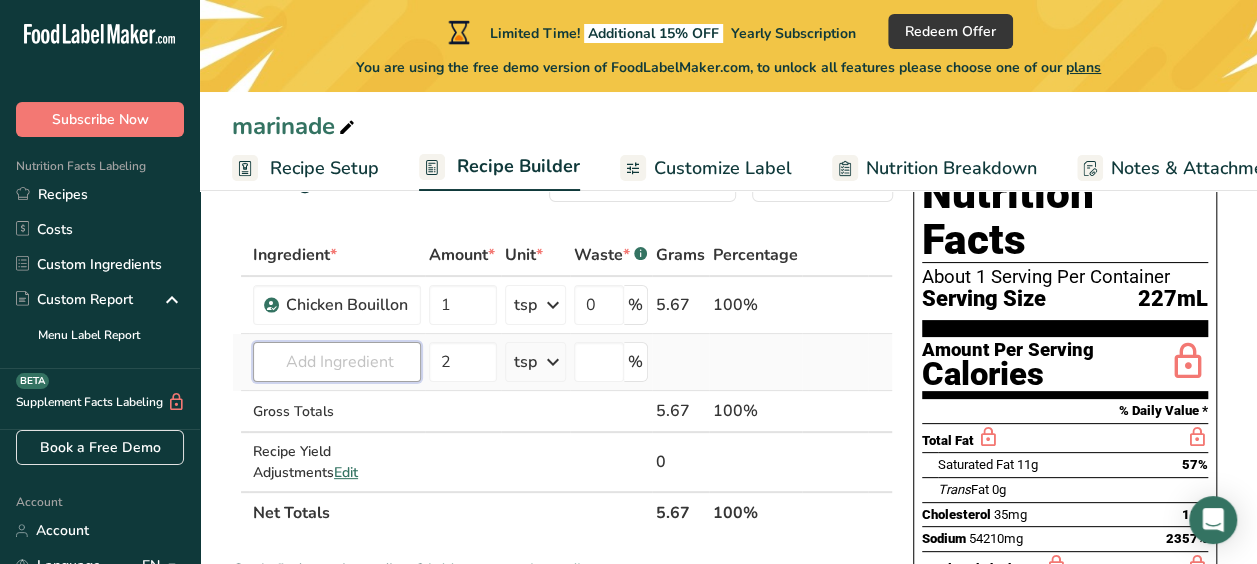 click at bounding box center [337, 362] 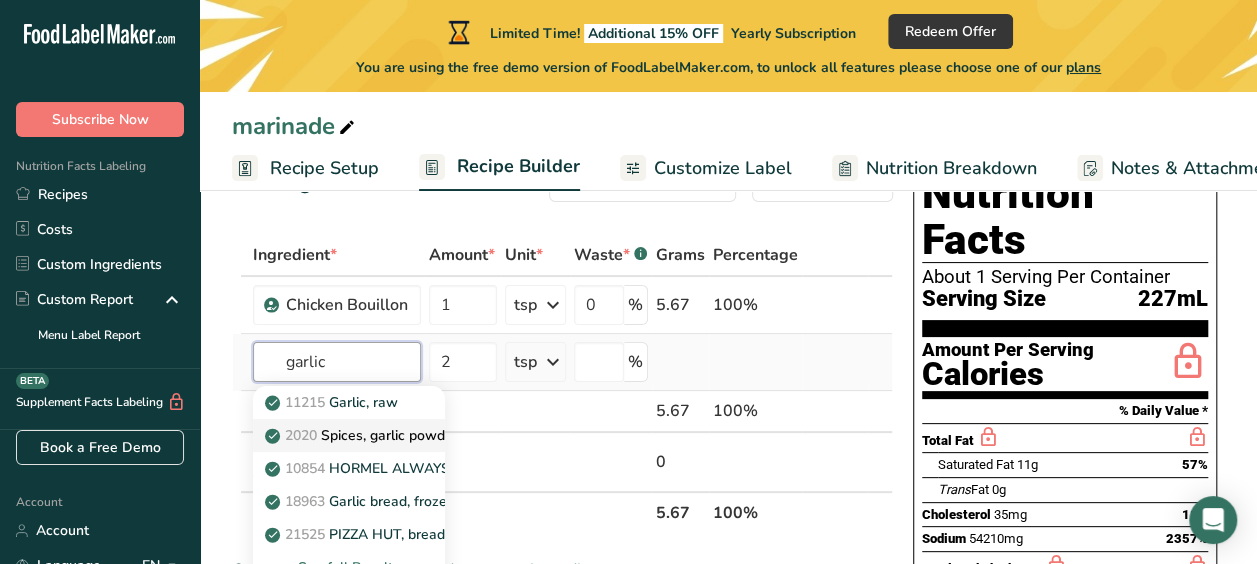 type on "garlic" 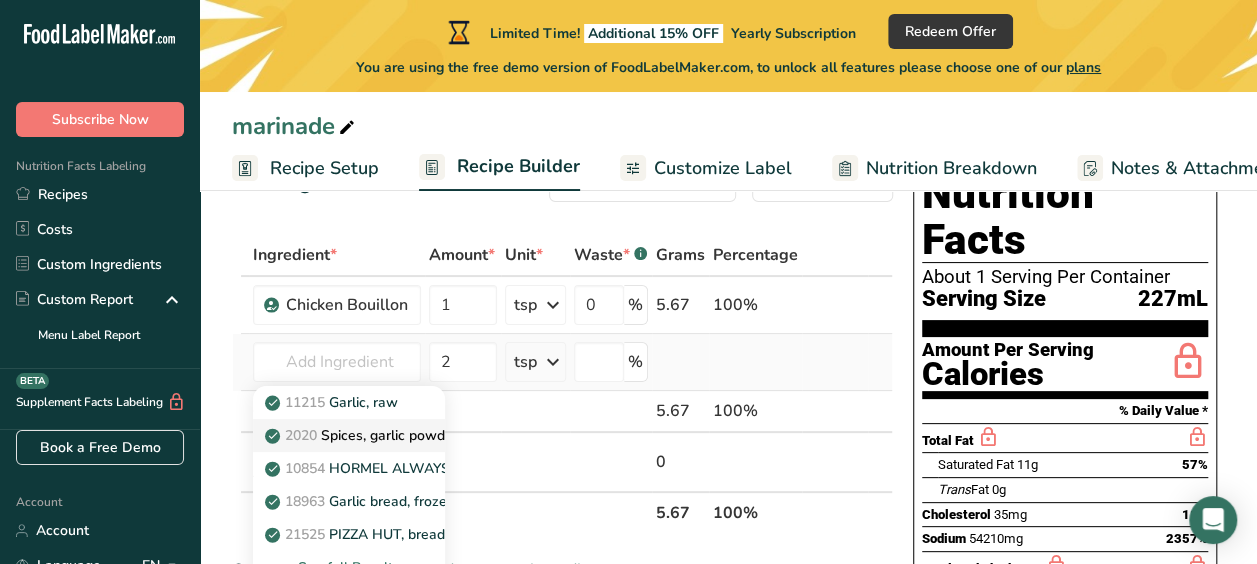 click on "2020
Spices, garlic powder" at bounding box center (363, 435) 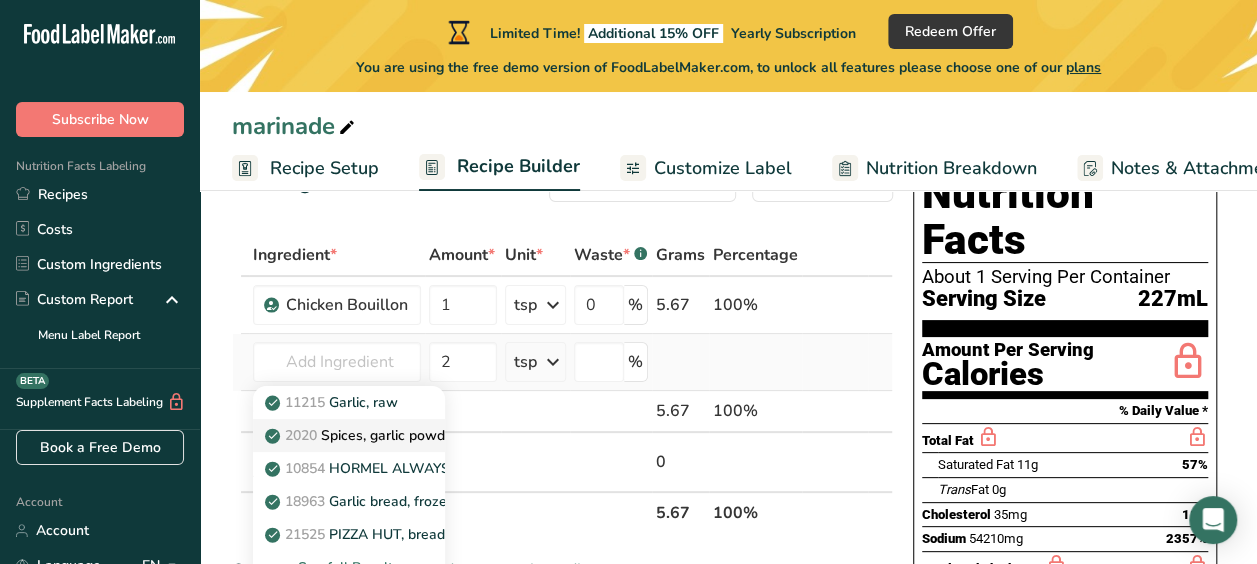 type on "Spices, garlic powder" 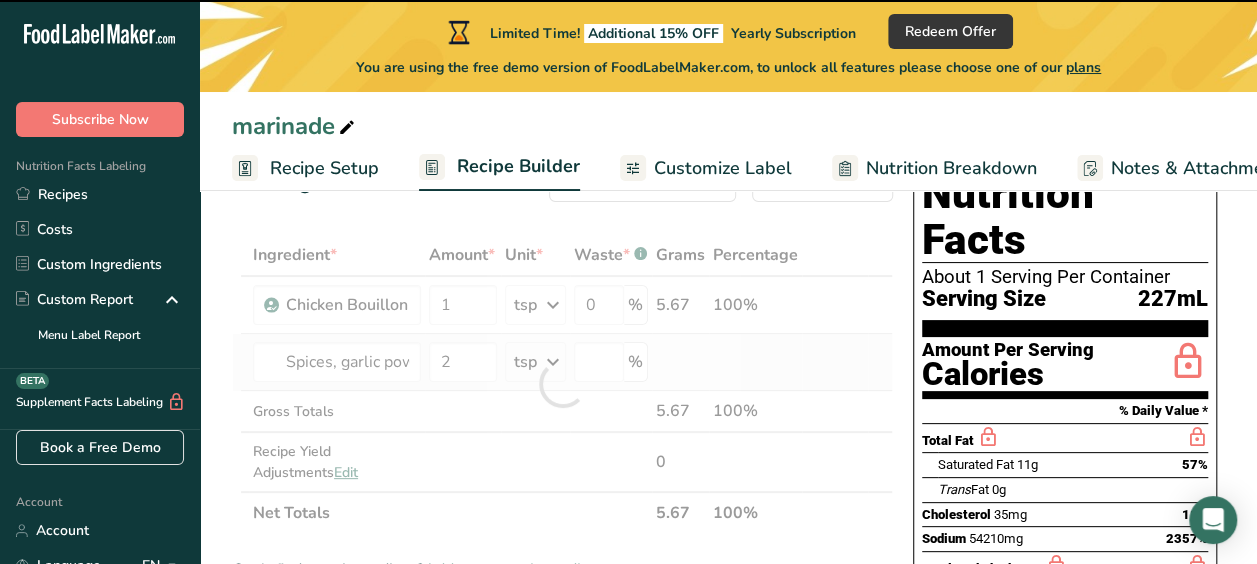 type on "0" 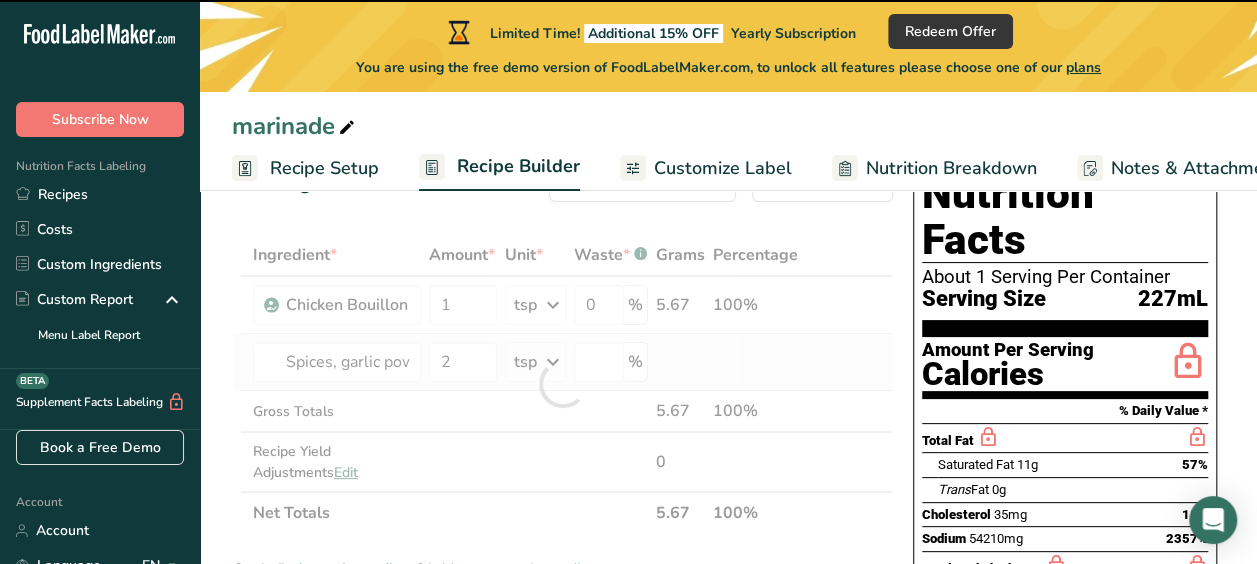 type on "0" 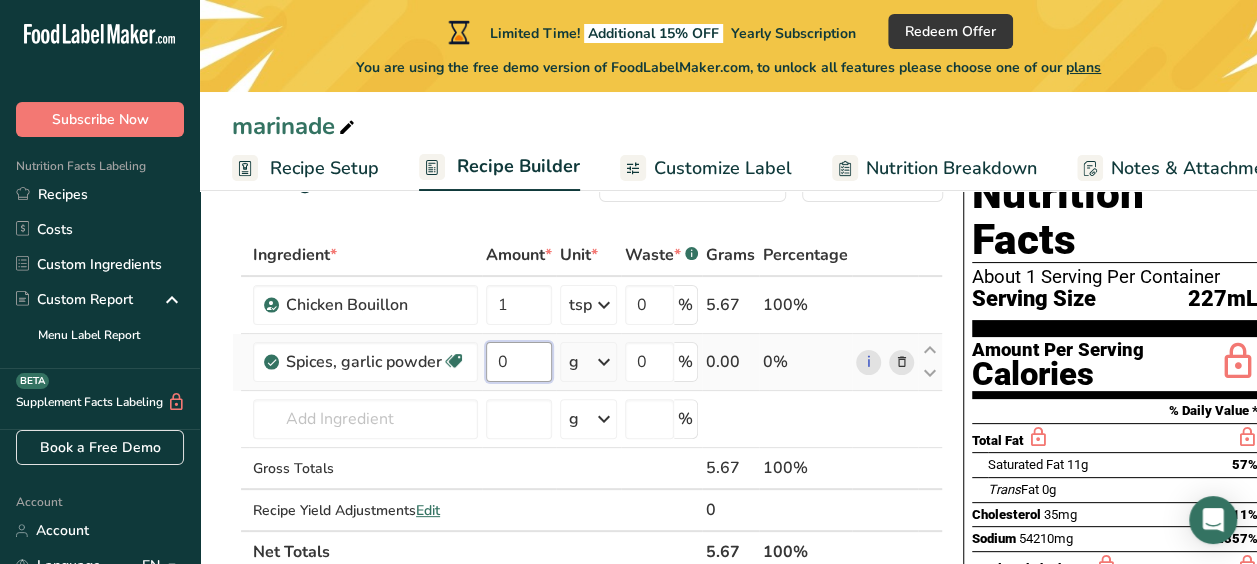 click on "0" at bounding box center (519, 362) 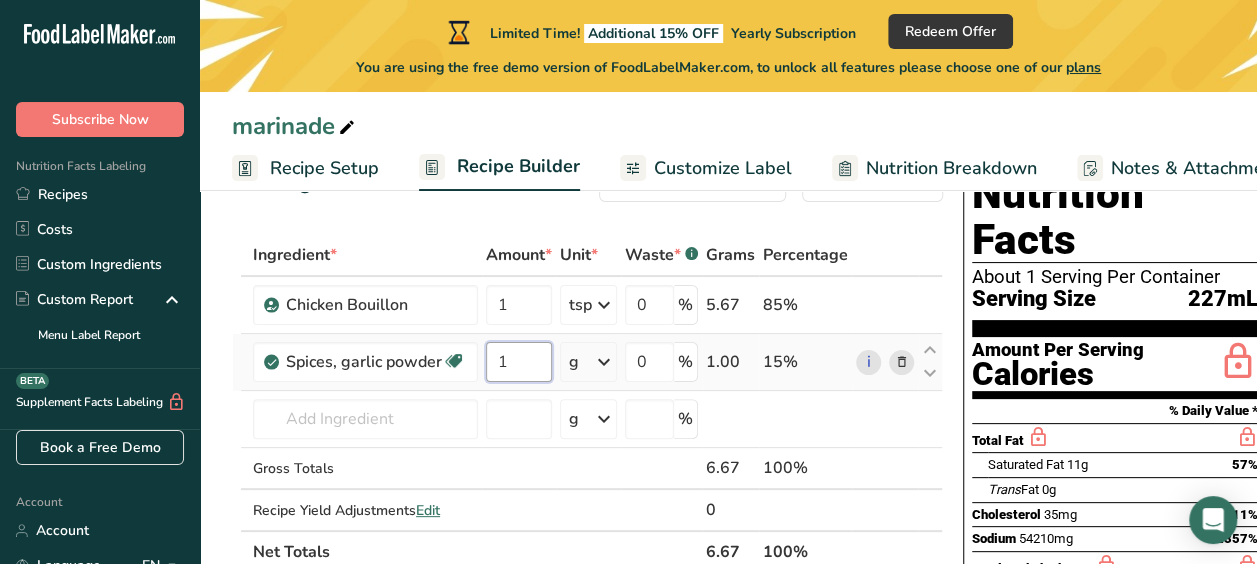 type on "1" 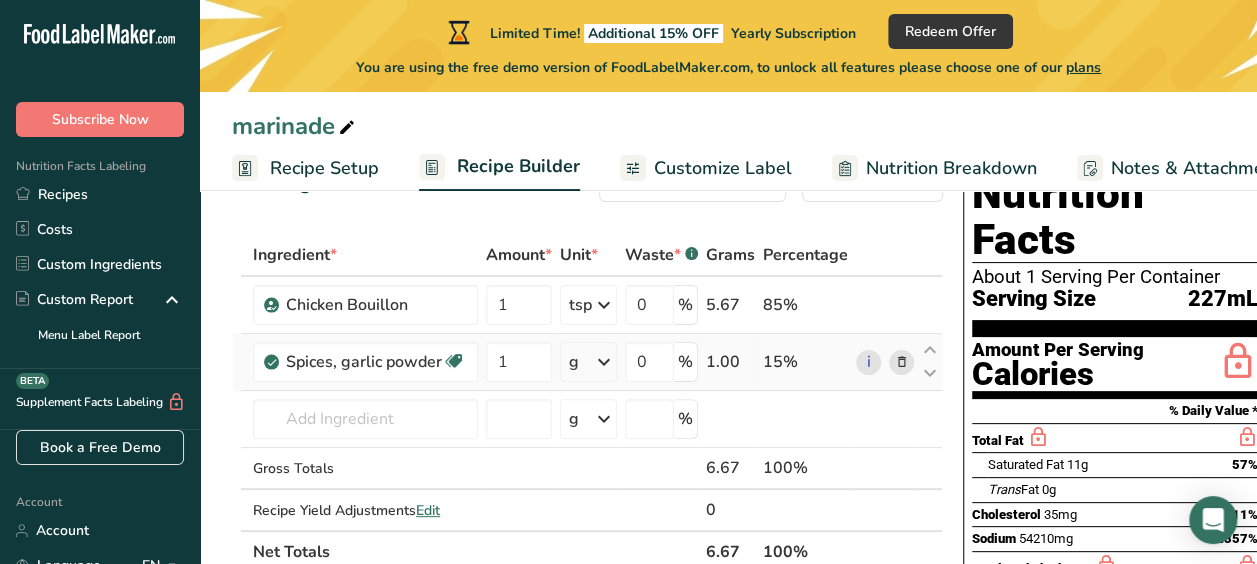click on "Ingredient *
Amount *
Unit *
Waste *   .a-a{fill:#347362;}.b-a{fill:#fff;}          Grams
Percentage
Chicken Bouillon
1
tsp
Weight Units
g
kg
mg
See more
Volume Units
l
Volume units require a density conversion. If you know your ingredient's density enter it below. Otherwise, click on "RIA" our AI Regulatory bot - she will be able to help you
1.15
lb/ft3
g/cm3
Confirm
mL
Volume units require a density conversion. If you know your ingredient's density enter it below. Otherwise, click on "RIA" our AI Regulatory bot - she will be able to help you
1.15
lb/ft3" at bounding box center (587, 403) 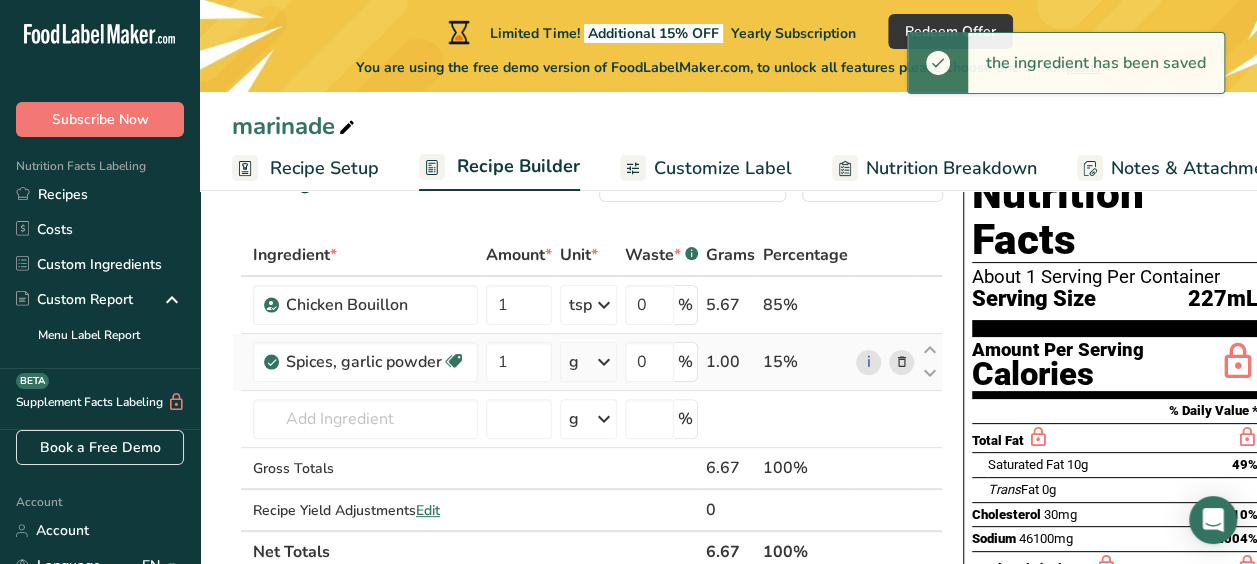 click at bounding box center [604, 362] 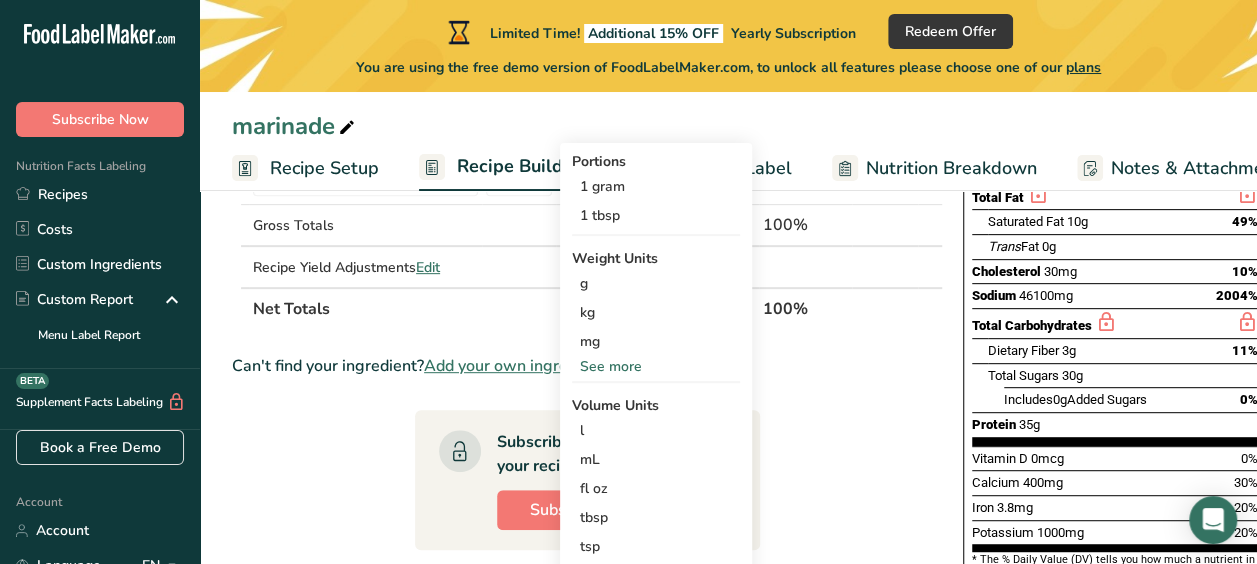 scroll, scrollTop: 349, scrollLeft: 0, axis: vertical 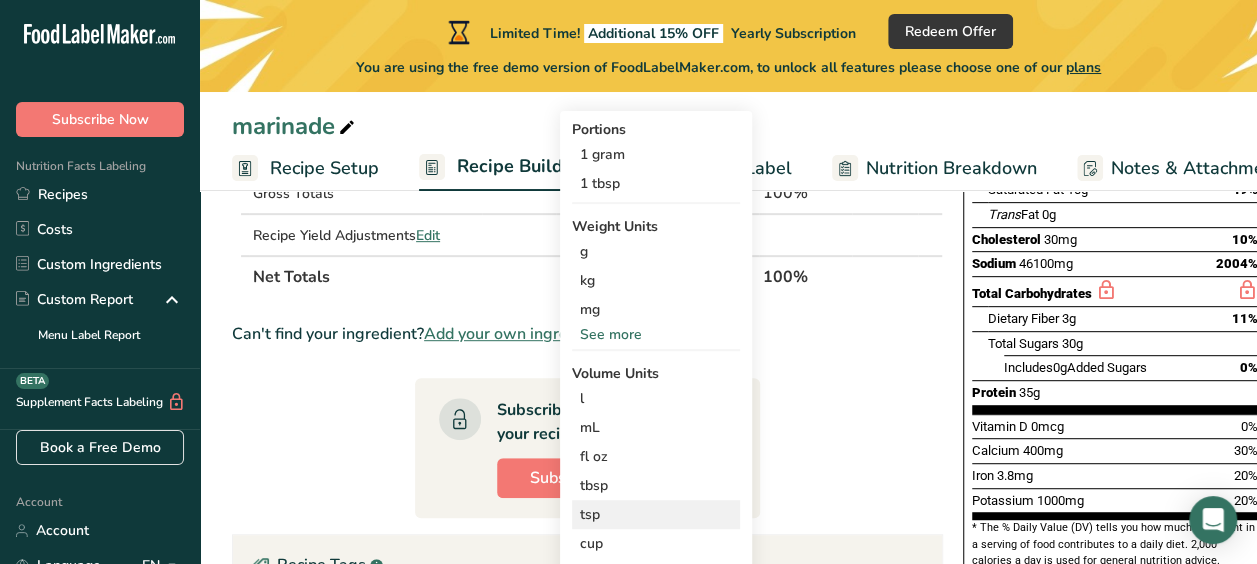 click on "tsp" at bounding box center (656, 514) 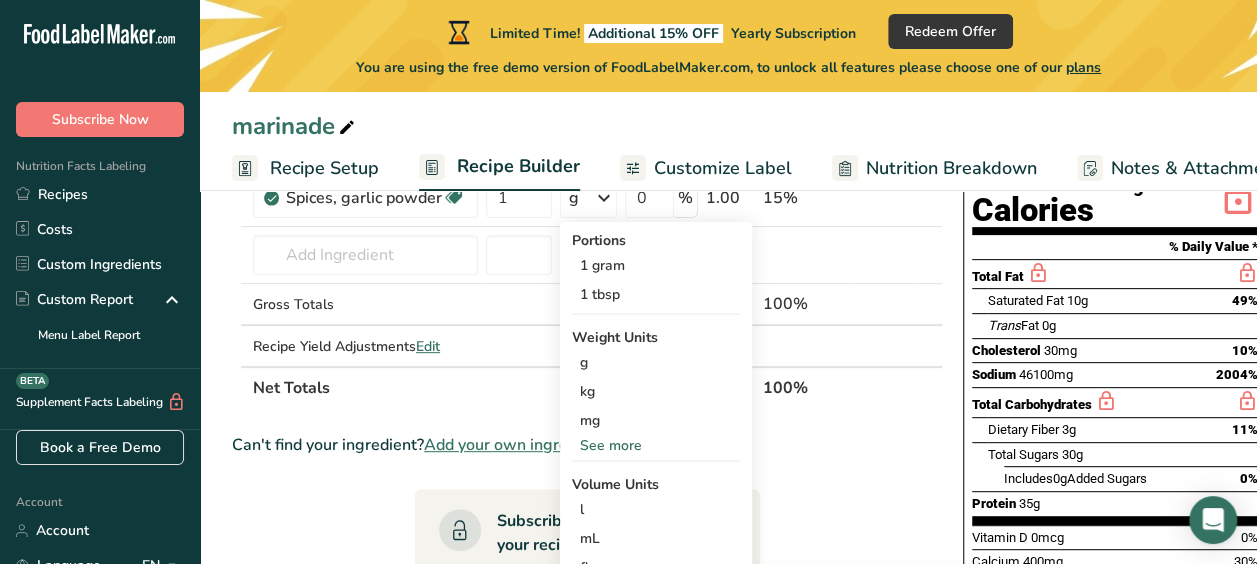 scroll, scrollTop: 234, scrollLeft: 0, axis: vertical 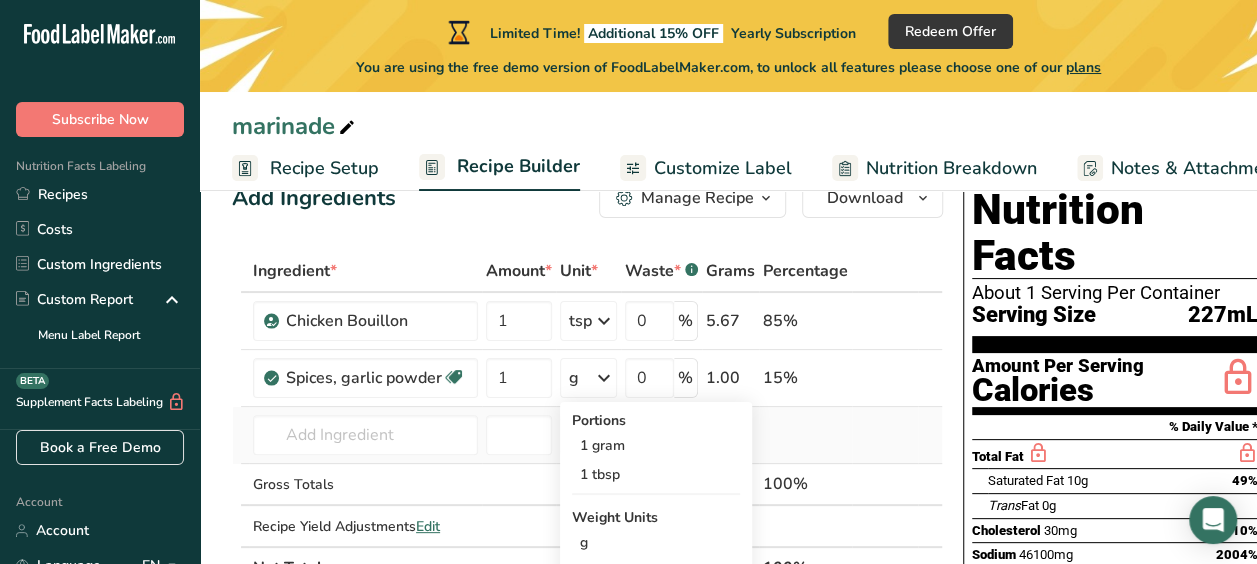 click at bounding box center [885, 435] 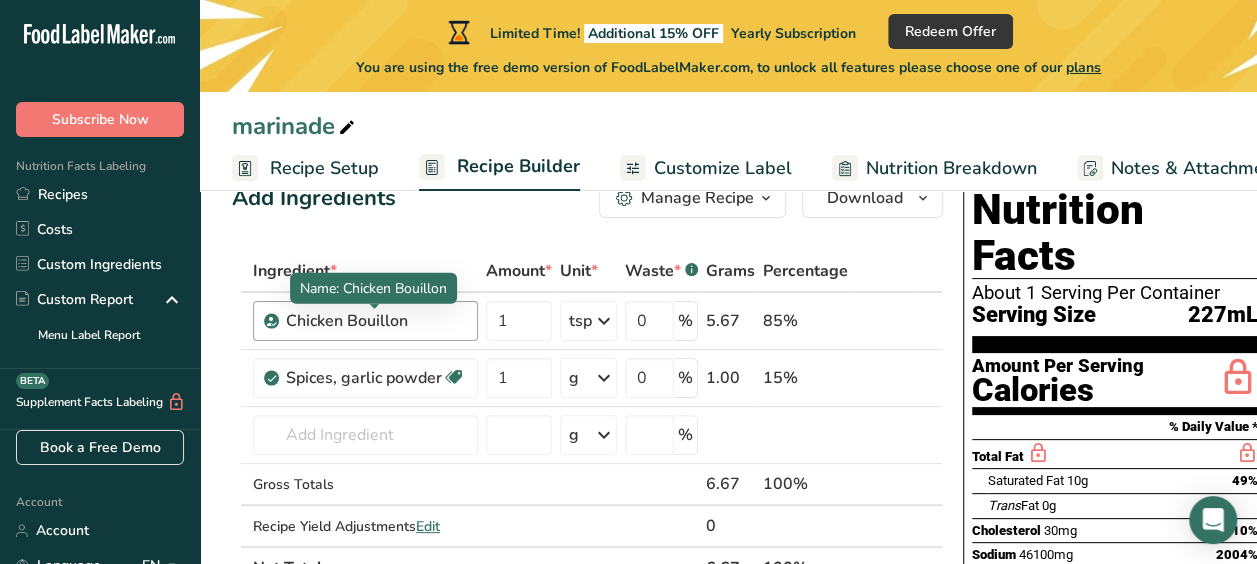 click on "Chicken Bouillon" at bounding box center (376, 321) 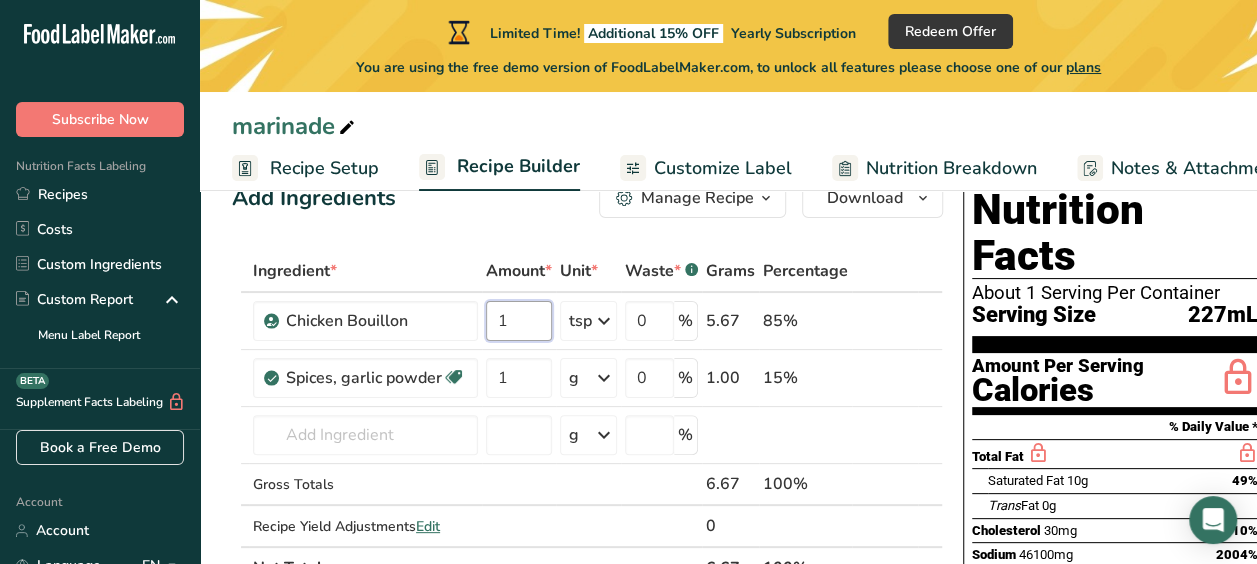 click on "1" at bounding box center [519, 321] 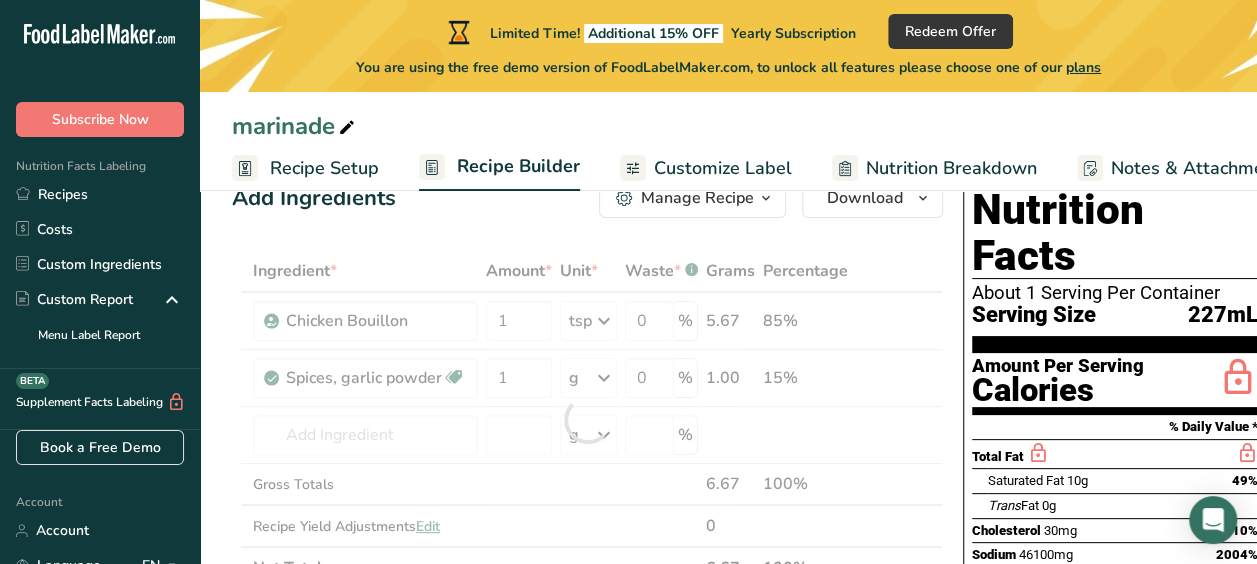 click on "Ingredient *
Amount *
Unit *
Waste *   .a-a{fill:#347362;}.b-a{fill:#fff;}          Grams
Percentage
Chicken Bouillon
1
tsp
Weight Units
g
kg
mg
See more
Volume Units
l
Volume units require a density conversion. If you know your ingredient's density enter it below. Otherwise, click on "RIA" our AI Regulatory bot - she will be able to help you
1.15
lb/ft3
g/cm3
Confirm
mL
Volume units require a density conversion. If you know your ingredient's density enter it below. Otherwise, click on "RIA" our AI Regulatory bot - she will be able to help you
1.15
lb/ft3" at bounding box center [587, 419] 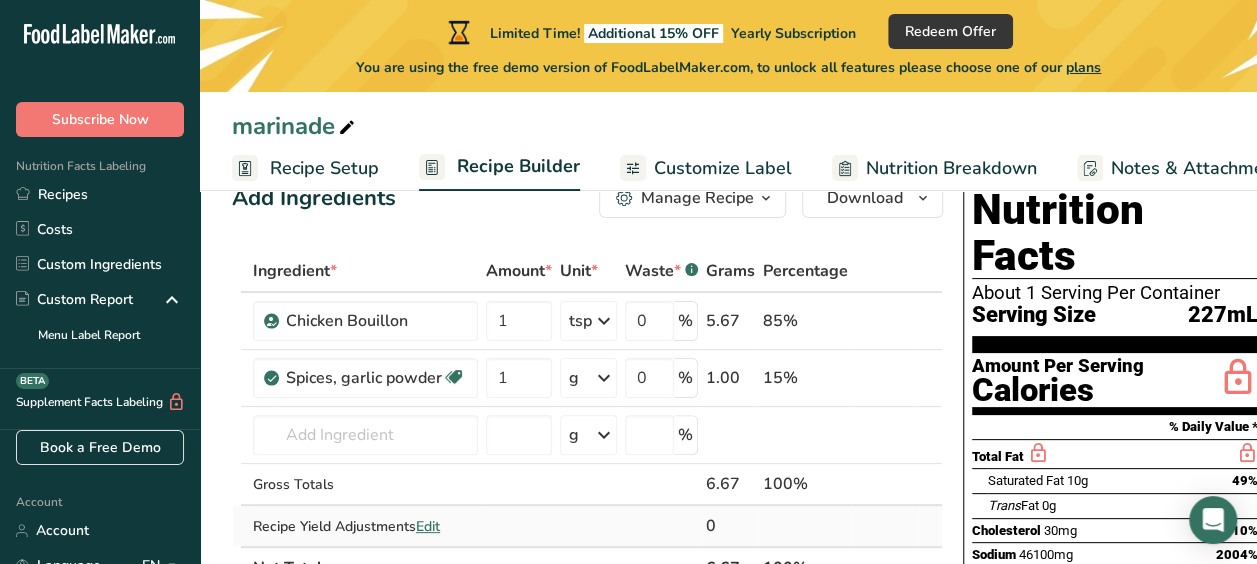 click on "Edit" at bounding box center (428, 526) 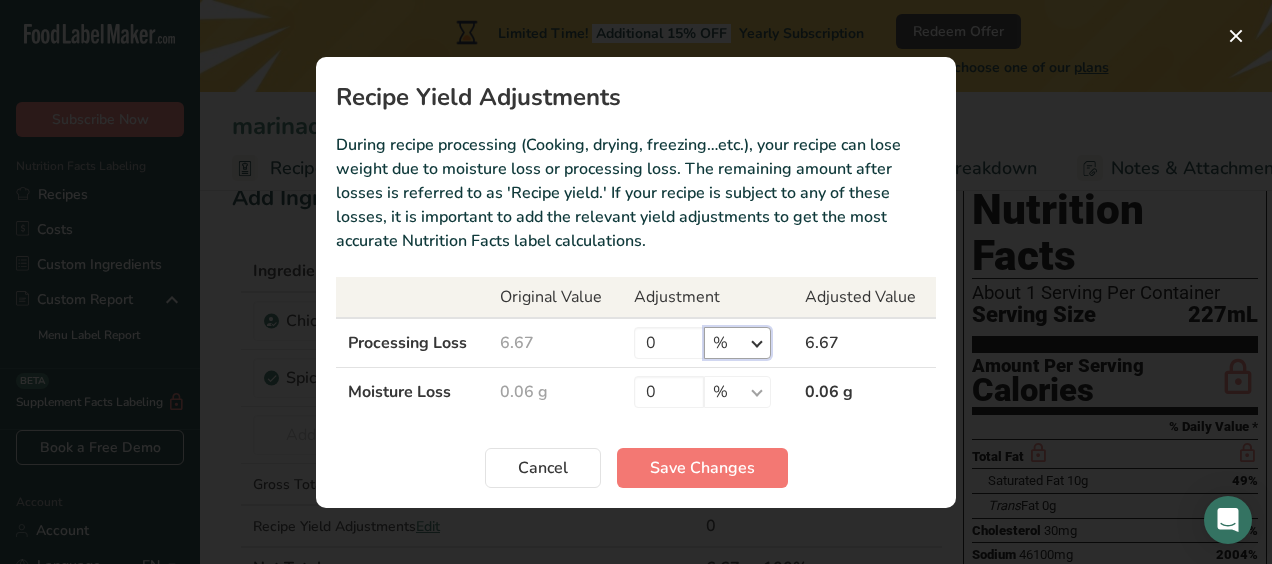 click on "%
g
kg
mg
mcg
lb
oz" at bounding box center [737, 343] 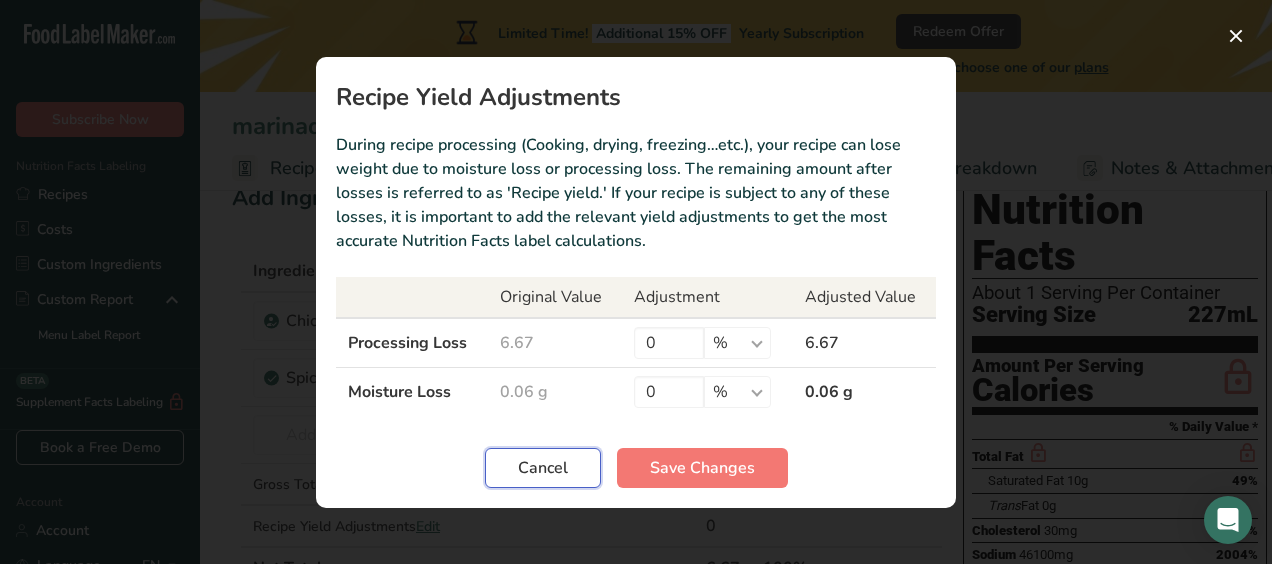 click on "Cancel" at bounding box center [543, 468] 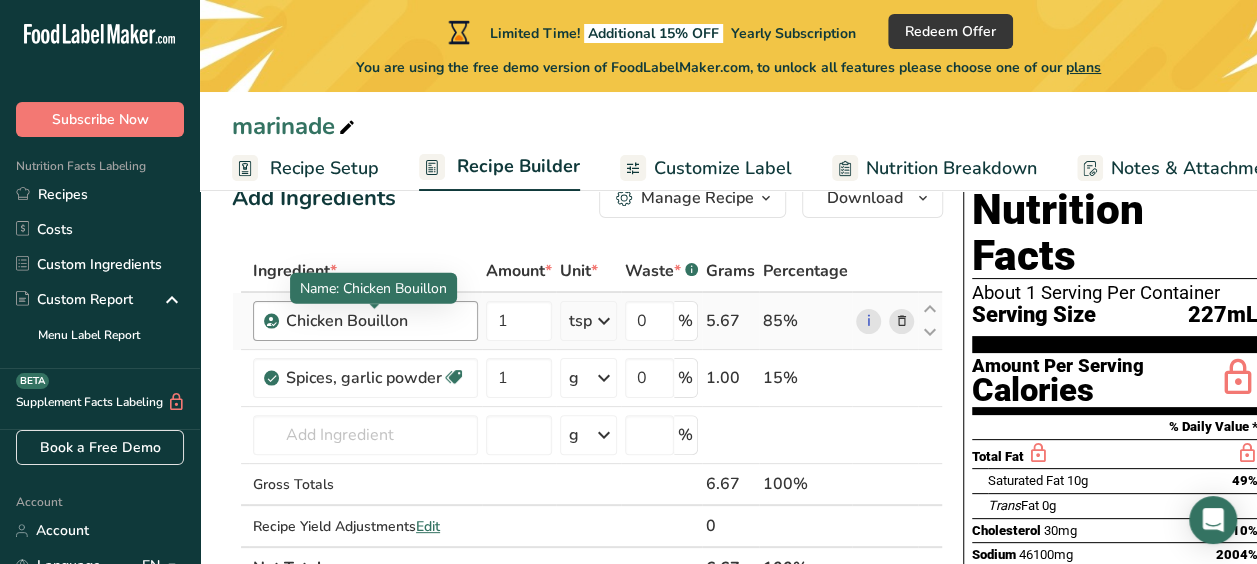 click on "Chicken Bouillon" at bounding box center (376, 321) 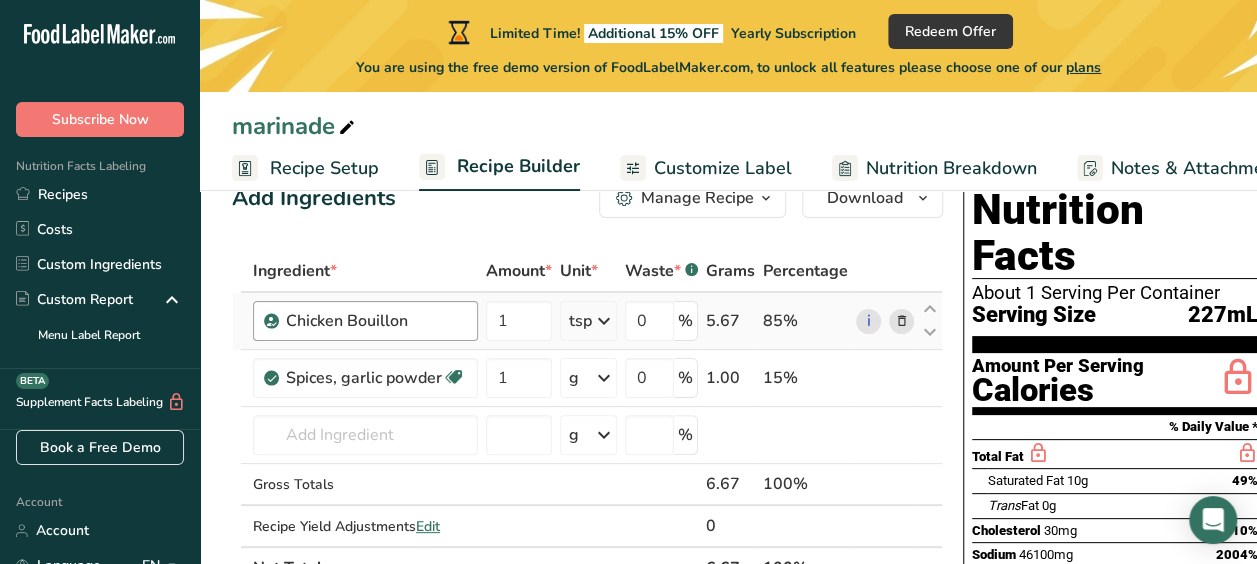click on "Chicken Bouillon" at bounding box center (376, 321) 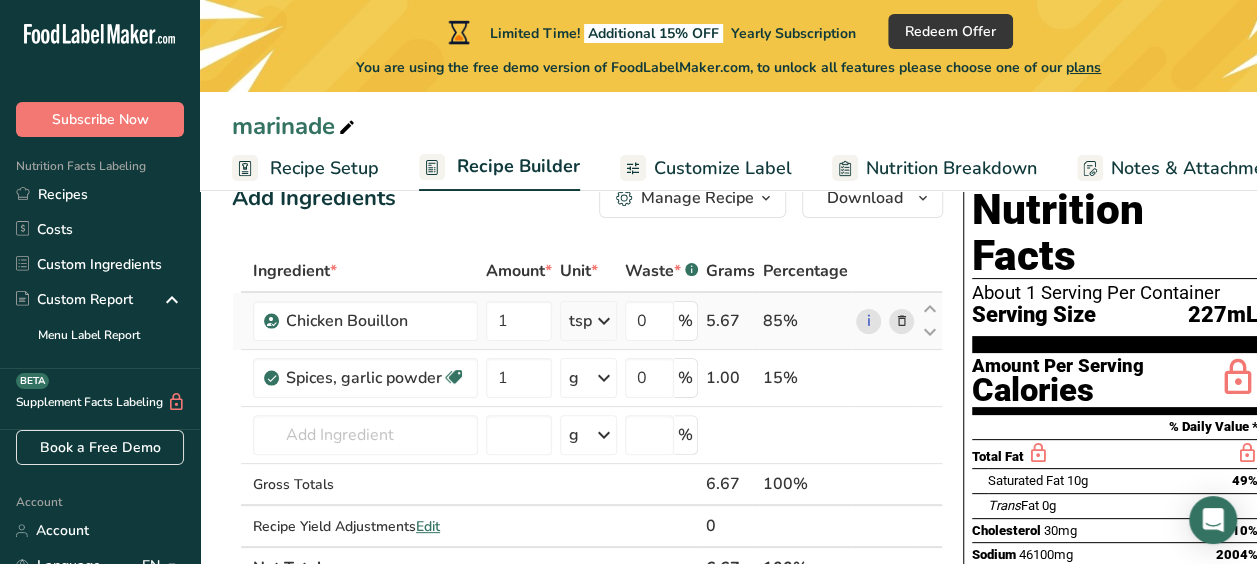 click at bounding box center [902, 321] 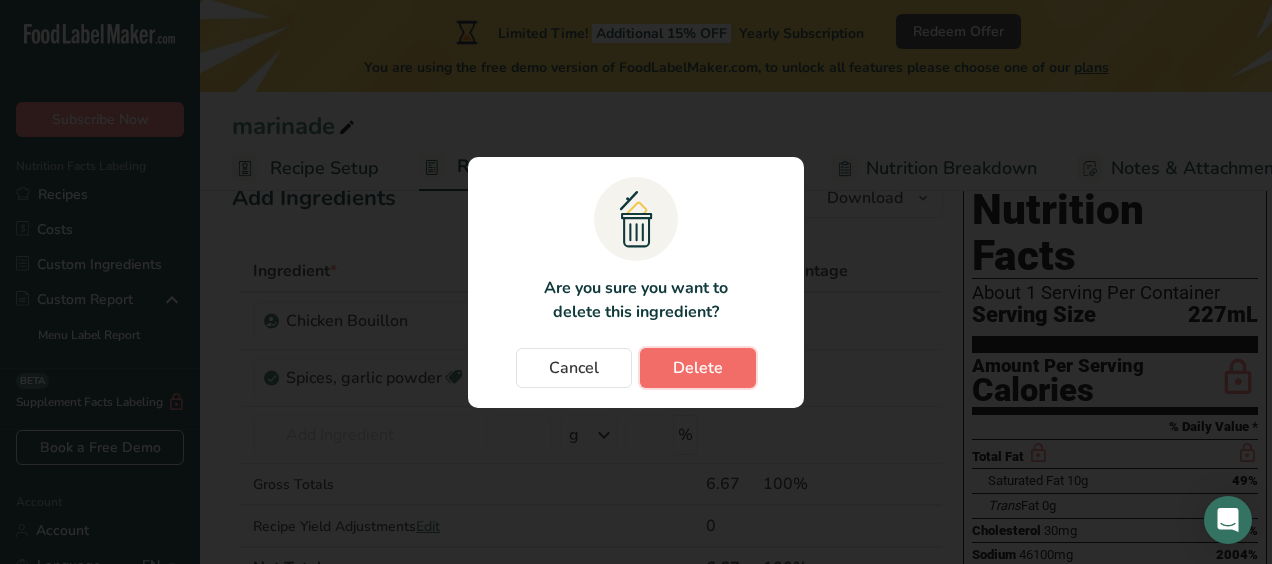 click on "Delete" at bounding box center [698, 368] 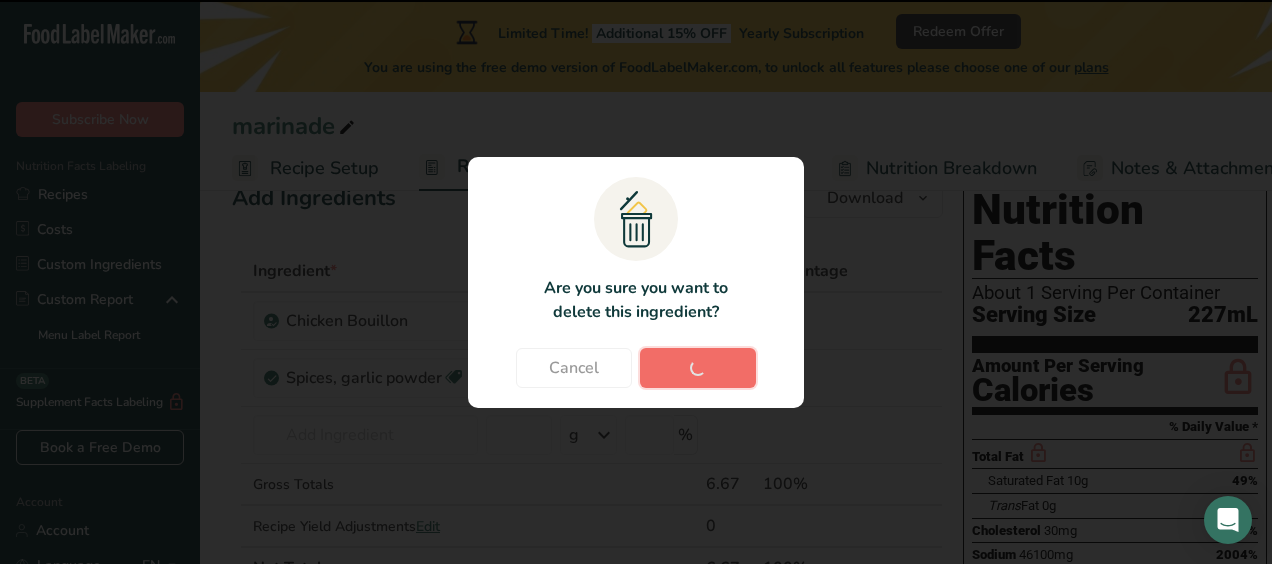 type 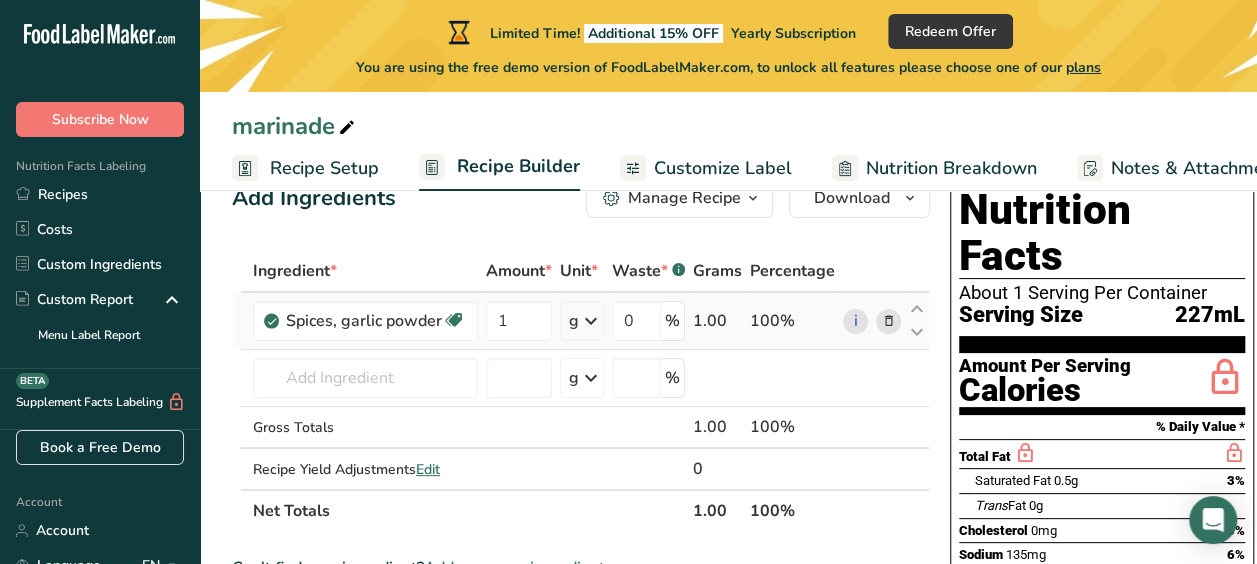 click at bounding box center (889, 321) 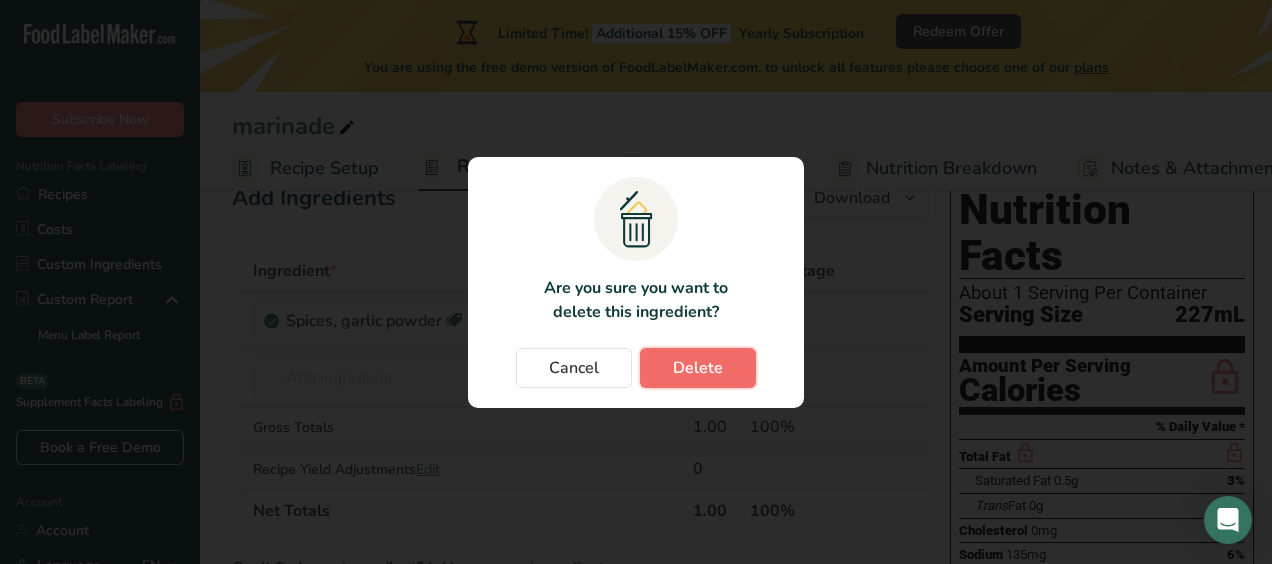 click on "Delete" at bounding box center [698, 368] 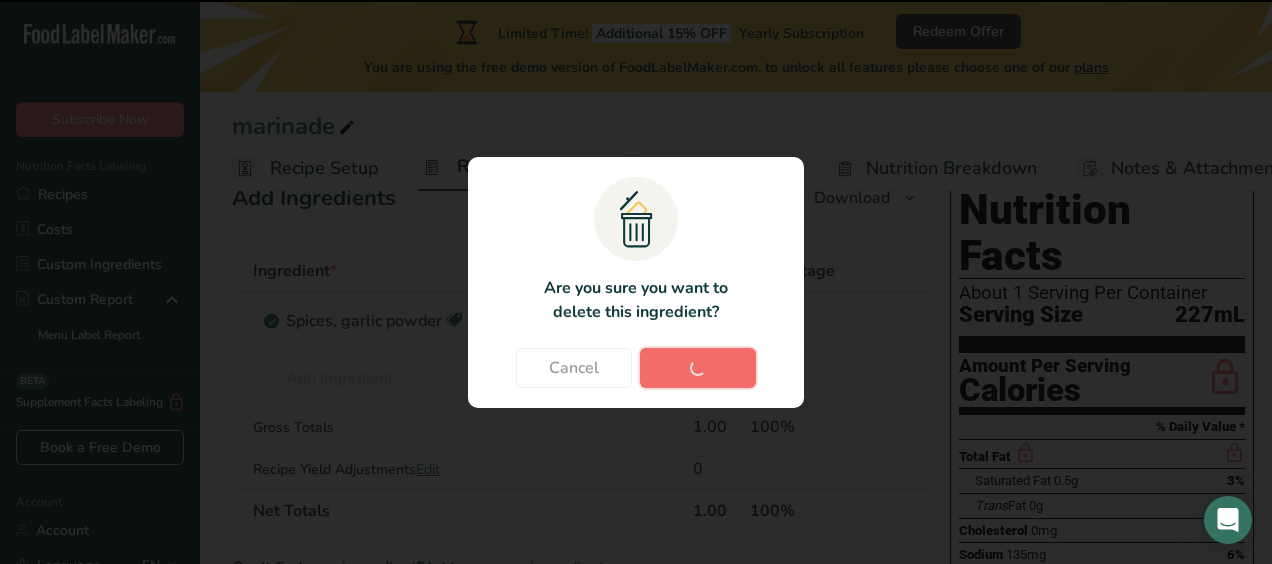 type 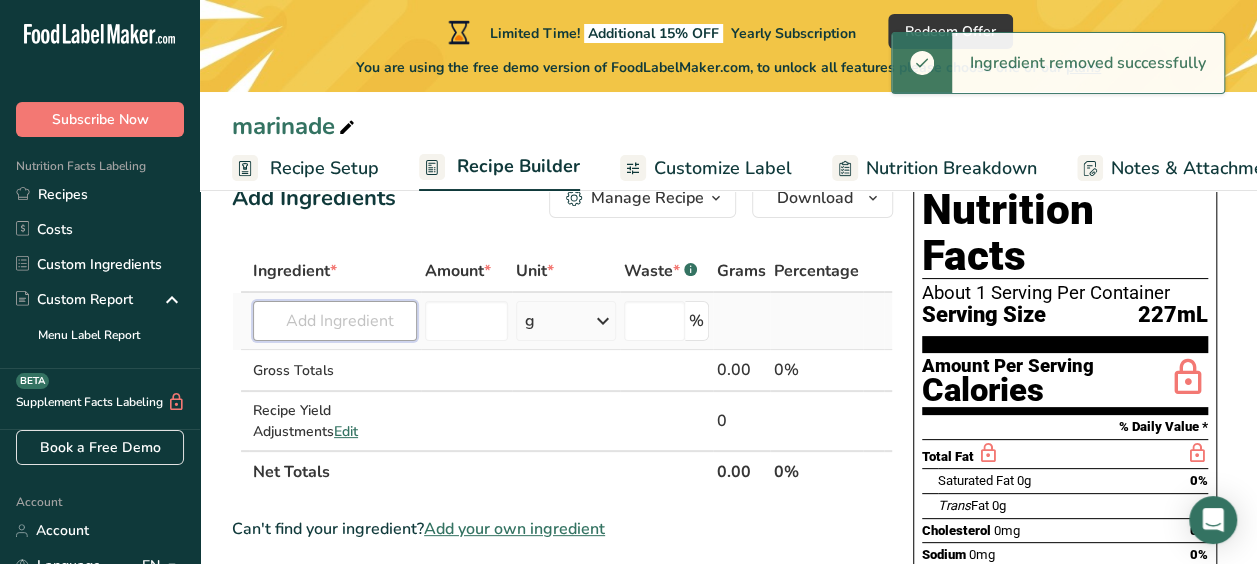 click at bounding box center [335, 321] 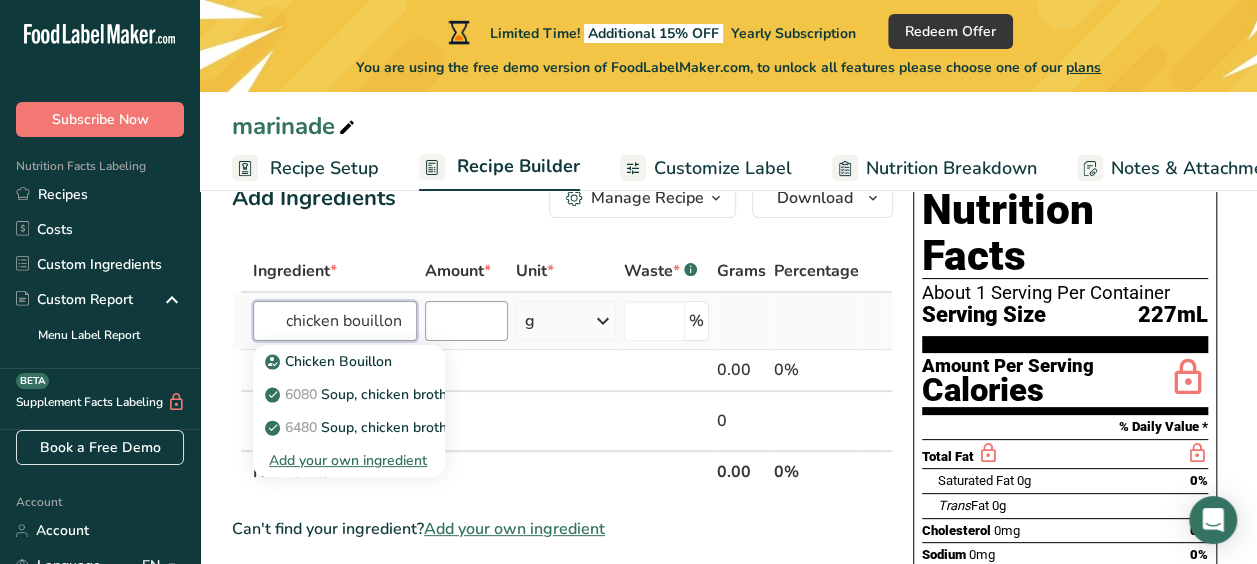type on "chicken bouillon" 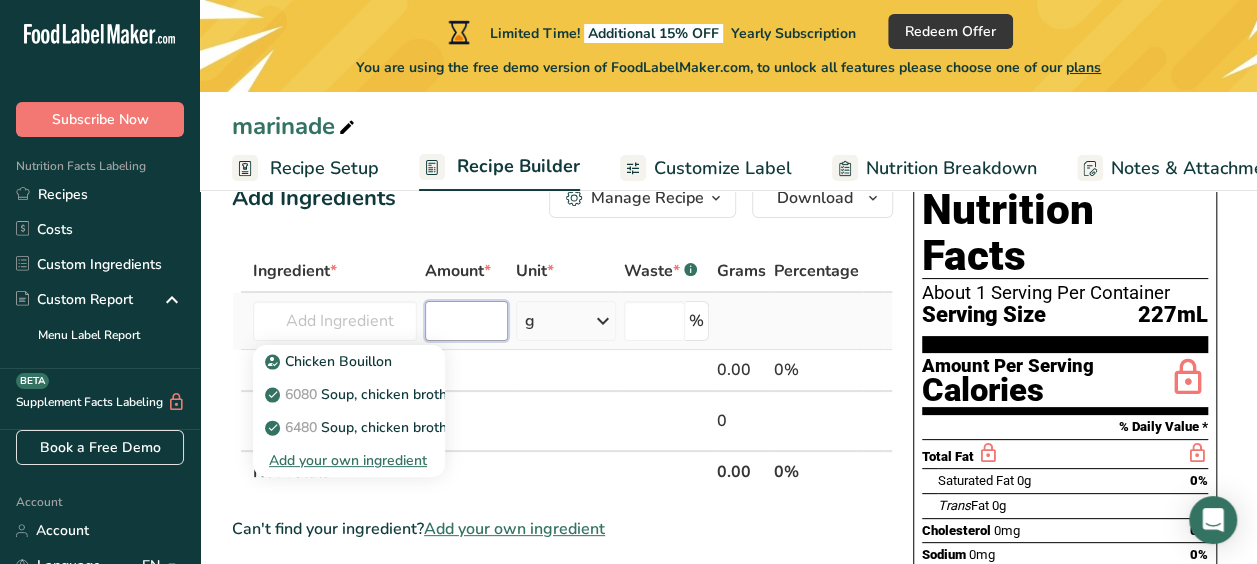 click at bounding box center [466, 321] 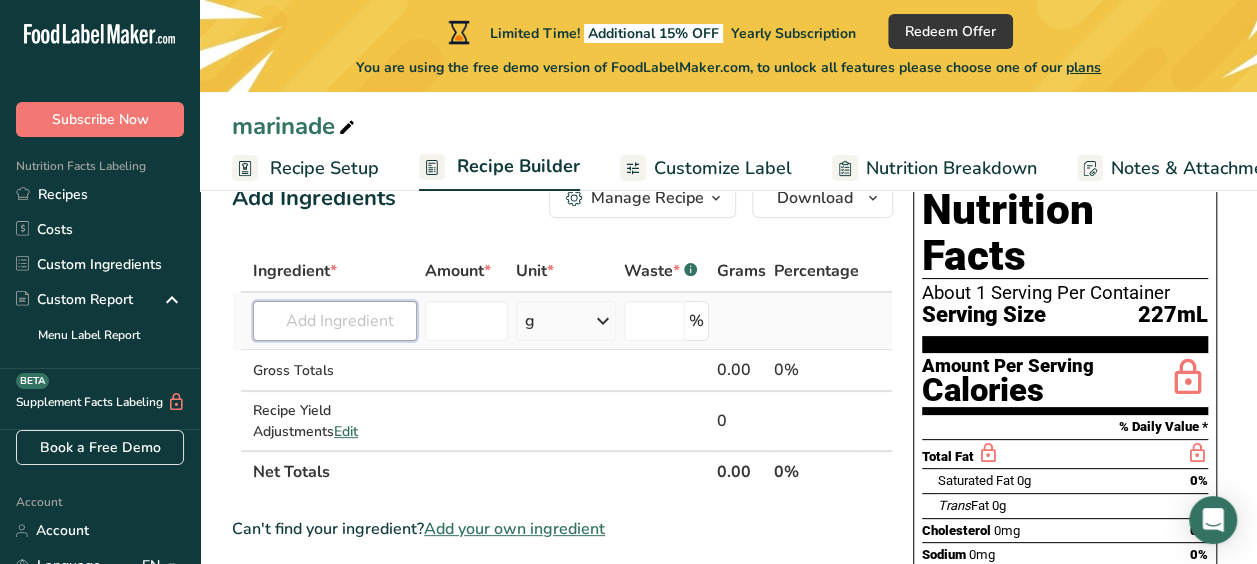 click at bounding box center (335, 321) 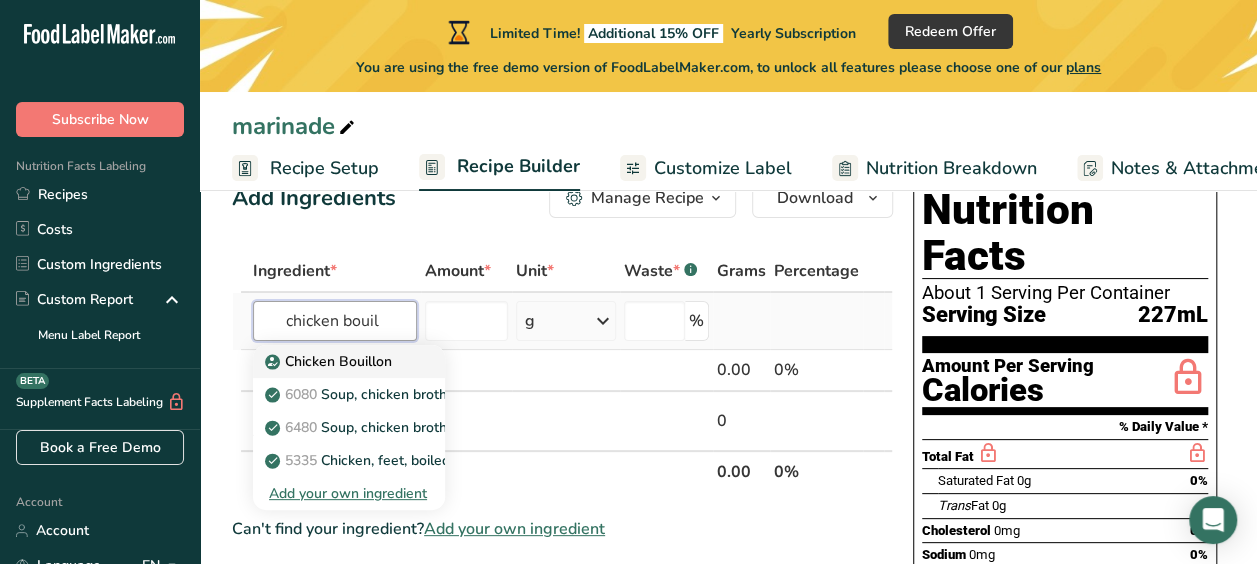 type on "chicken bouil" 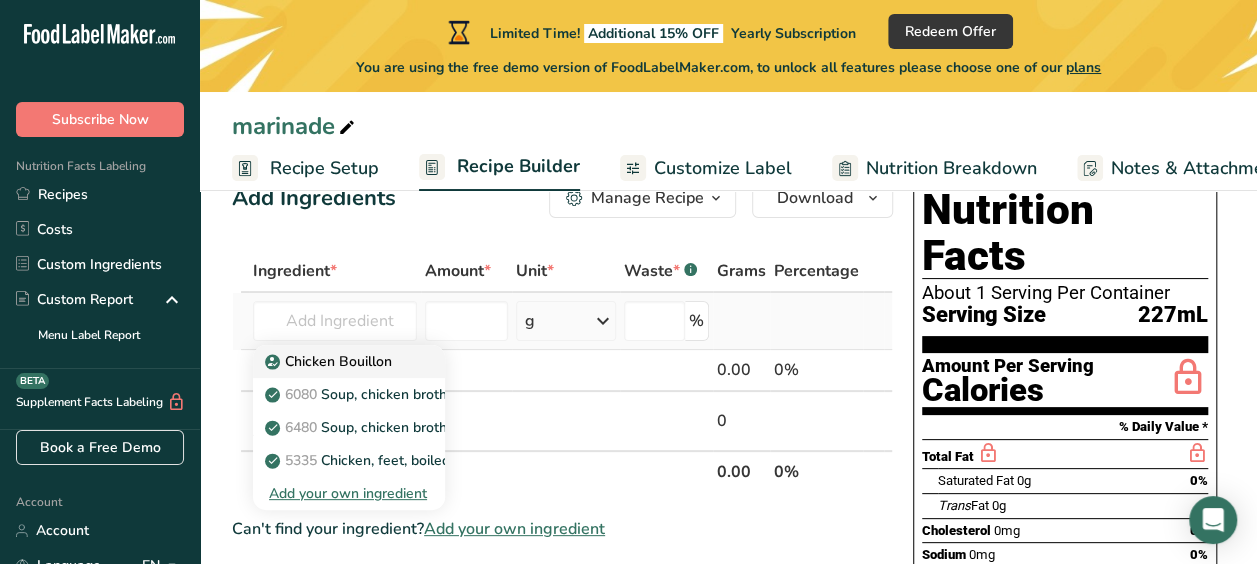 click on "Chicken Bouillon" at bounding box center (330, 361) 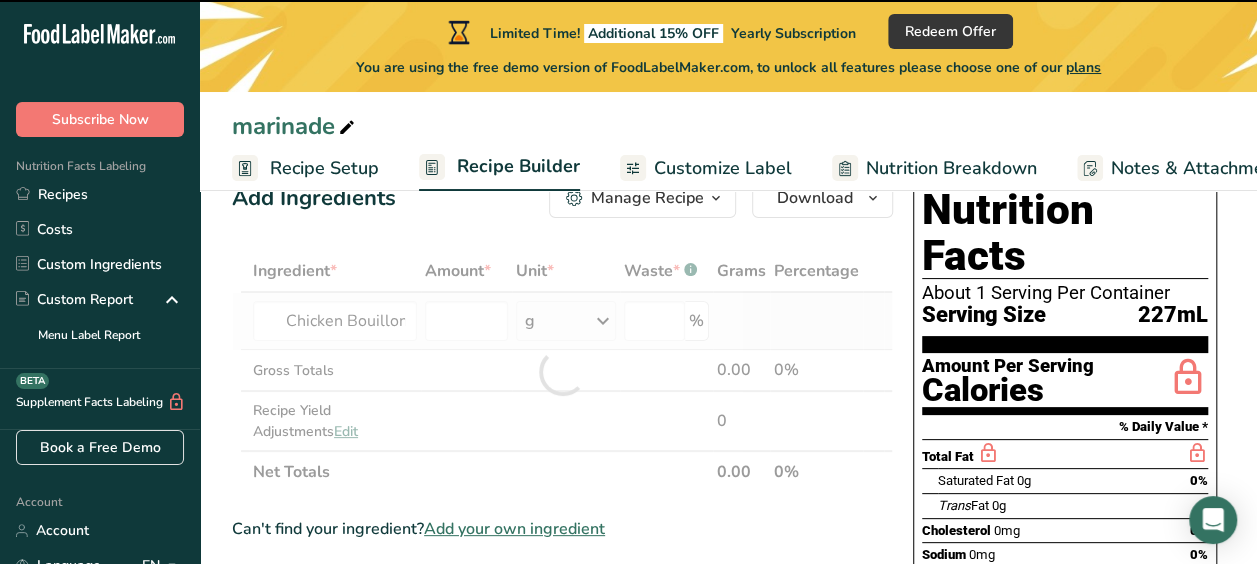 type on "0" 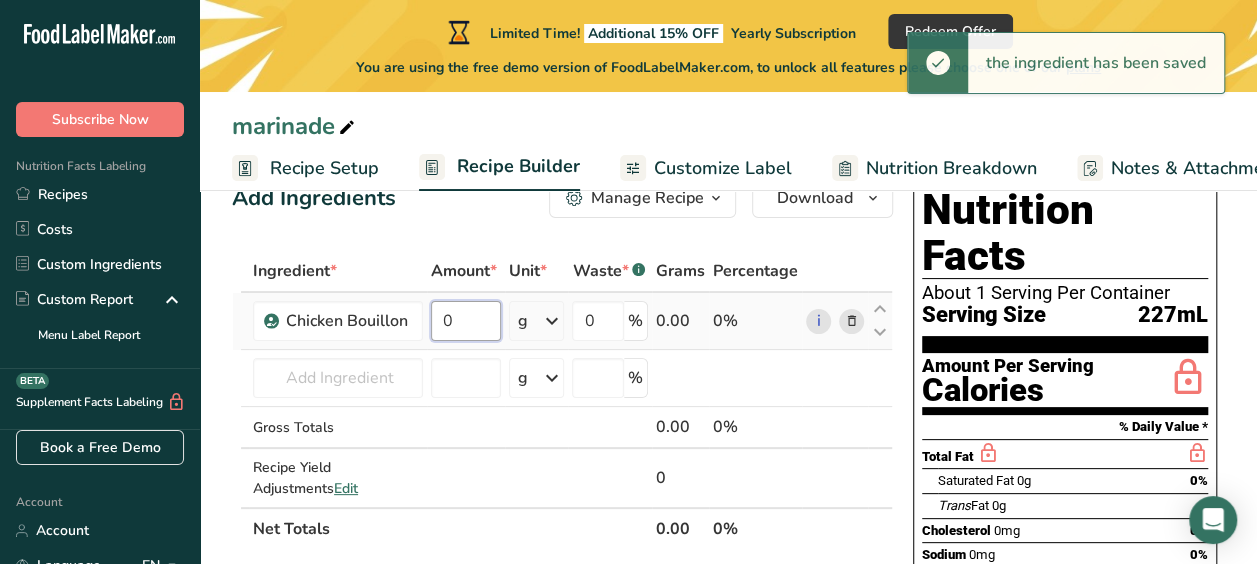 click on "0" at bounding box center (466, 321) 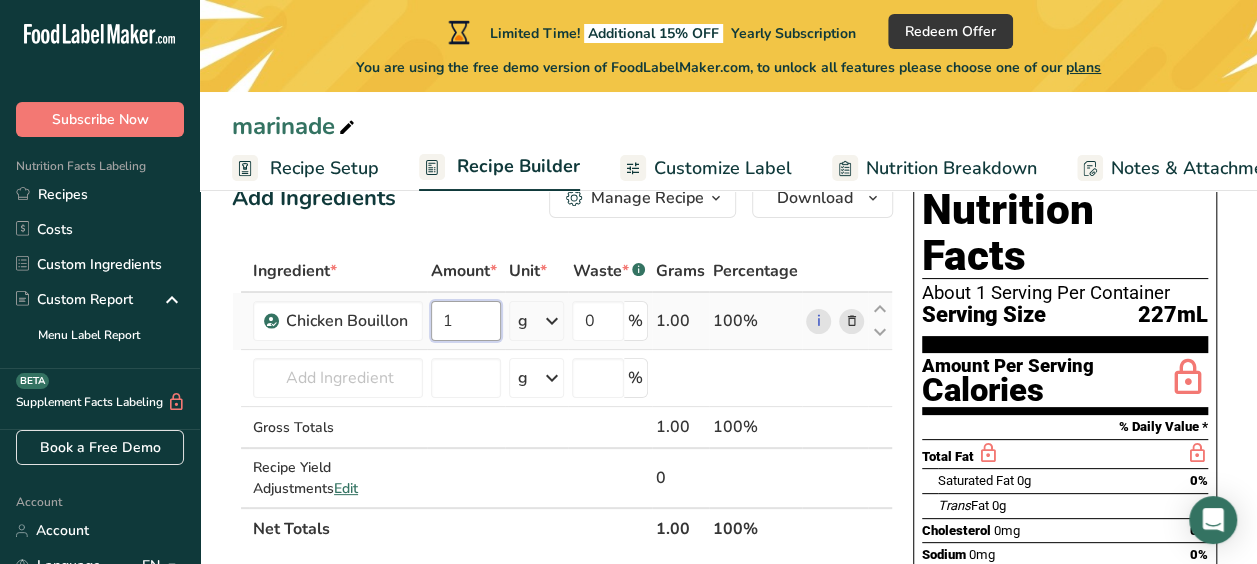 type on "1" 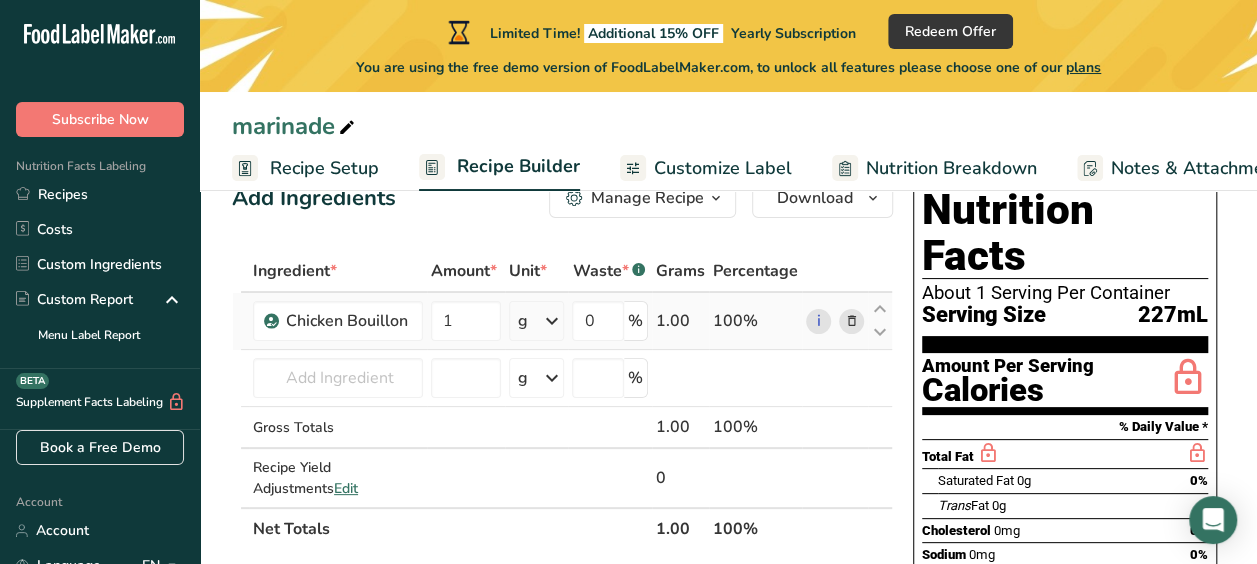 click on "Ingredient *
Amount *
Unit *
Waste *   .a-a{fill:#347362;}.b-a{fill:#fff;}          Grams
Percentage
Chicken Bouillon
1
g
Weight Units
g
kg
mg
See more
Volume Units
l
Volume units require a density conversion. If you know your ingredient's density enter it below. Otherwise, click on "RIA" our AI Regulatory bot - she will be able to help you
1.15
lb/ft3
g/cm3
Confirm
mL
Volume units require a density conversion. If you know your ingredient's density enter it below. Otherwise, click on "RIA" our AI Regulatory bot - she will be able to help you
1.15
lb/ft3" at bounding box center (562, 400) 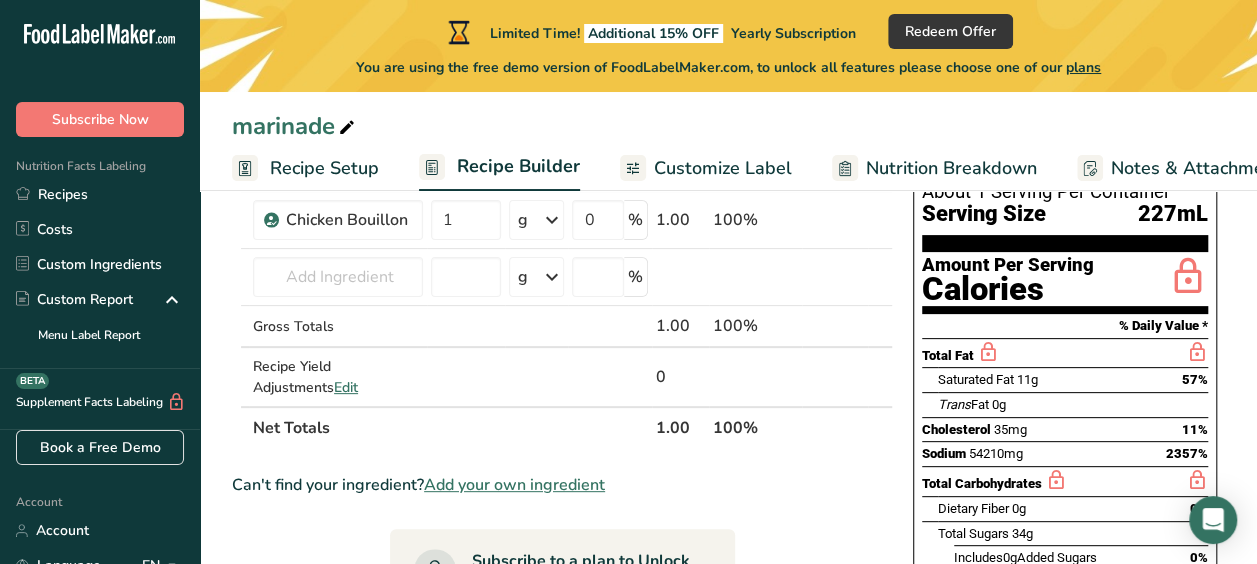 scroll, scrollTop: 156, scrollLeft: 0, axis: vertical 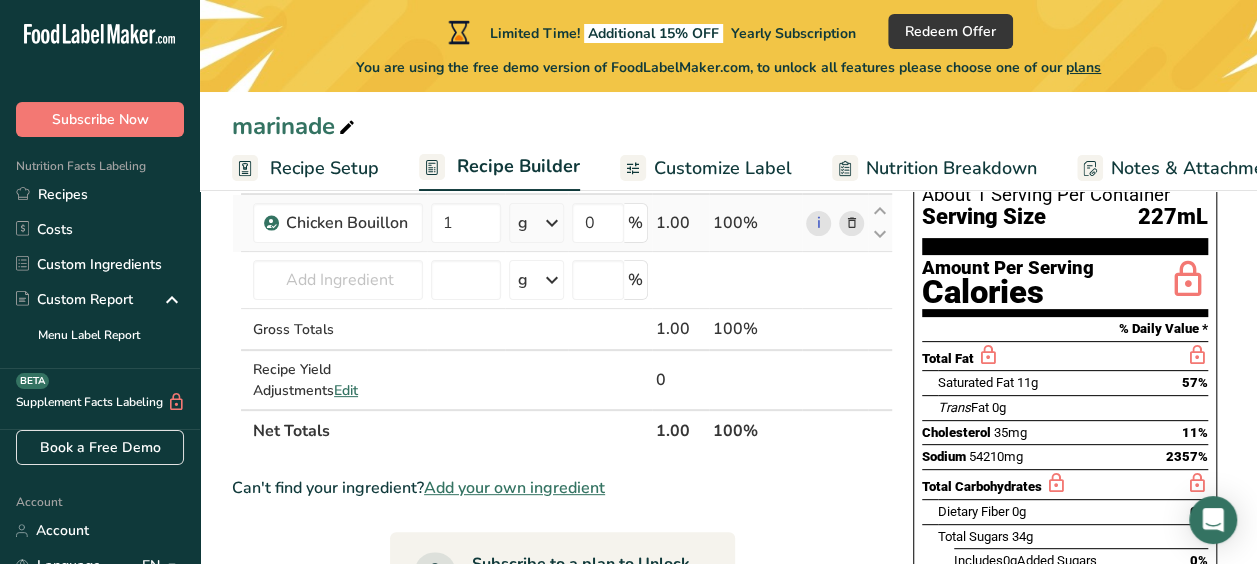 click at bounding box center [551, 223] 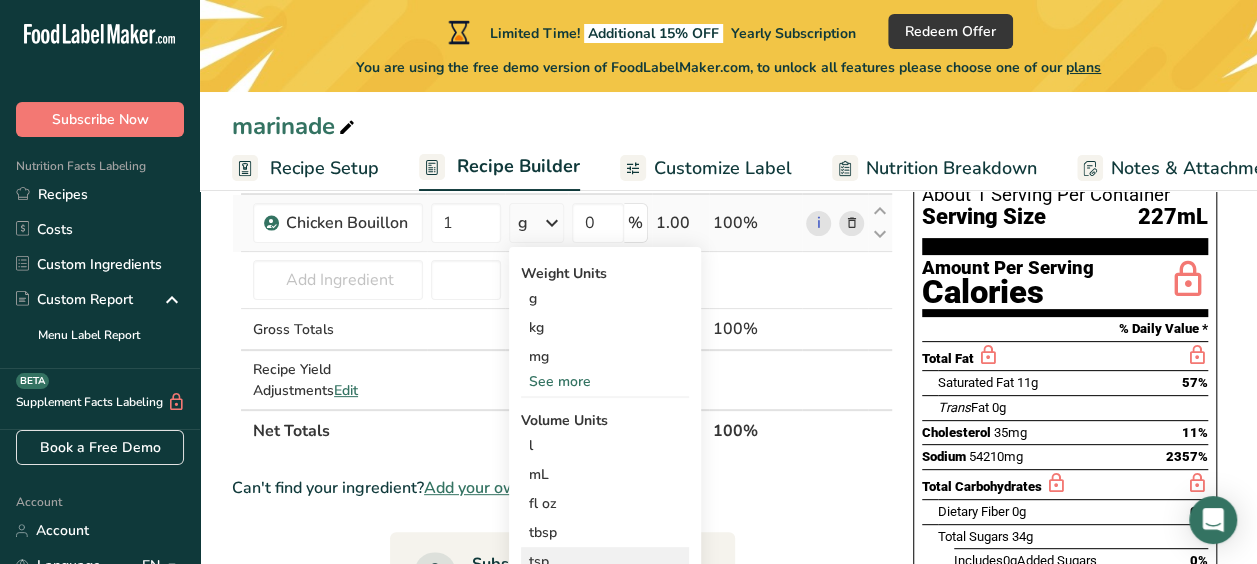 click on "tsp" at bounding box center (605, 561) 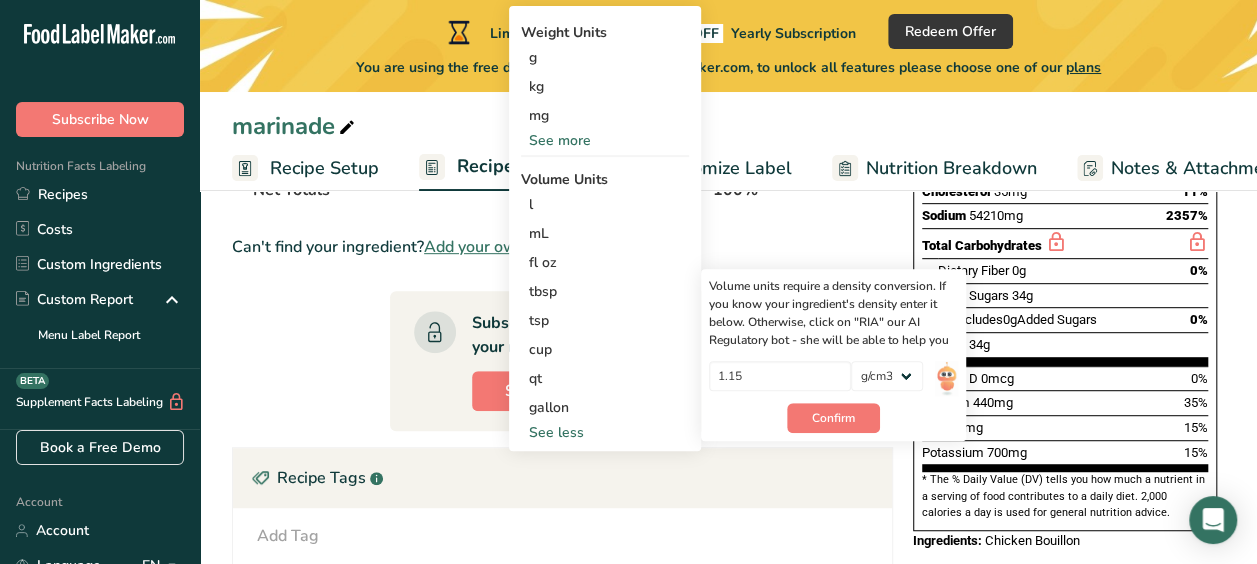 scroll, scrollTop: 422, scrollLeft: 0, axis: vertical 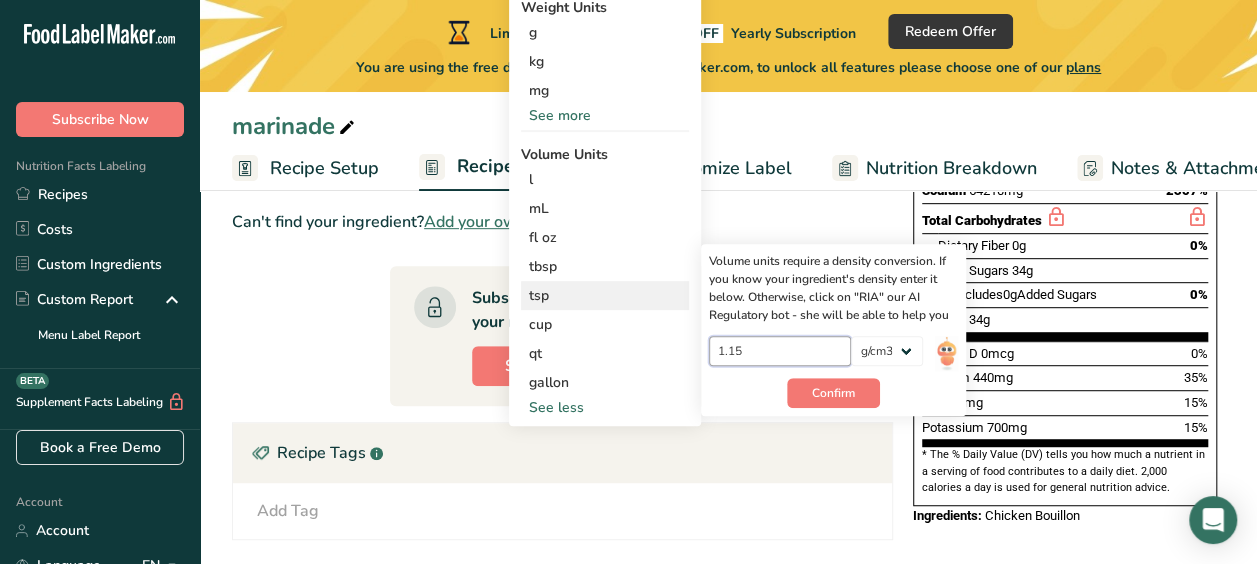 click on "1.15" at bounding box center (780, 351) 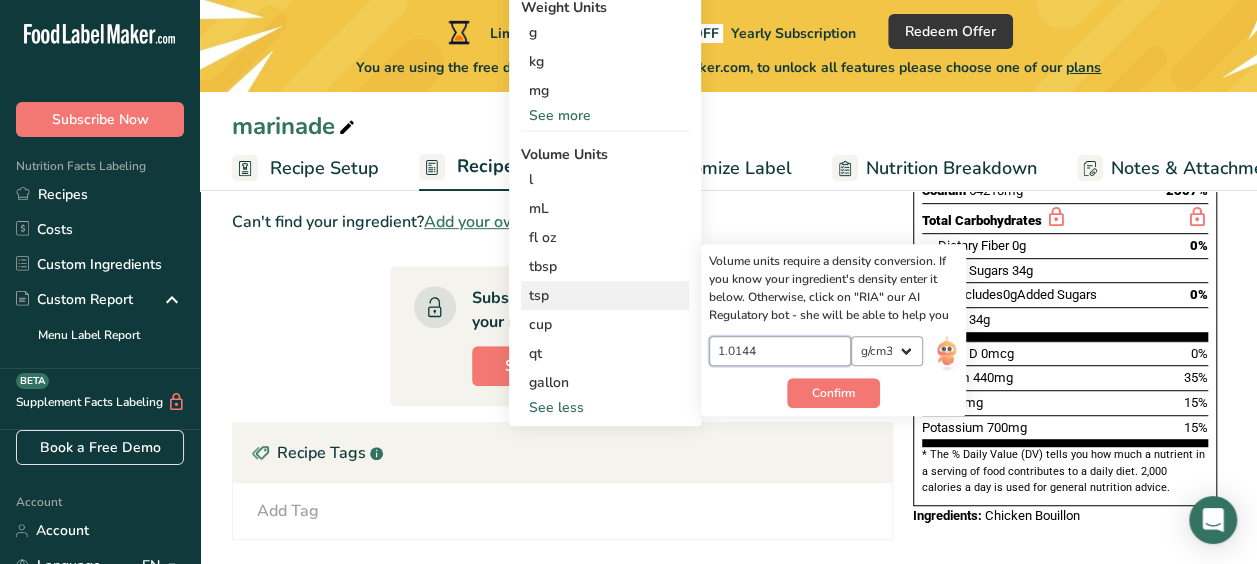 type on "1.0144" 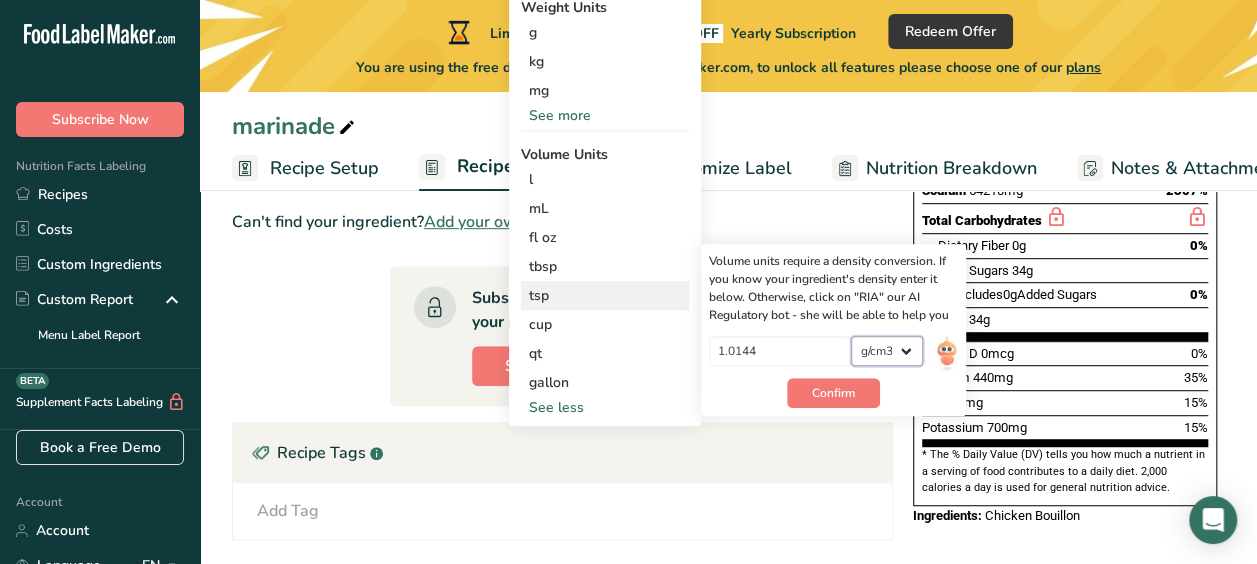 click on "lb/ft3
g/cm3" at bounding box center (887, 351) 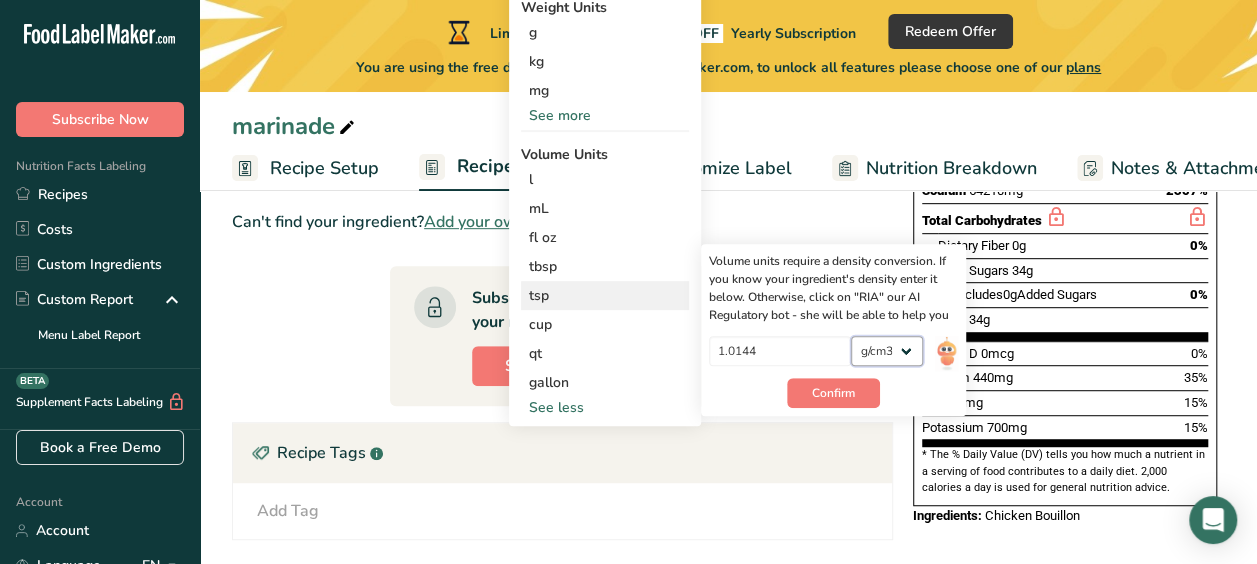 click on "lb/ft3
g/cm3" at bounding box center [887, 351] 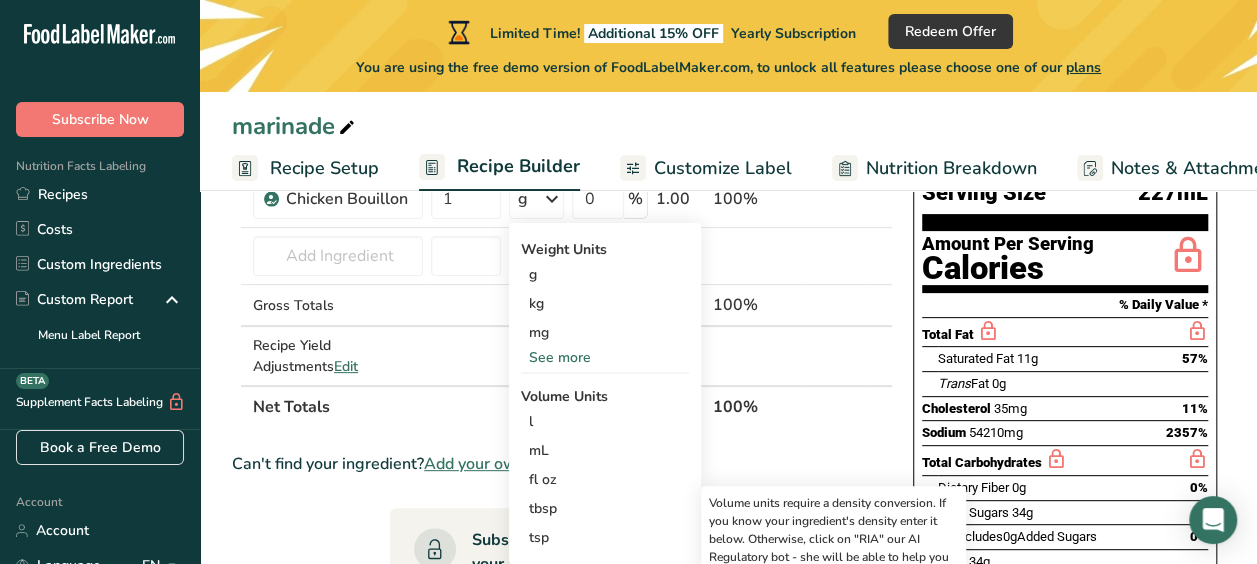scroll, scrollTop: 142, scrollLeft: 0, axis: vertical 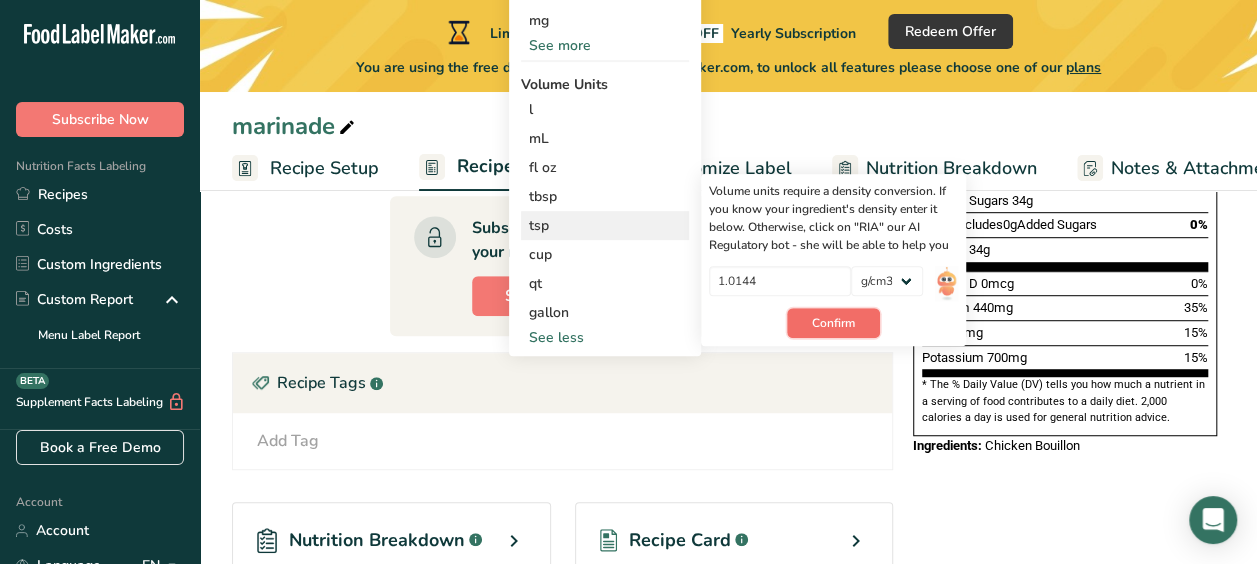 click on "Confirm" at bounding box center (833, 323) 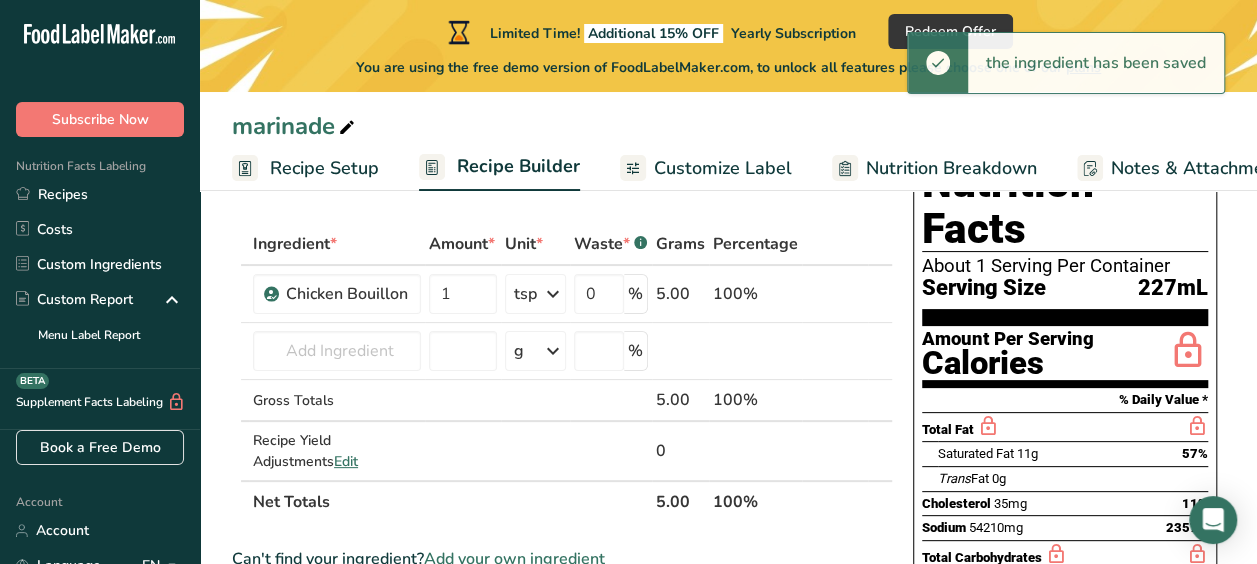 scroll, scrollTop: 83, scrollLeft: 0, axis: vertical 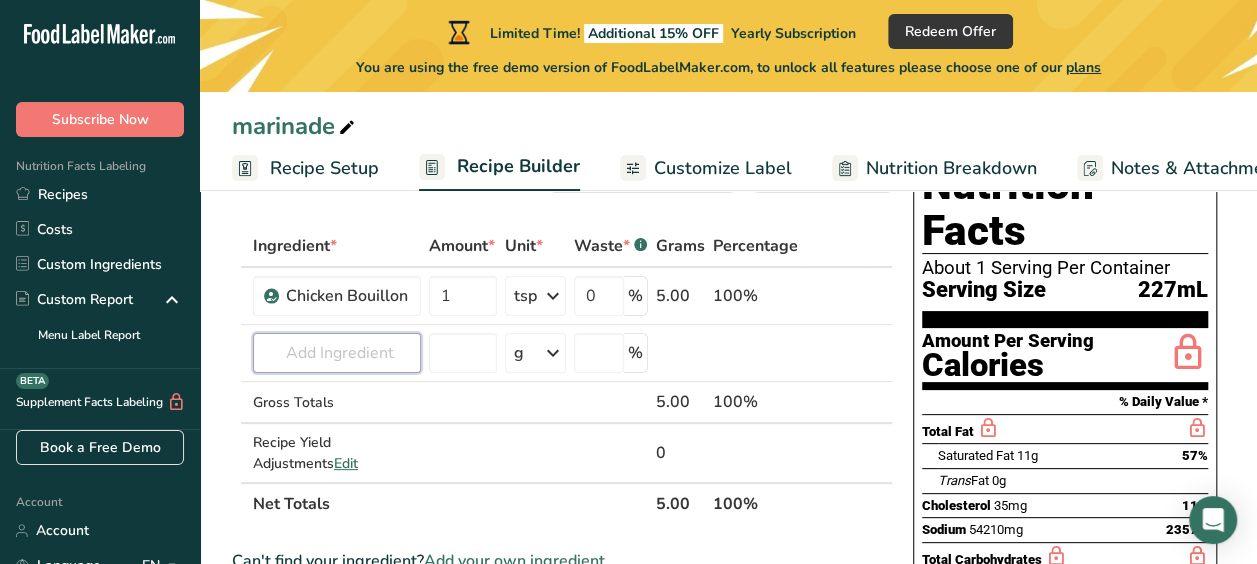 click at bounding box center (337, 353) 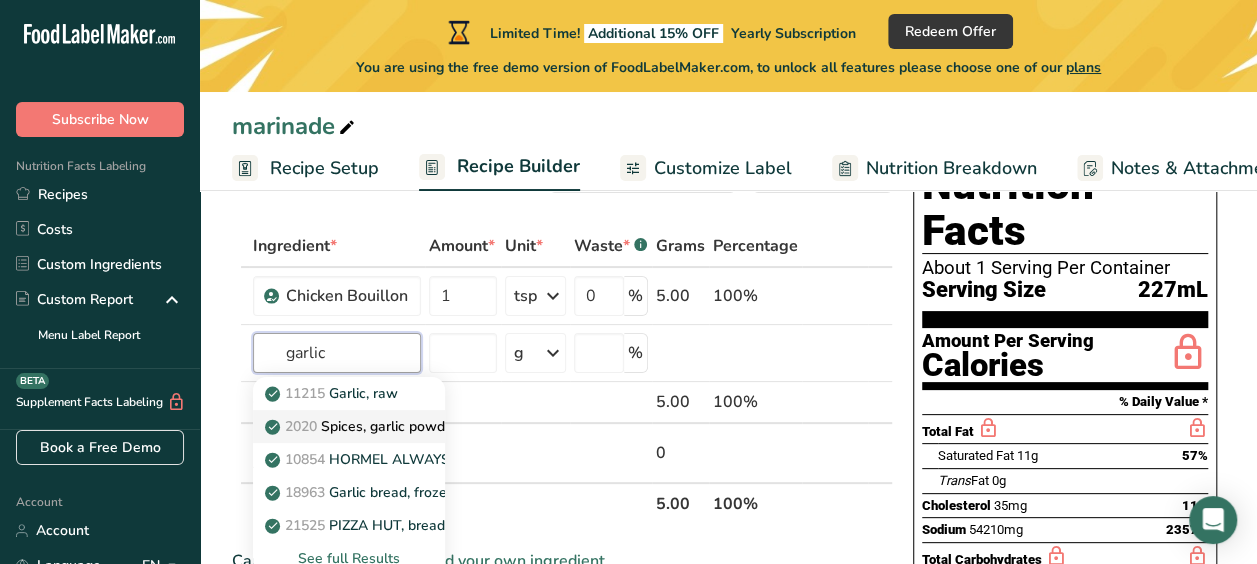 type on "garlic" 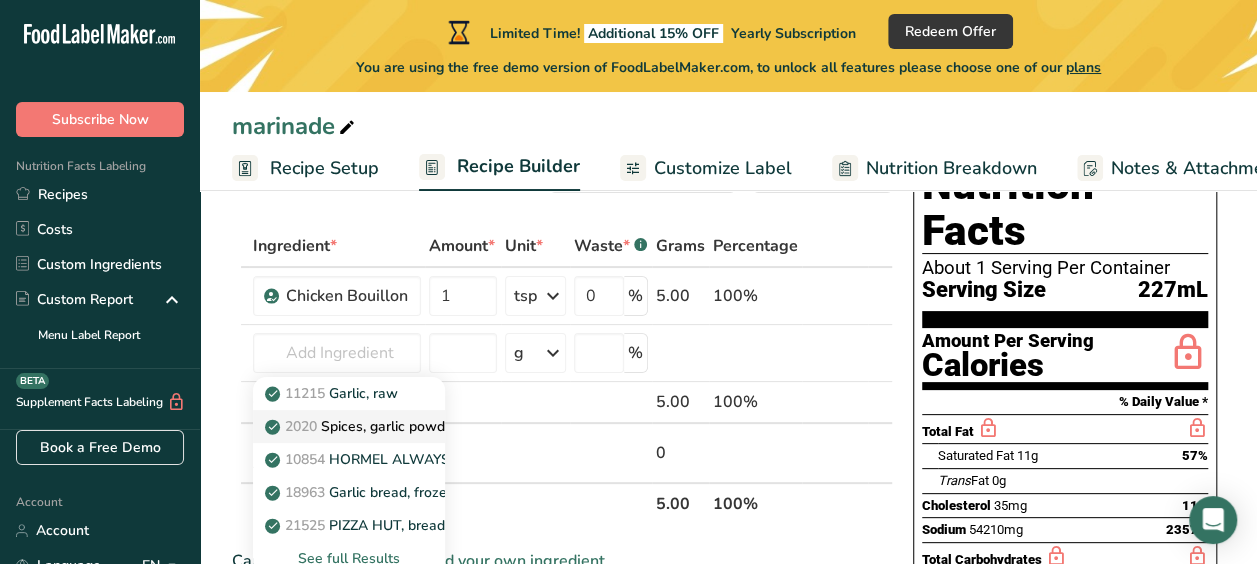 click on "2020
Spices, garlic powder" at bounding box center [363, 426] 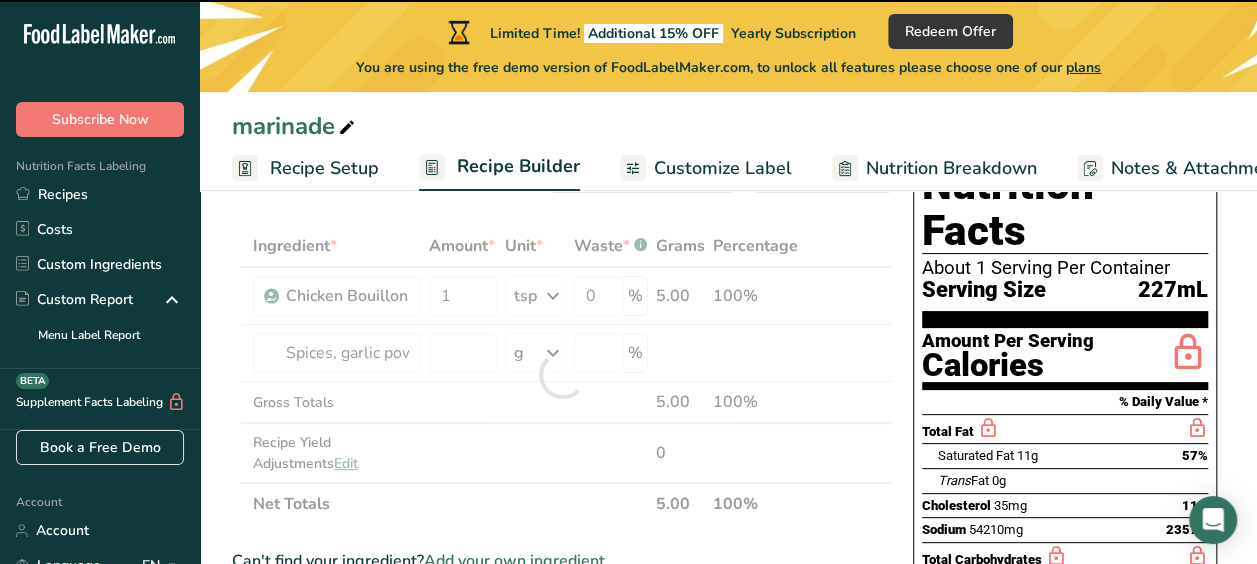type on "0" 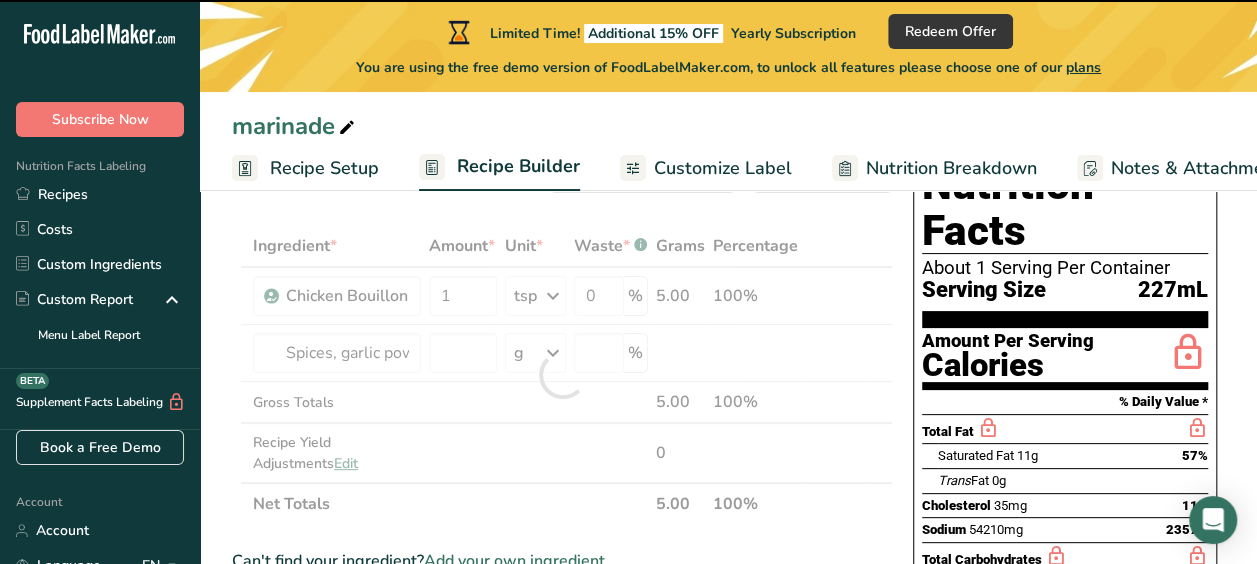 type on "0" 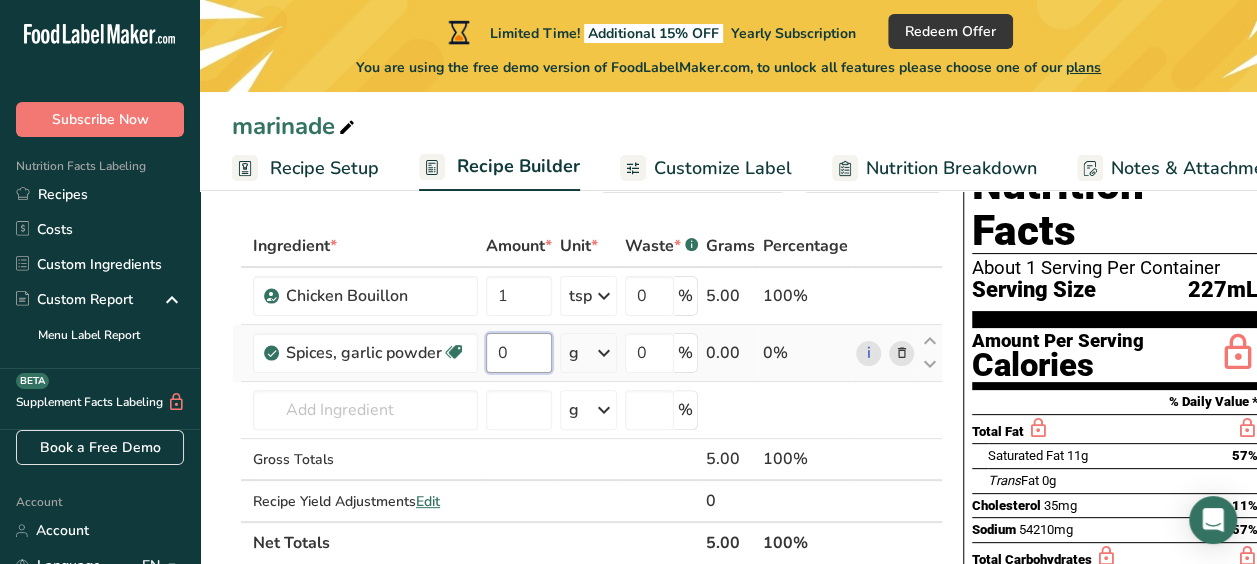 click on "0" at bounding box center (519, 353) 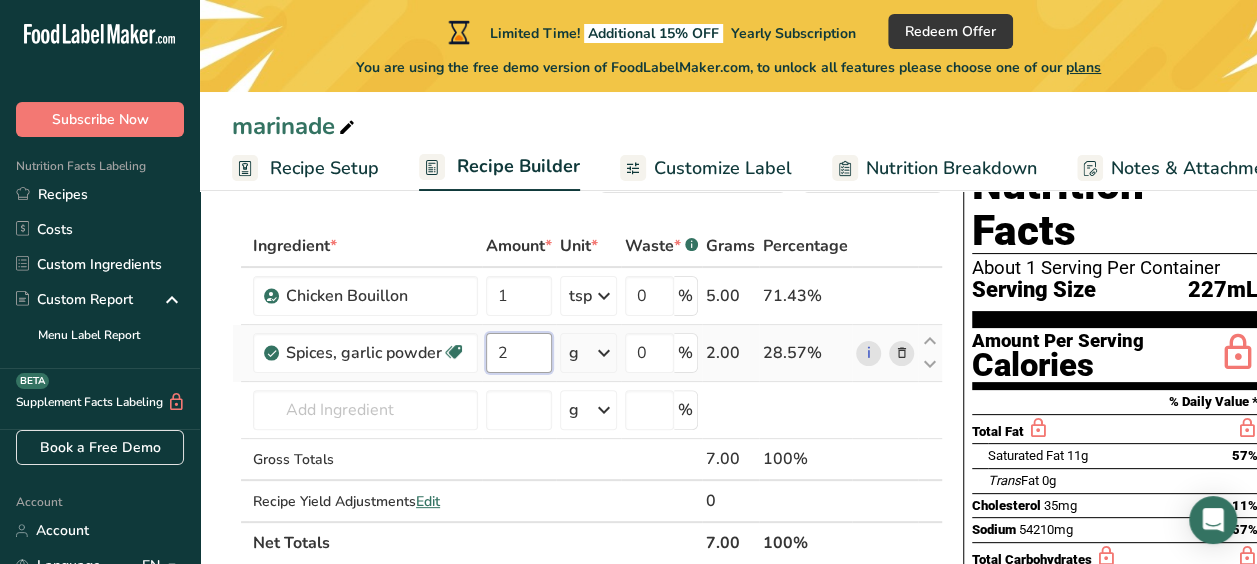 type on "2" 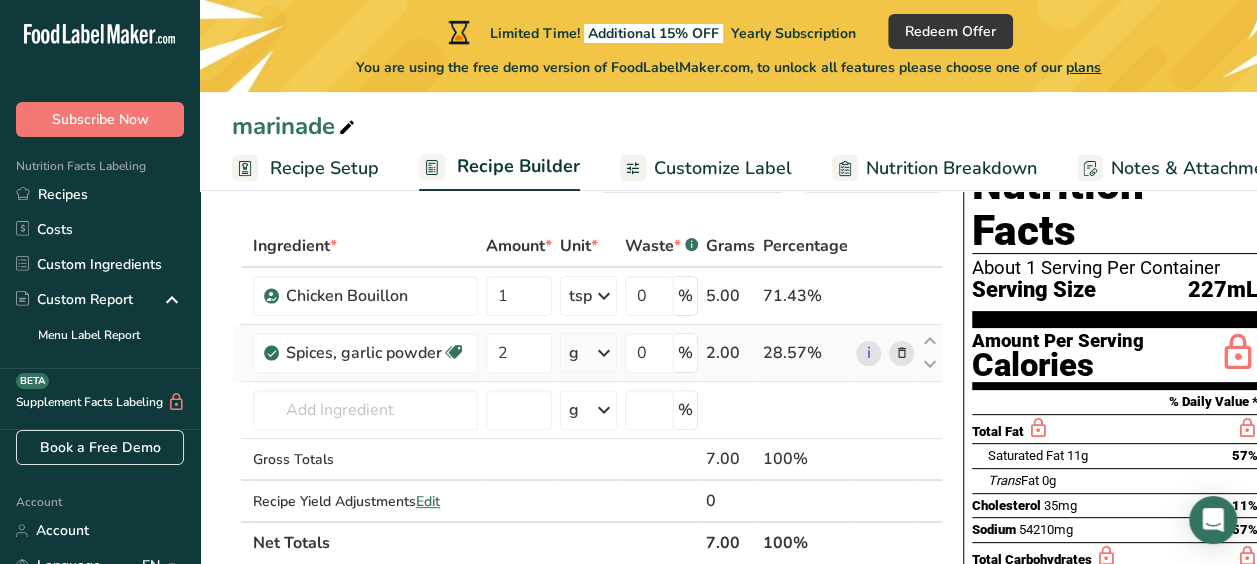 click on "Ingredient *
Amount *
Unit *
Waste *   .a-a{fill:#347362;}.b-a{fill:#fff;}          Grams
Percentage
Chicken Bouillon
1
tsp
Weight Units
g
kg
mg
See more
Volume Units
l
Volume units require a density conversion. If you know your ingredient's density enter it below. Otherwise, click on "RIA" our AI Regulatory bot - she will be able to help you
1.0144
lb/ft3
g/cm3
Confirm
mL
Volume units require a density conversion. If you know your ingredient's density enter it below. Otherwise, click on "RIA" our AI Regulatory bot - she will be able to help you
1.0144
fl oz" at bounding box center (587, 394) 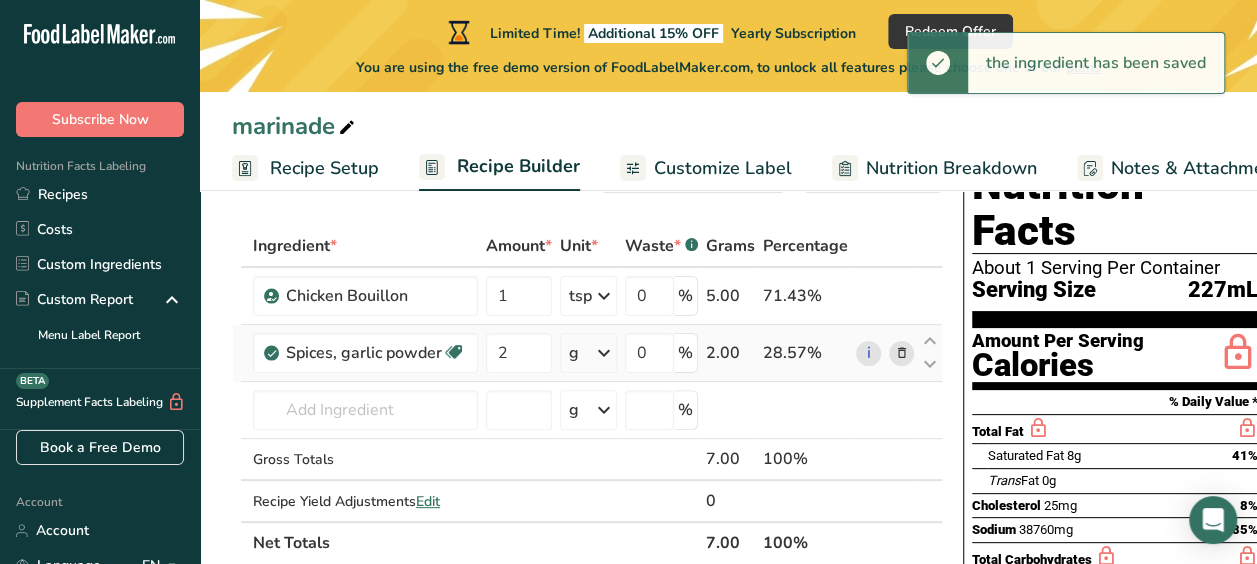click at bounding box center (604, 353) 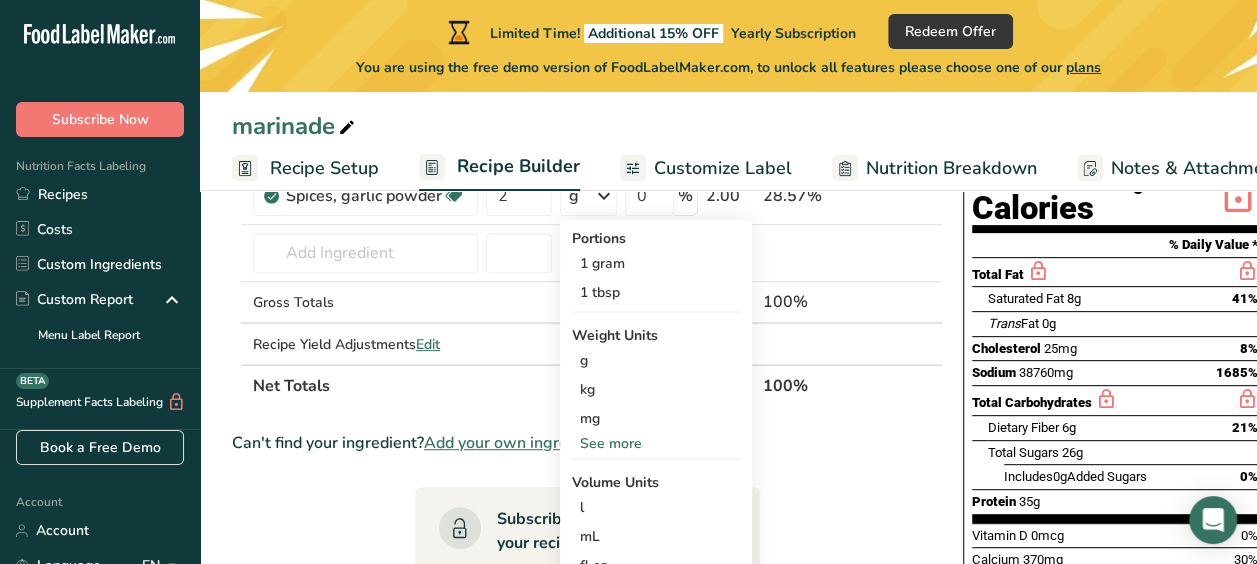 scroll, scrollTop: 251, scrollLeft: 0, axis: vertical 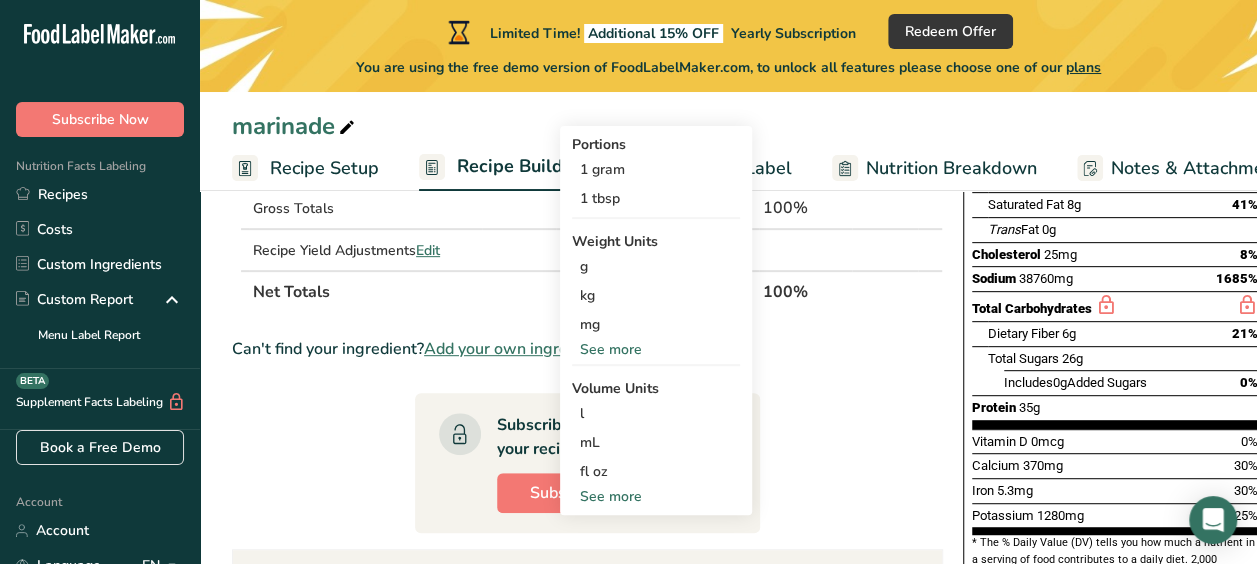 click on "See more" at bounding box center [656, 496] 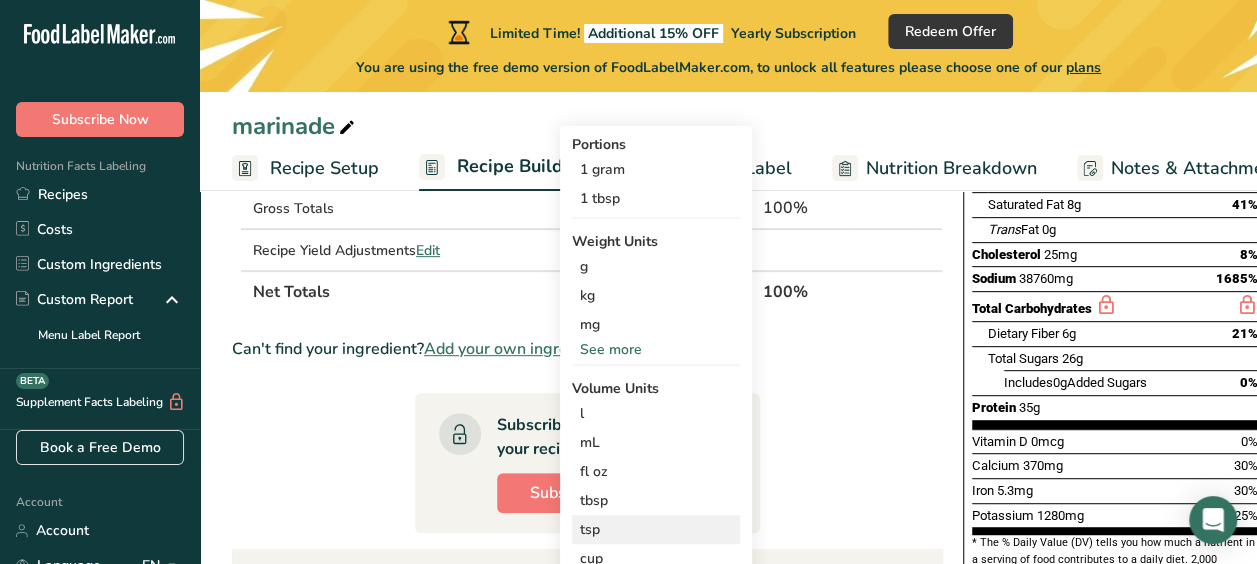 click on "tsp" at bounding box center (656, 529) 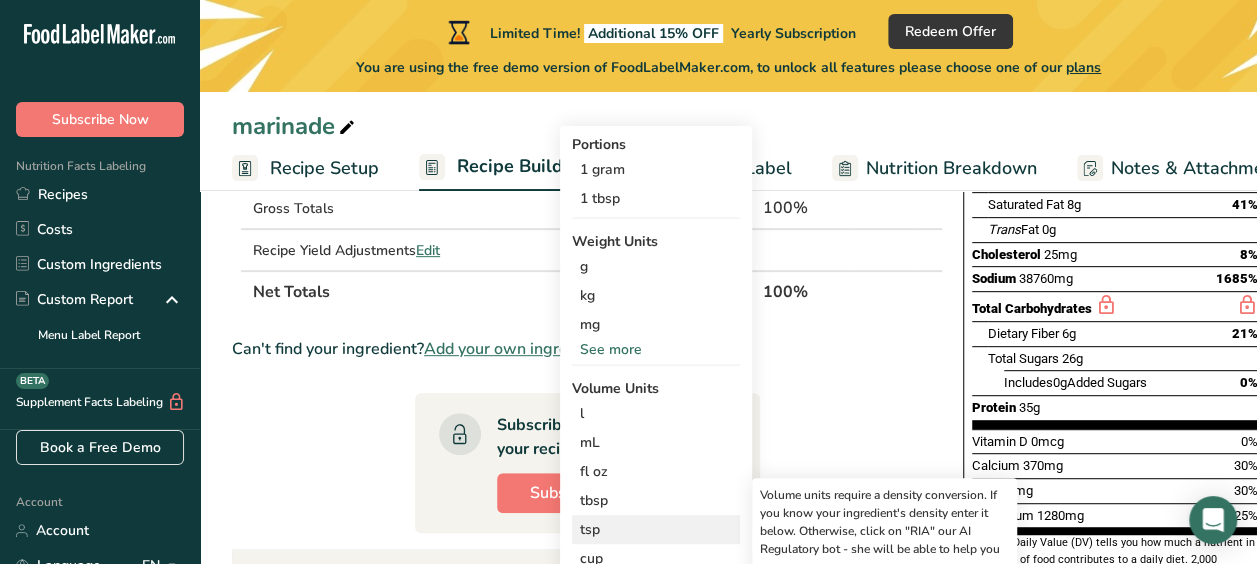 click on "tsp" at bounding box center (656, 529) 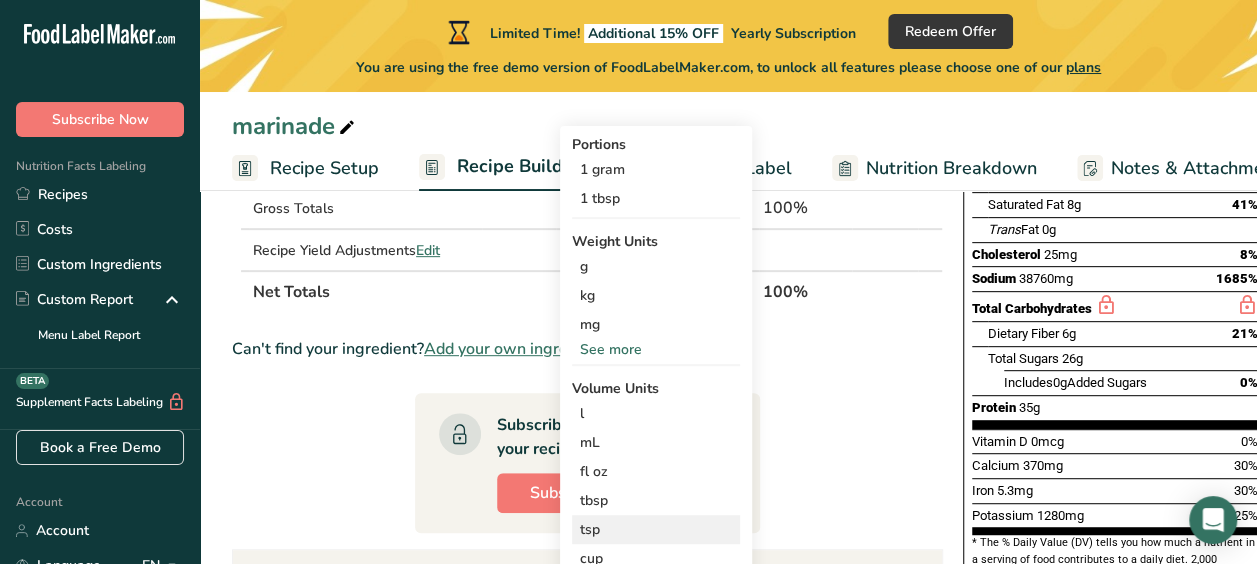 click on "tsp" at bounding box center (656, 529) 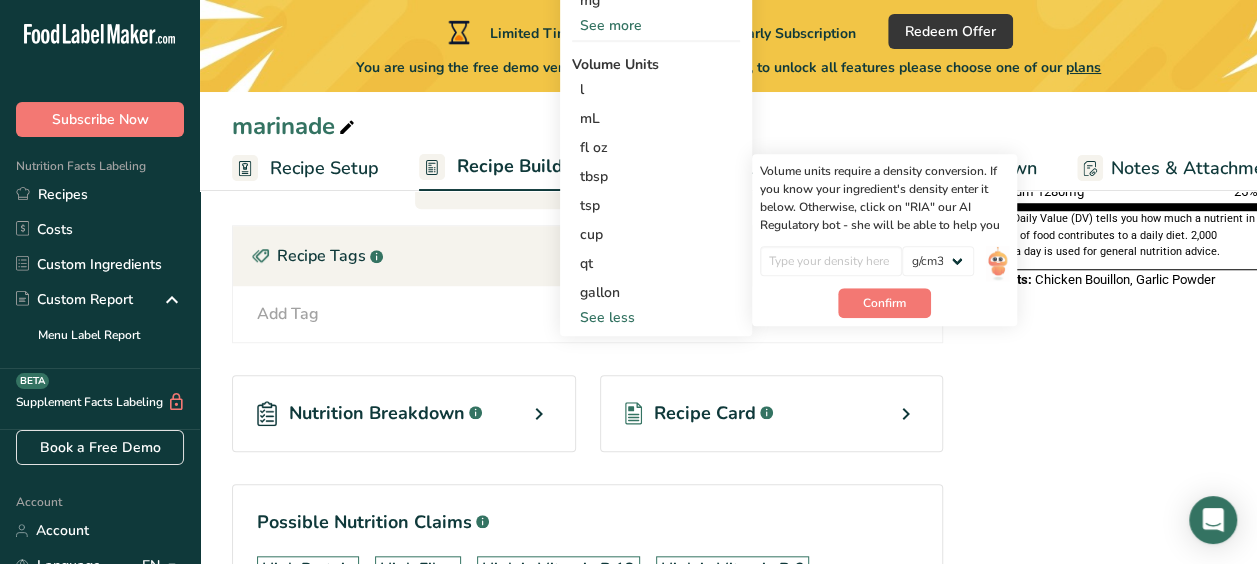 scroll, scrollTop: 671, scrollLeft: 0, axis: vertical 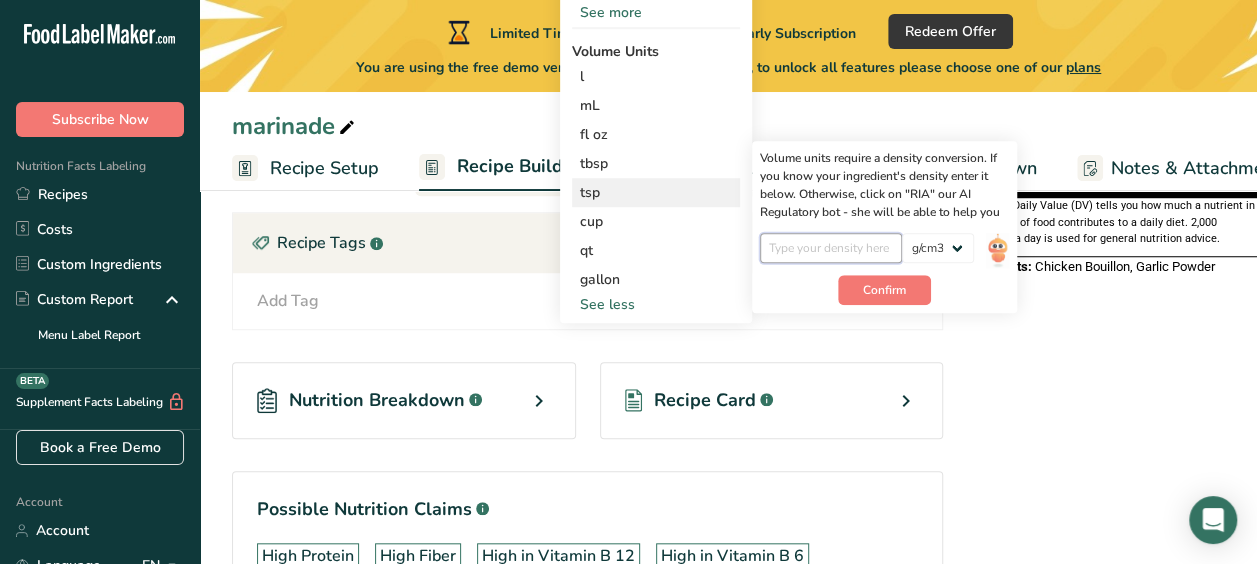 click at bounding box center [831, 248] 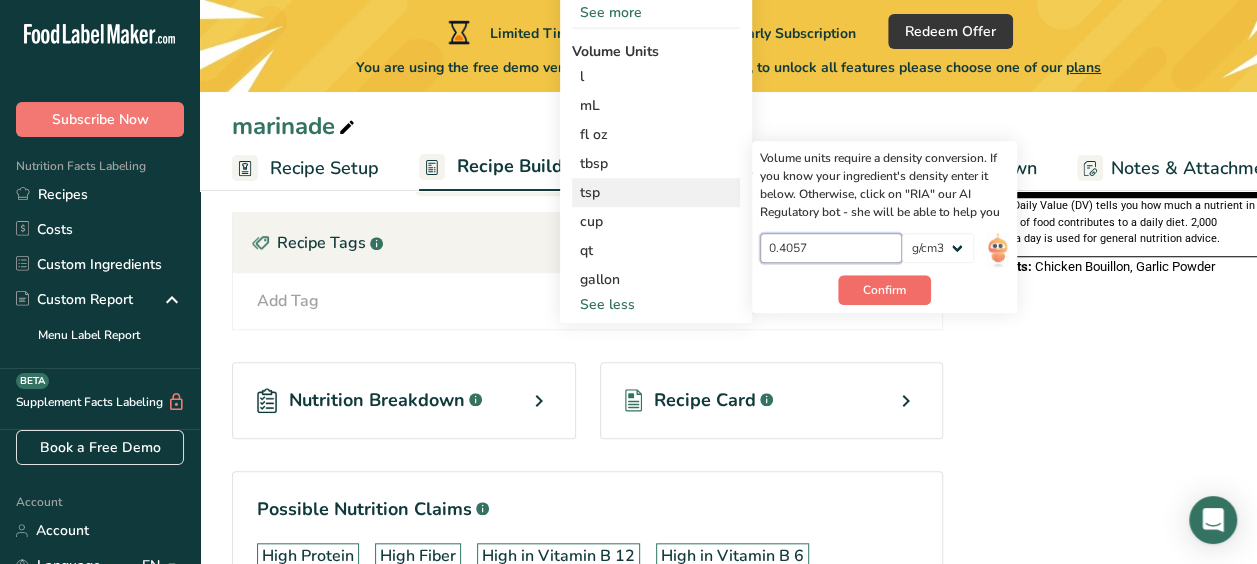 type on "0.4057" 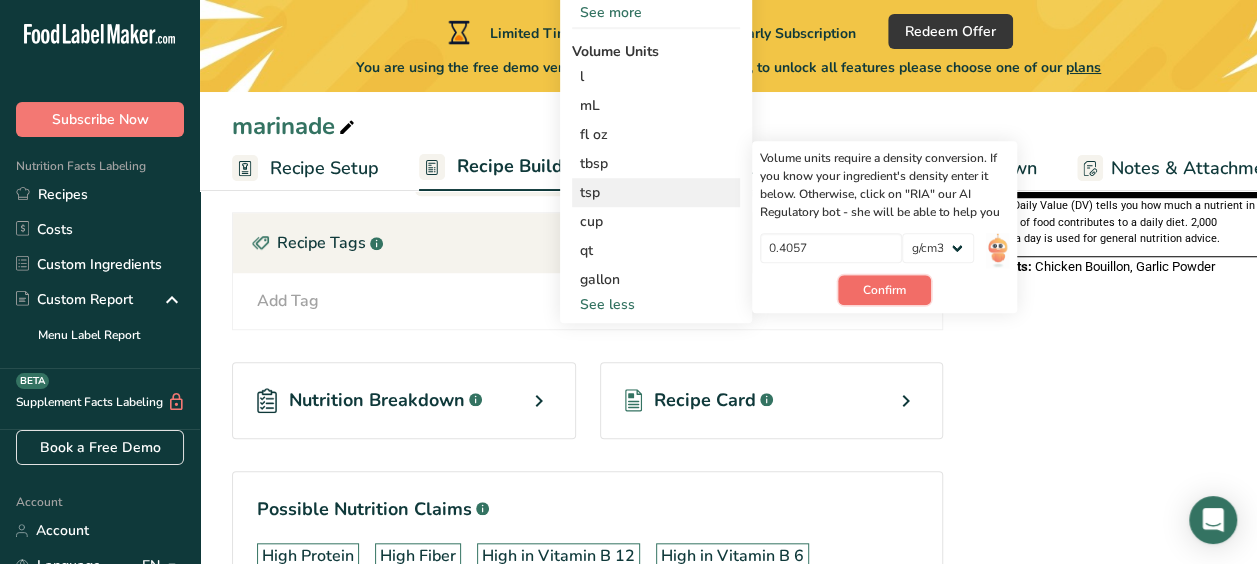click on "Confirm" at bounding box center (884, 290) 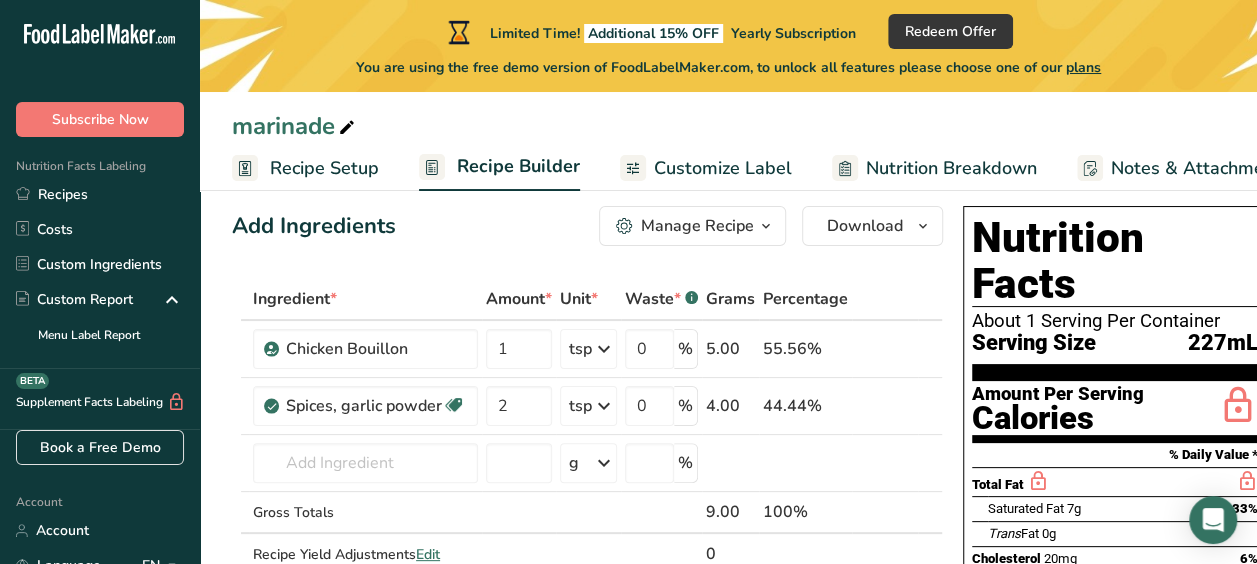 scroll, scrollTop: 27, scrollLeft: 0, axis: vertical 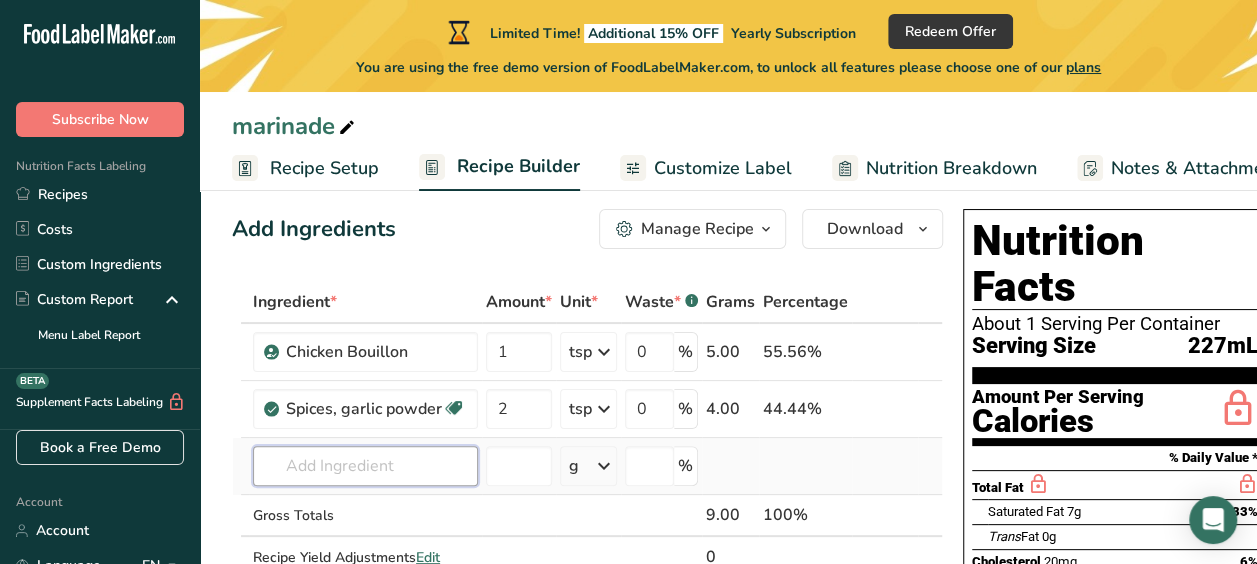 click at bounding box center [365, 466] 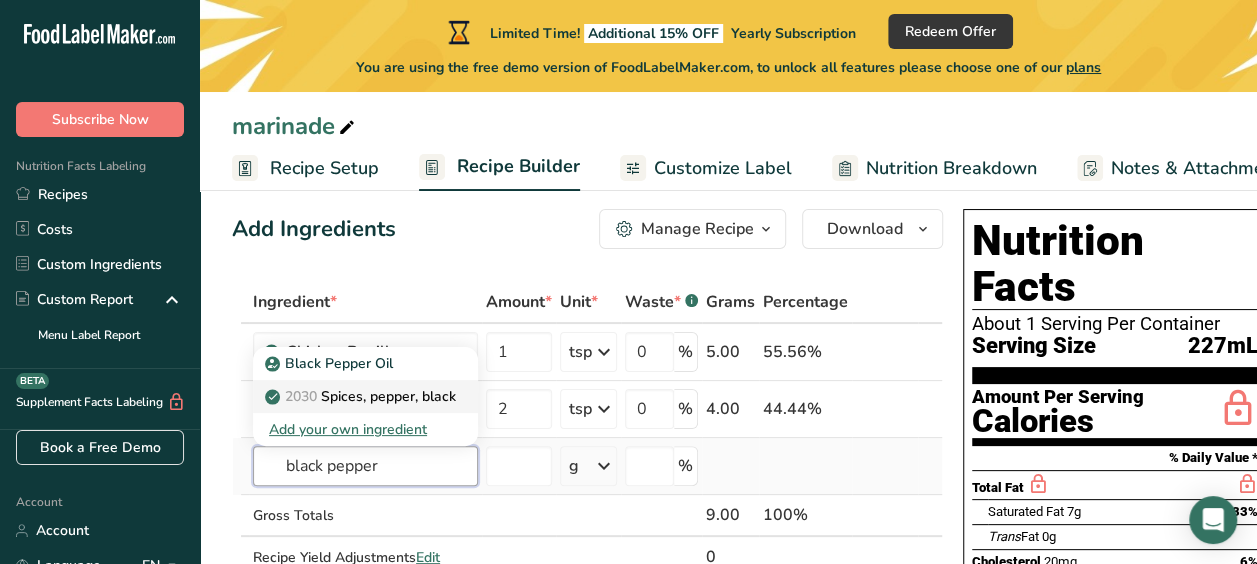 type on "black pepper" 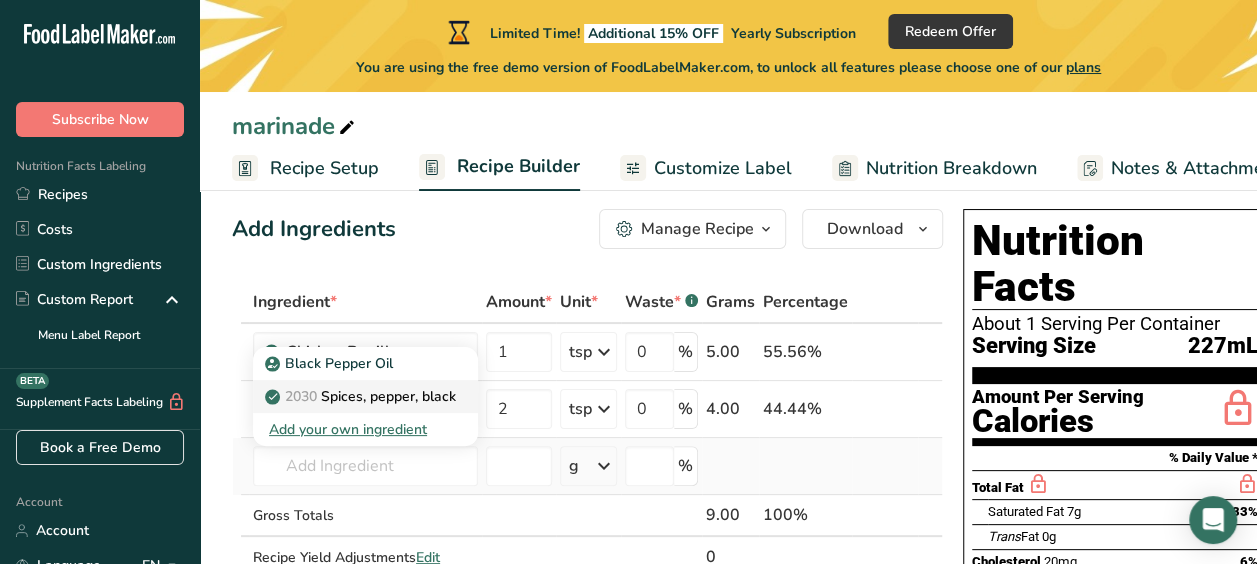 click on "2030
Spices, pepper, black" at bounding box center (365, 396) 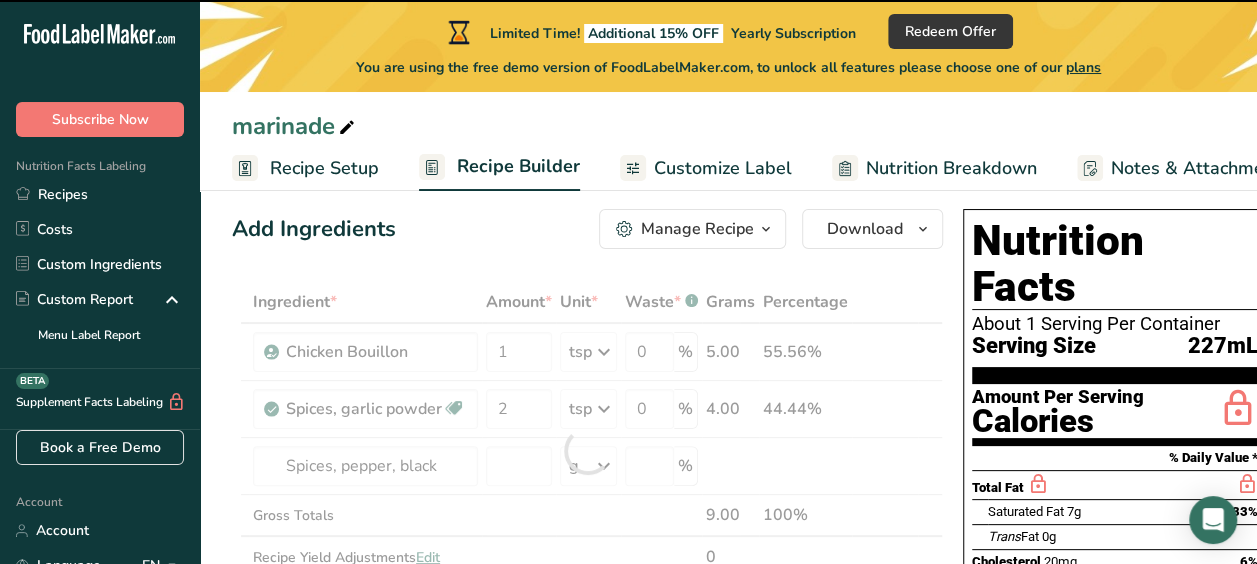 type on "0" 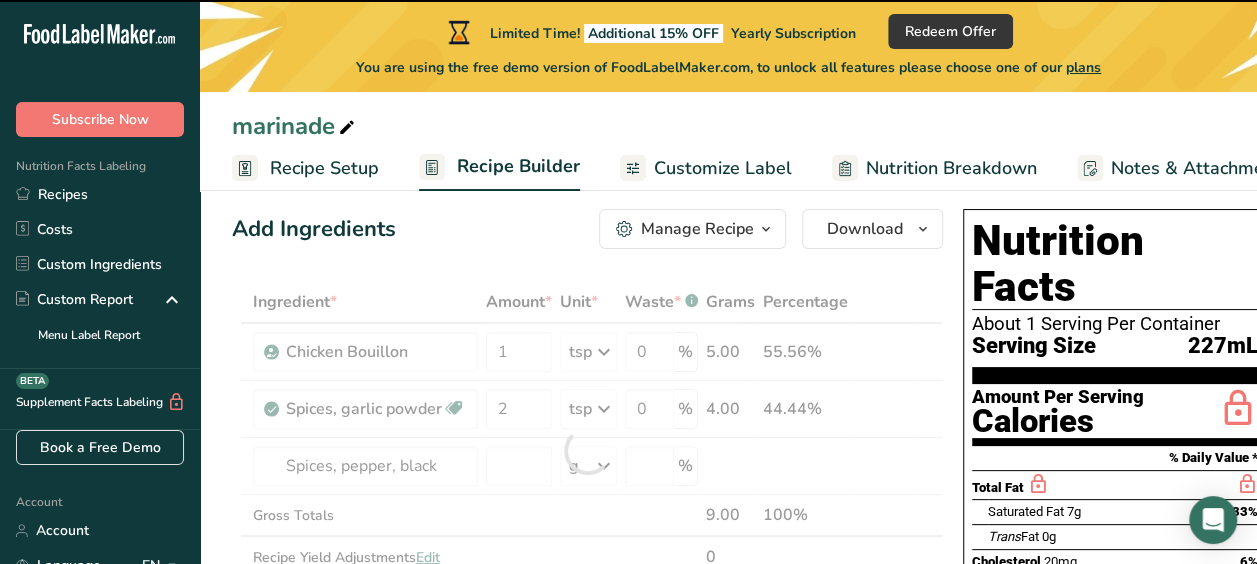 type on "0" 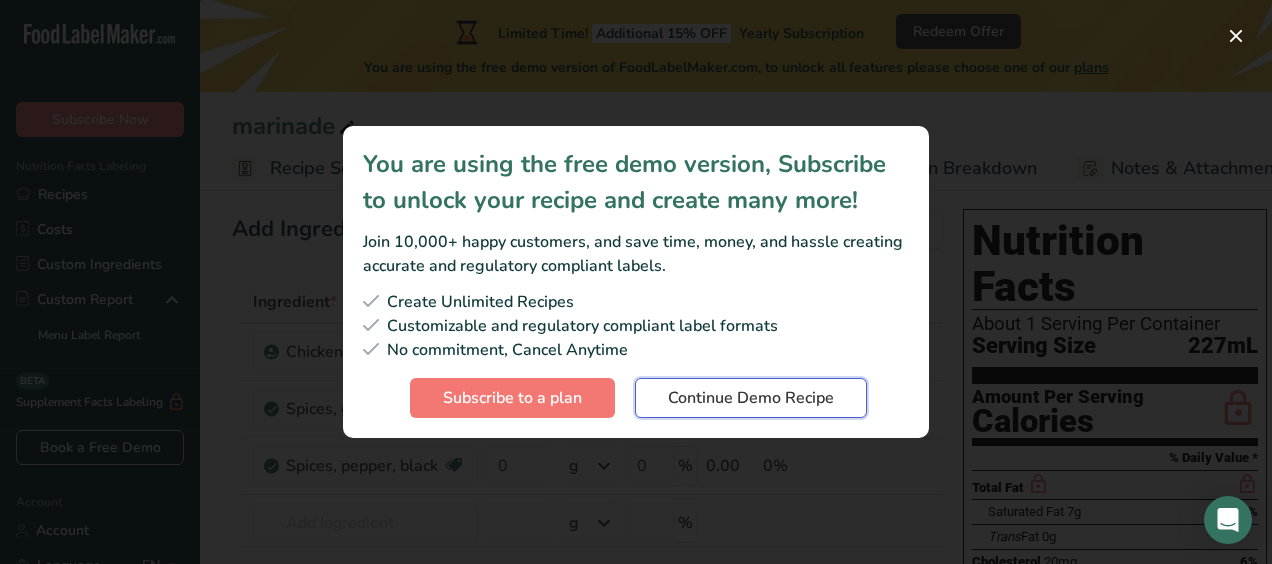 click on "Continue Demo Recipe" at bounding box center [751, 398] 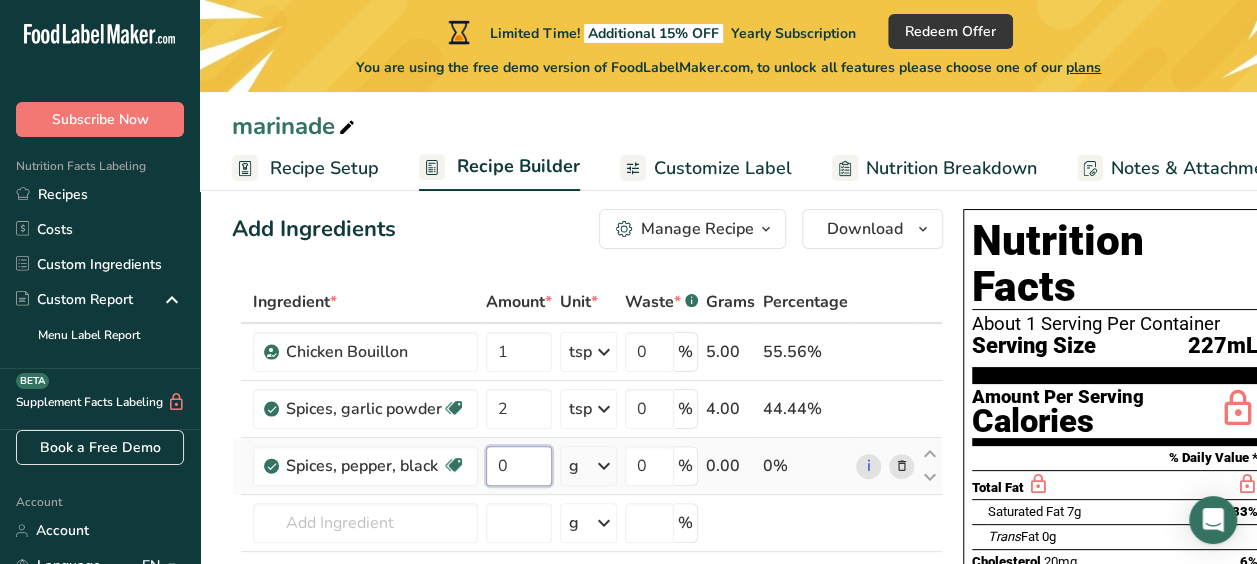 click on "0" at bounding box center (519, 466) 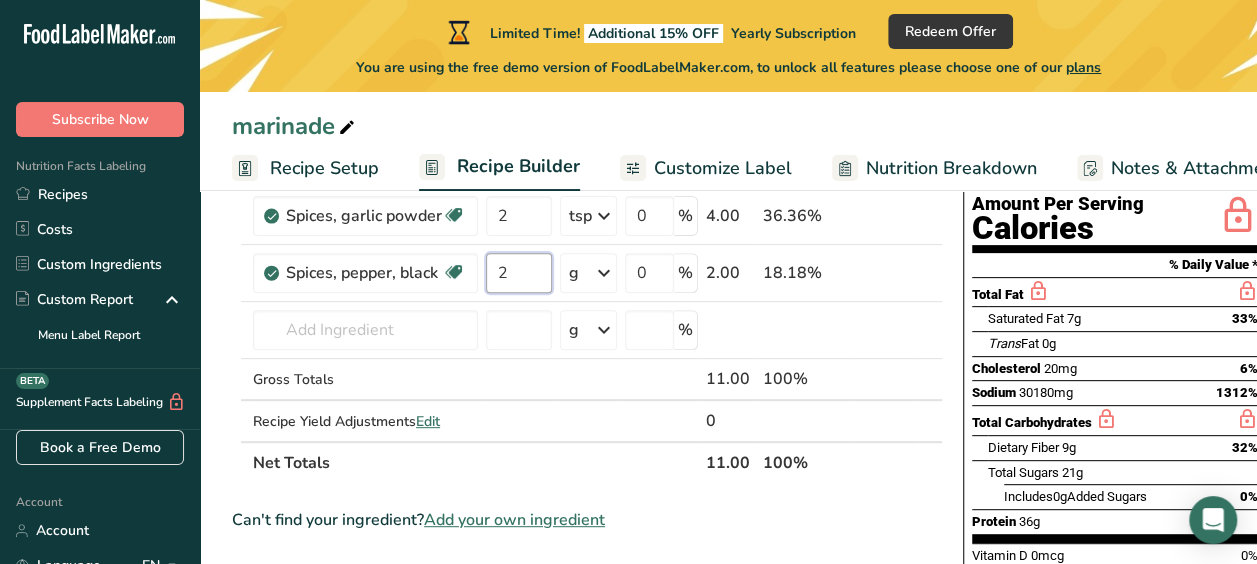 scroll, scrollTop: 236, scrollLeft: 0, axis: vertical 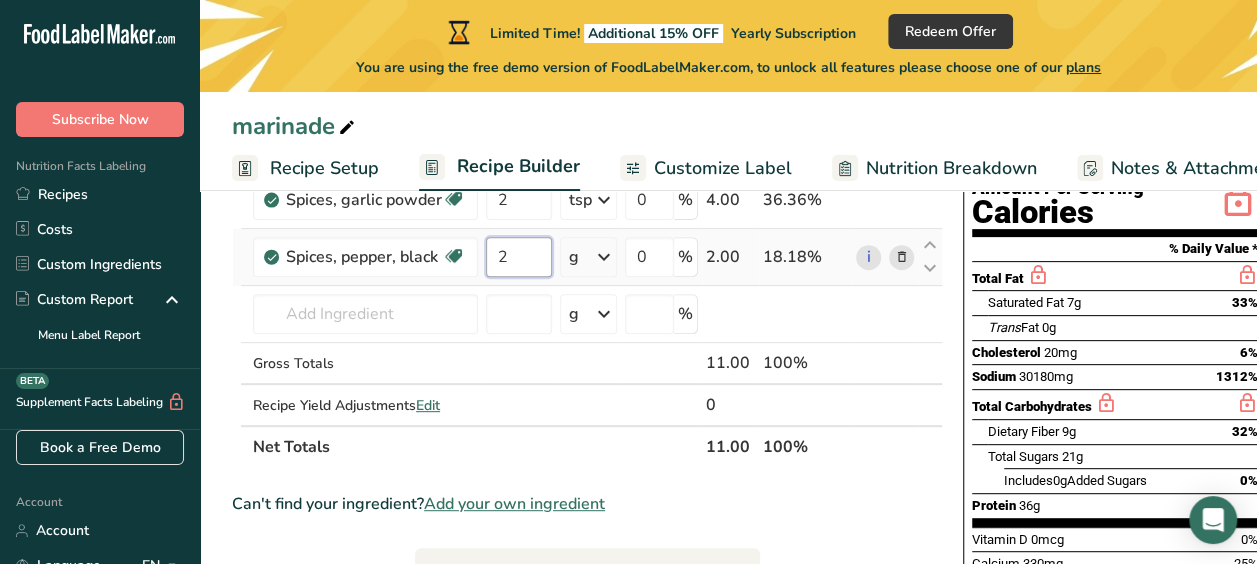 type on "2" 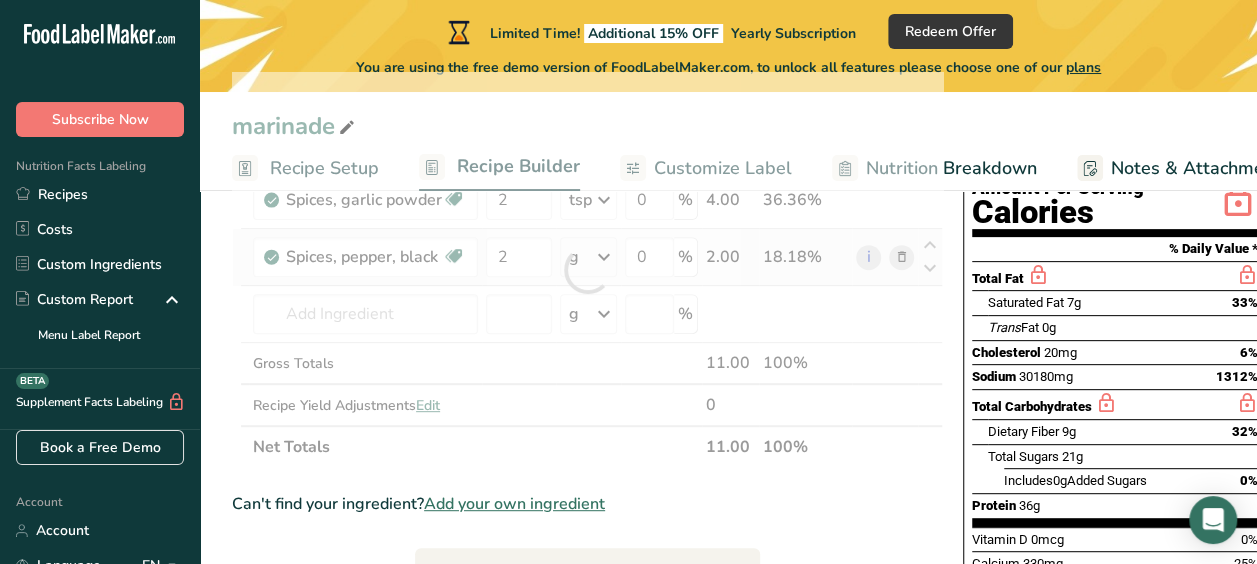 click on "Ingredient *
Amount *
Unit *
Waste *   .a-a{fill:#347362;}.b-a{fill:#fff;}          Grams
Percentage
Chicken Bouillon
1
tsp
Weight Units
g
kg
mg
See more
Volume Units
l
Volume units require a density conversion. If you know your ingredient's density enter it below. Otherwise, click on "RIA" our AI Regulatory bot - she will be able to help you
1.0144
lb/ft3
g/cm3
Confirm
mL
Volume units require a density conversion. If you know your ingredient's density enter it below. Otherwise, click on "RIA" our AI Regulatory bot - she will be able to help you
1.0144
fl oz" at bounding box center (587, 270) 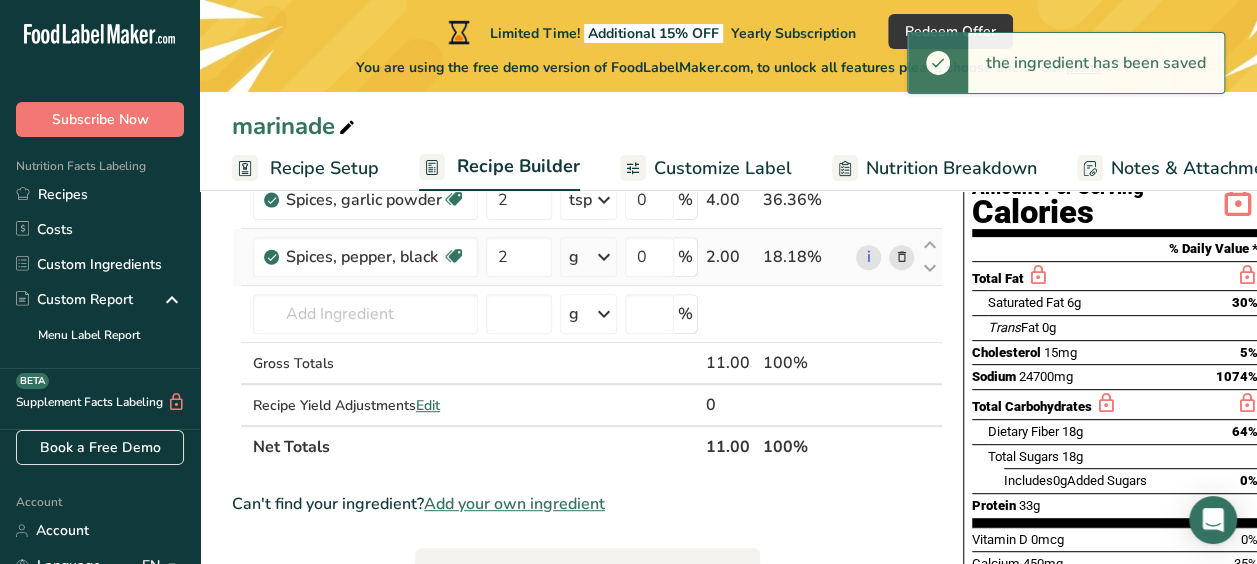 click at bounding box center (604, 257) 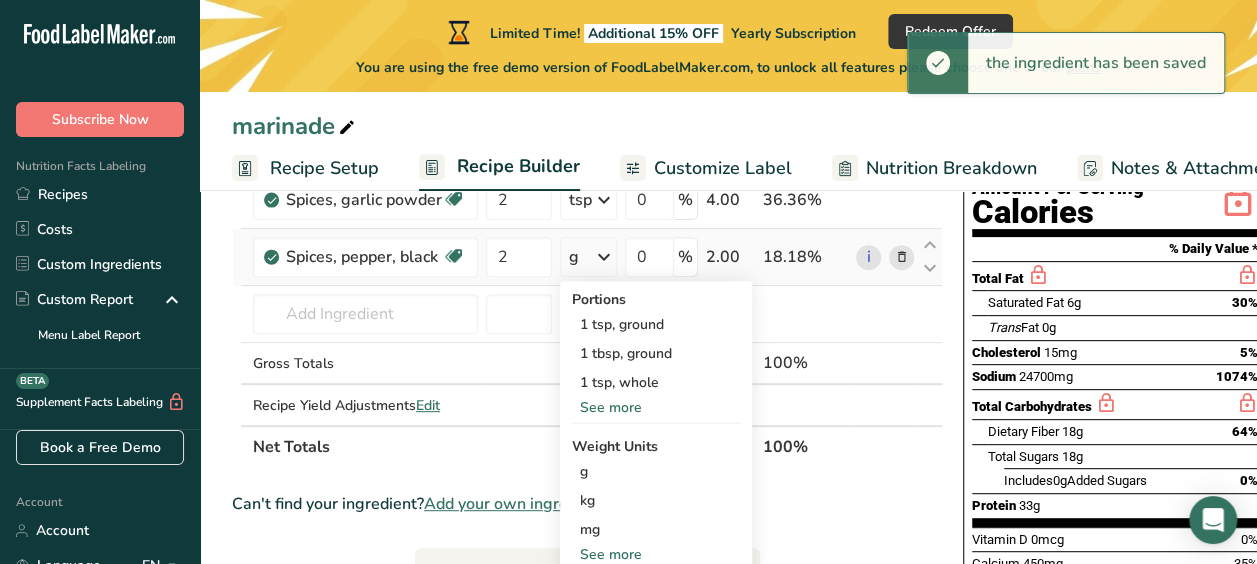 click on "See more" at bounding box center (656, 554) 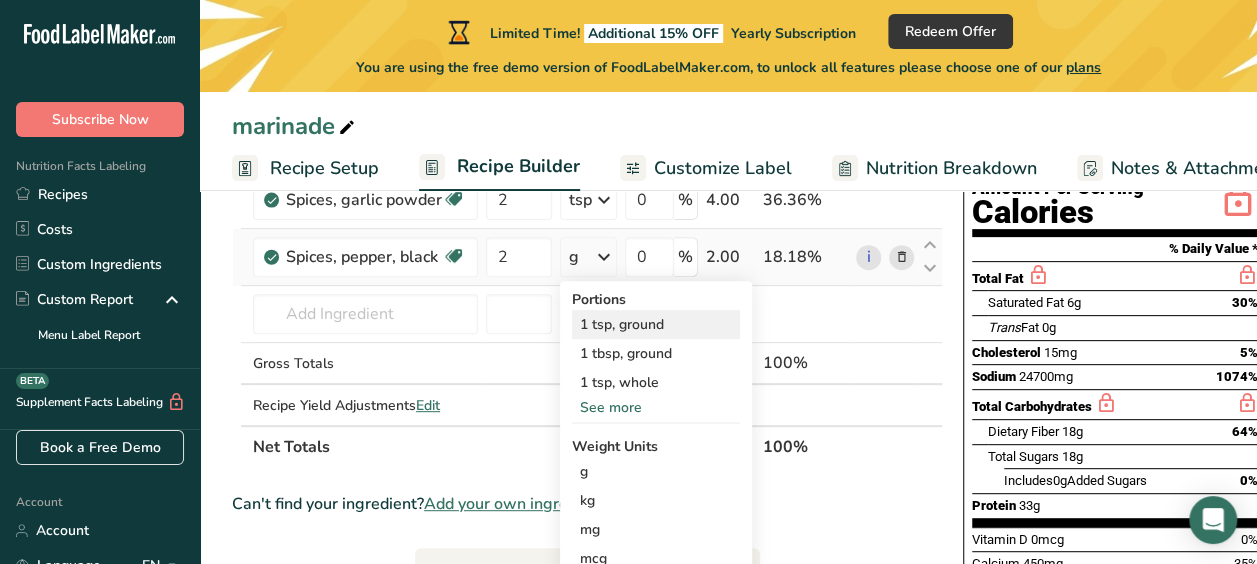 click on "1 tsp, ground" at bounding box center [656, 324] 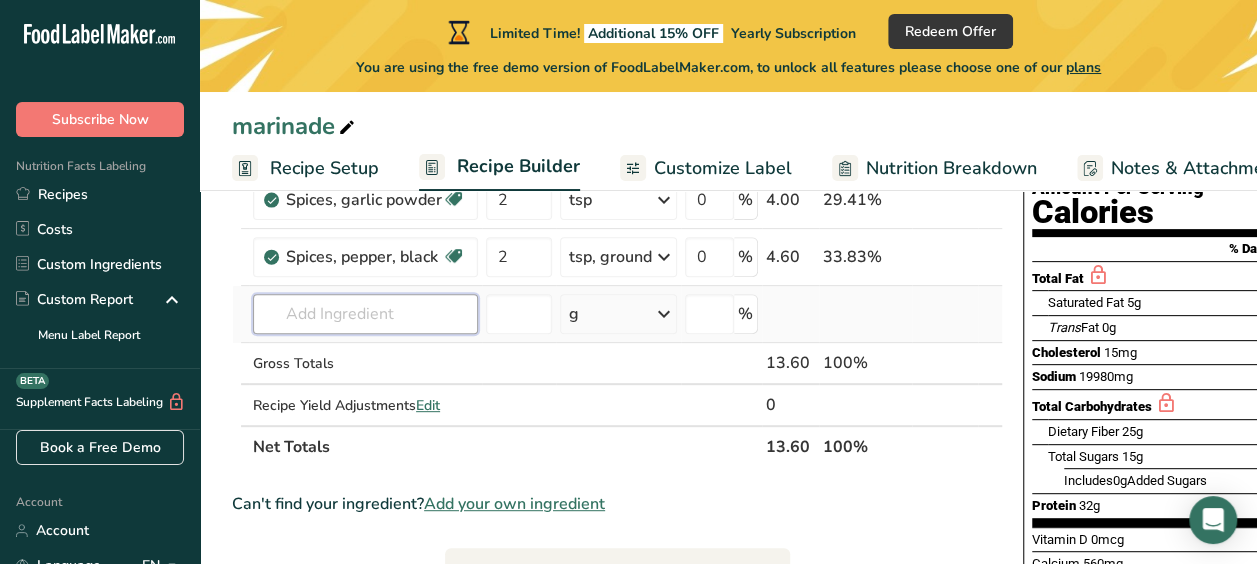 click at bounding box center (365, 314) 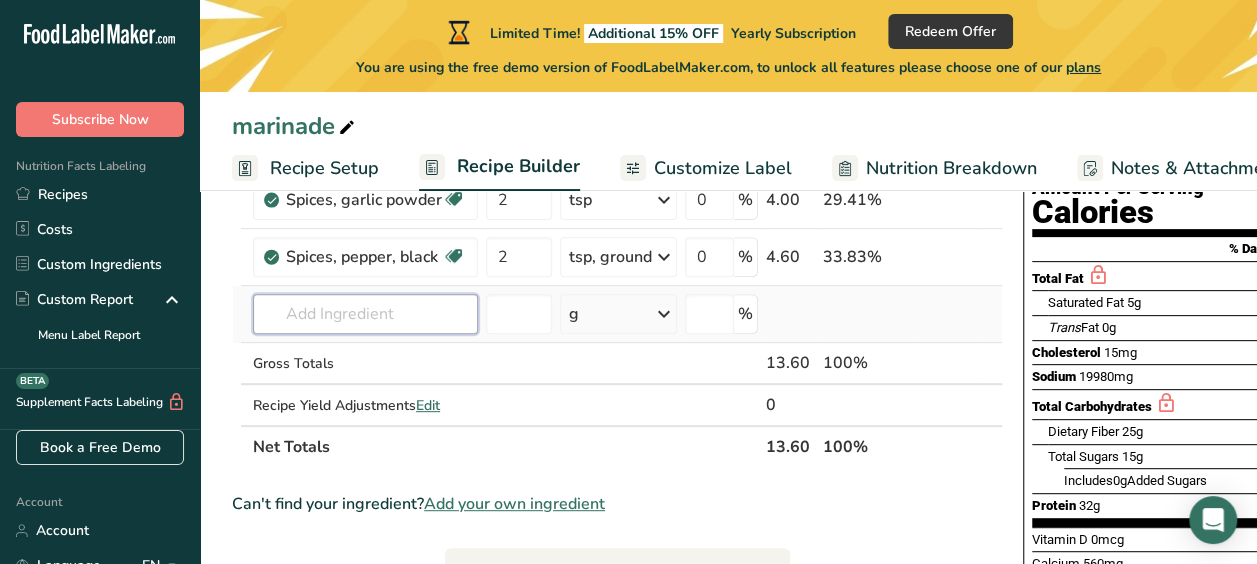 type on "3" 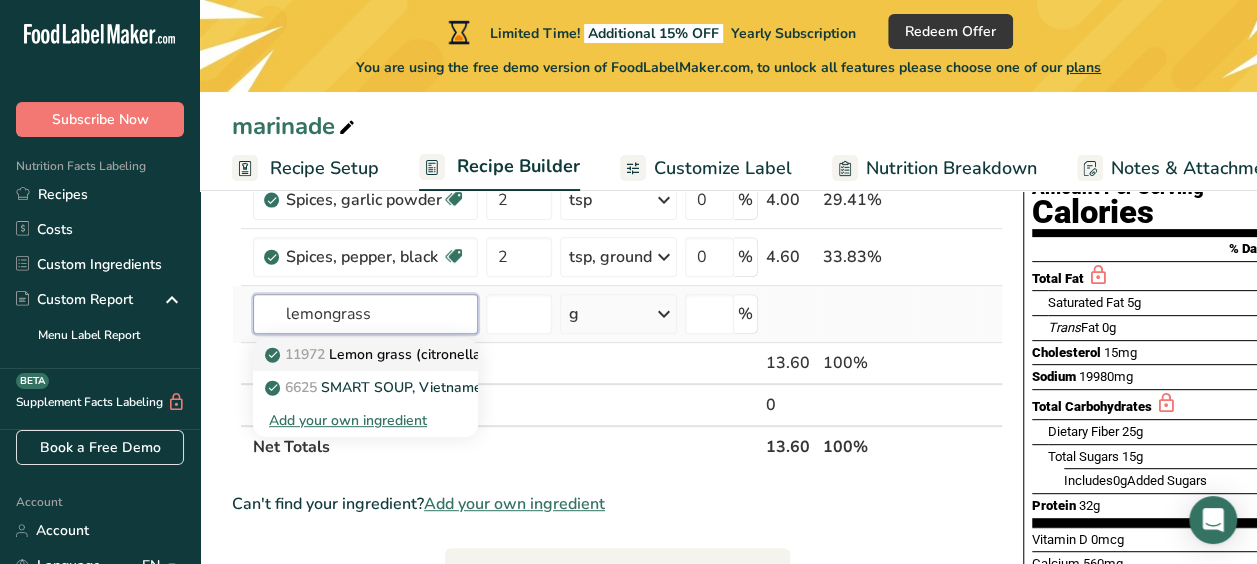 type on "lemongrass" 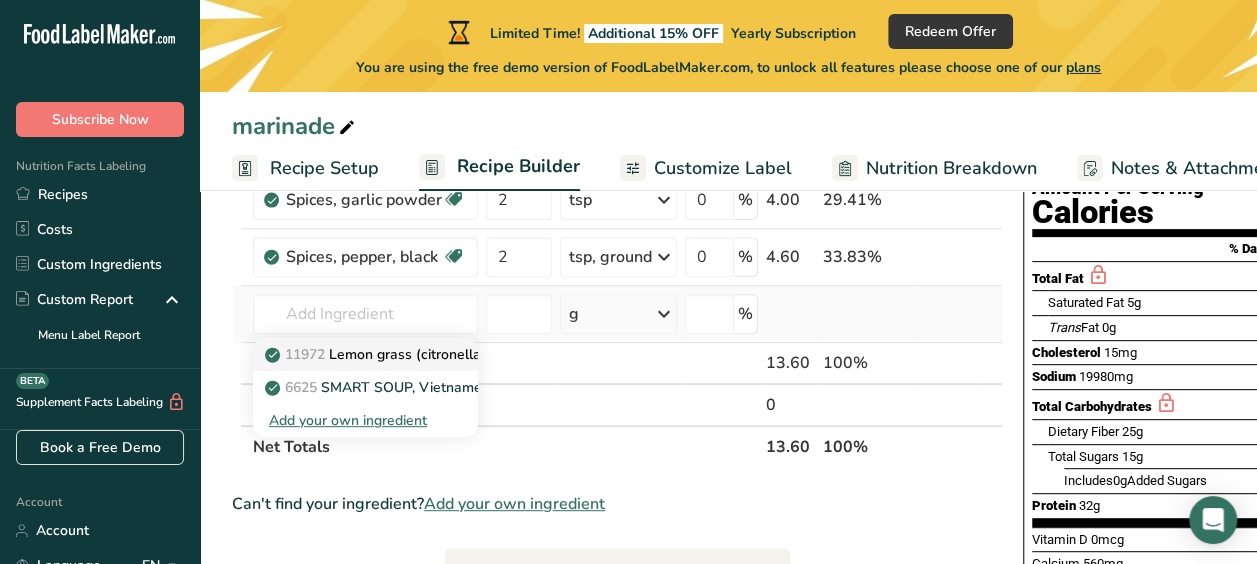click on "11972
Lemon grass (citronella), raw" at bounding box center (365, 354) 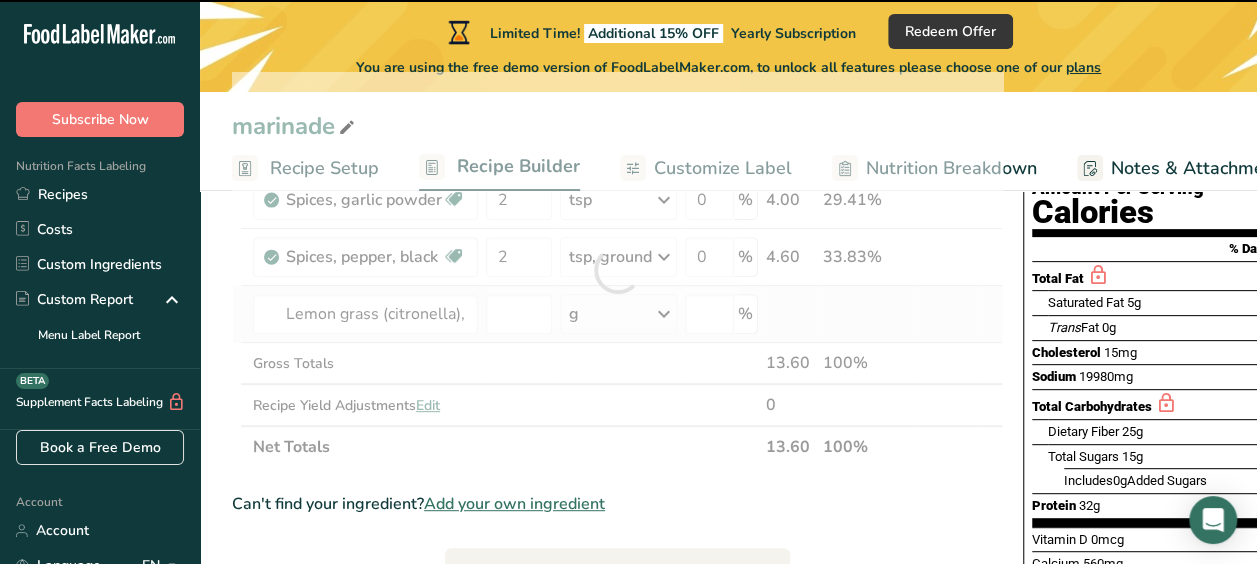 type on "0" 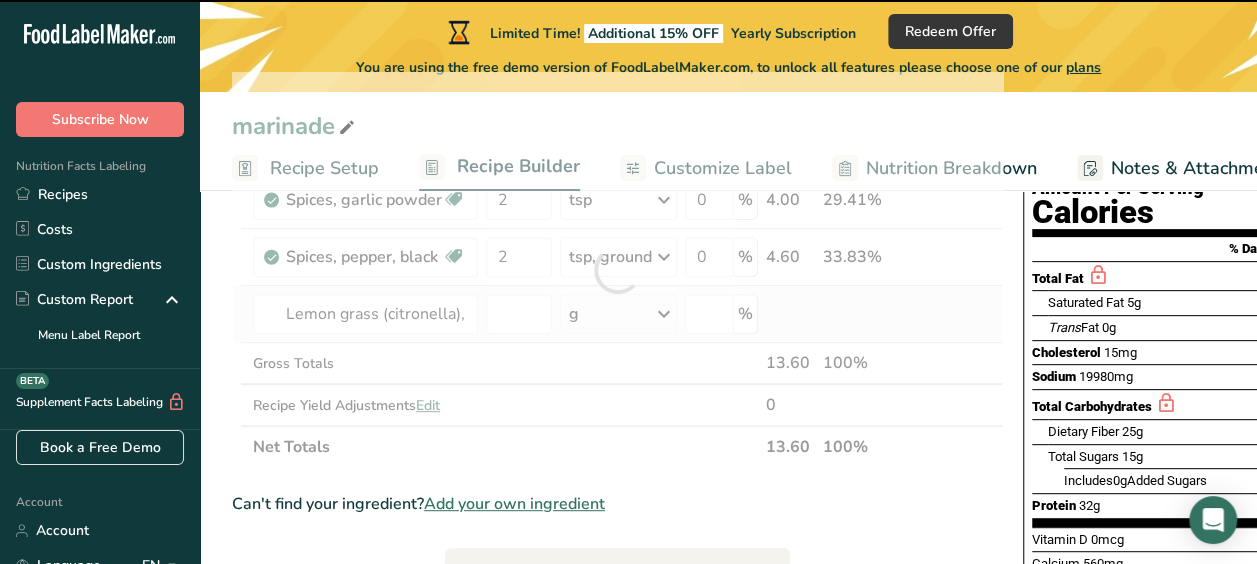 type on "0" 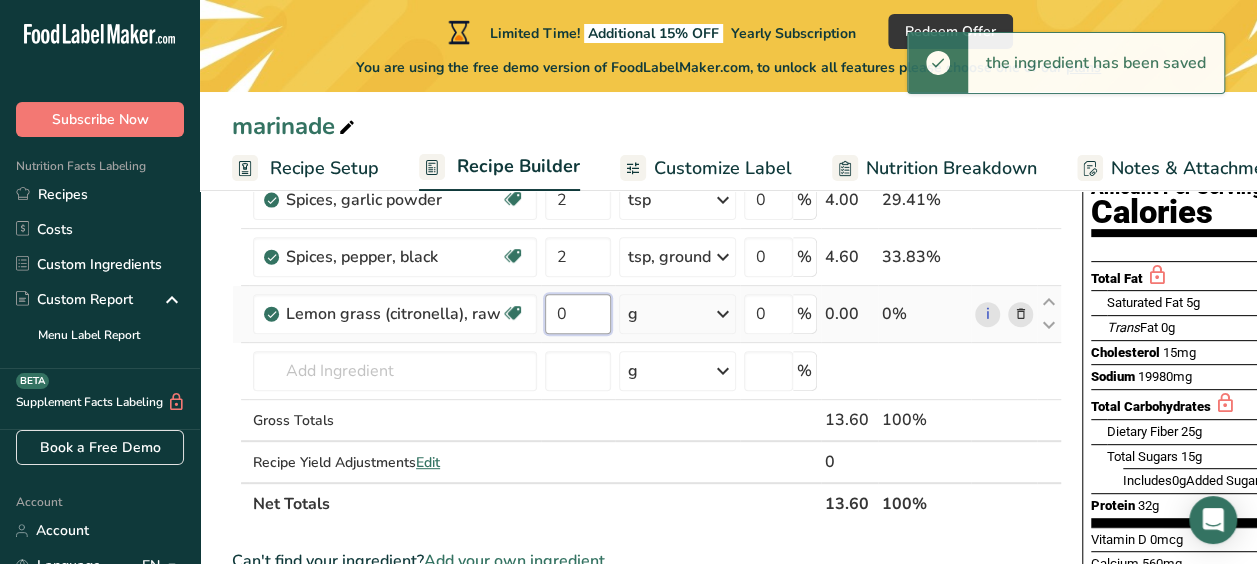 click on "0" at bounding box center (578, 314) 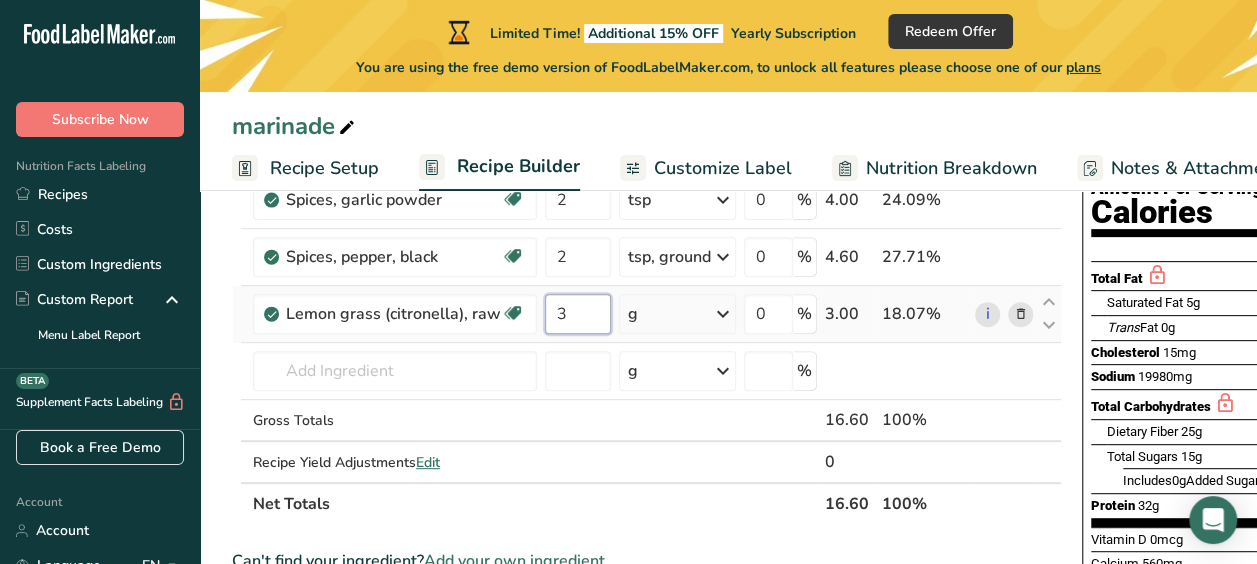 type on "3" 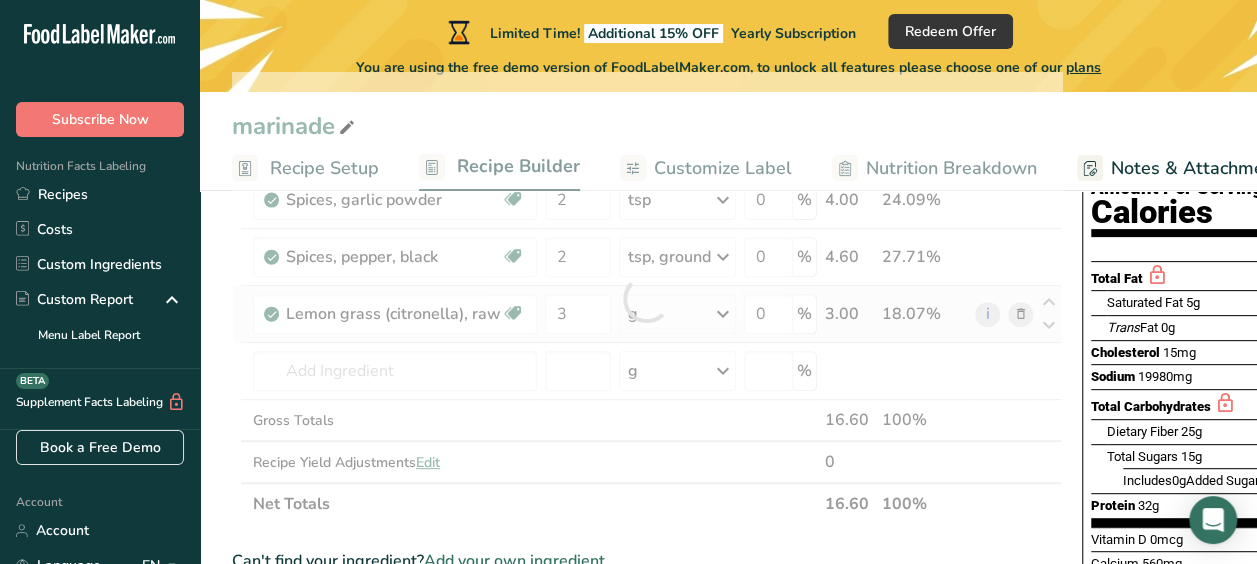 click on "Ingredient *
Amount *
Unit *
Waste *   .a-a{fill:#347362;}.b-a{fill:#fff;}          Grams
Percentage
Chicken Bouillon
1
tsp
Weight Units
g
kg
mg
See more
Volume Units
l
Volume units require a density conversion. If you know your ingredient's density enter it below. Otherwise, click on "RIA" our AI Regulatory bot - she will be able to help you
1.0144
lb/ft3
g/cm3
Confirm
mL
Volume units require a density conversion. If you know your ingredient's density enter it below. Otherwise, click on "RIA" our AI Regulatory bot - she will be able to help you
1.0144
fl oz" at bounding box center (647, 298) 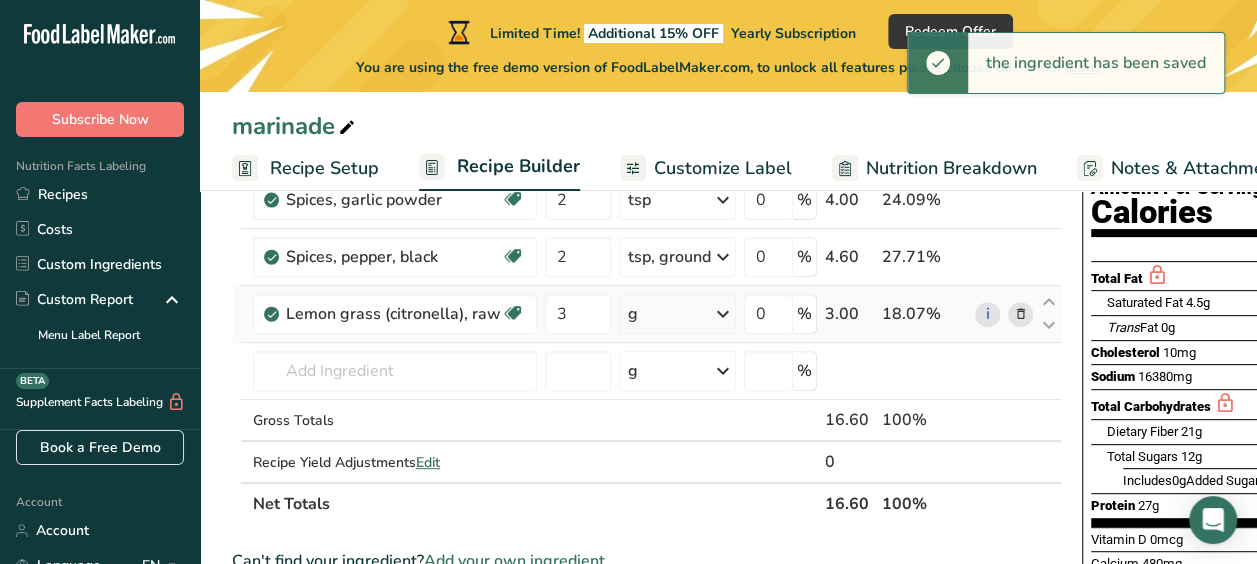 click at bounding box center [723, 314] 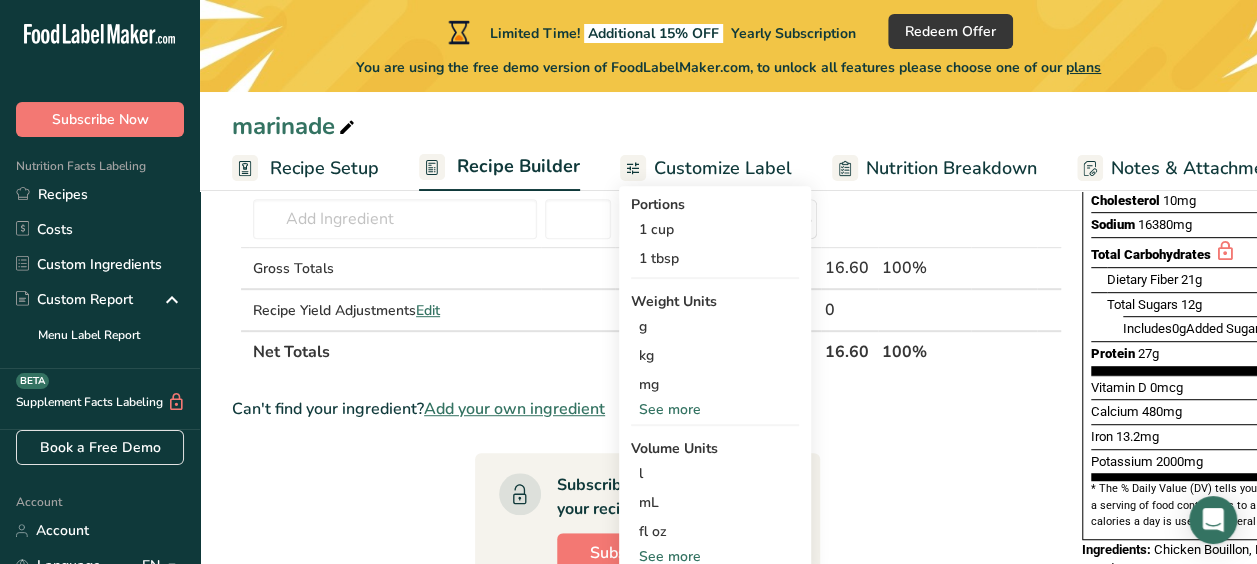 scroll, scrollTop: 399, scrollLeft: 0, axis: vertical 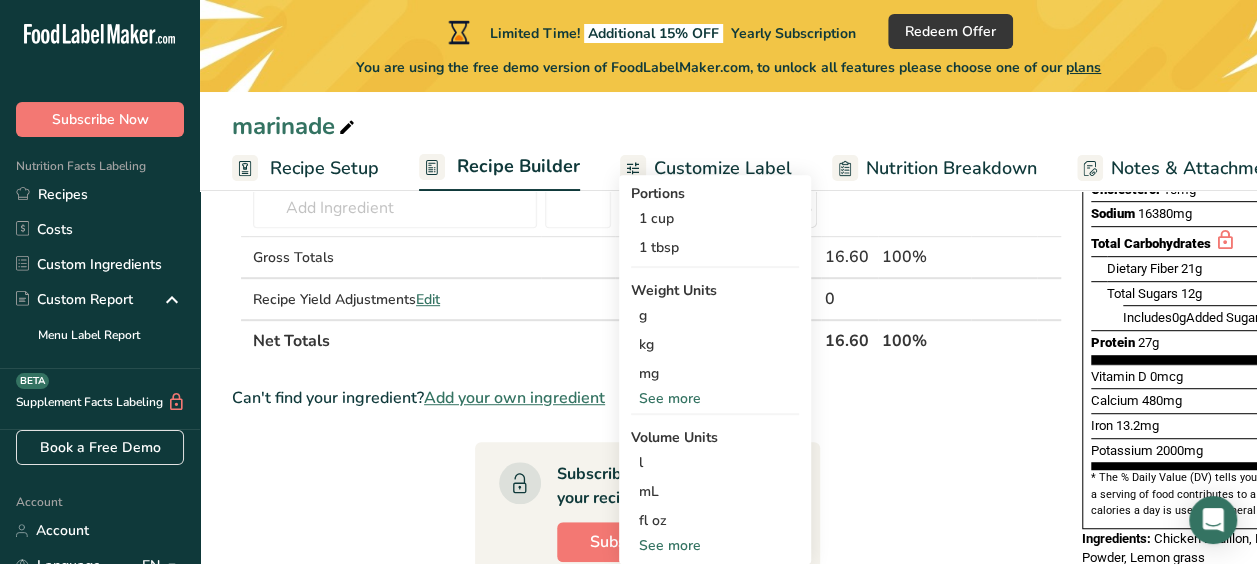 click on "See more" at bounding box center (715, 398) 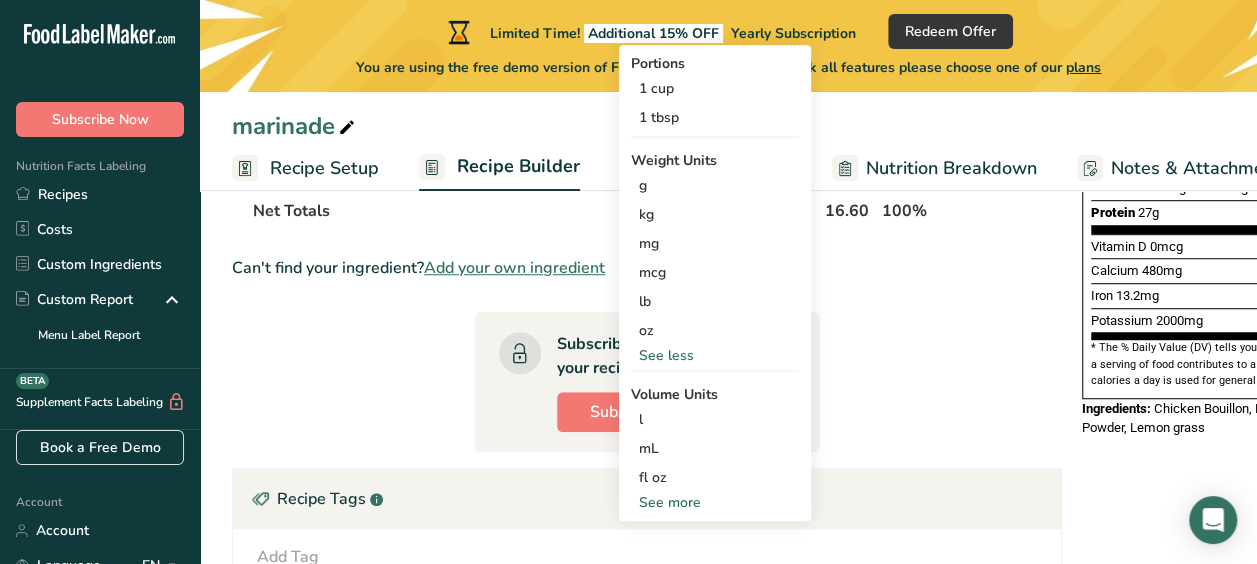 scroll, scrollTop: 553, scrollLeft: 0, axis: vertical 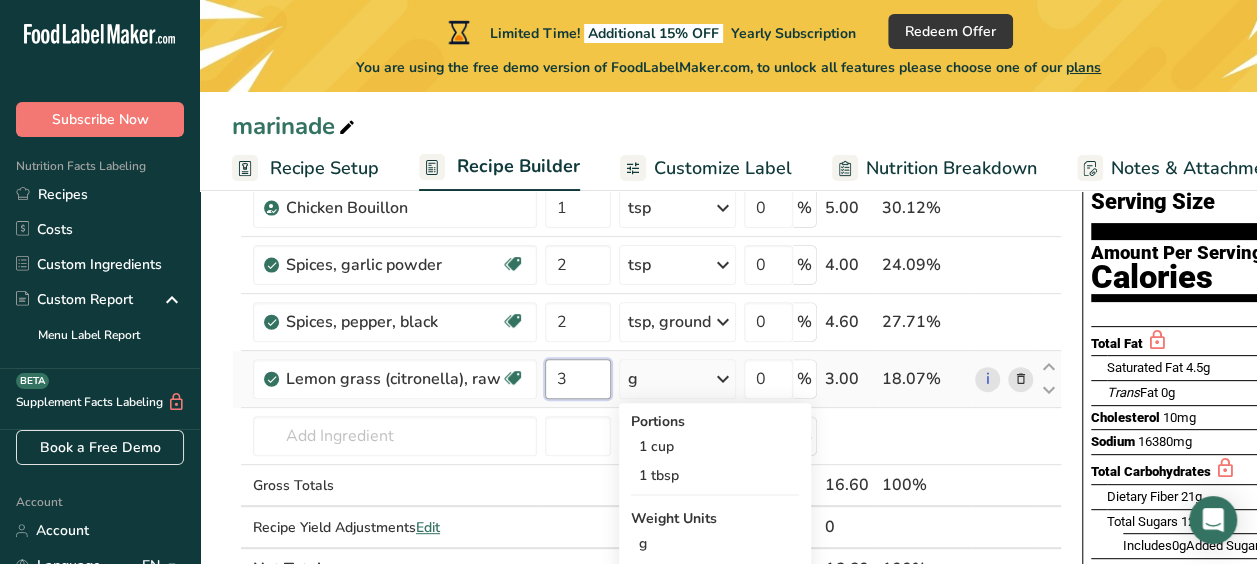 click on "3" at bounding box center [578, 379] 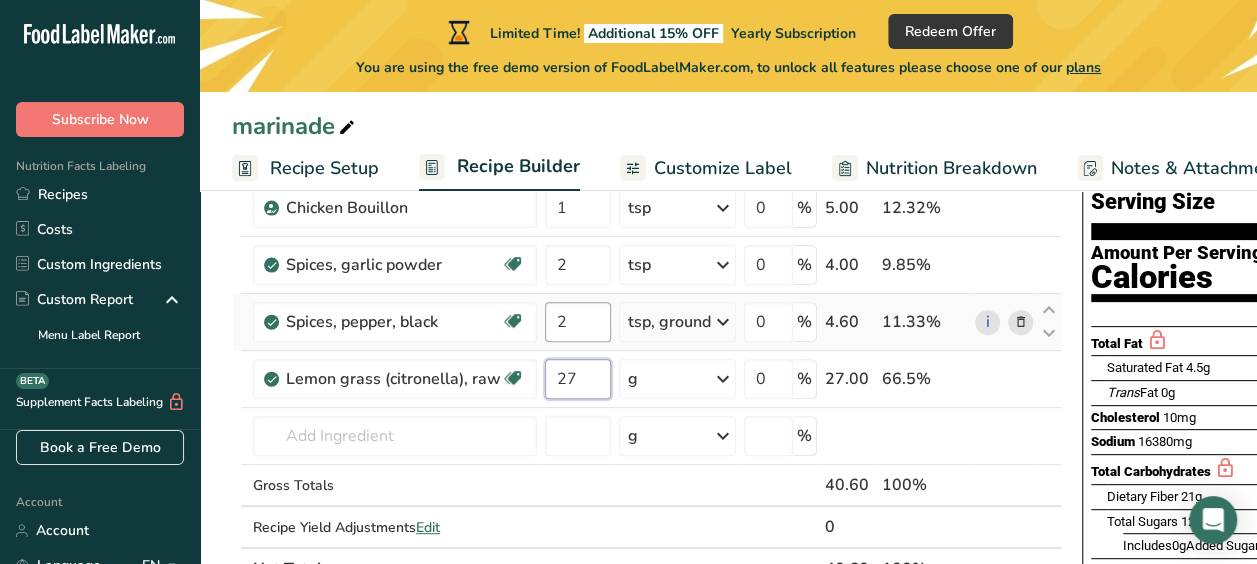 type on "27" 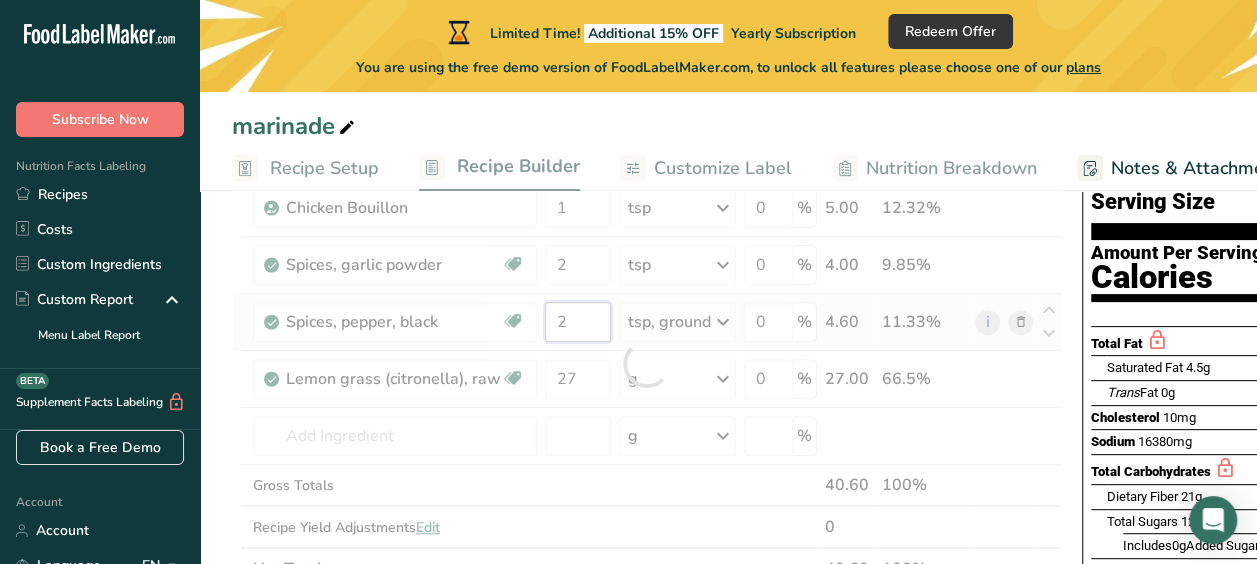 click on "Ingredient *
Amount *
Unit *
Waste *   .a-a{fill:#347362;}.b-a{fill:#fff;}          Grams
Percentage
Chicken Bouillon
1
tsp
Weight Units
g
kg
mg
See more
Volume Units
l
Volume units require a density conversion. If you know your ingredient's density enter it below. Otherwise, click on "RIA" our AI Regulatory bot - she will be able to help you
1.0144
lb/ft3
g/cm3
Confirm
mL
Volume units require a density conversion. If you know your ingredient's density enter it below. Otherwise, click on "RIA" our AI Regulatory bot - she will be able to help you
1.0144
fl oz" at bounding box center (647, 363) 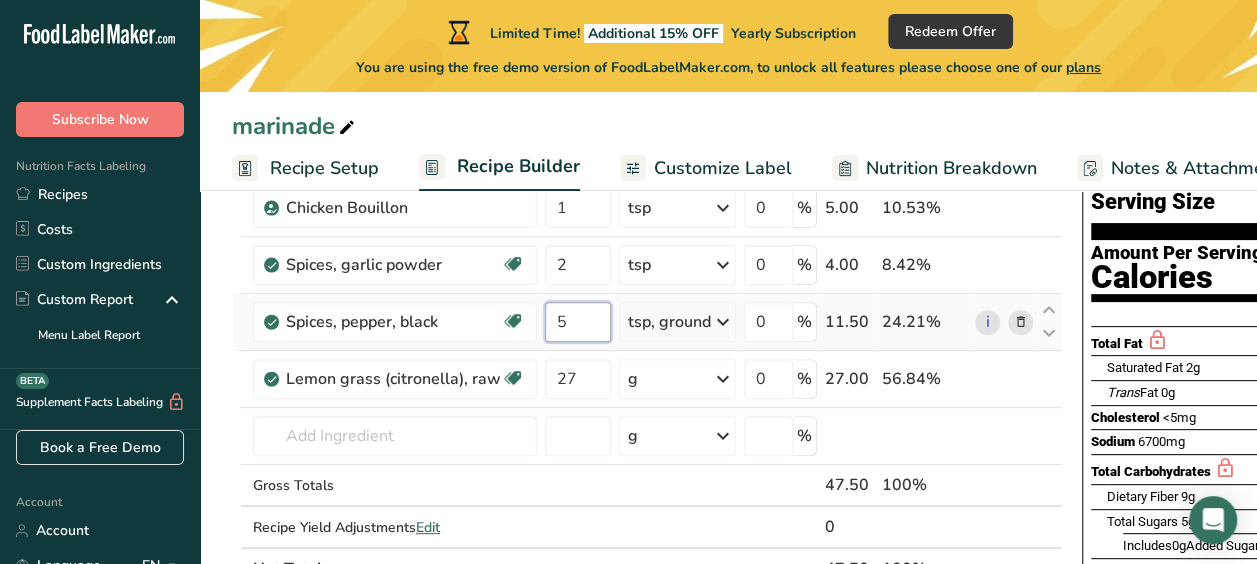 type on "5" 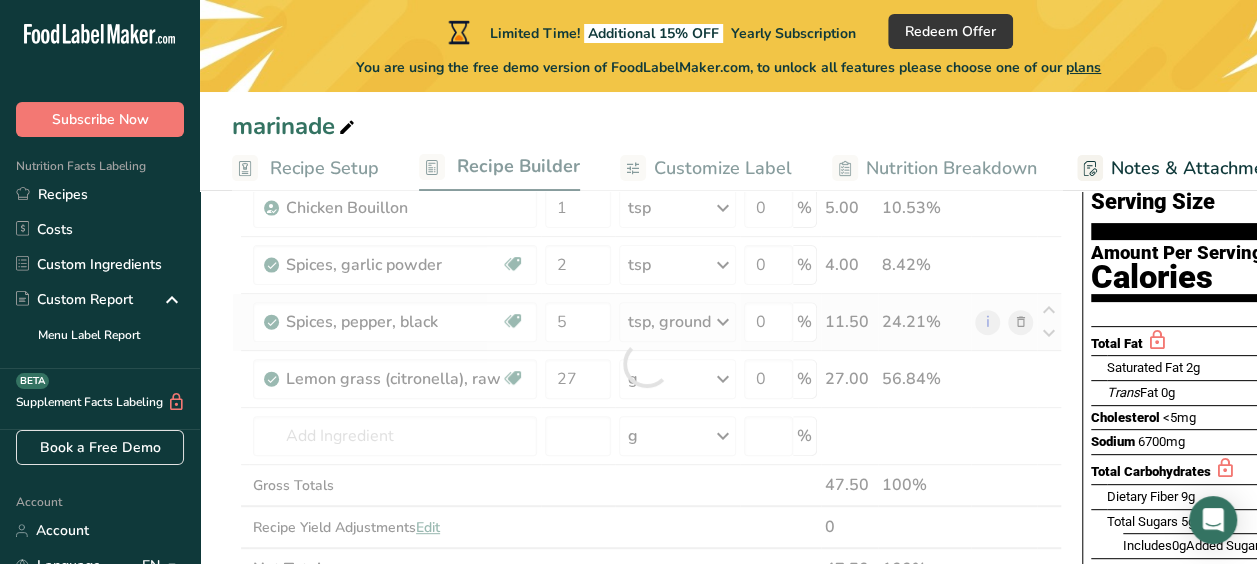 click on "Ingredient *
Amount *
Unit *
Waste *   .a-a{fill:#347362;}.b-a{fill:#fff;}          Grams
Percentage
Chicken Bouillon
1
tsp
Weight Units
g
kg
mg
See more
Volume Units
l
Volume units require a density conversion. If you know your ingredient's density enter it below. Otherwise, click on "RIA" our AI Regulatory bot - she will be able to help you
1.0144
lb/ft3
g/cm3
Confirm
mL
Volume units require a density conversion. If you know your ingredient's density enter it below. Otherwise, click on "RIA" our AI Regulatory bot - she will be able to help you
1.0144
fl oz" at bounding box center (647, 363) 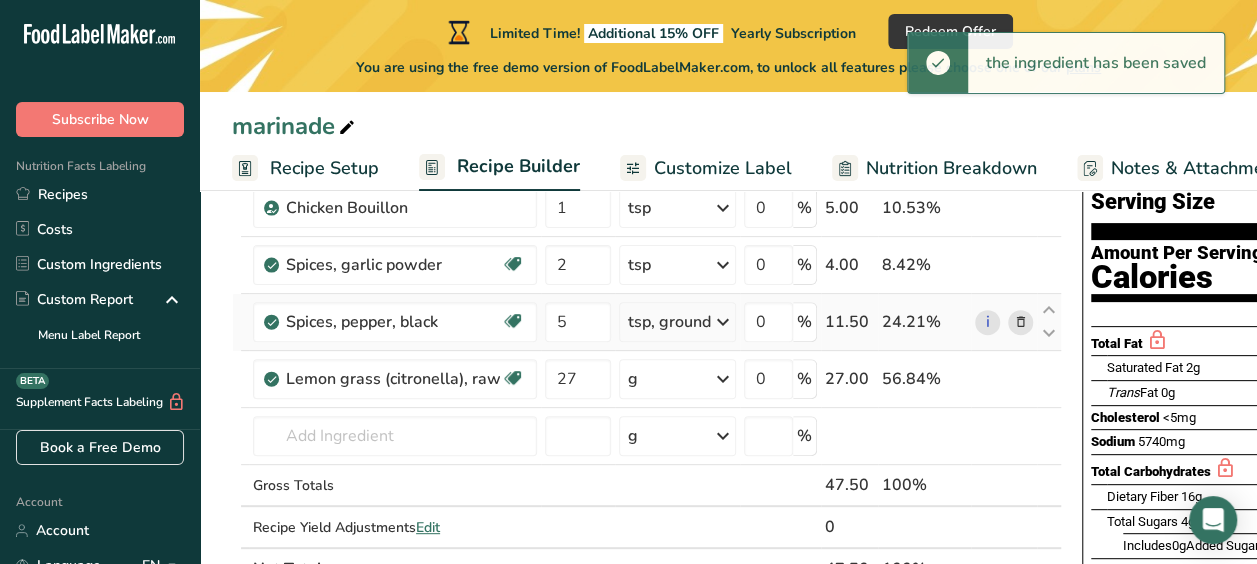 click at bounding box center (723, 322) 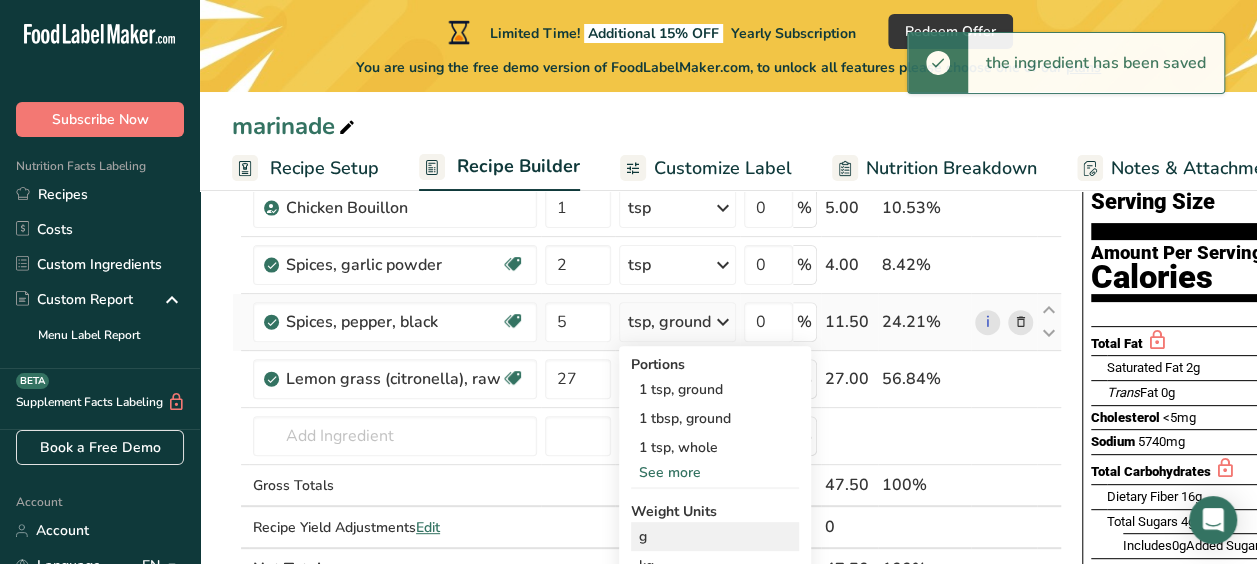 click on "g" at bounding box center [715, 536] 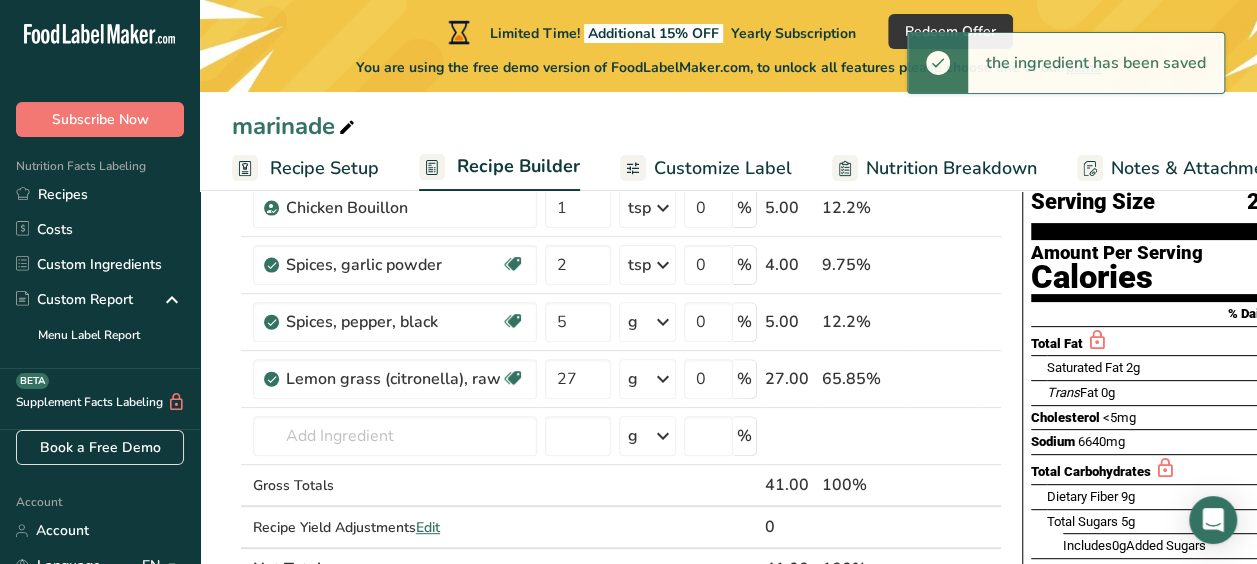 scroll, scrollTop: 0, scrollLeft: 0, axis: both 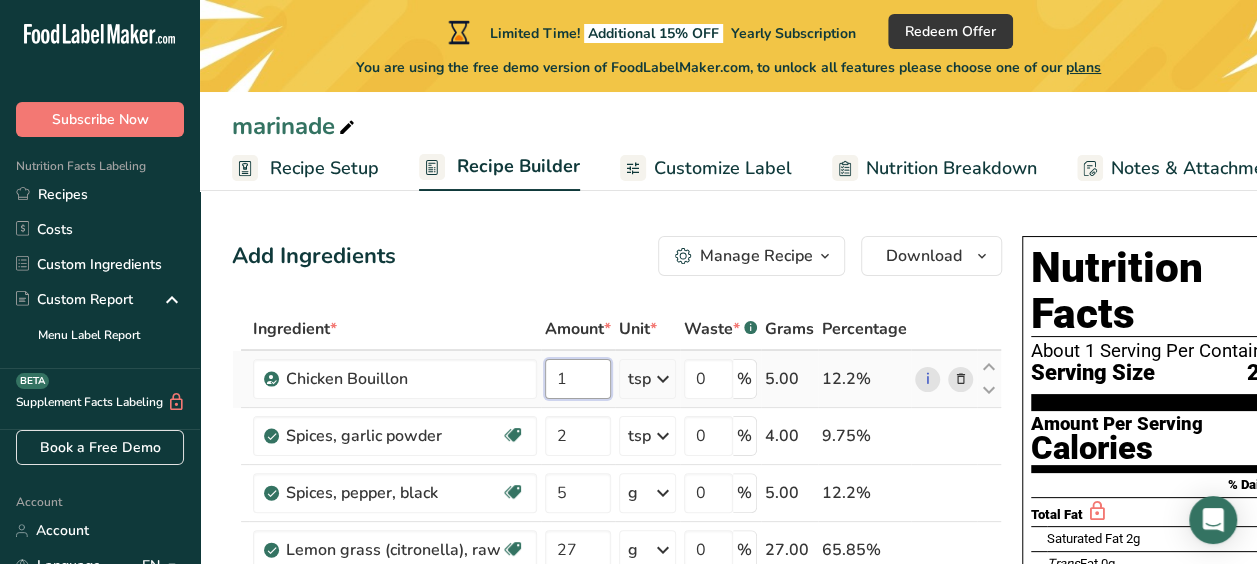 click on "1" at bounding box center (578, 379) 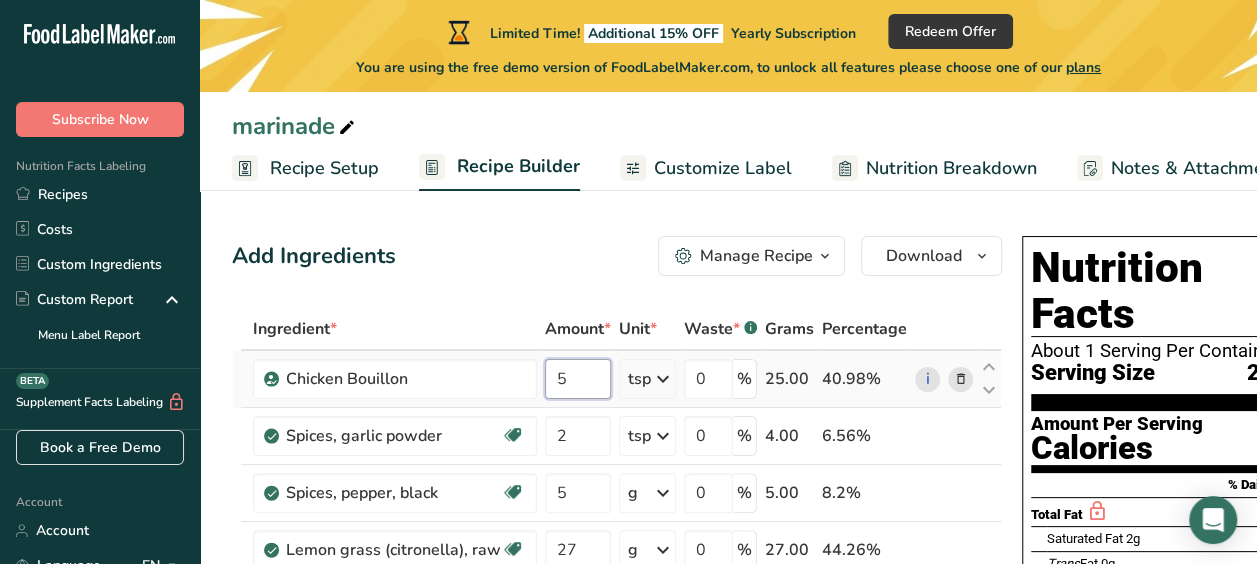 type on "5" 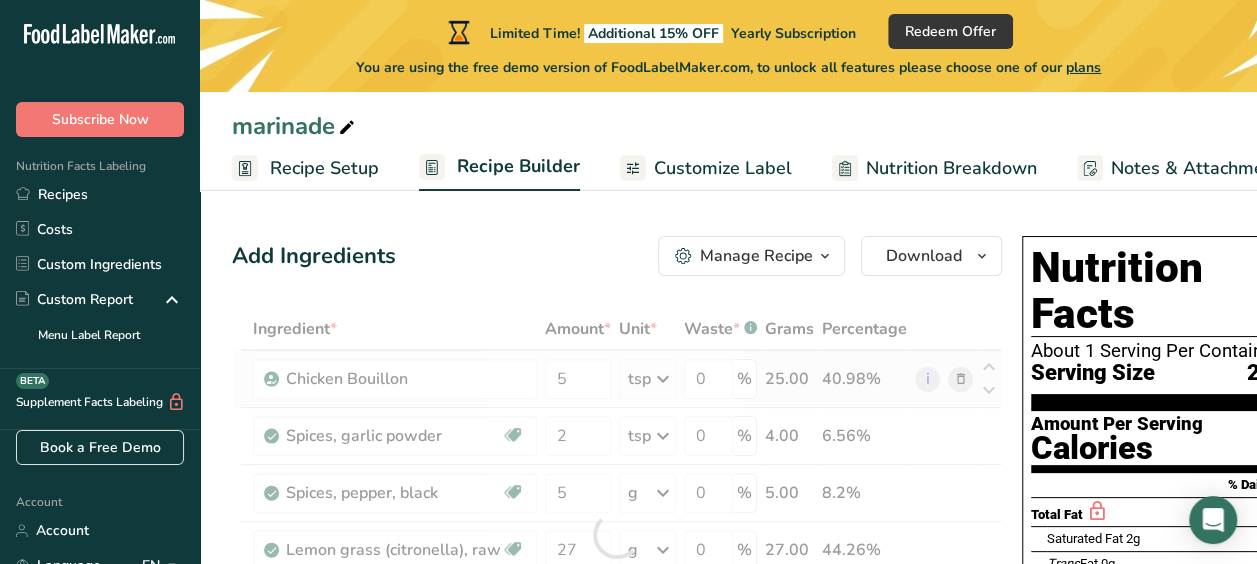 click on "Ingredient *
Amount *
Unit *
Waste *   .a-a{fill:#347362;}.b-a{fill:#fff;}          Grams
Percentage
Chicken Bouillon
5
tsp
Weight Units
g
kg
mg
See more
Volume Units
l
Volume units require a density conversion. If you know your ingredient's density enter it below. Otherwise, click on "RIA" our AI Regulatory bot - she will be able to help you
1.0144
lb/ft3
g/cm3
Confirm
mL
Volume units require a density conversion. If you know your ingredient's density enter it below. Otherwise, click on "RIA" our AI Regulatory bot - she will be able to help you
1.0144
fl oz" at bounding box center [617, 534] 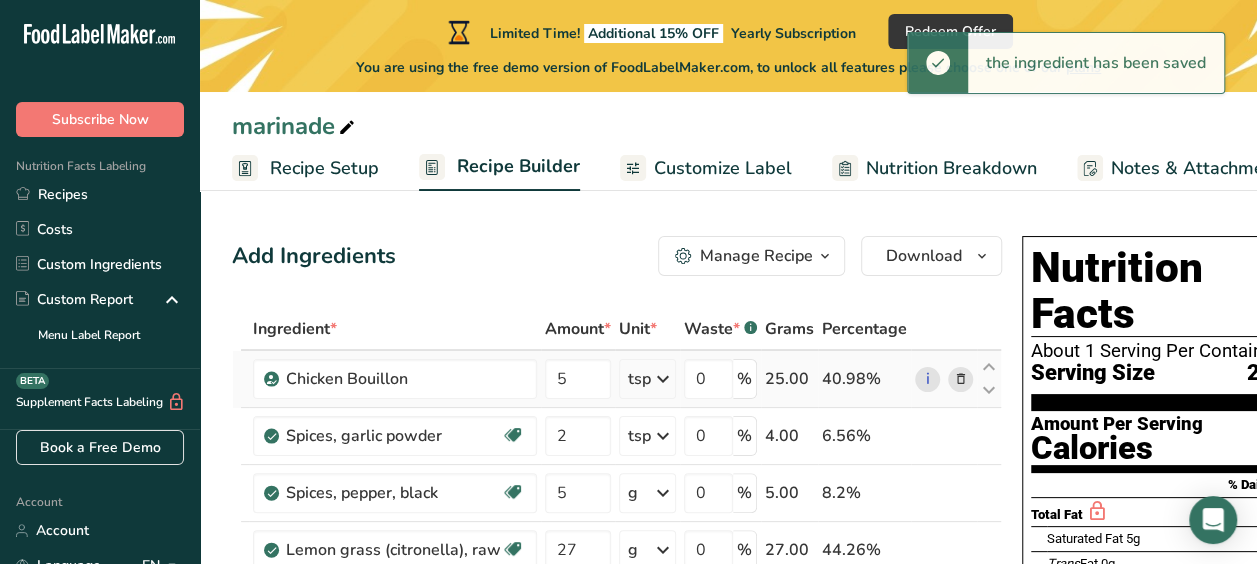 click at bounding box center (663, 379) 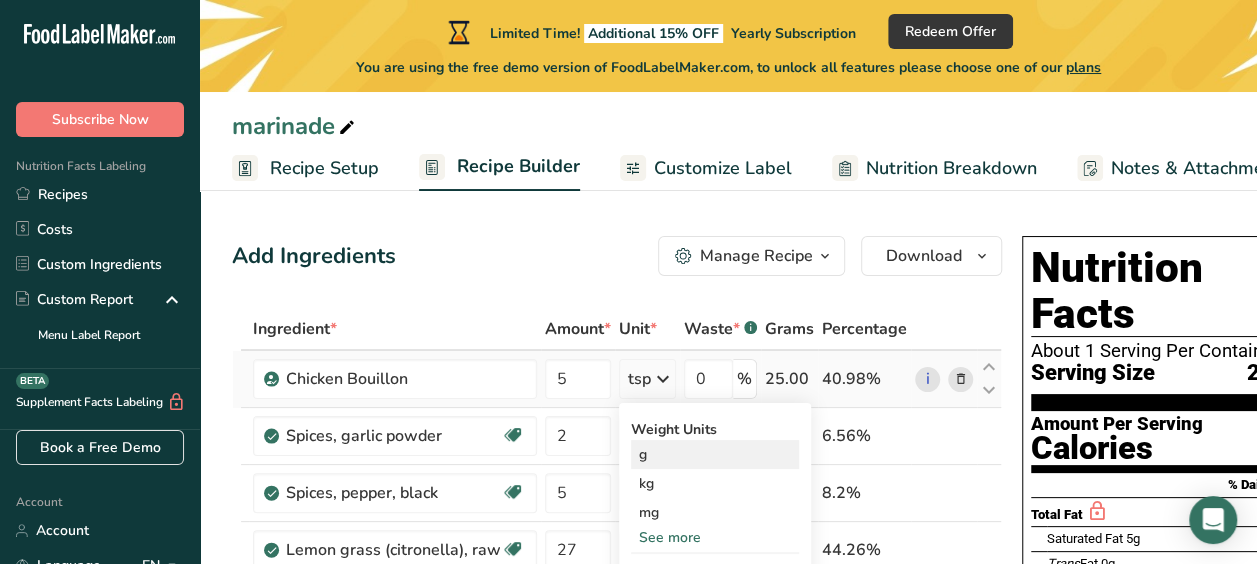 click on "g" at bounding box center [715, 454] 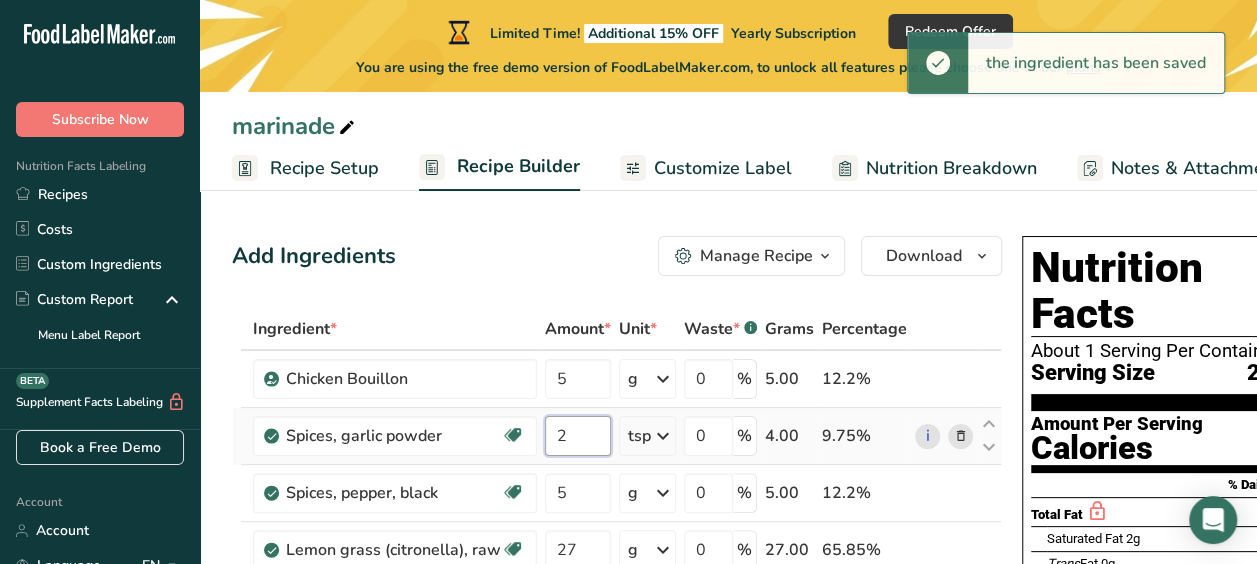 click on "2" at bounding box center (578, 436) 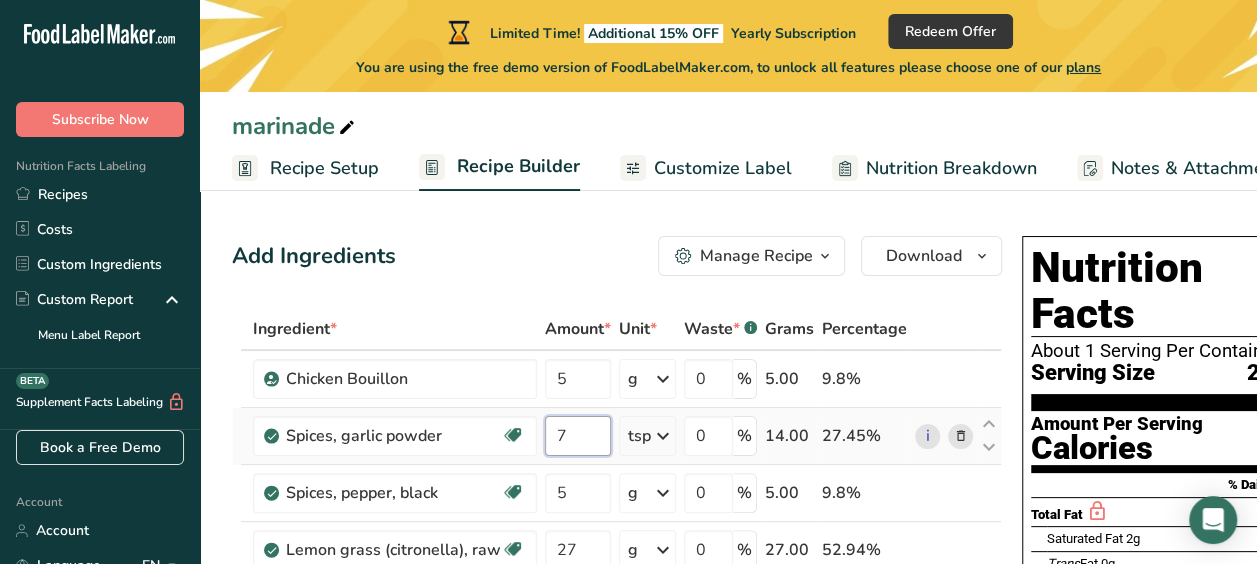 type on "7" 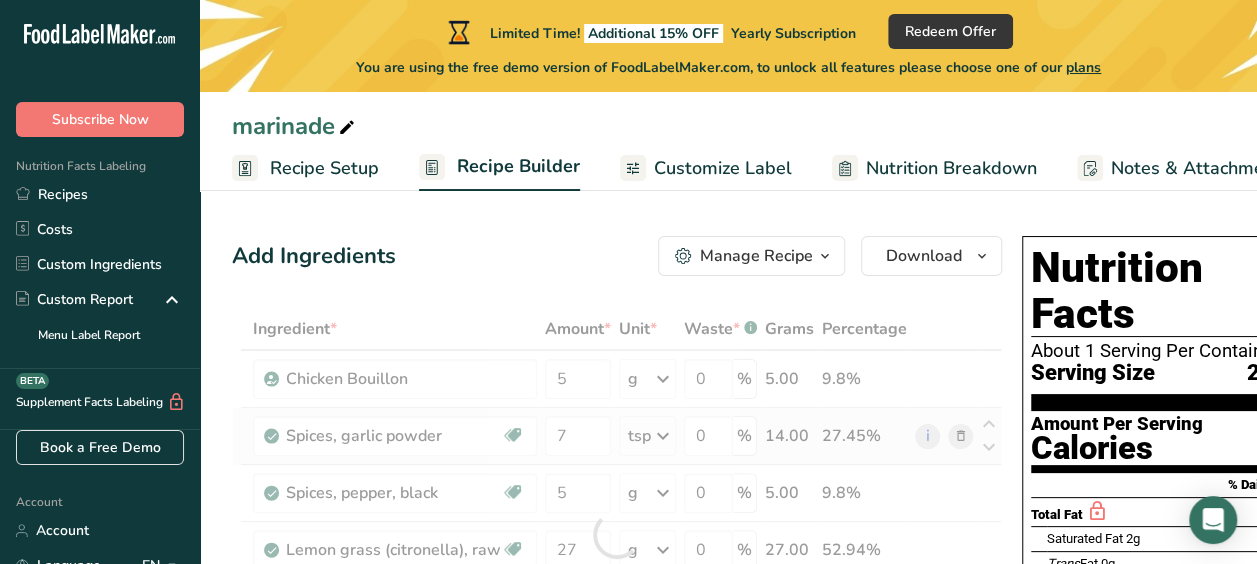 click on "Ingredient *
Amount *
Unit *
Waste *   .a-a{fill:#347362;}.b-a{fill:#fff;}          Grams
Percentage
Chicken Bouillon
5
g
Weight Units
g
kg
mg
See more
Volume Units
l
Volume units require a density conversion. If you know your ingredient's density enter it below. Otherwise, click on "RIA" our AI Regulatory bot - she will be able to help you
1.0144
lb/ft3
g/cm3
Confirm
mL
Volume units require a density conversion. If you know your ingredient's density enter it below. Otherwise, click on "RIA" our AI Regulatory bot - she will be able to help you
1.0144
lb/ft3" at bounding box center [617, 534] 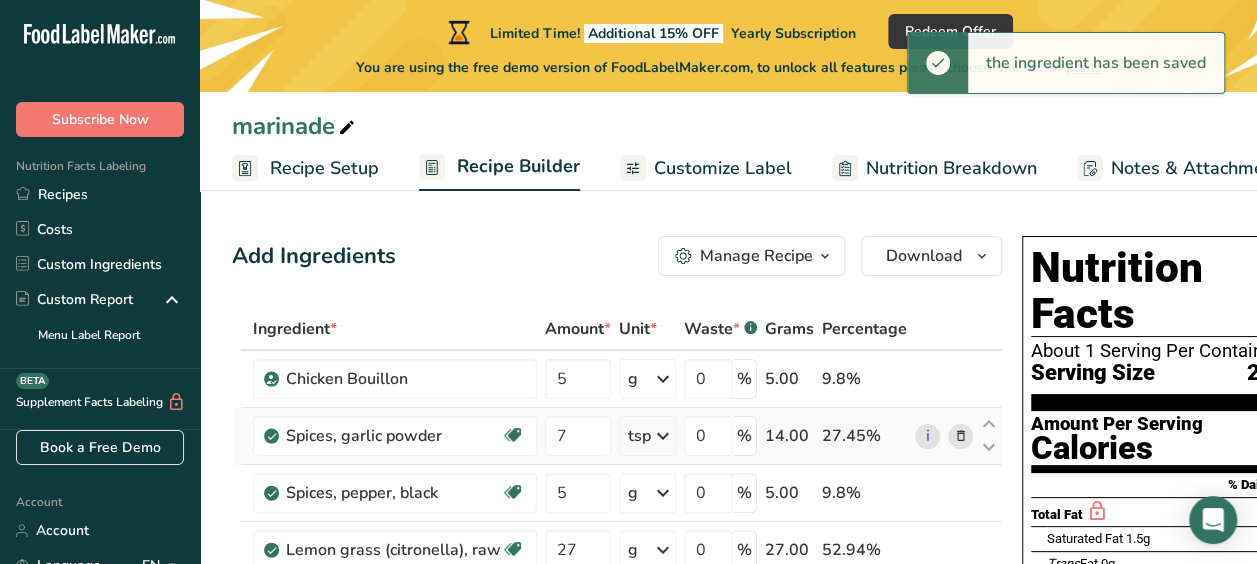 click at bounding box center [663, 436] 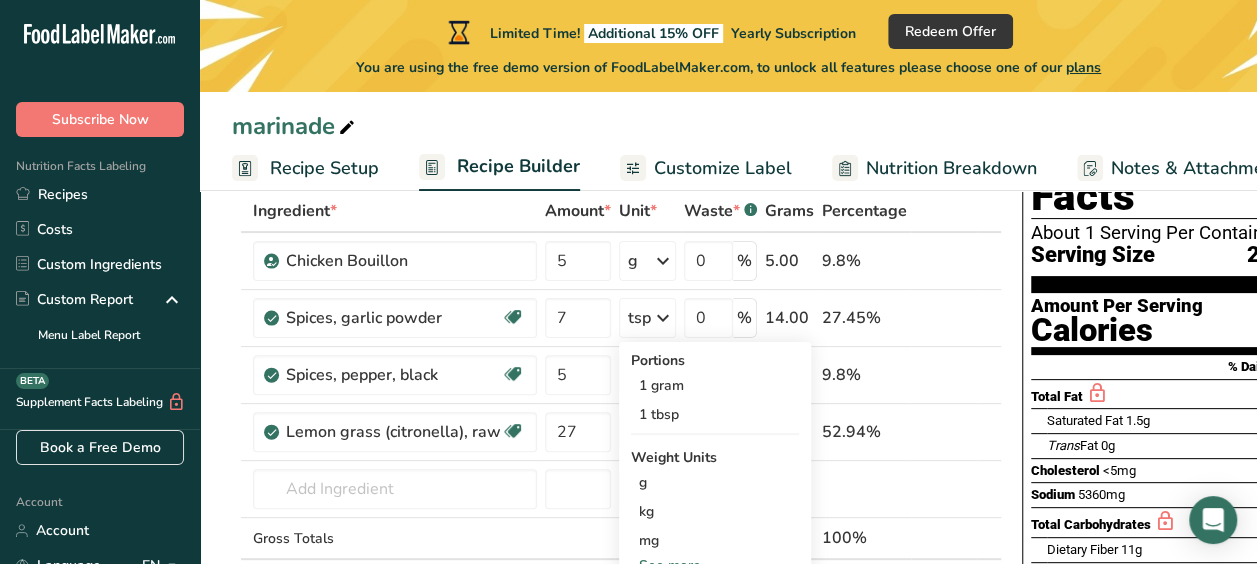 scroll, scrollTop: 122, scrollLeft: 0, axis: vertical 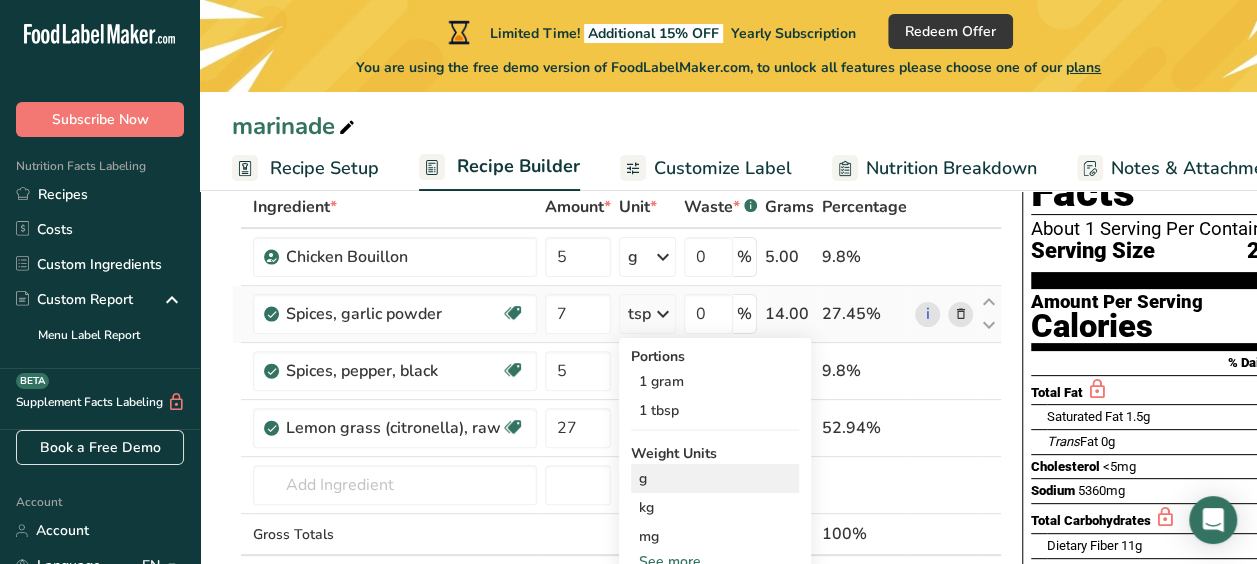 click on "g" at bounding box center (715, 478) 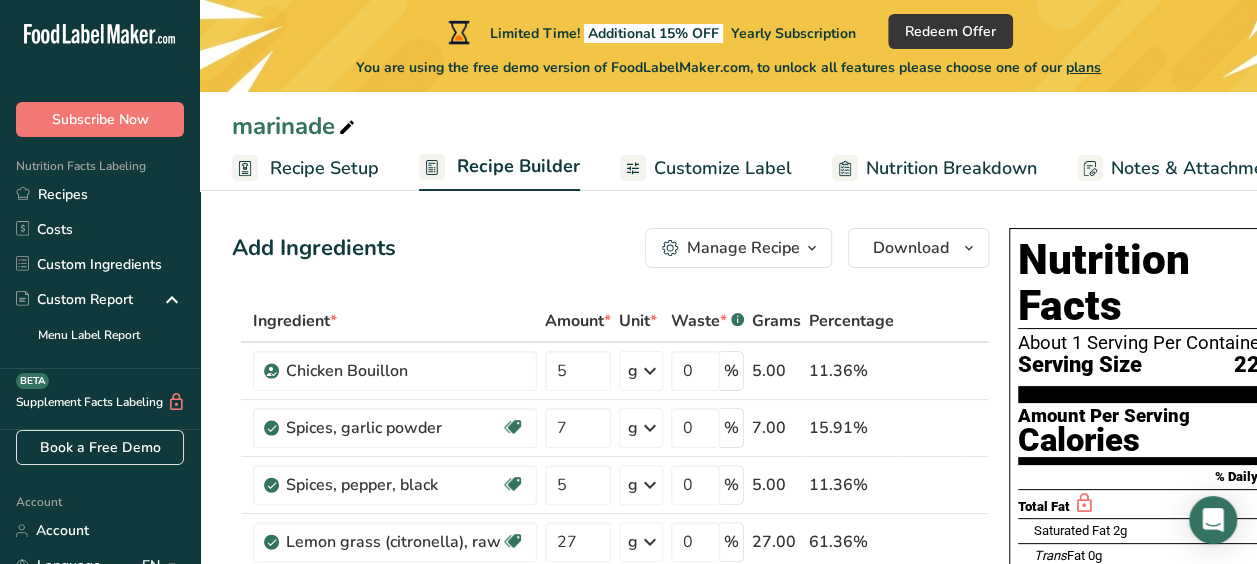 scroll, scrollTop: 0, scrollLeft: 0, axis: both 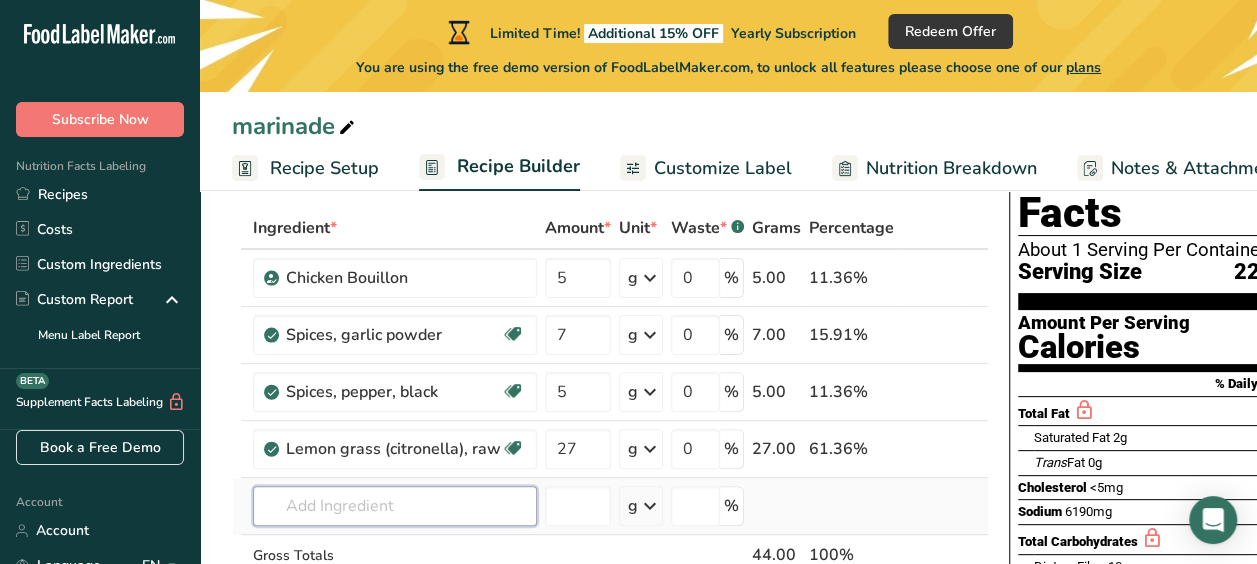 click at bounding box center (395, 506) 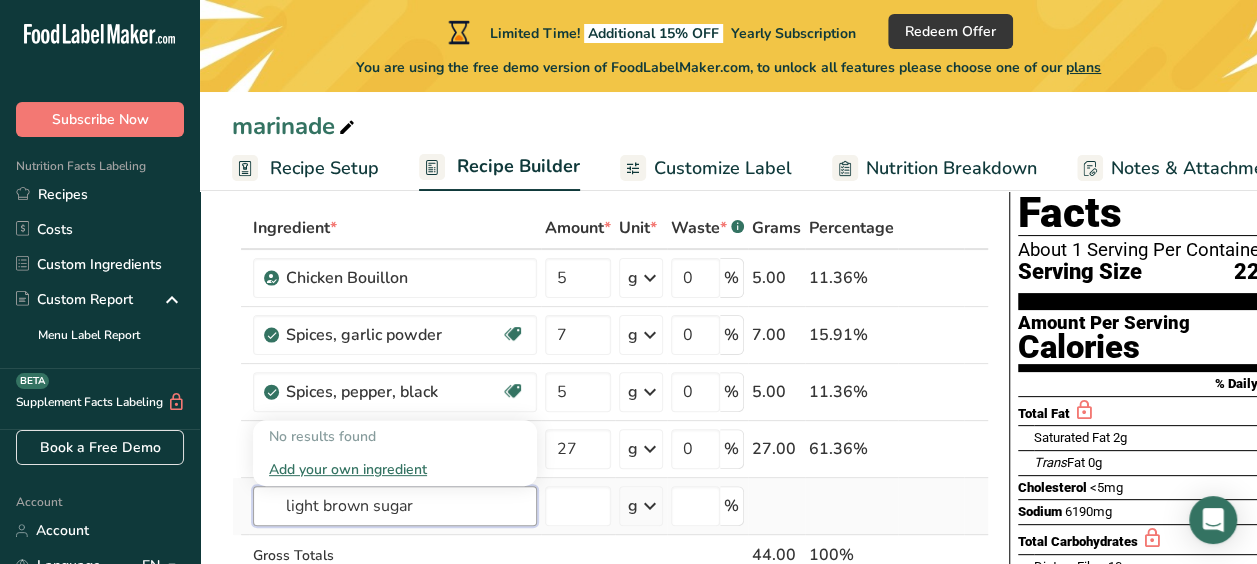 click on "light brown sugar" at bounding box center (395, 506) 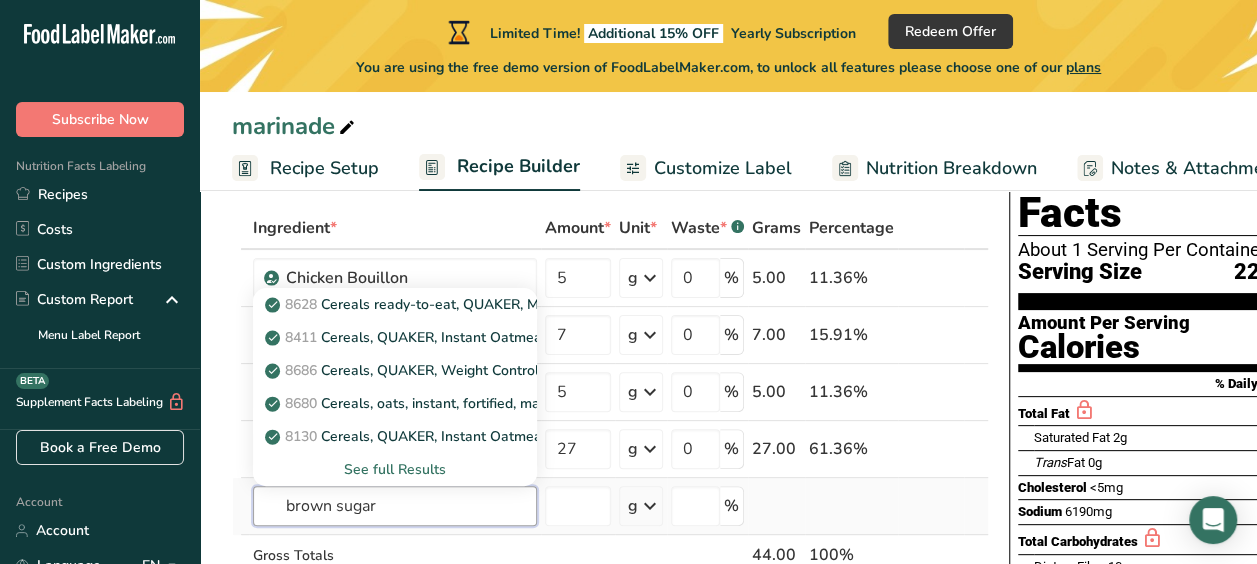 type on "brown sugar" 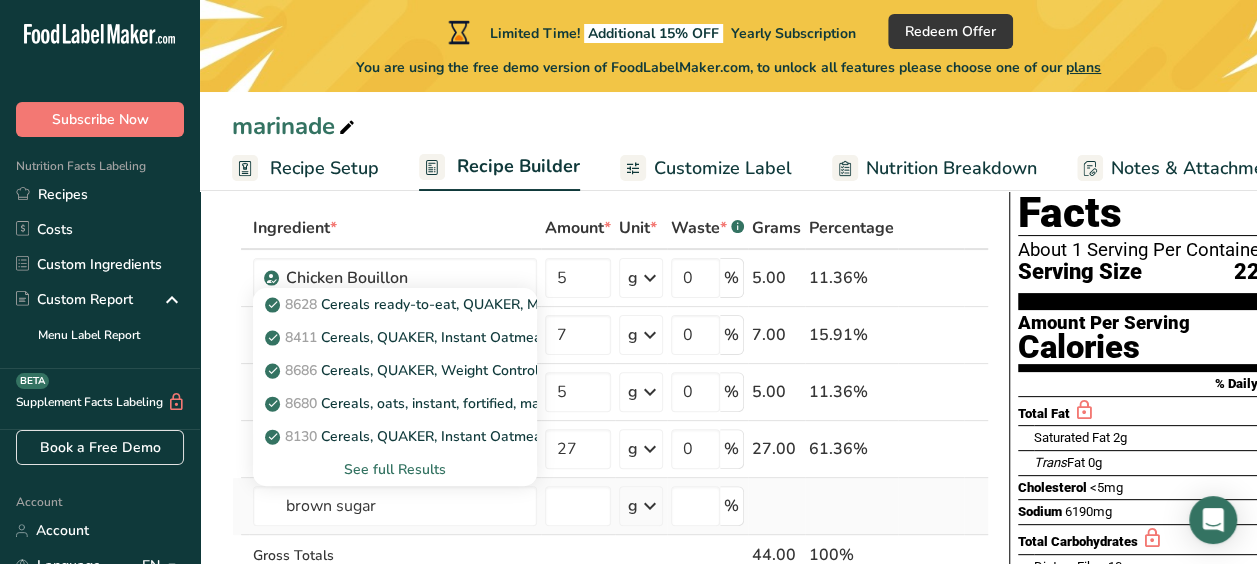 type 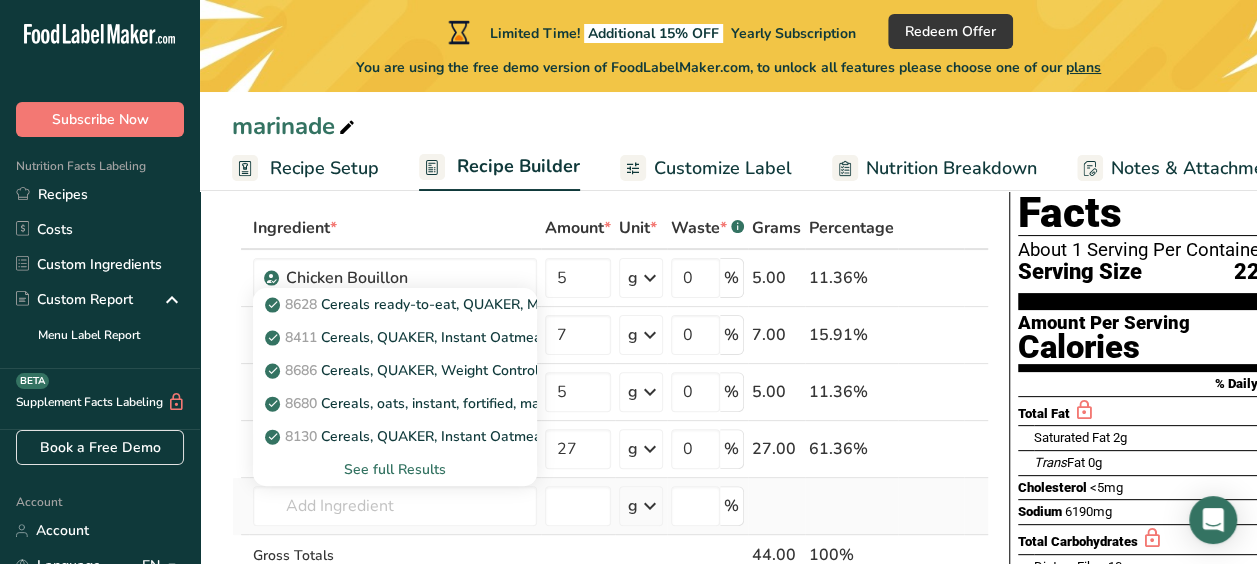 click on "See full Results" at bounding box center [395, 469] 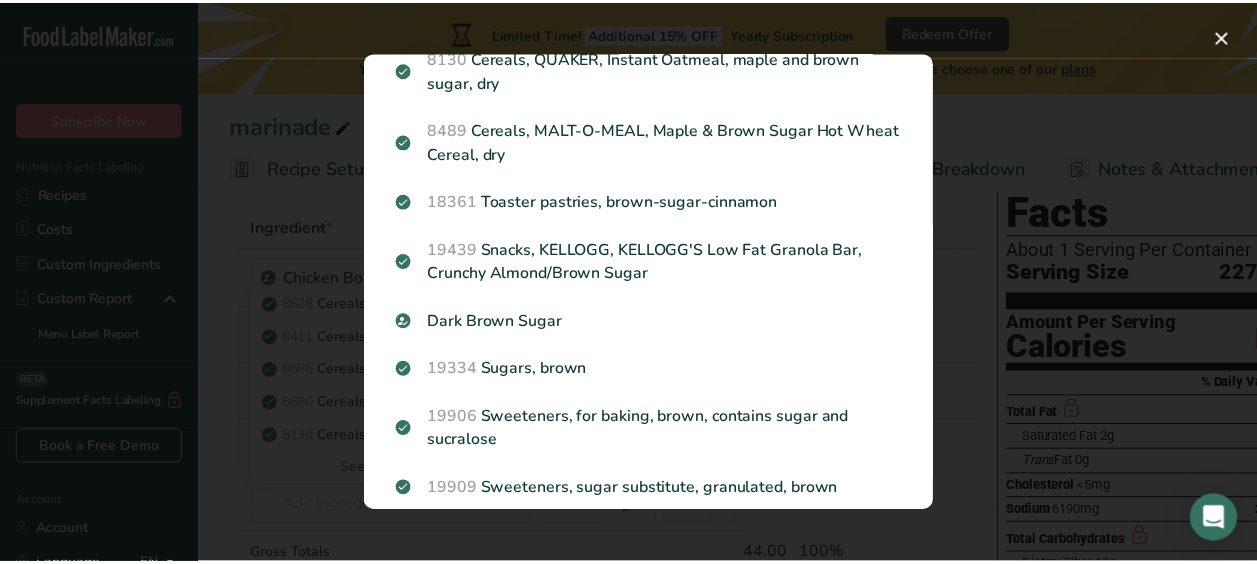 scroll, scrollTop: 388, scrollLeft: 0, axis: vertical 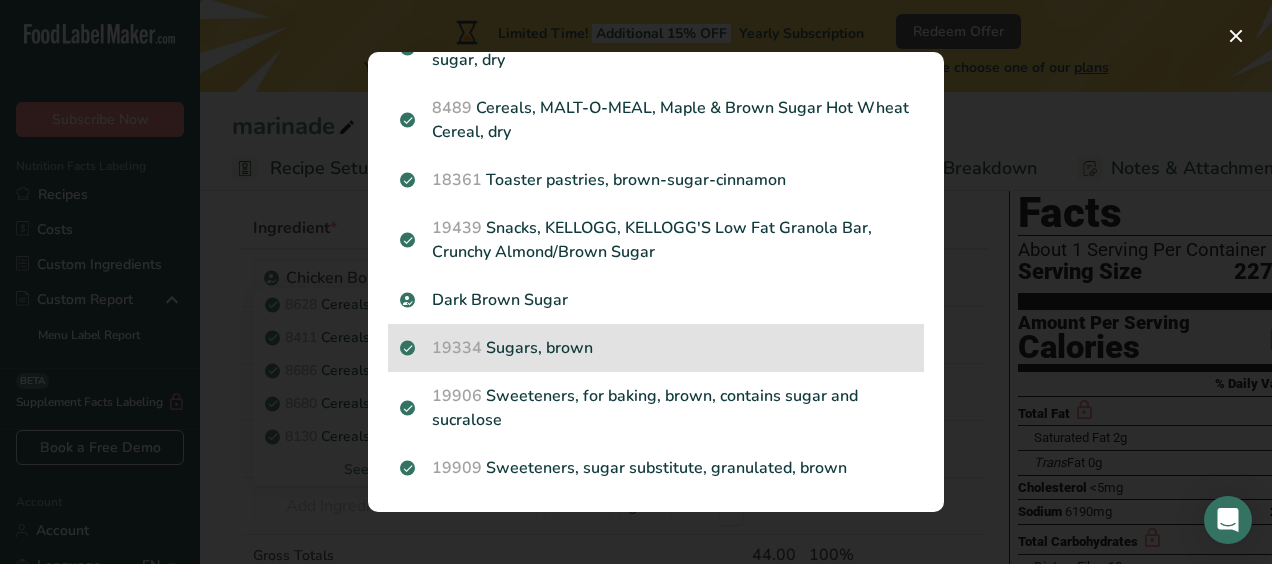 click on "19334
Sugars, brown" at bounding box center (656, 348) 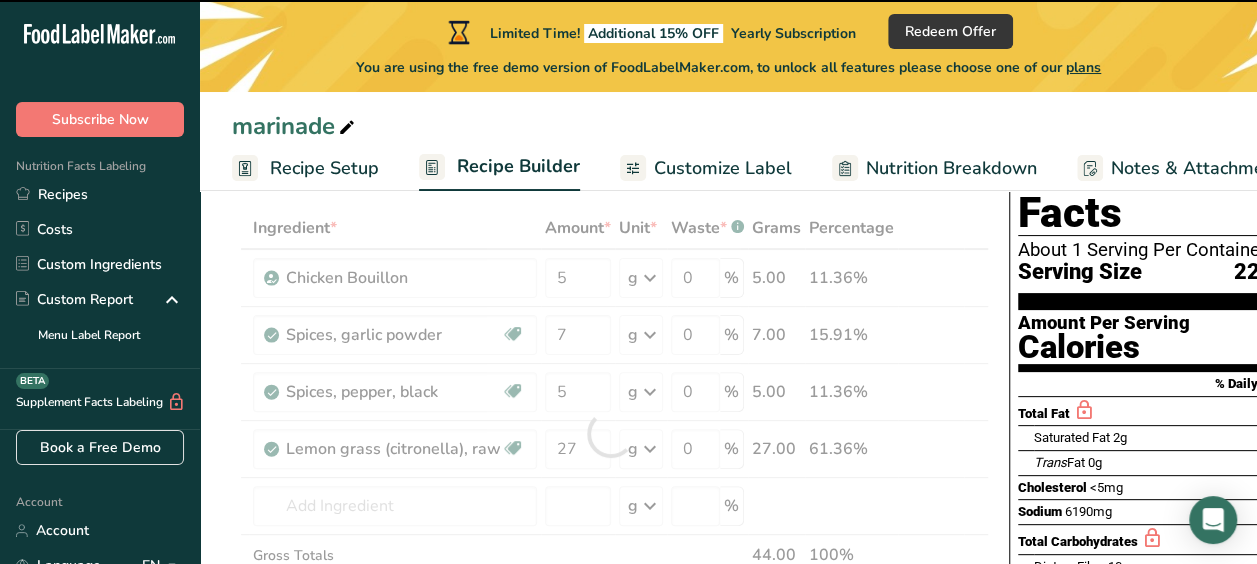 type on "0" 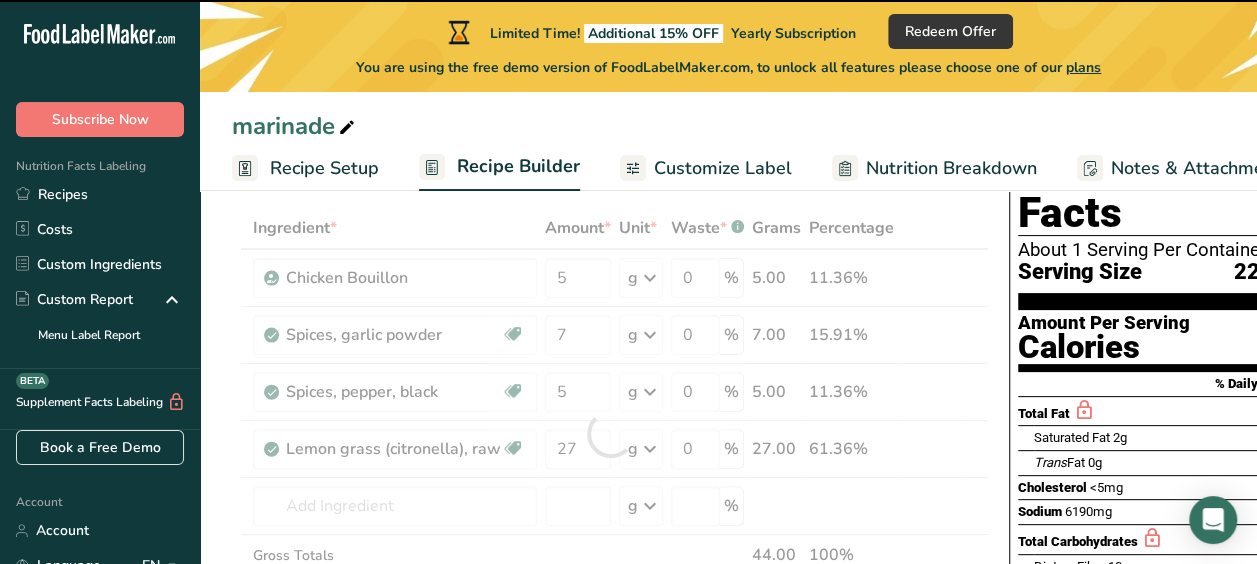 type on "0" 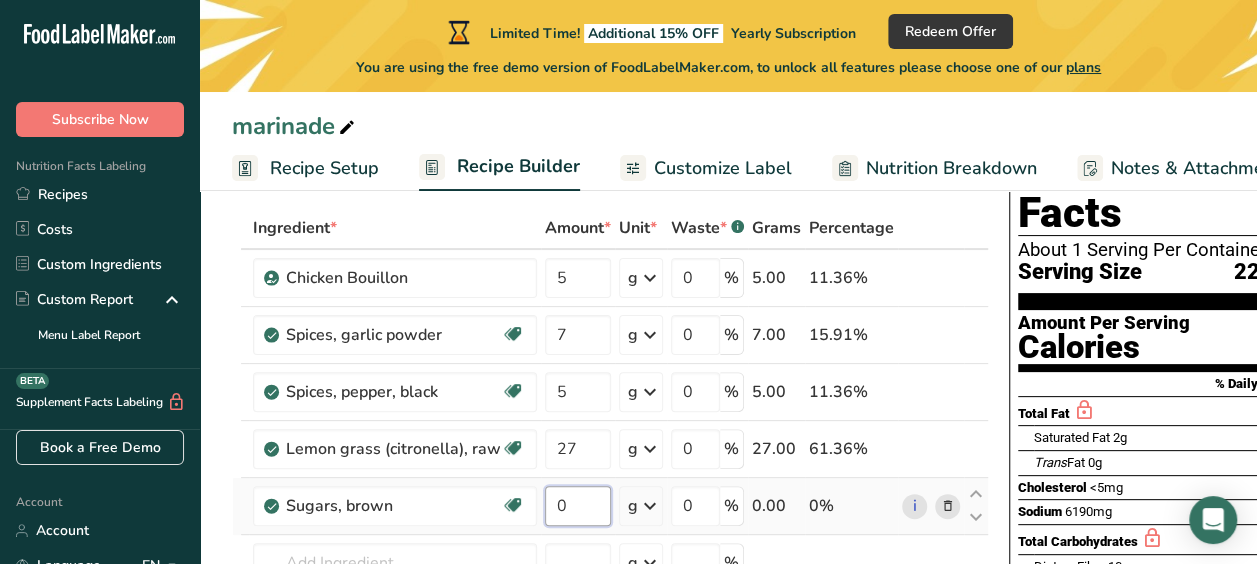 click on "0" at bounding box center (578, 506) 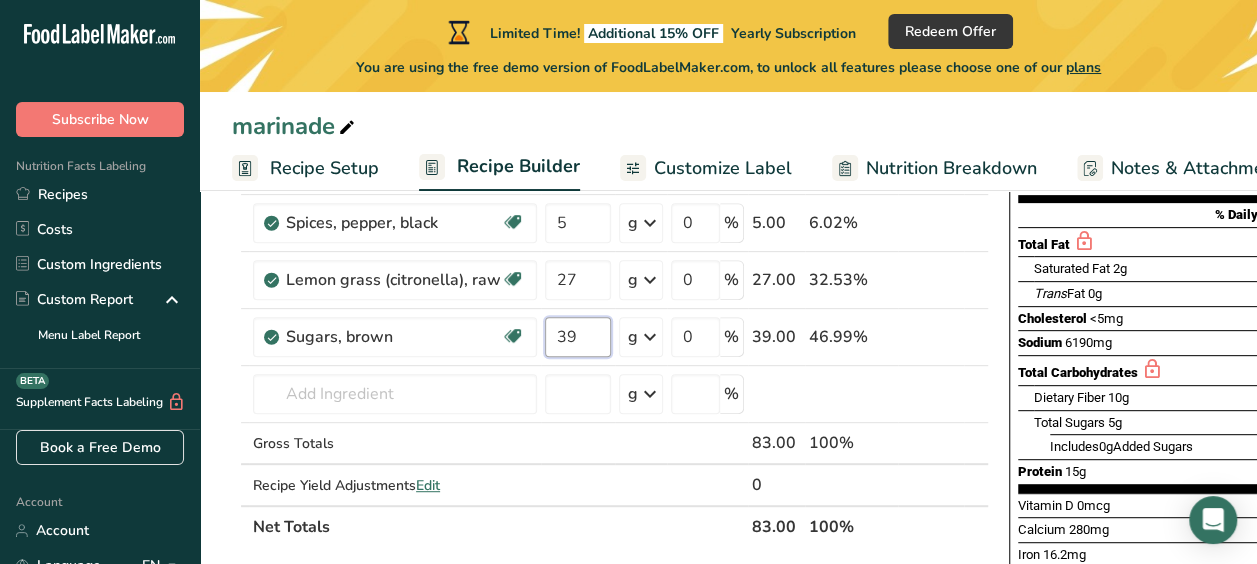 scroll, scrollTop: 282, scrollLeft: 0, axis: vertical 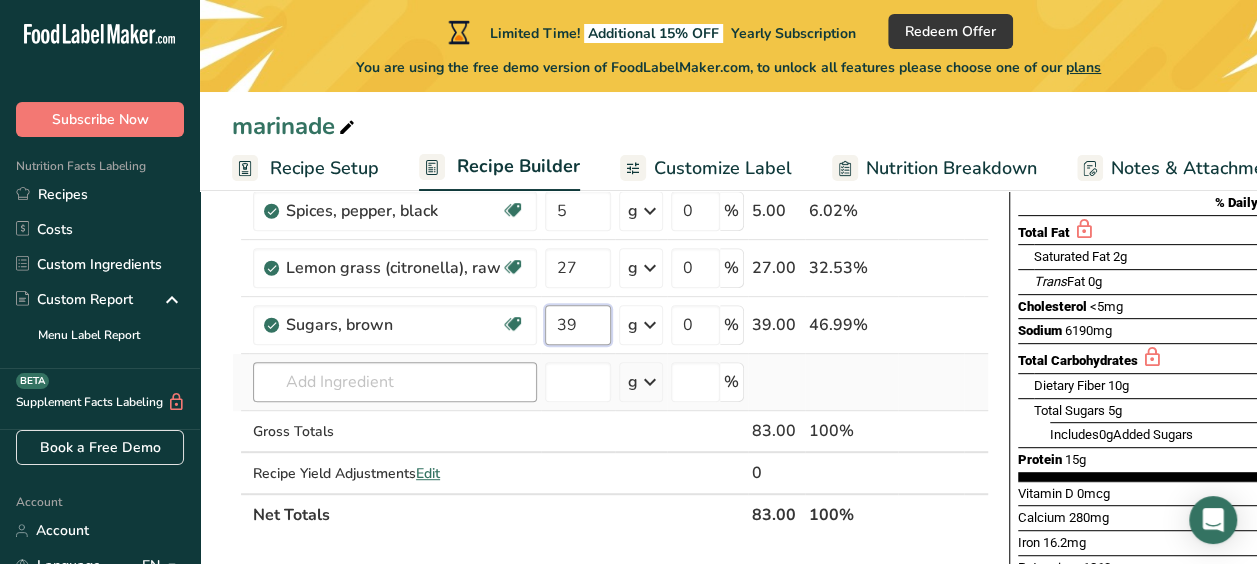 type on "39" 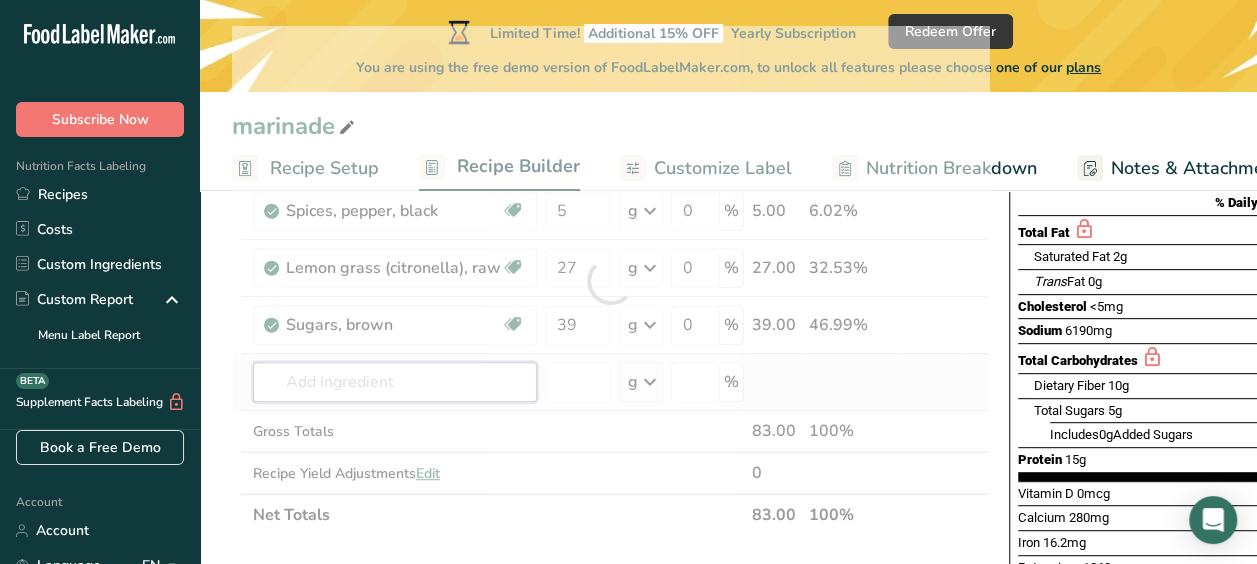 click on "Ingredient *
Amount *
Unit *
Waste *   .a-a{fill:#347362;}.b-a{fill:#fff;}          Grams
Percentage
Chicken Bouillon
5
g
Weight Units
g
kg
mg
See more
Volume Units
l
Volume units require a density conversion. If you know your ingredient's density enter it below. Otherwise, click on "RIA" our AI Regulatory bot - she will be able to help you
1.0144
lb/ft3
g/cm3
Confirm
mL
Volume units require a density conversion. If you know your ingredient's density enter it below. Otherwise, click on "RIA" our AI Regulatory bot - she will be able to help you
1.0144
lb/ft3" at bounding box center (610, 281) 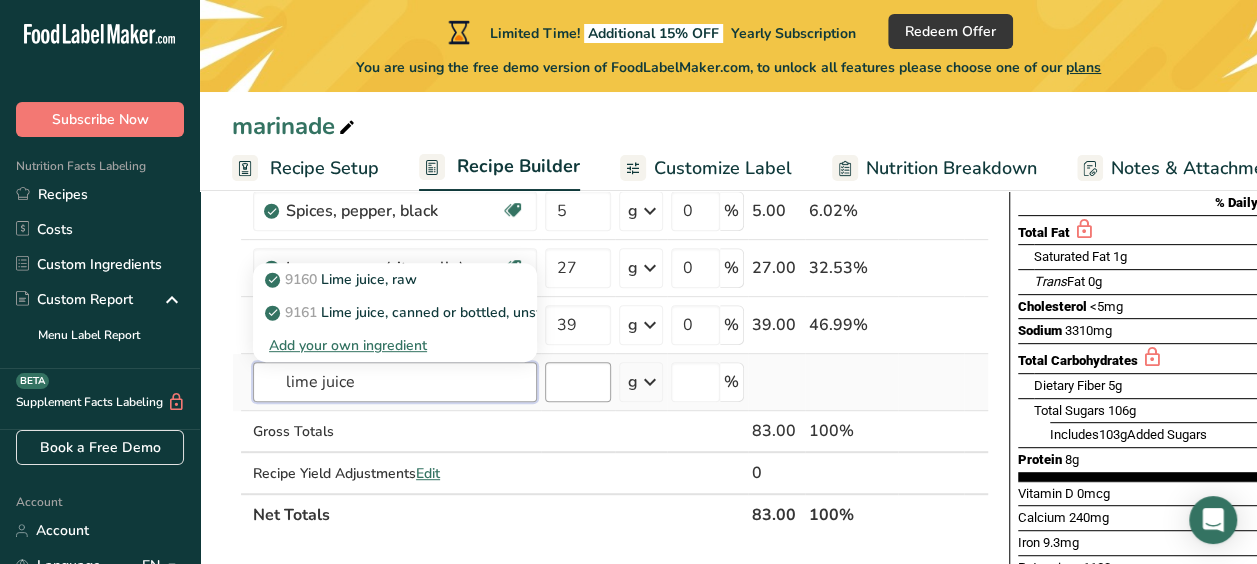 type on "lime juice" 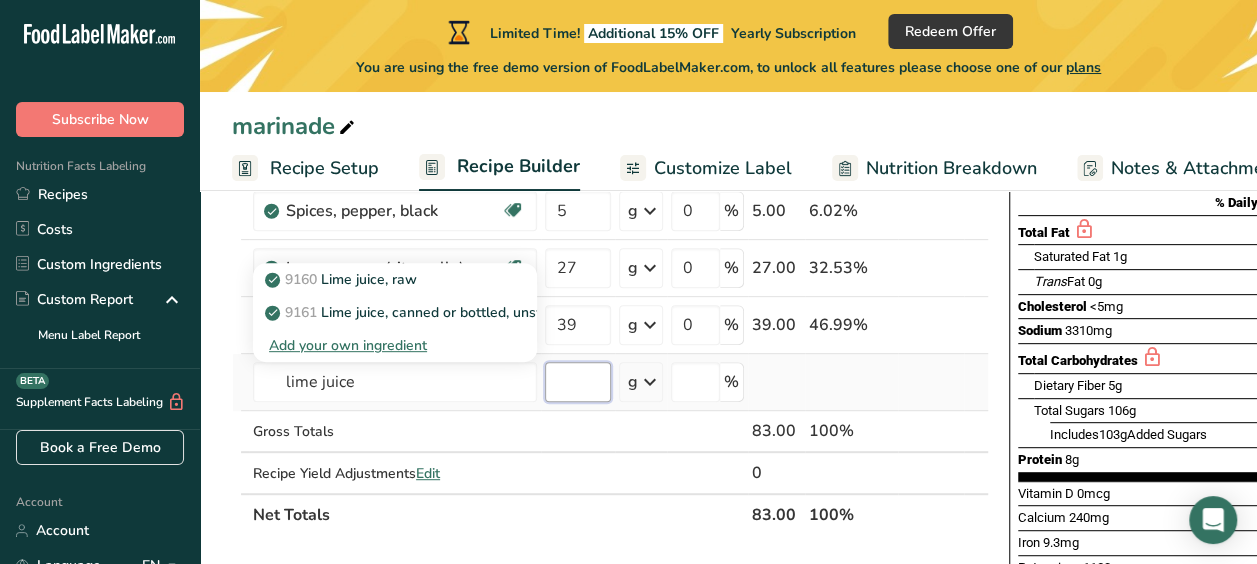 type 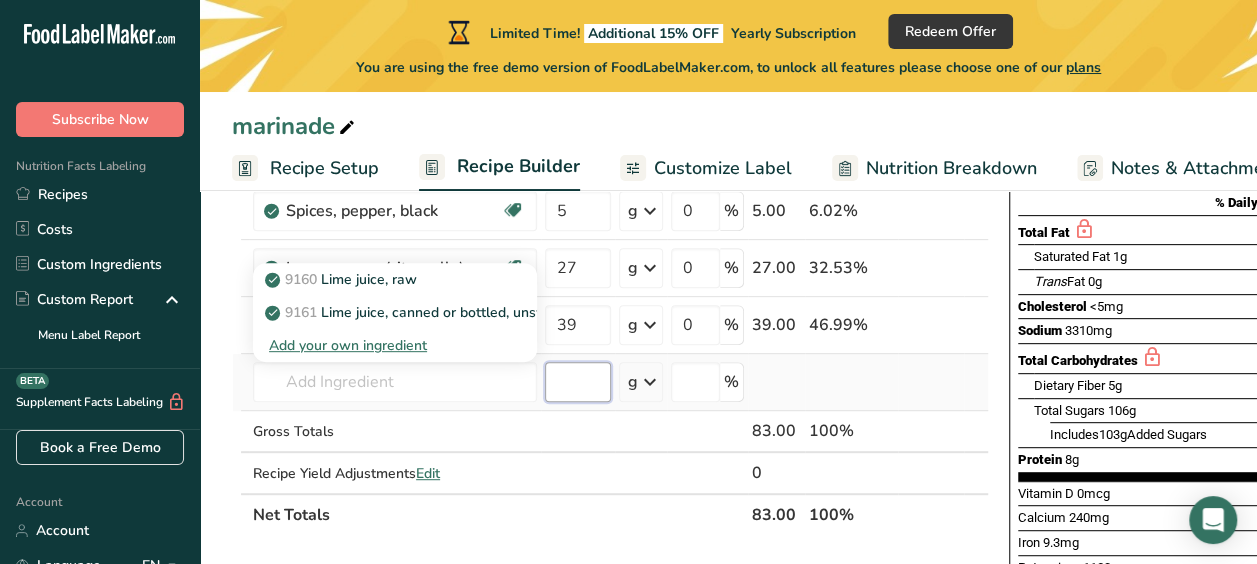 click at bounding box center (578, 382) 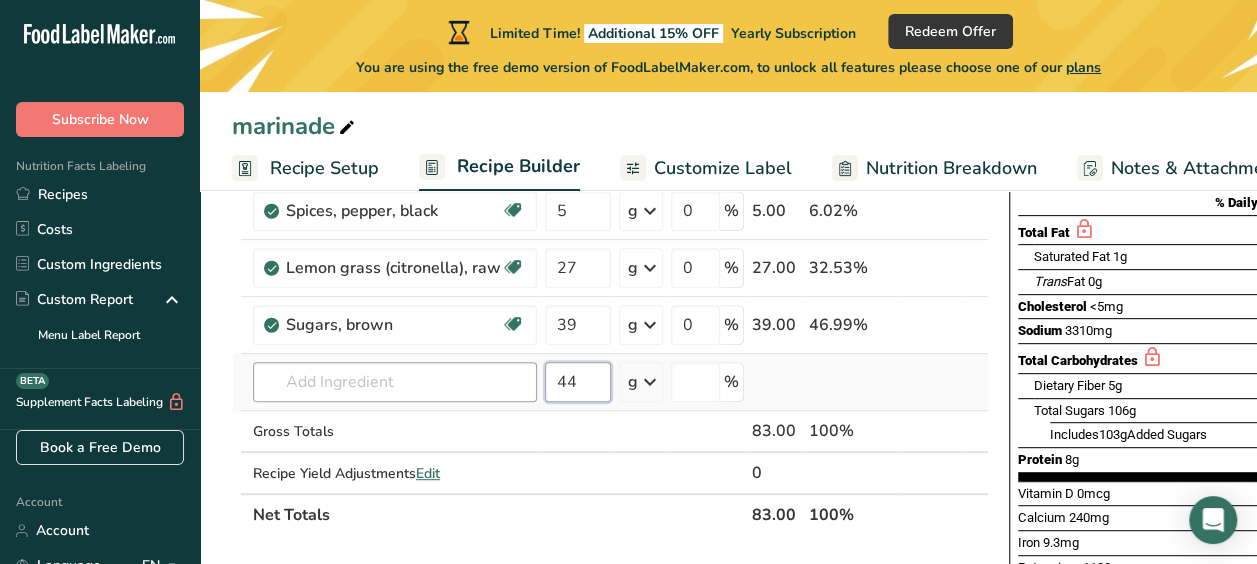 type on "44" 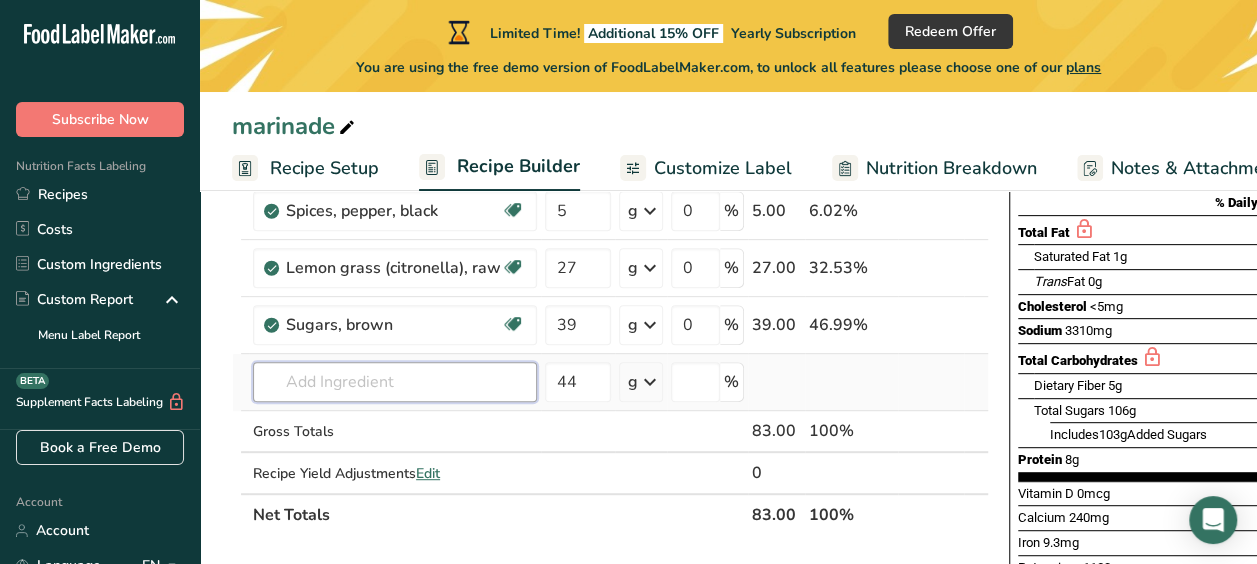 click at bounding box center [395, 382] 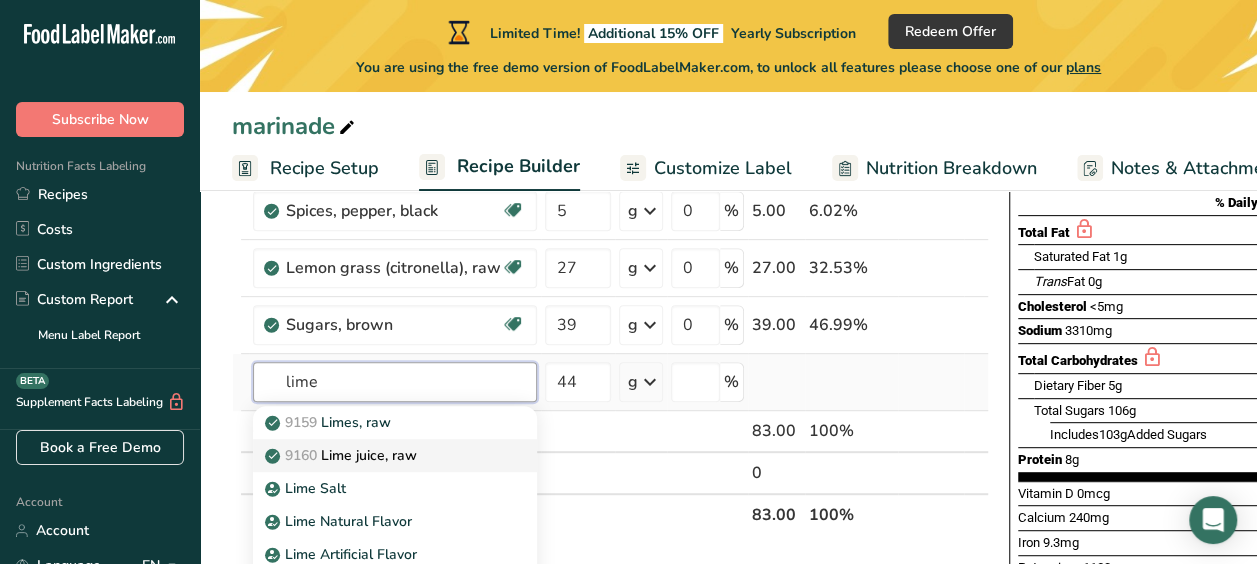 type on "lime" 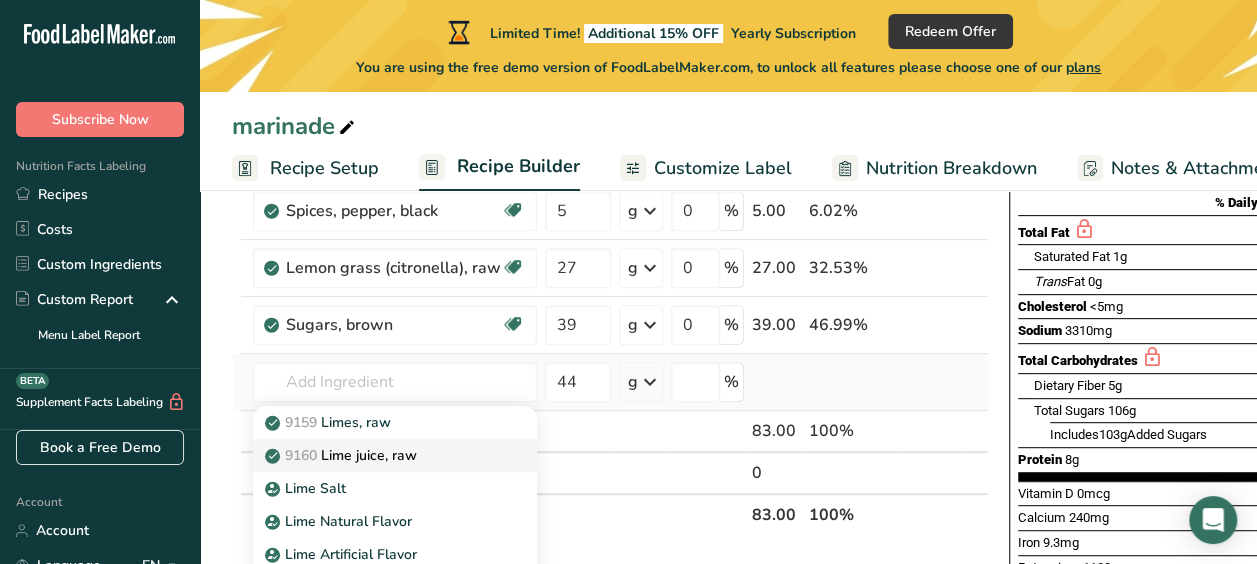 click on "9160
Lime juice, raw" at bounding box center [379, 455] 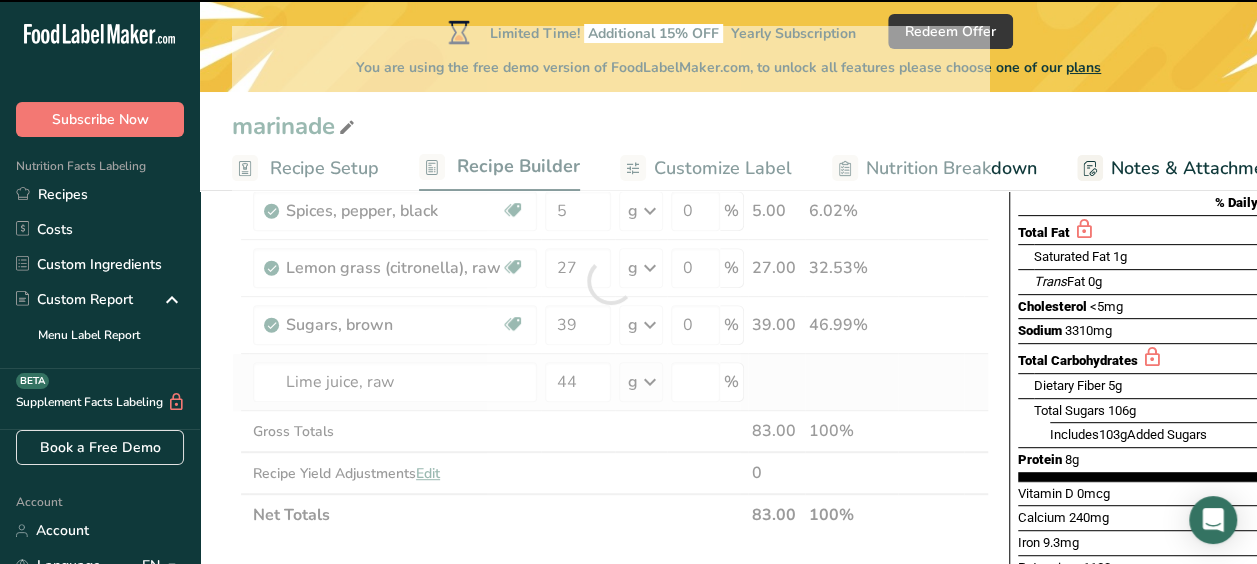 type on "0" 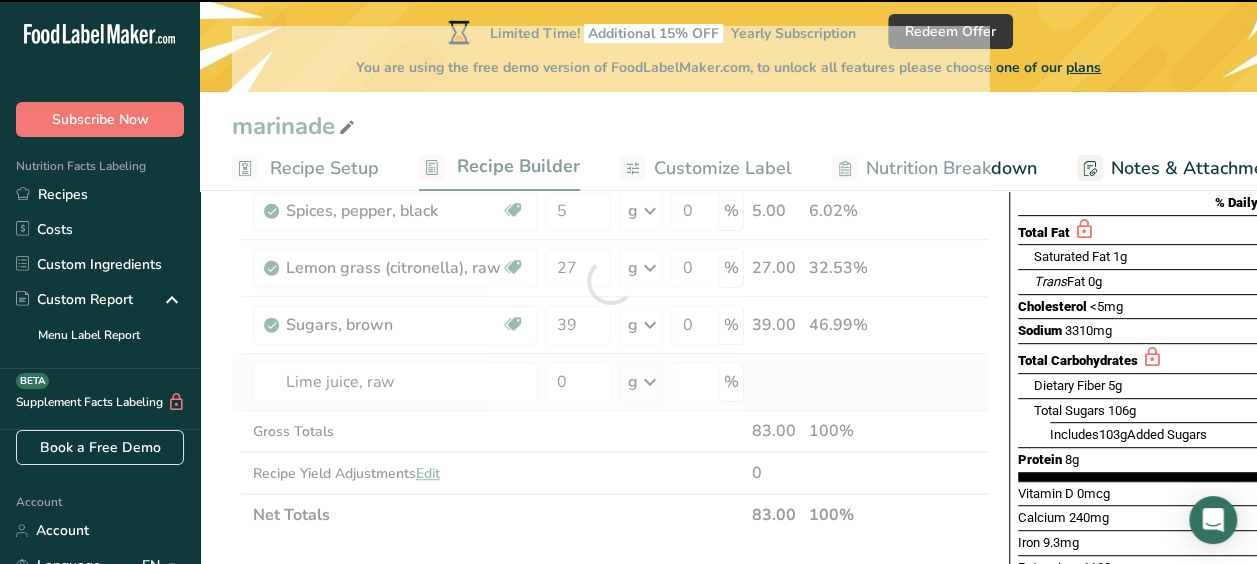 type on "0" 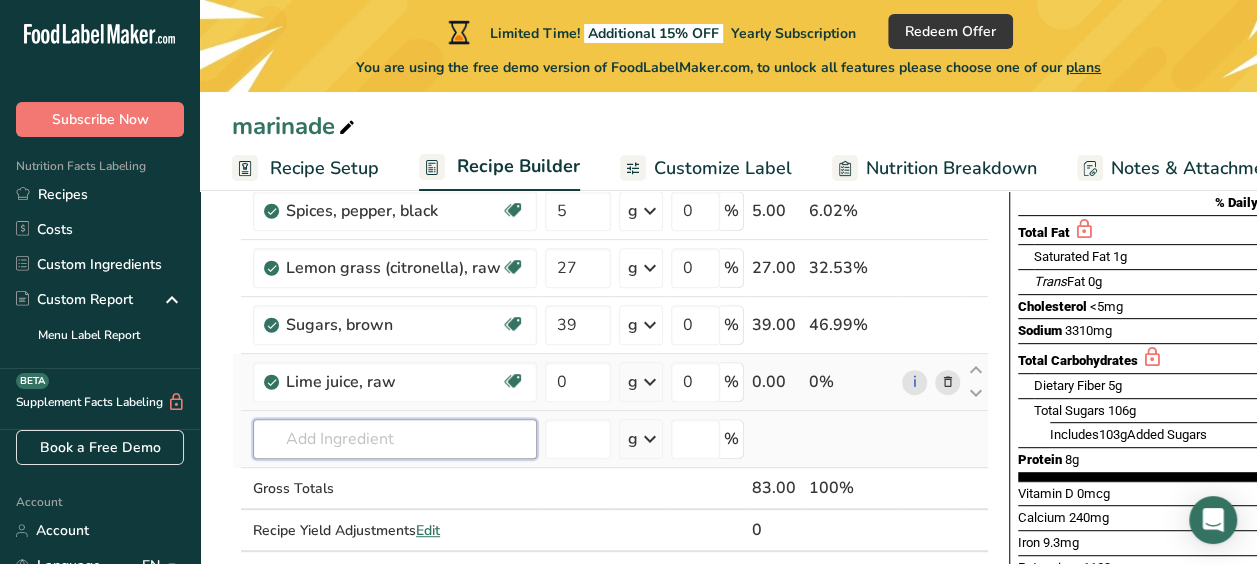 click at bounding box center [395, 439] 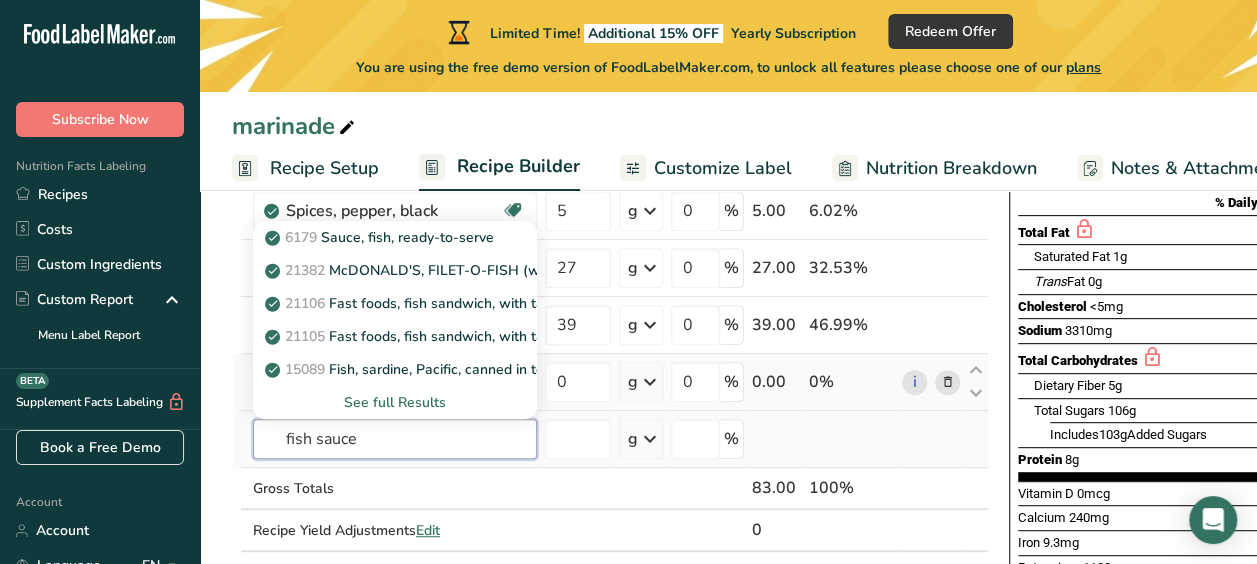 type on "fish sauce" 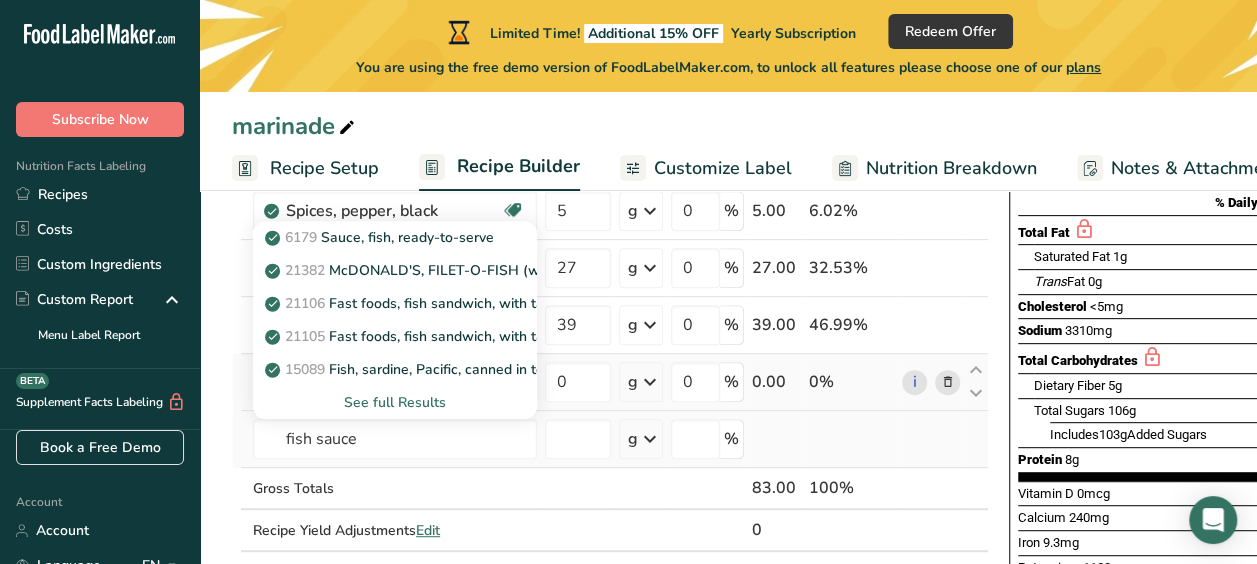 type 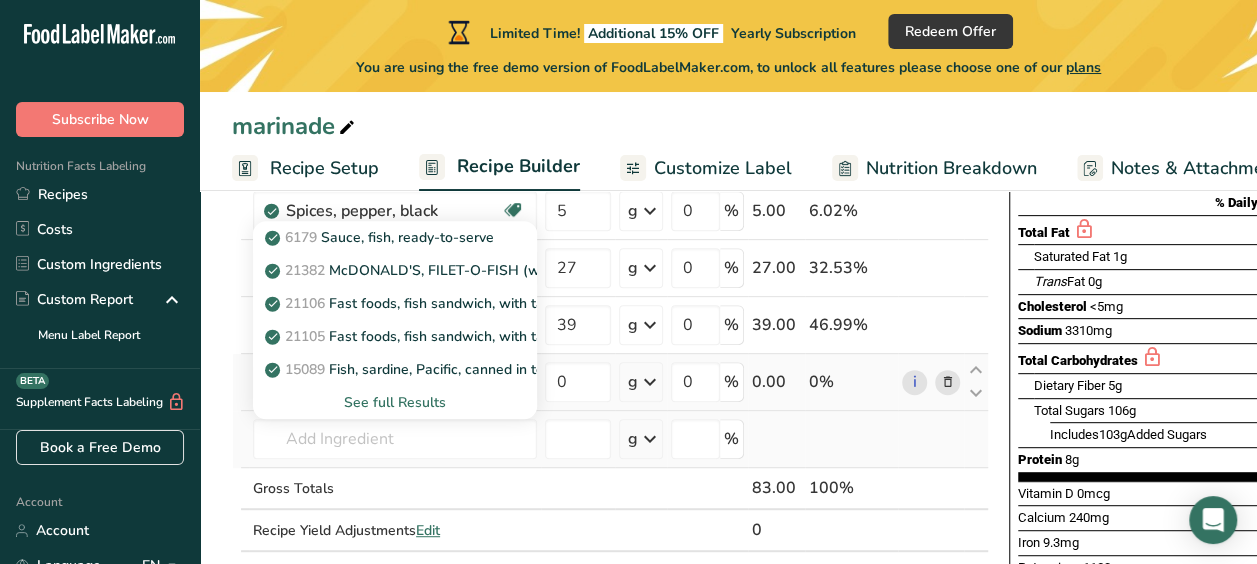 click on "See full Results" at bounding box center [395, 402] 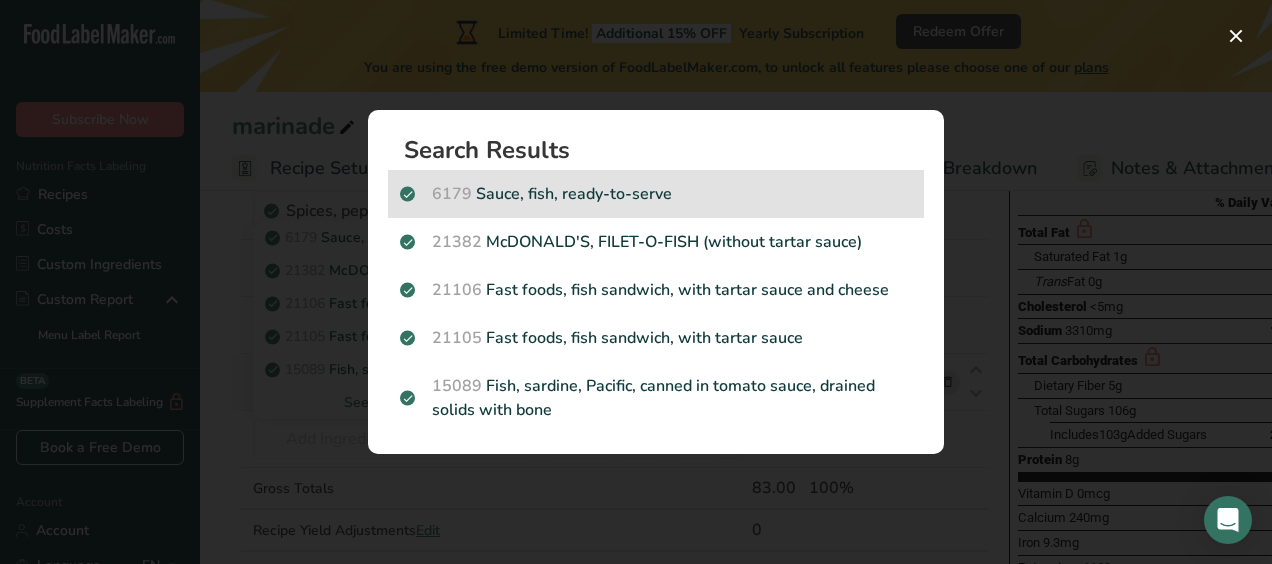 click on "6179
Sauce, fish, ready-to-serve" at bounding box center (656, 194) 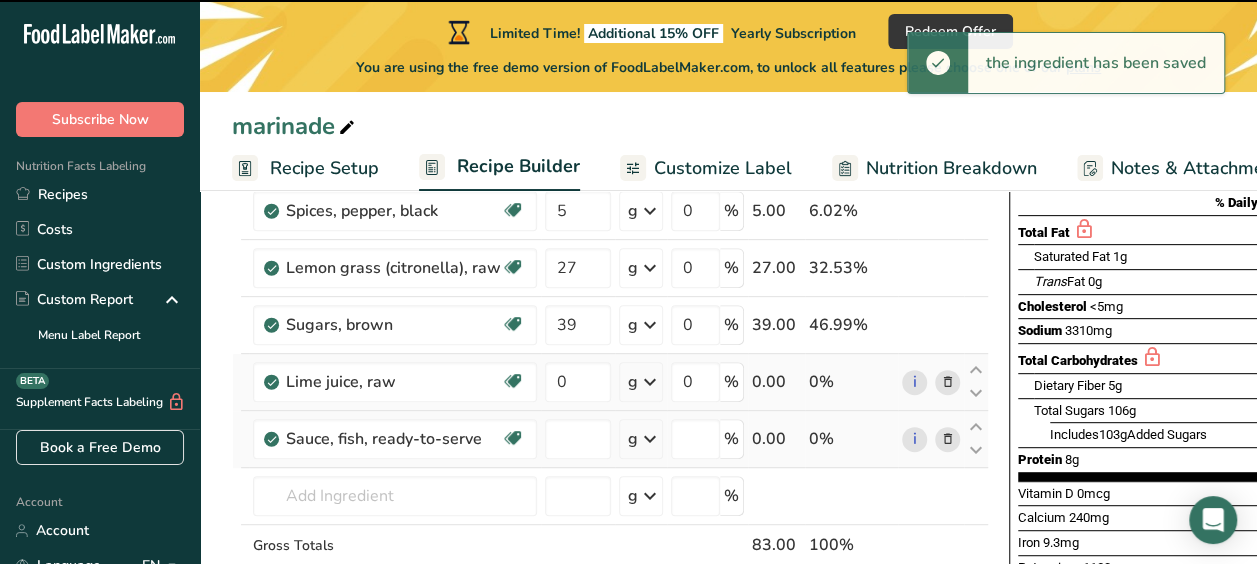 type on "0" 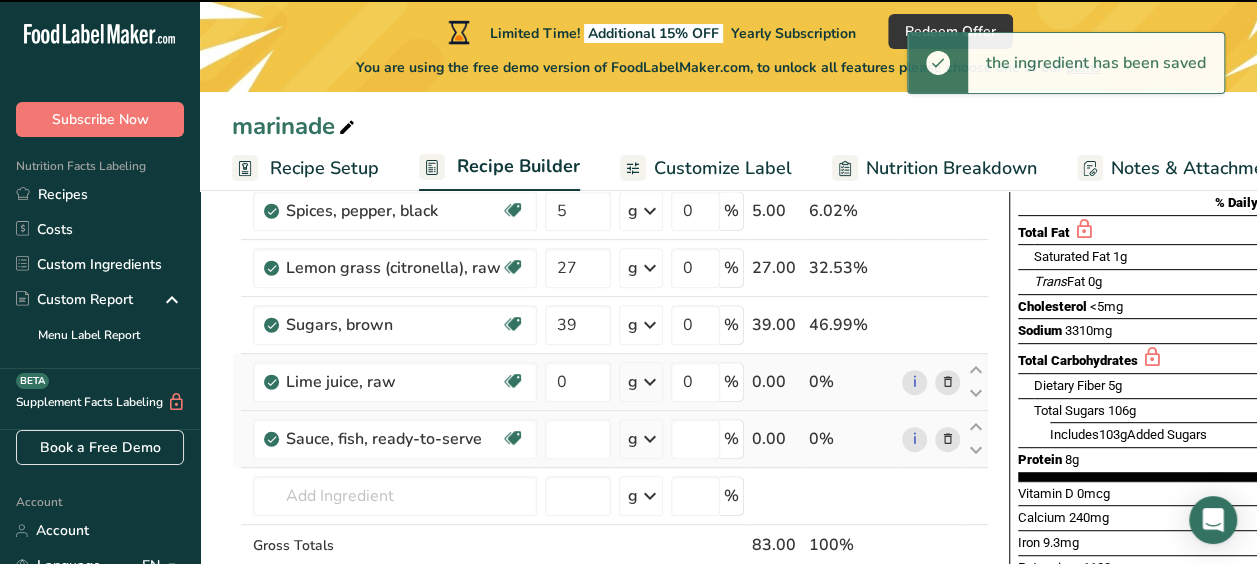 type on "0" 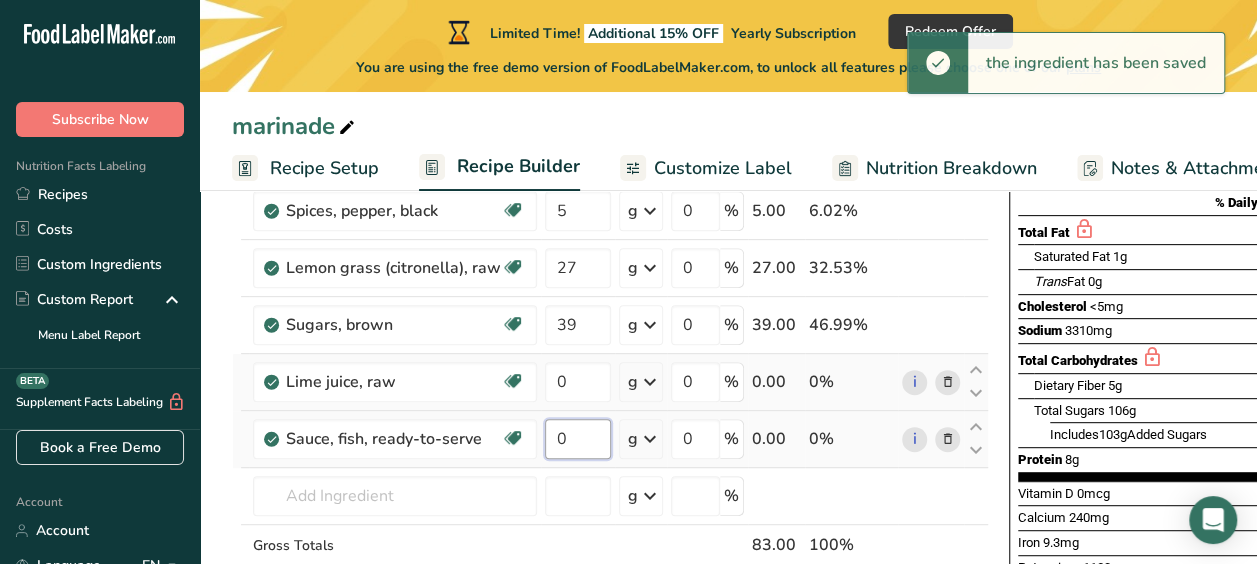click on "0" at bounding box center [578, 439] 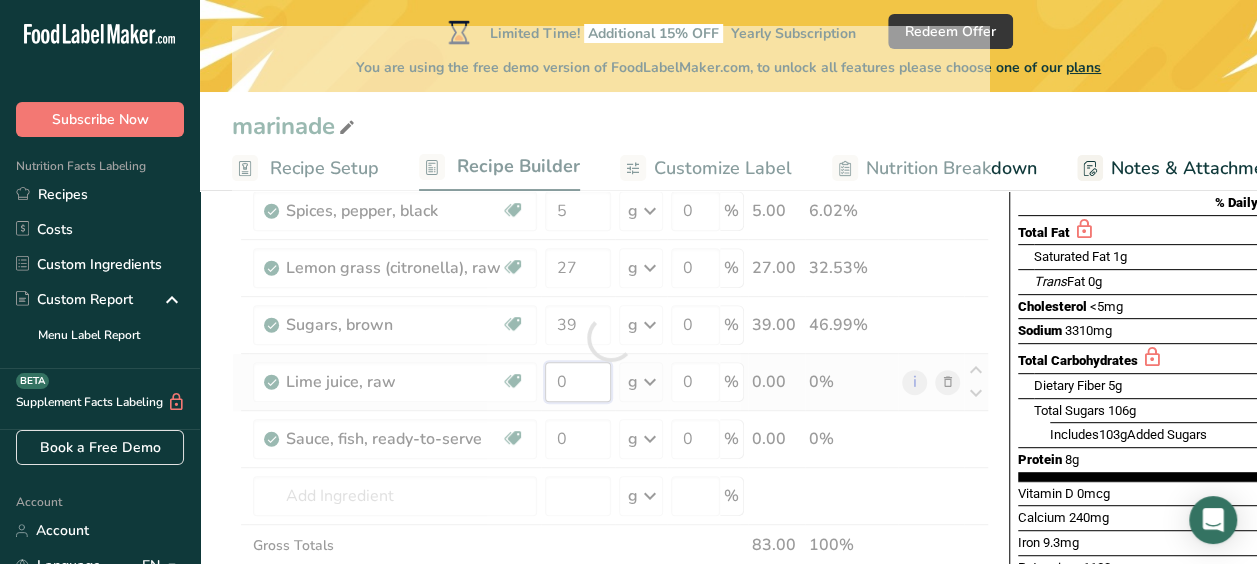click on "Ingredient *
Amount *
Unit *
Waste *   .a-a{fill:#347362;}.b-a{fill:#fff;}          Grams
Percentage
Chicken Bouillon
5
g
Weight Units
g
kg
mg
See more
Volume Units
l
Volume units require a density conversion. If you know your ingredient's density enter it below. Otherwise, click on "RIA" our AI Regulatory bot - she will be able to help you
1.0144
lb/ft3
g/cm3
Confirm
mL
Volume units require a density conversion. If you know your ingredient's density enter it below. Otherwise, click on "RIA" our AI Regulatory bot - she will be able to help you
1.0144
lb/ft3" at bounding box center [610, 338] 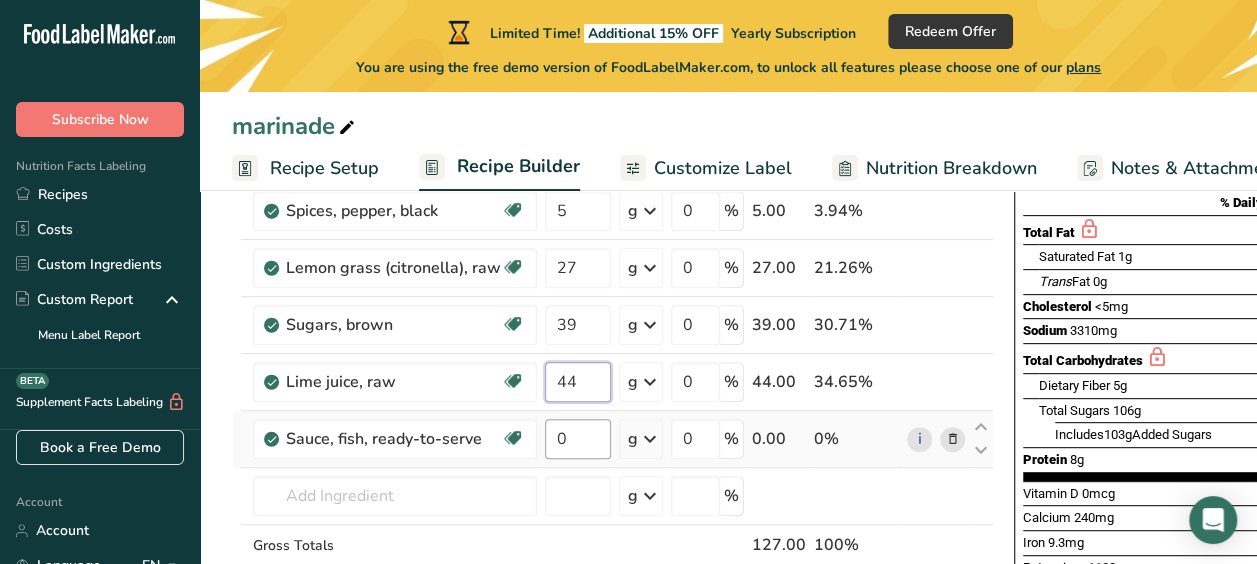type on "44" 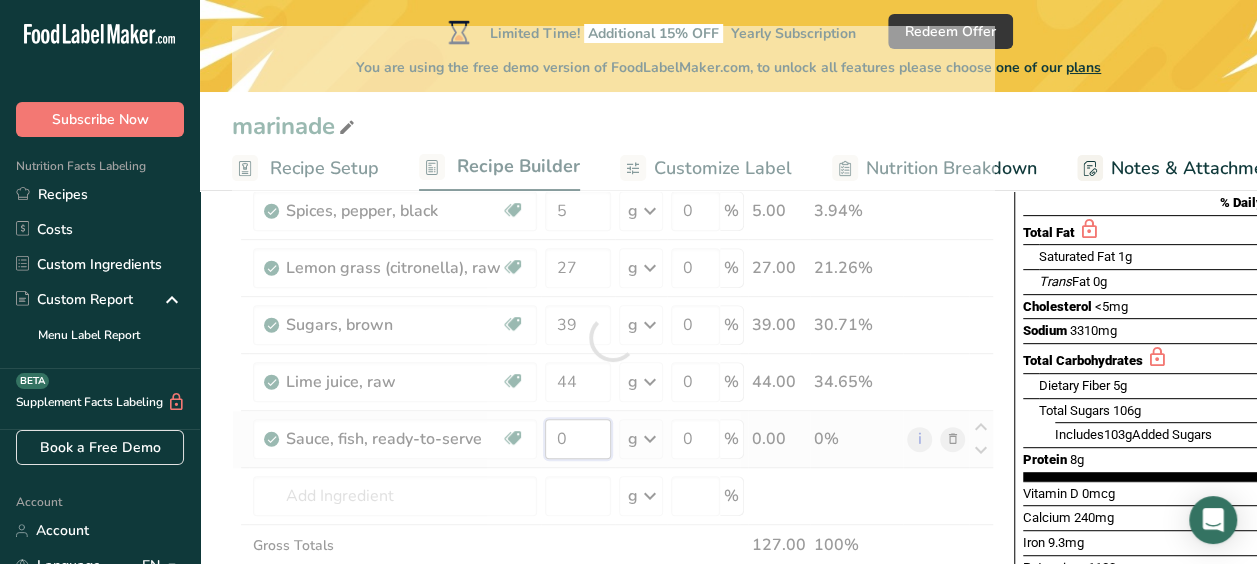 click on "Ingredient *
Amount *
Unit *
Waste *   .a-a{fill:#347362;}.b-a{fill:#fff;}          Grams
Percentage
Chicken Bouillon
5
g
Weight Units
g
kg
mg
See more
Volume Units
l
Volume units require a density conversion. If you know your ingredient's density enter it below. Otherwise, click on "RIA" our AI Regulatory bot - she will be able to help you
1.0144
lb/ft3
g/cm3
Confirm
mL
Volume units require a density conversion. If you know your ingredient's density enter it below. Otherwise, click on "RIA" our AI Regulatory bot - she will be able to help you
1.0144
lb/ft3" at bounding box center [613, 338] 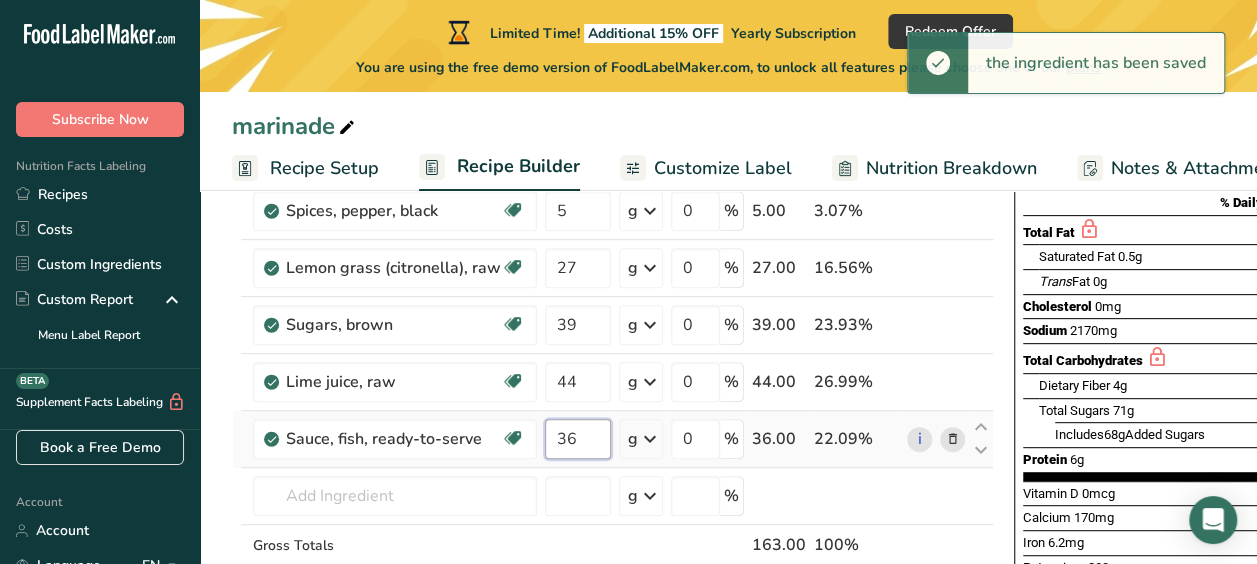 type on "36" 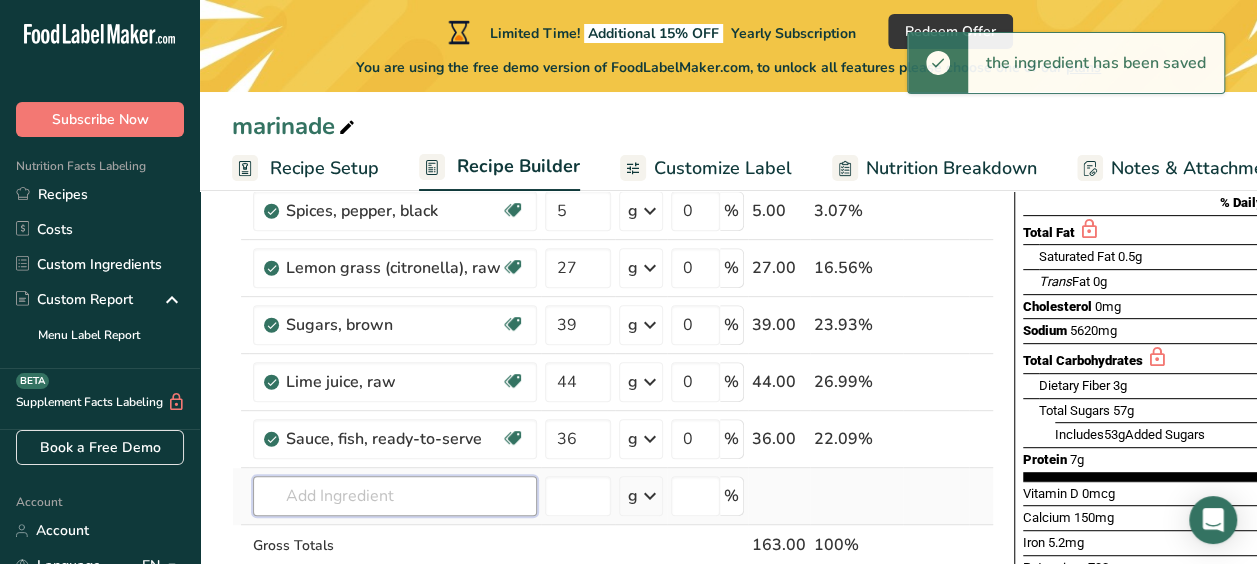 click at bounding box center (395, 496) 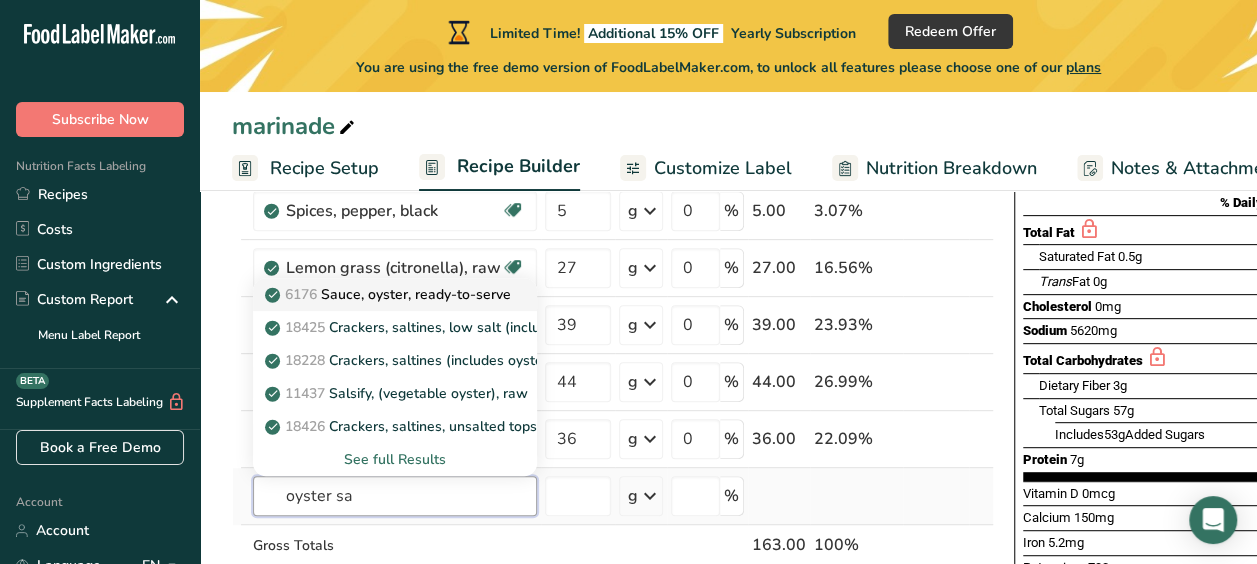 type on "oyster sa" 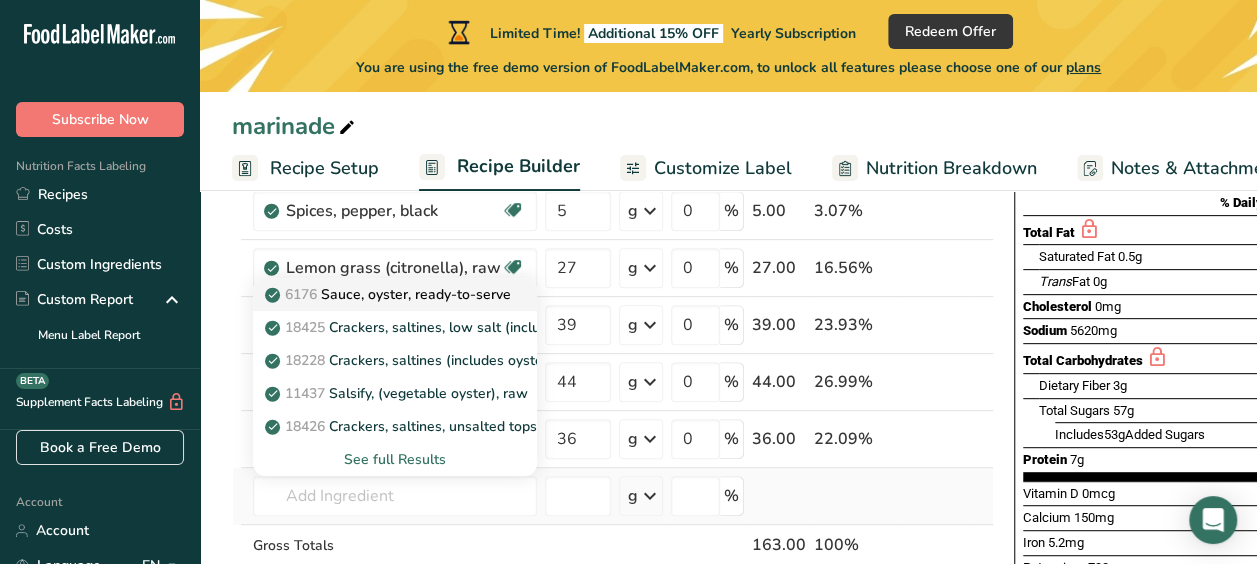 click on "6176
Sauce, oyster, ready-to-serve" at bounding box center (390, 294) 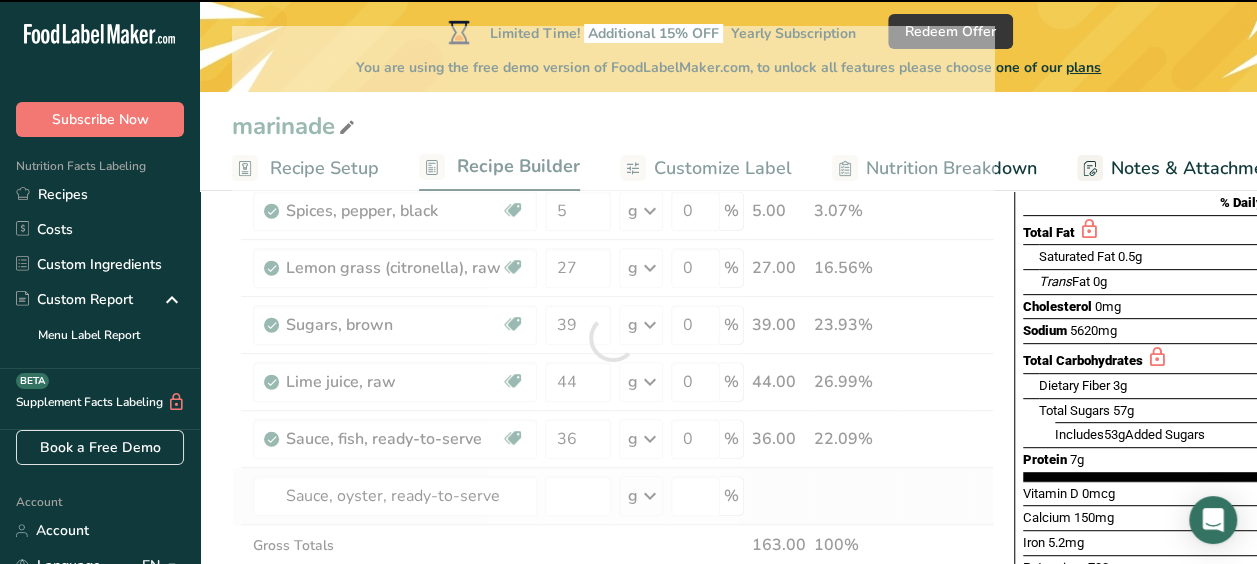 type on "0" 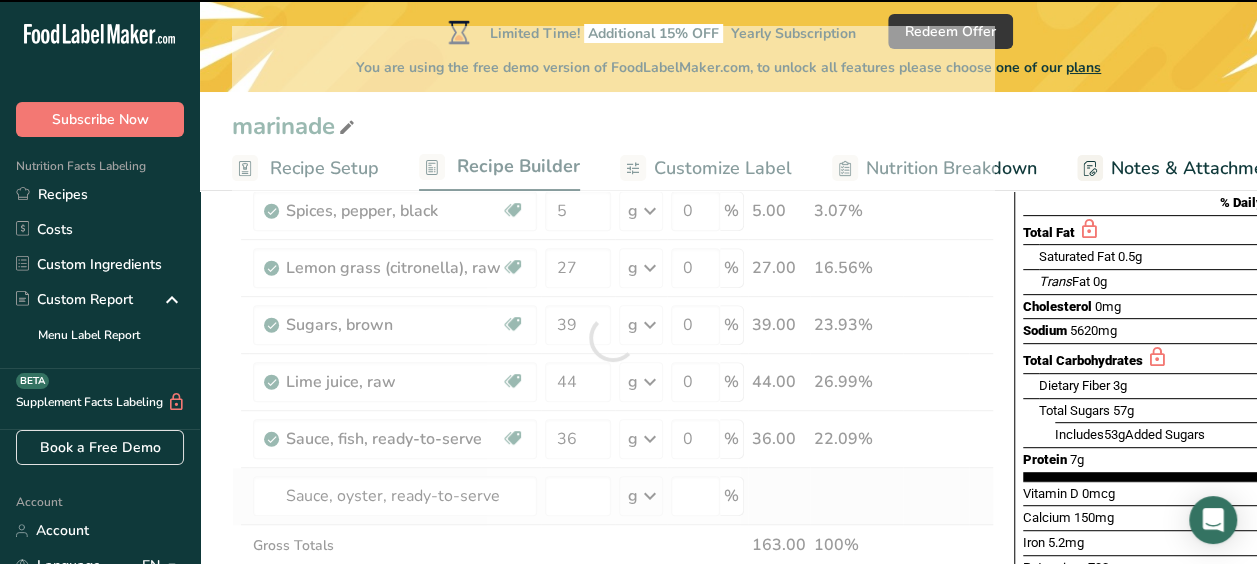 type on "0" 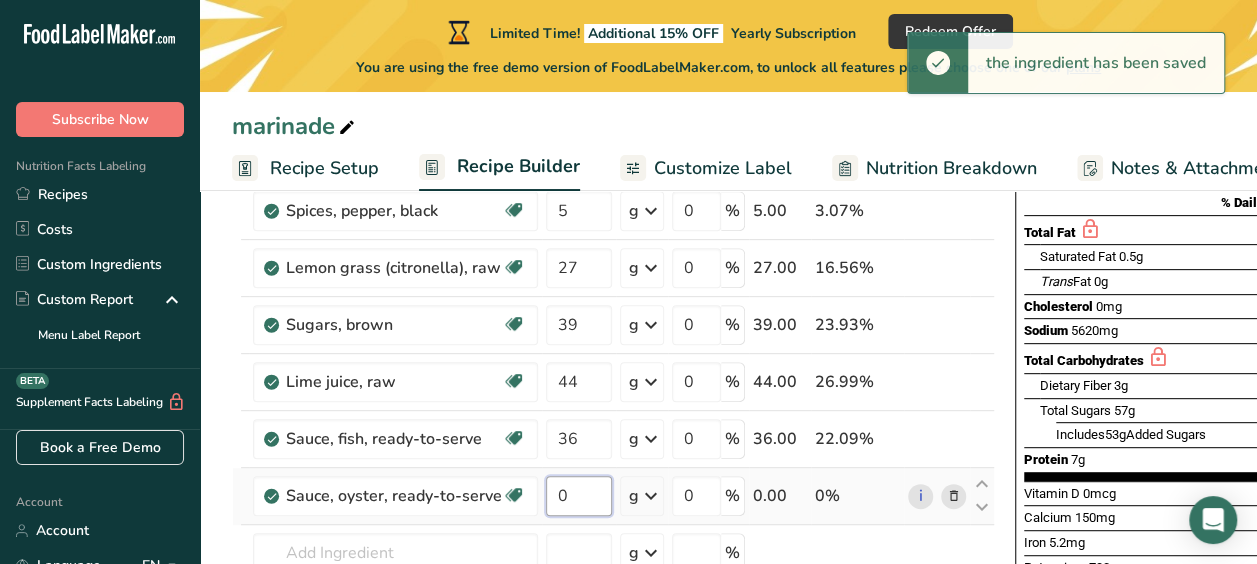 click on "0" at bounding box center [579, 496] 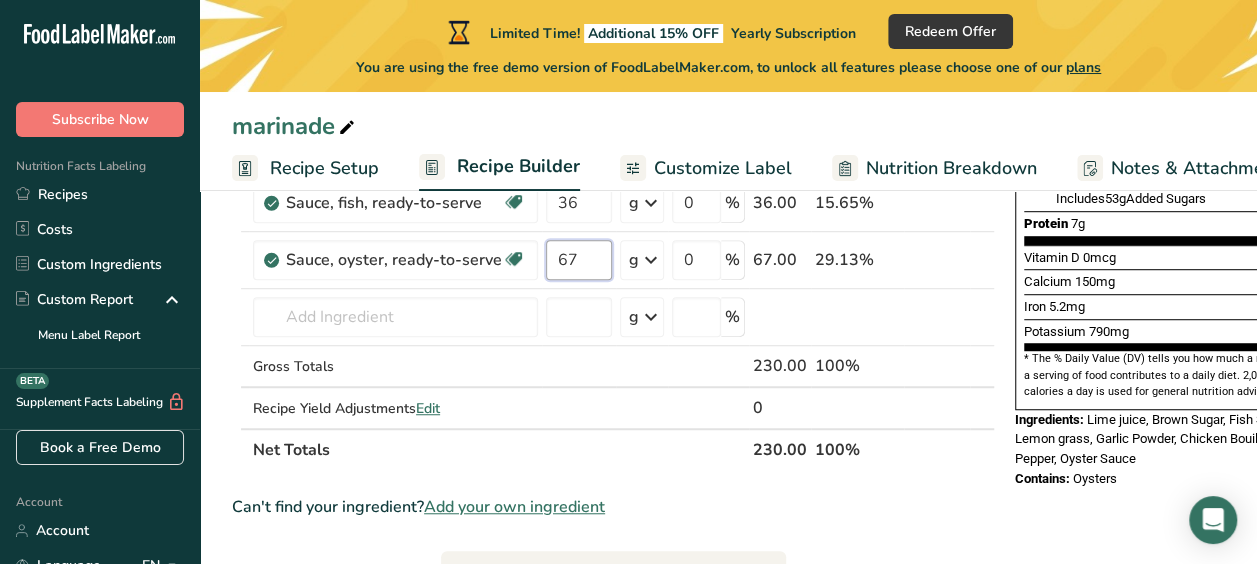 scroll, scrollTop: 520, scrollLeft: 0, axis: vertical 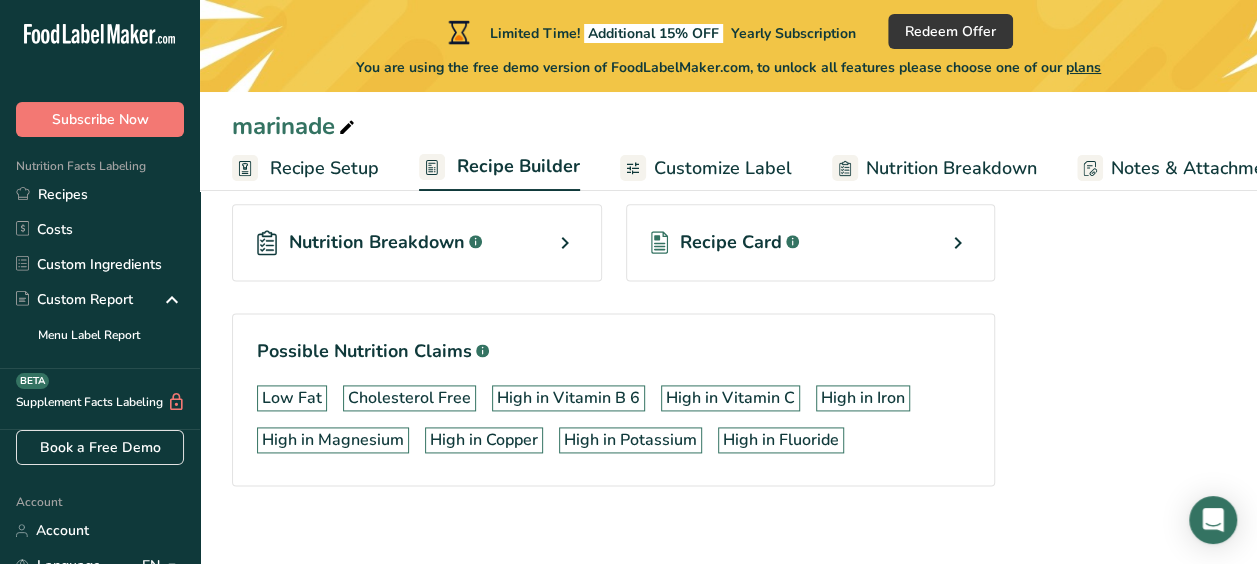 type on "67" 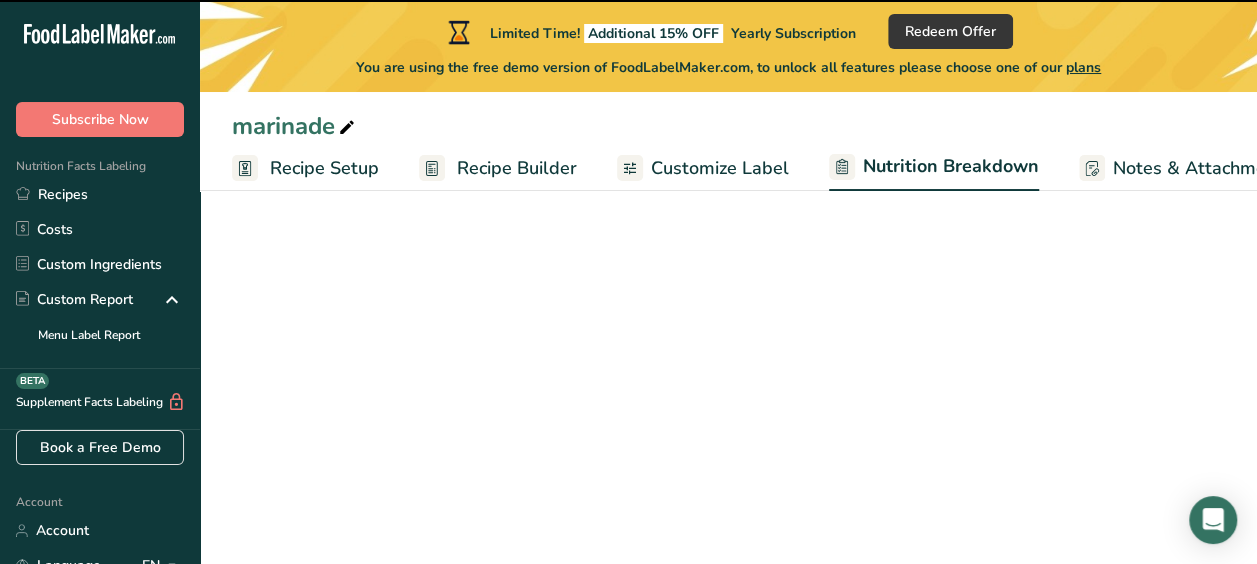 select on "Calories" 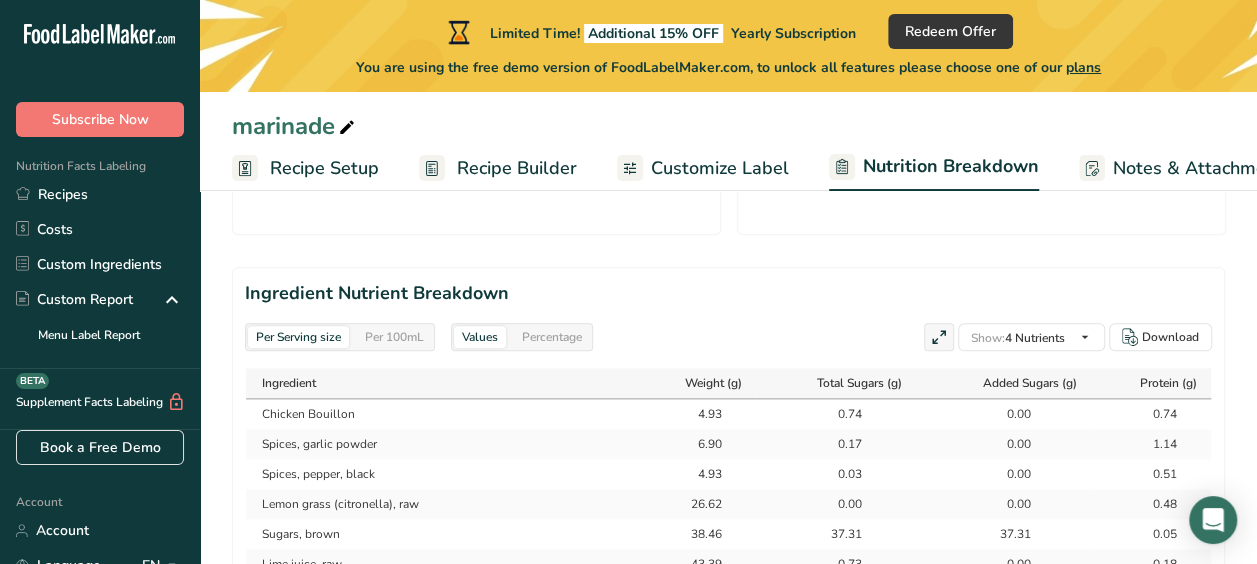 scroll, scrollTop: 1021, scrollLeft: 0, axis: vertical 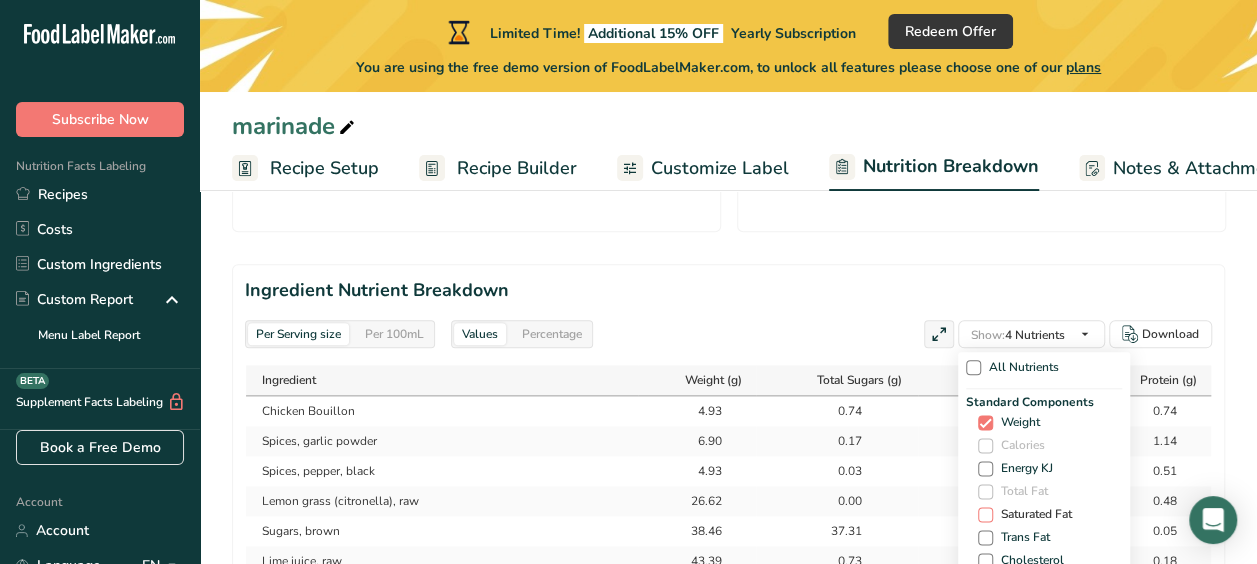 click at bounding box center (985, 514) 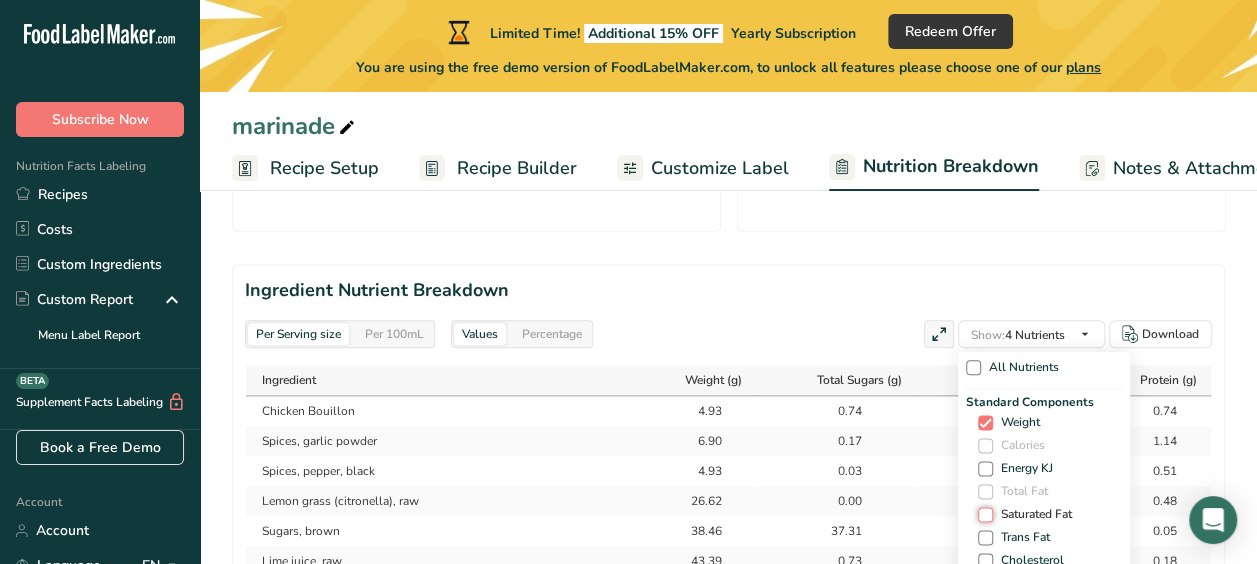 click on "Saturated Fat" at bounding box center (984, 514) 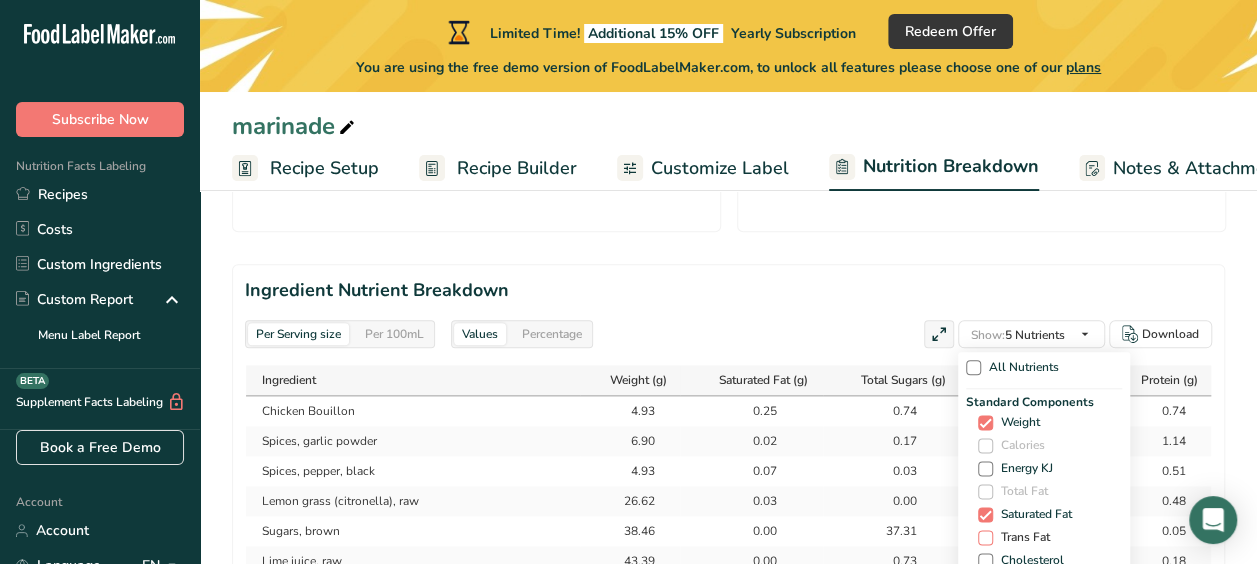 click at bounding box center (985, 537) 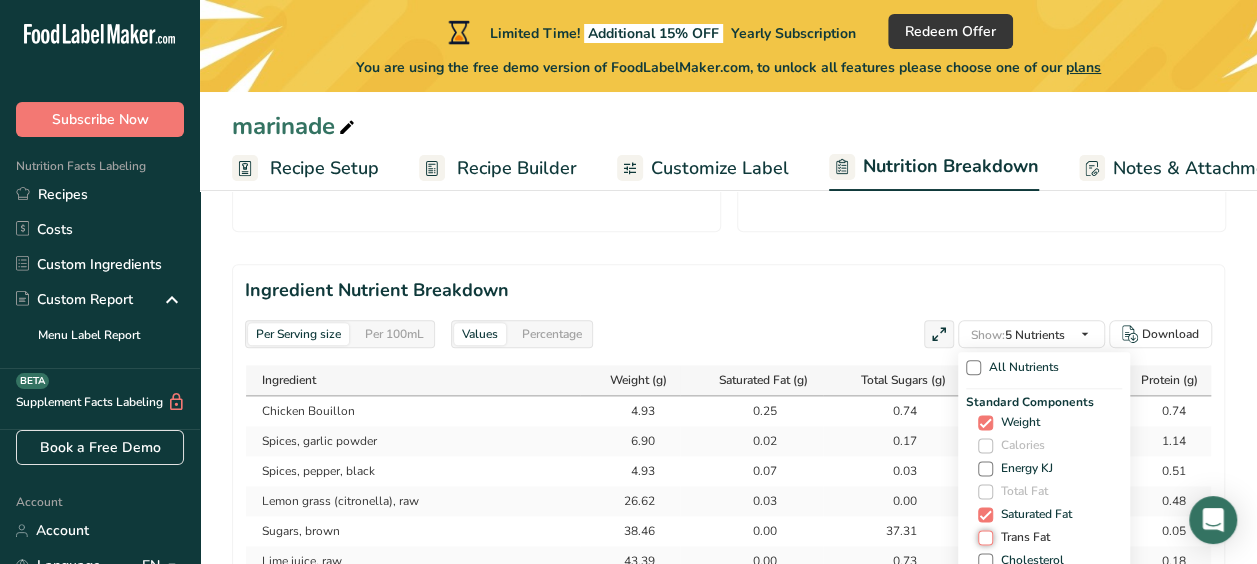 click on "Trans Fat" at bounding box center (984, 537) 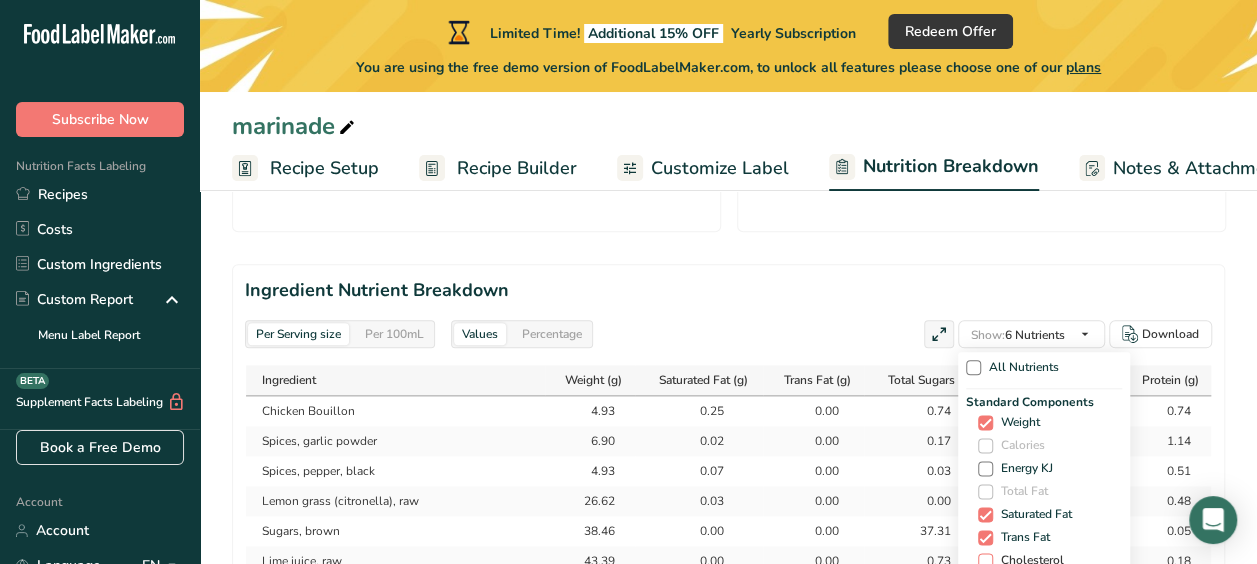 click at bounding box center [985, 560] 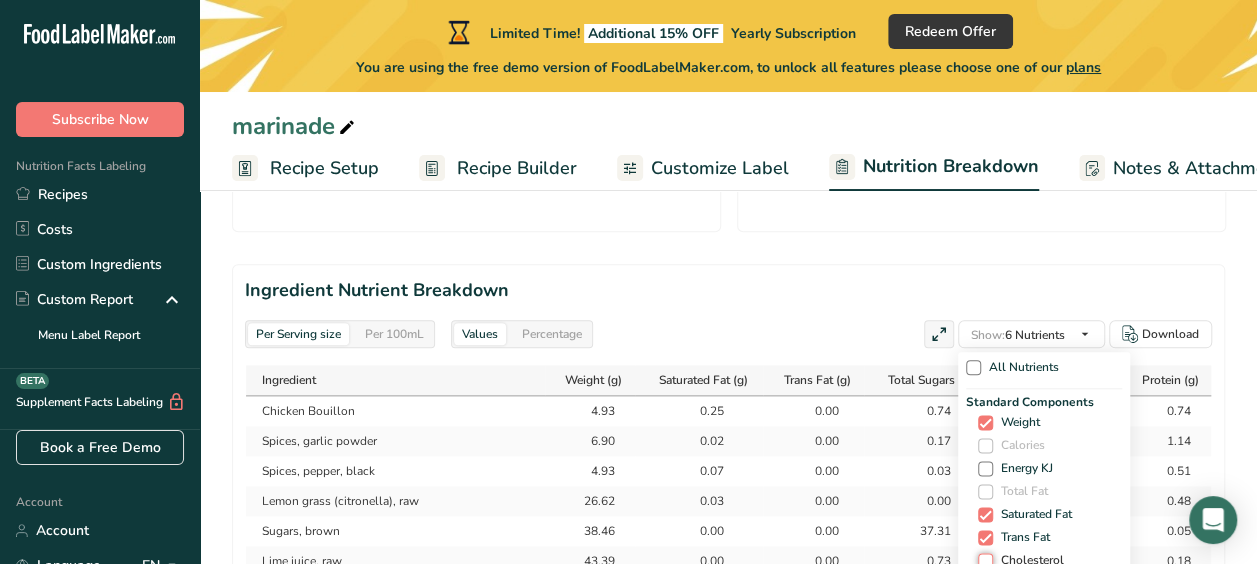 click on "Cholesterol" at bounding box center (984, 560) 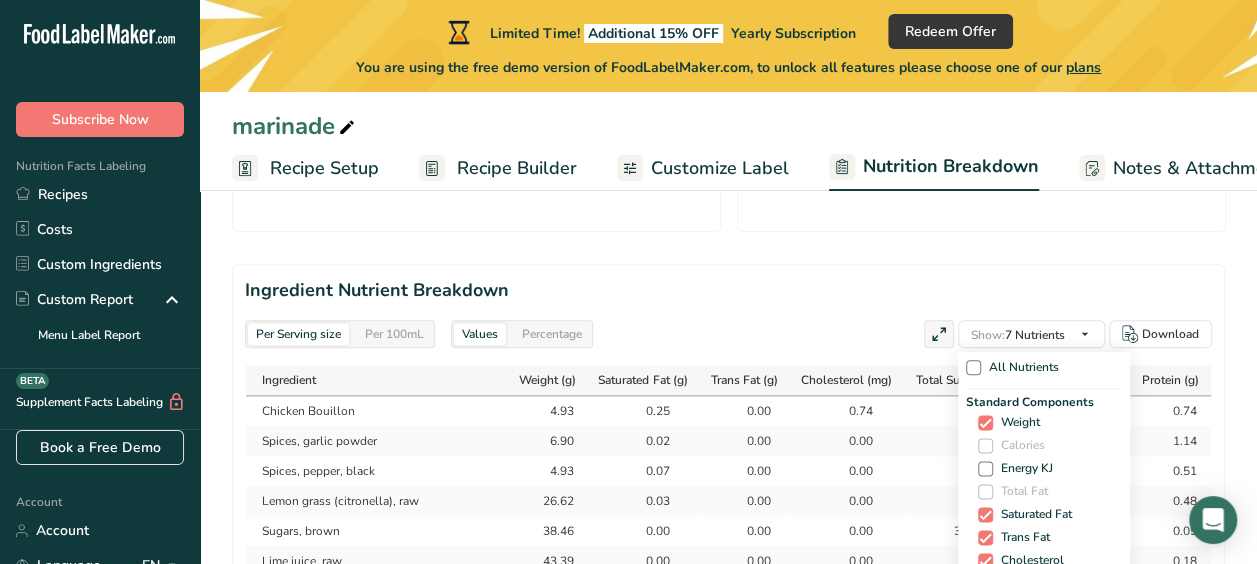 click at bounding box center (985, 583) 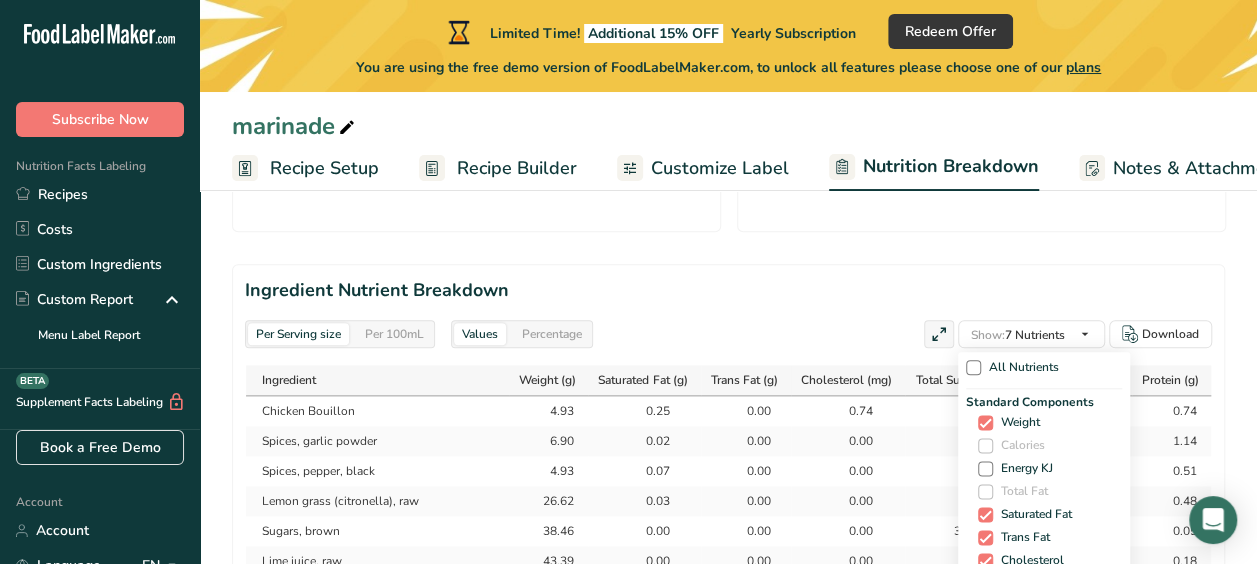 click on "Sodium" at bounding box center [984, 583] 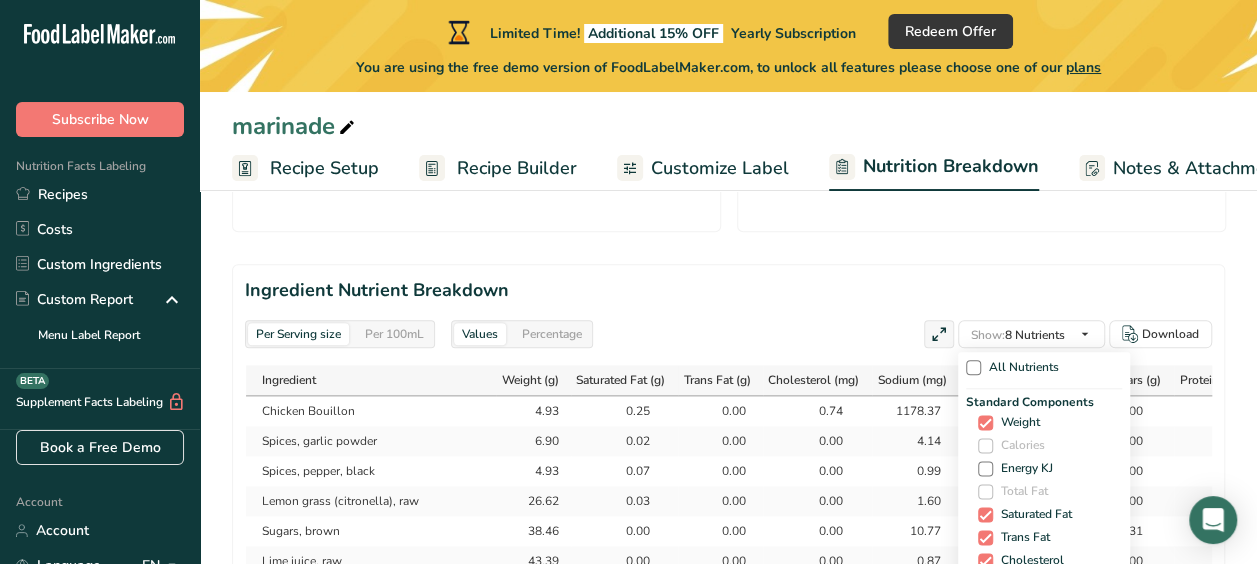 click at bounding box center [985, 629] 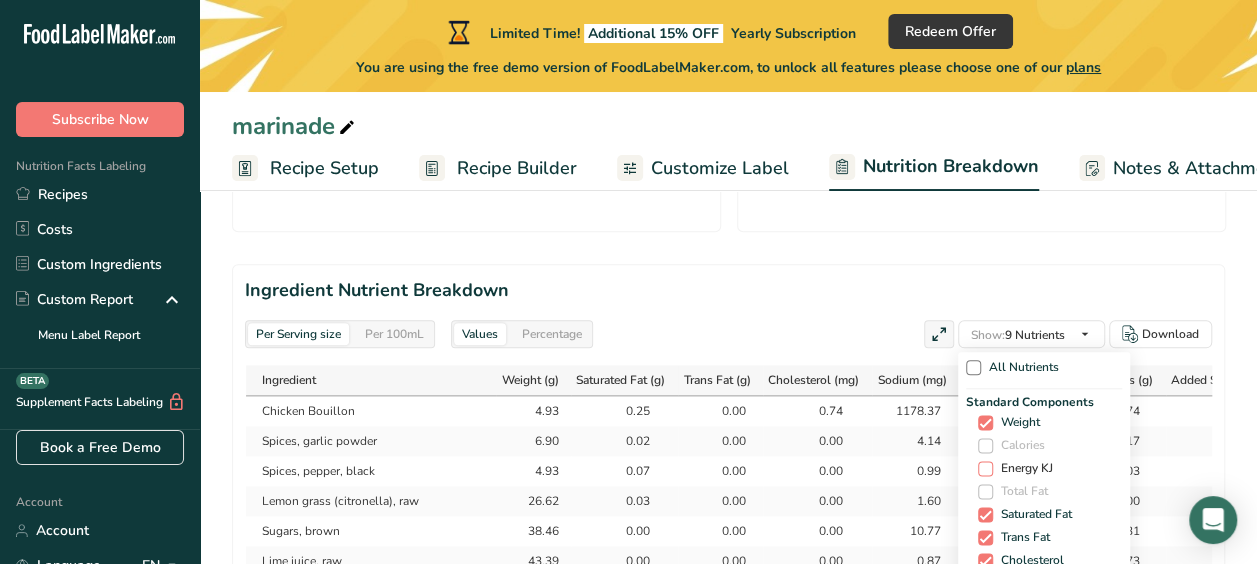 click at bounding box center [985, 468] 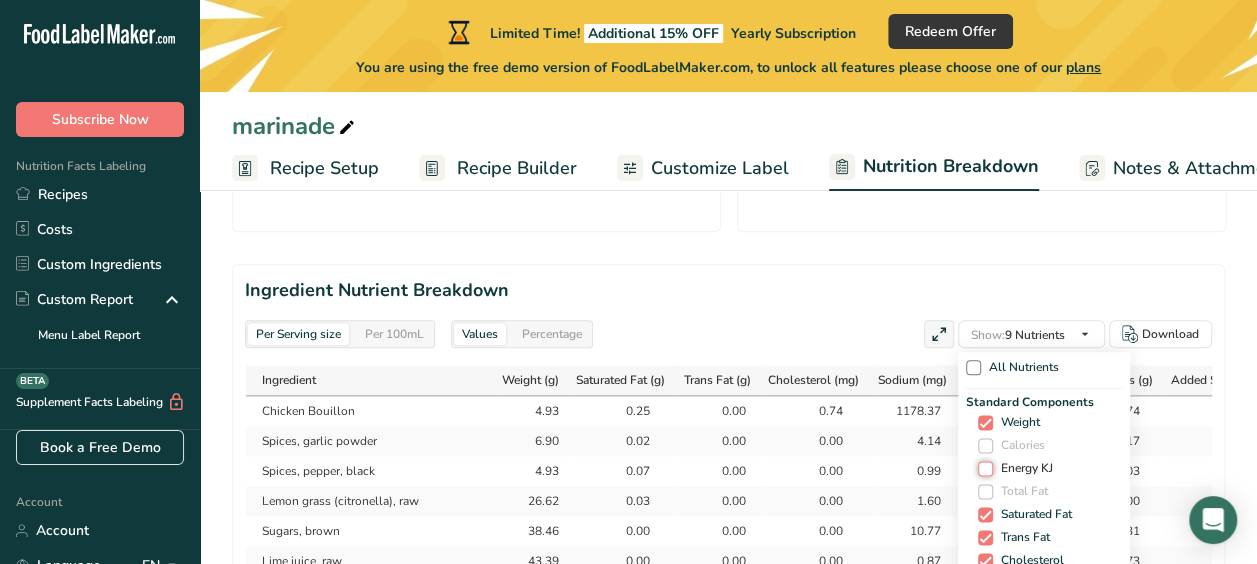click on "Energy KJ" at bounding box center [984, 468] 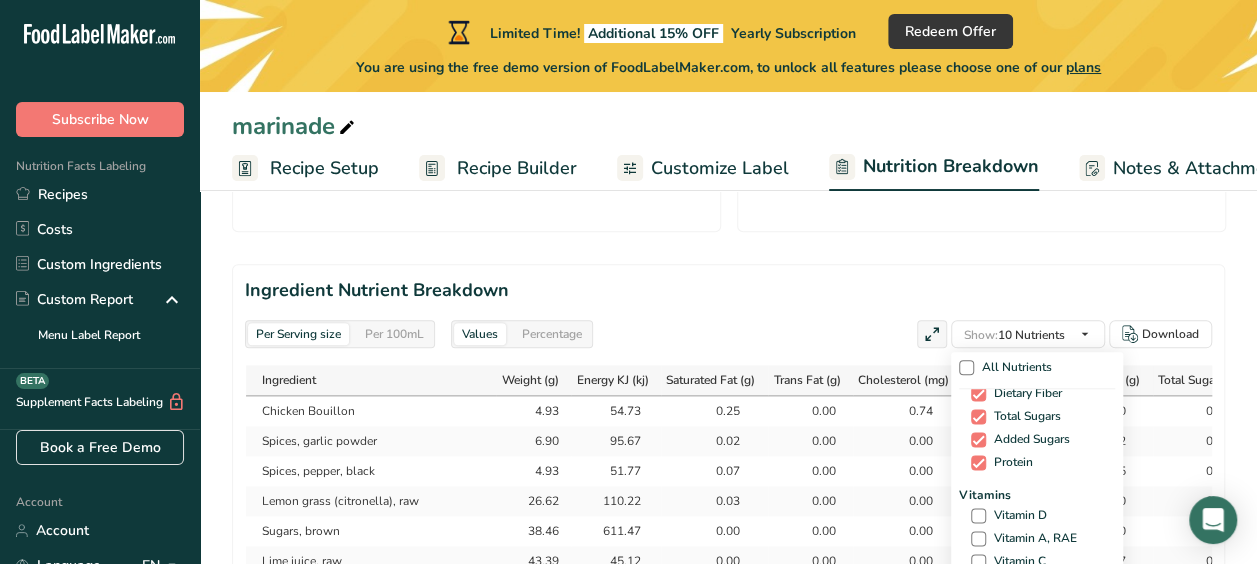 scroll, scrollTop: 279, scrollLeft: 0, axis: vertical 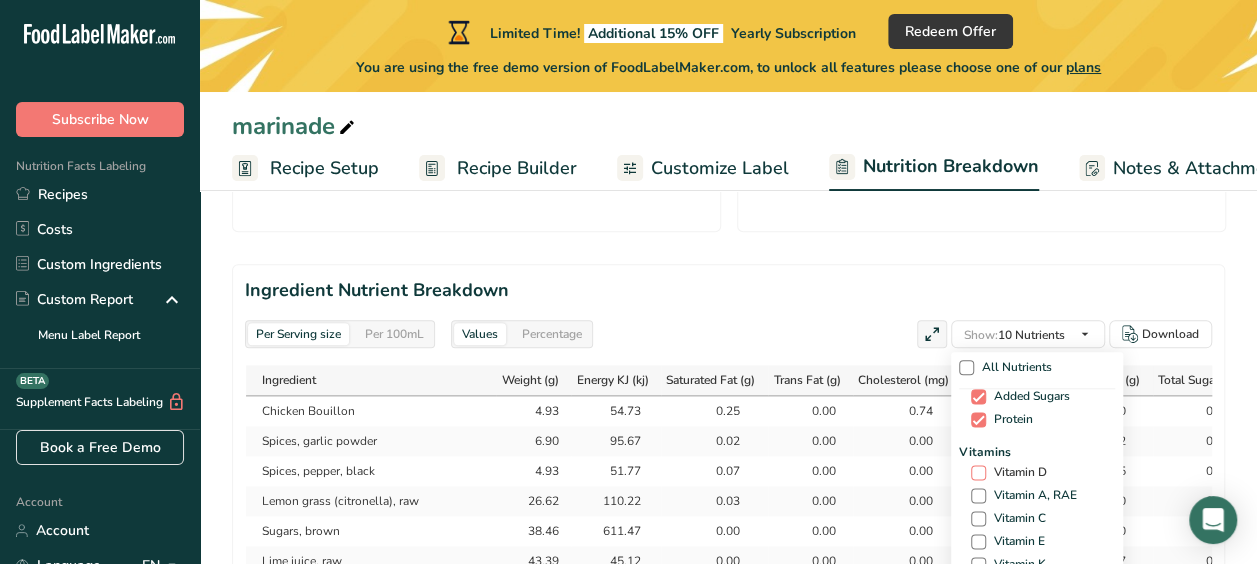 click at bounding box center [978, 472] 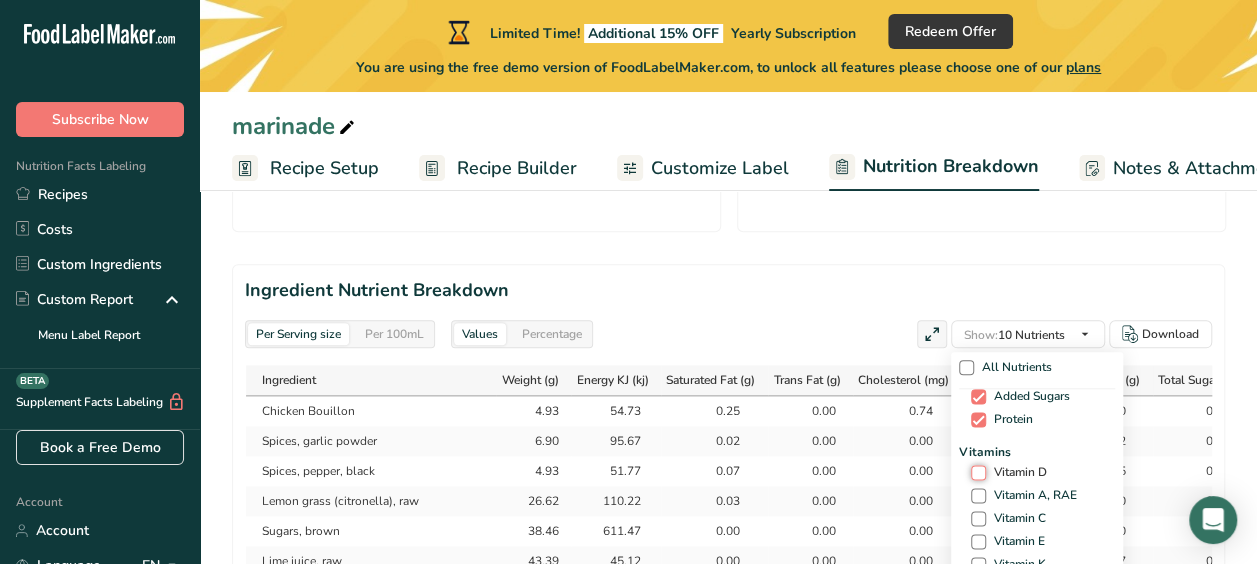 click on "Vitamin D" at bounding box center [977, 472] 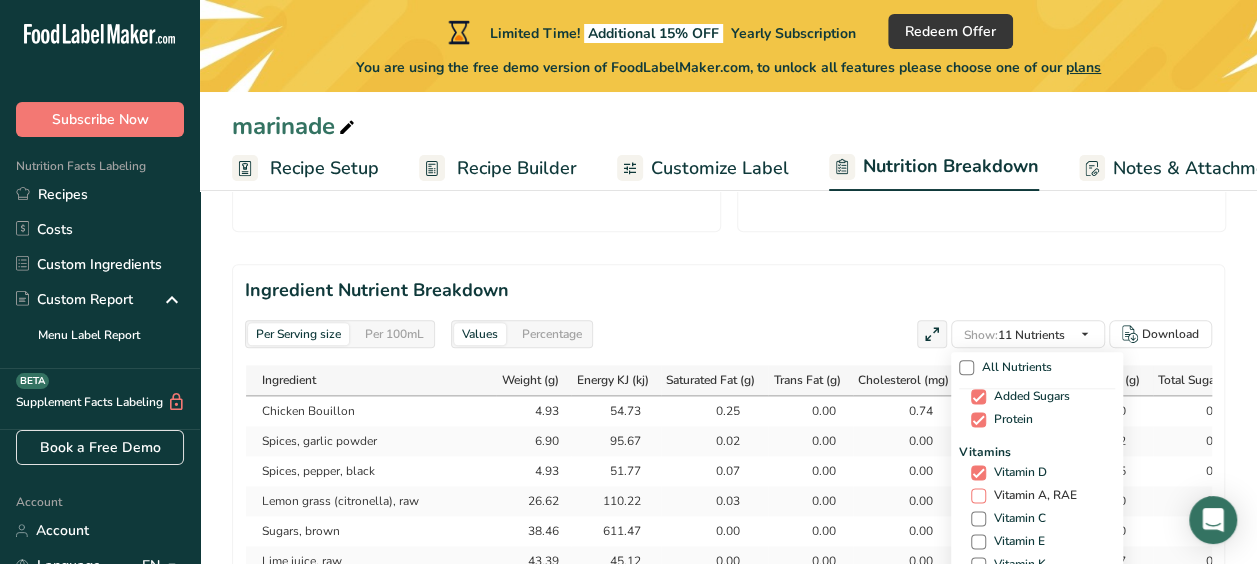 click at bounding box center (978, 495) 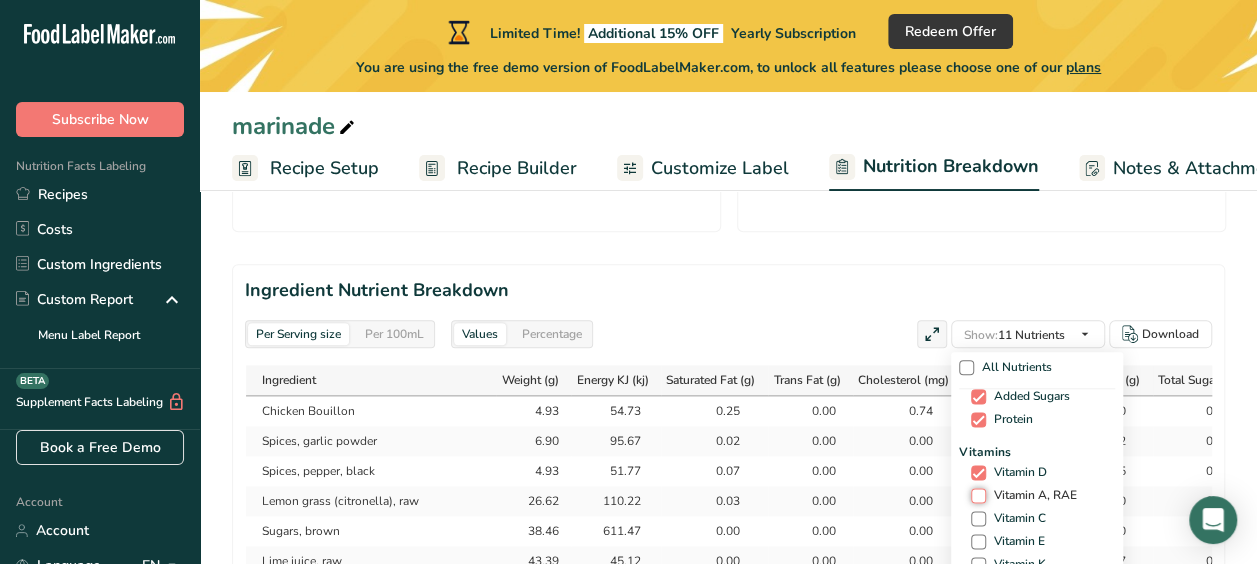 click on "Vitamin A, RAE" at bounding box center [977, 495] 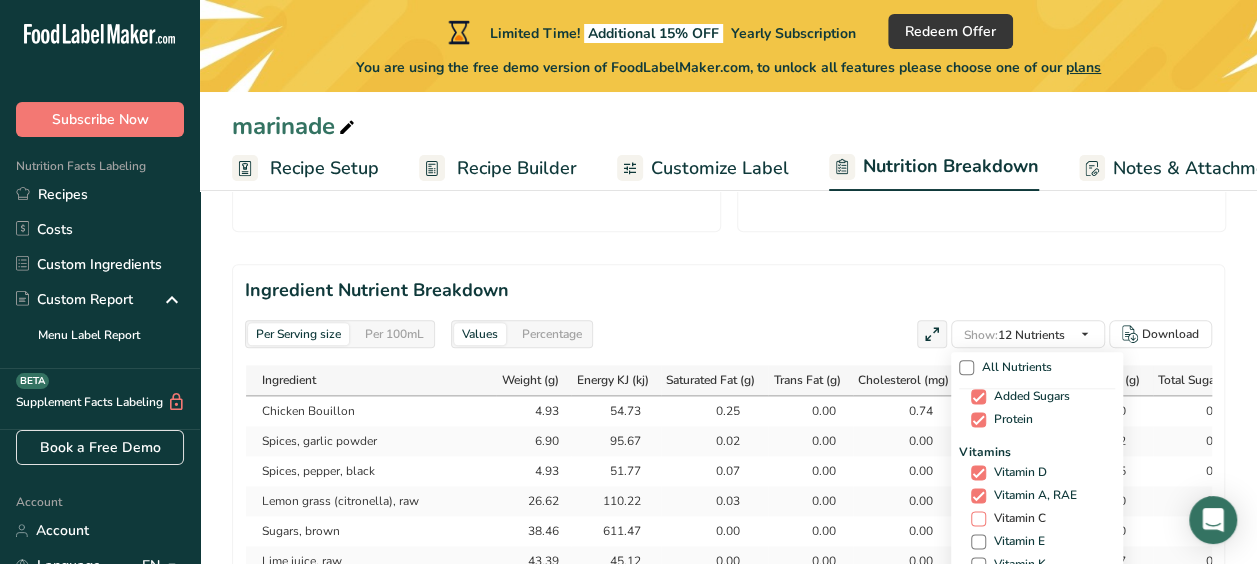 click at bounding box center (978, 518) 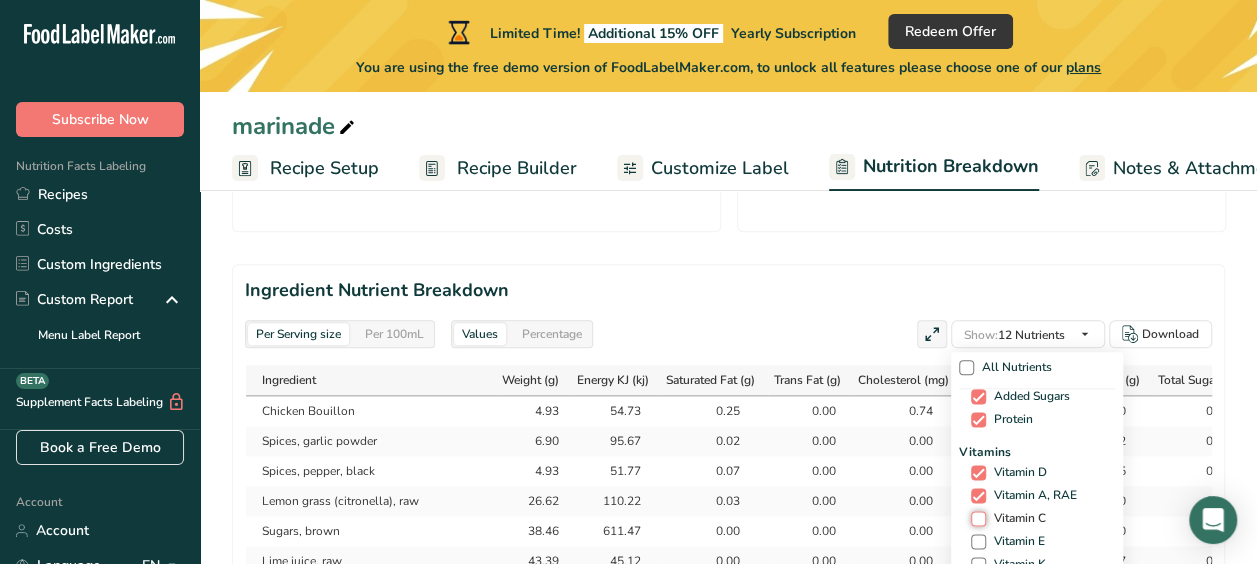 click on "Vitamin C" at bounding box center [977, 518] 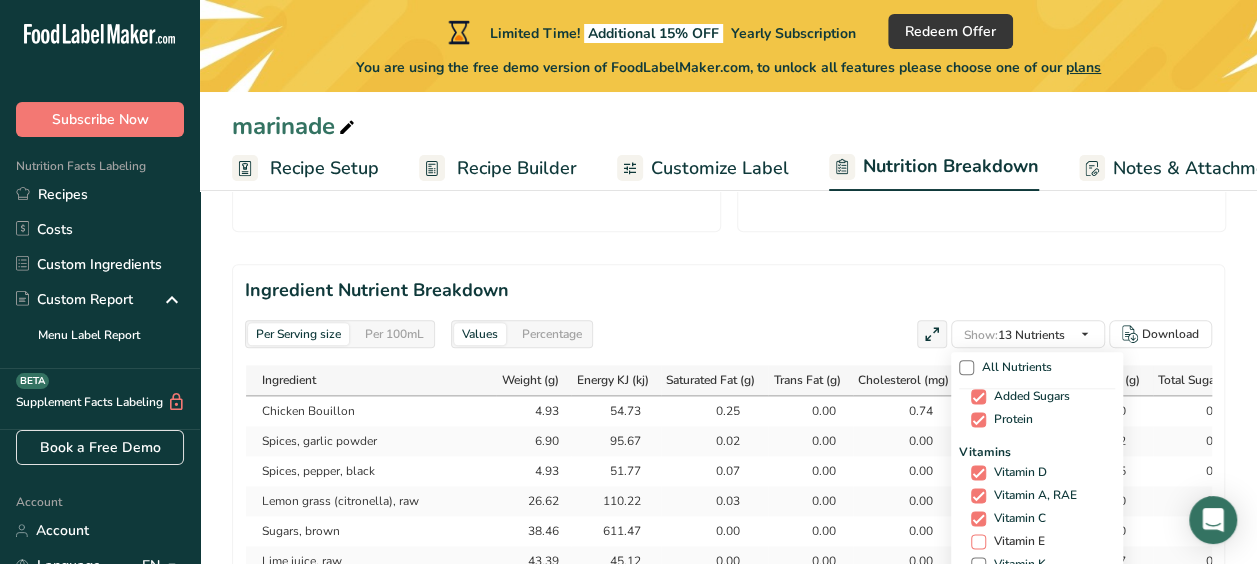 click at bounding box center (978, 541) 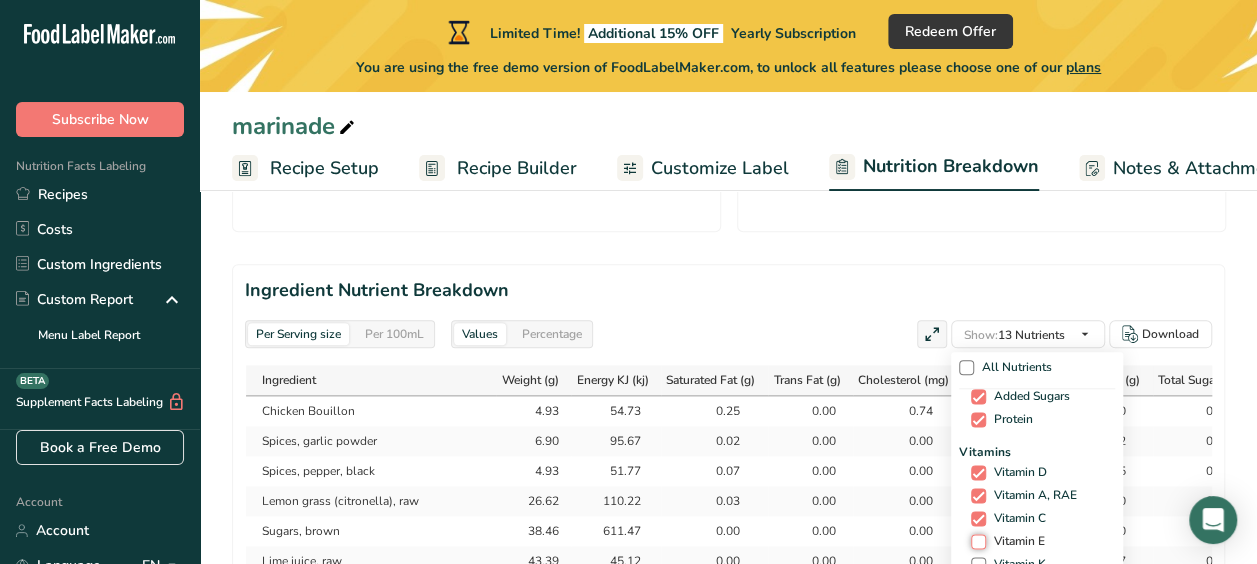 click on "Vitamin E" at bounding box center [977, 541] 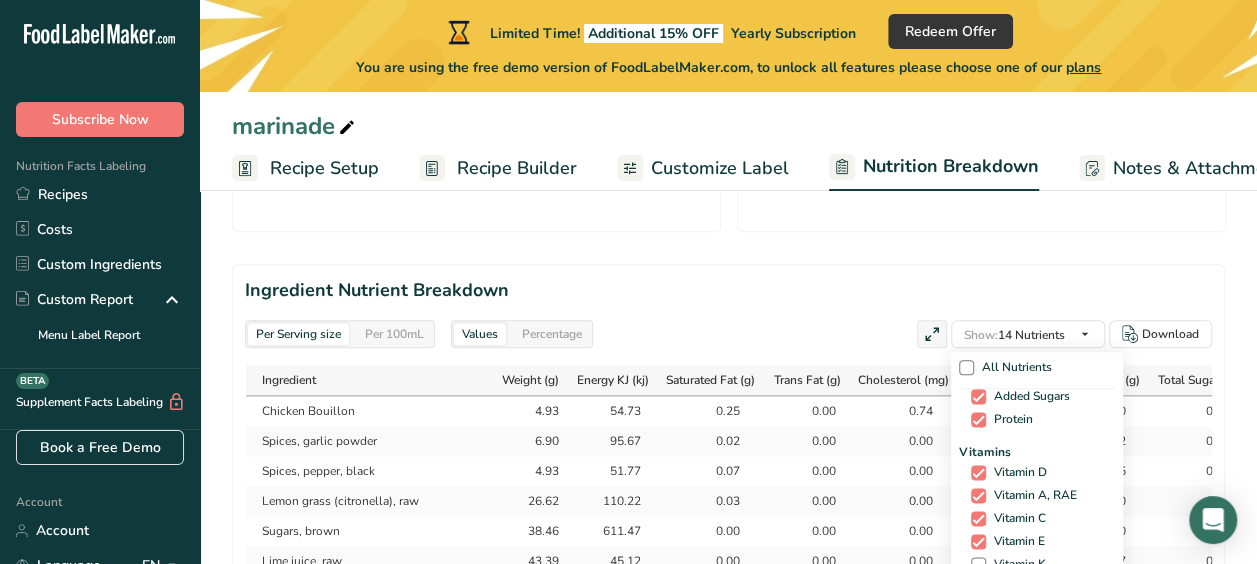 click on "Vitamins
Vitamin D
Vitamin A, RAE
Vitamin C
Vitamin E
Vitamin K
Thiamin (B1)
Riboflavin (B2)
Niacin (B3)
Vitamin B6
Folate DFE
(Folic Acid)
Vitamin B12
Biotin
Pantothenic acid
Beta Carotene
Retinol" at bounding box center [1037, 636] 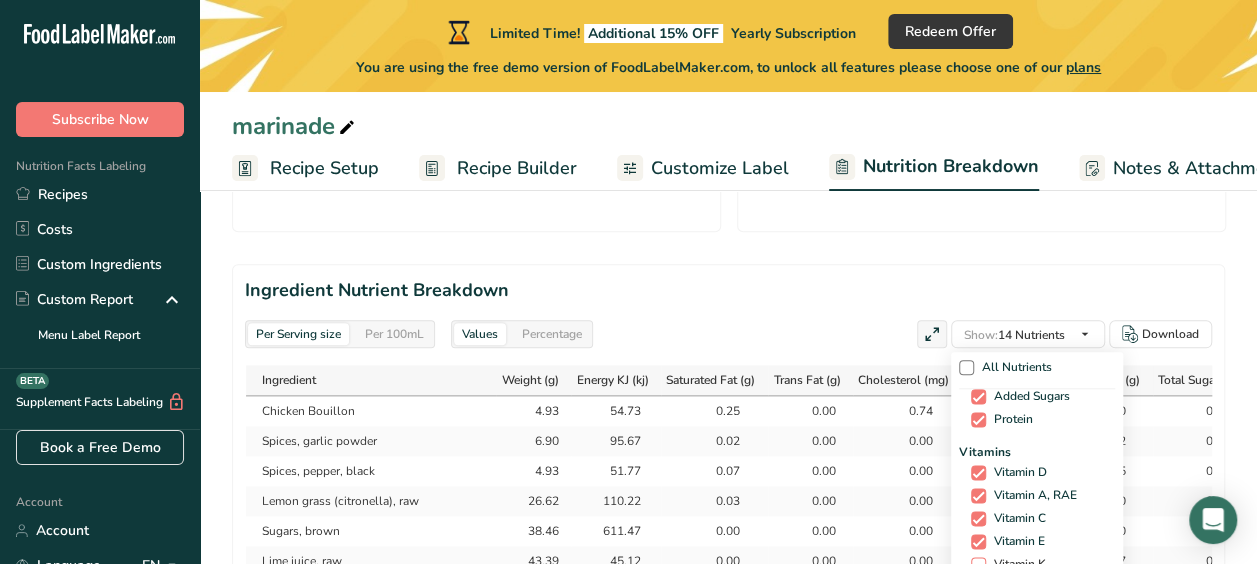 click at bounding box center [978, 564] 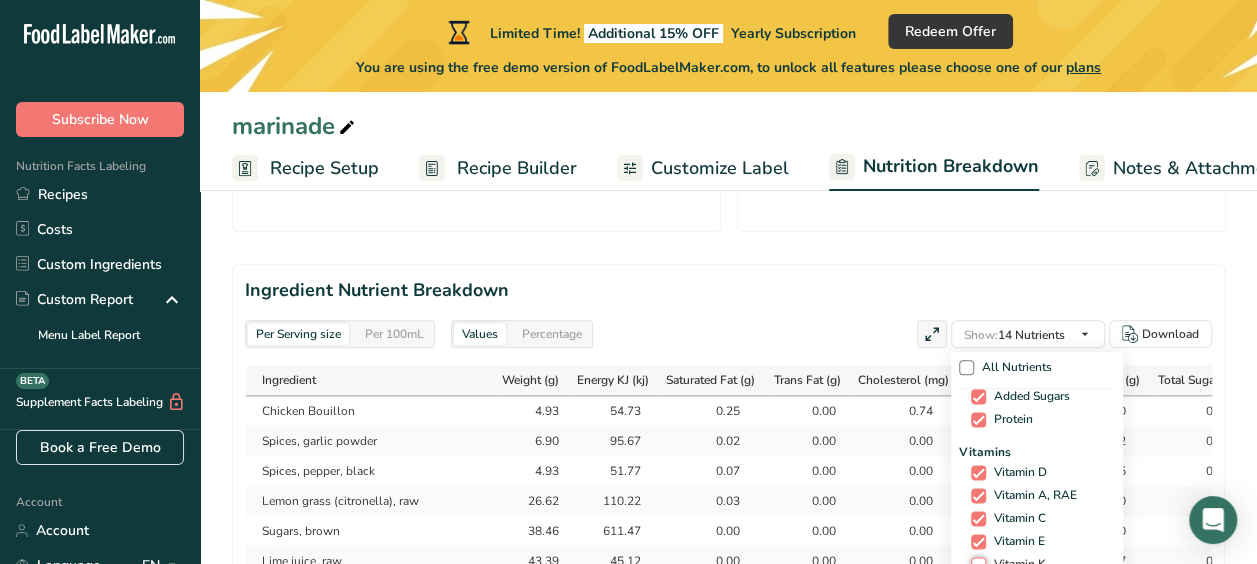 click on "Vitamin K" at bounding box center (977, 564) 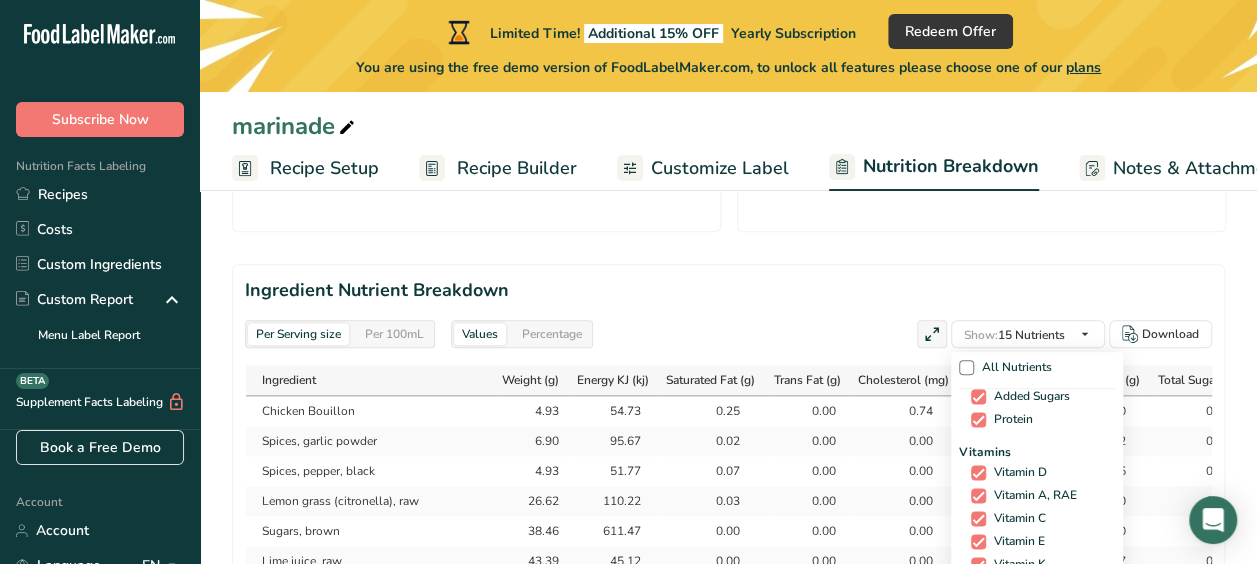 click at bounding box center [978, 587] 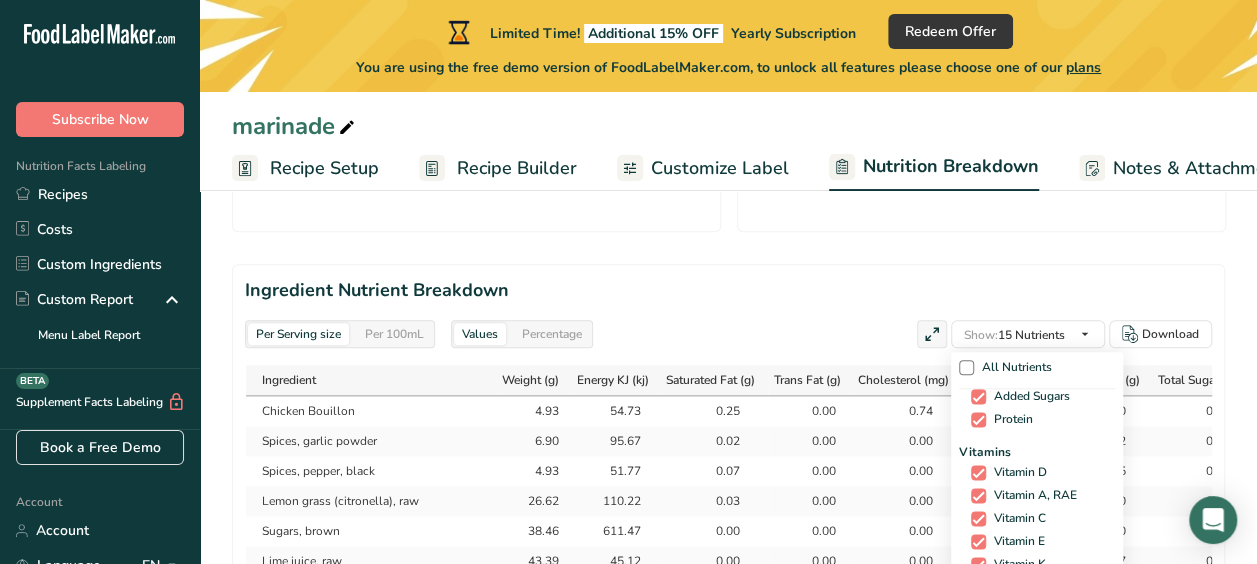 click on "Thiamin (B1)" at bounding box center [977, 587] 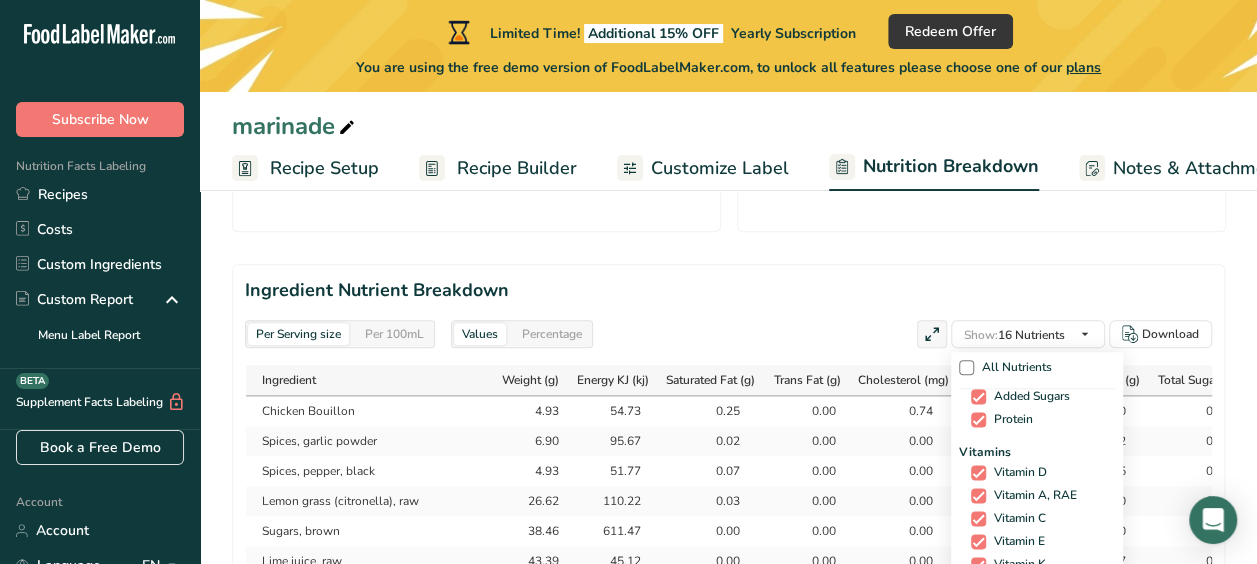 click at bounding box center [978, 610] 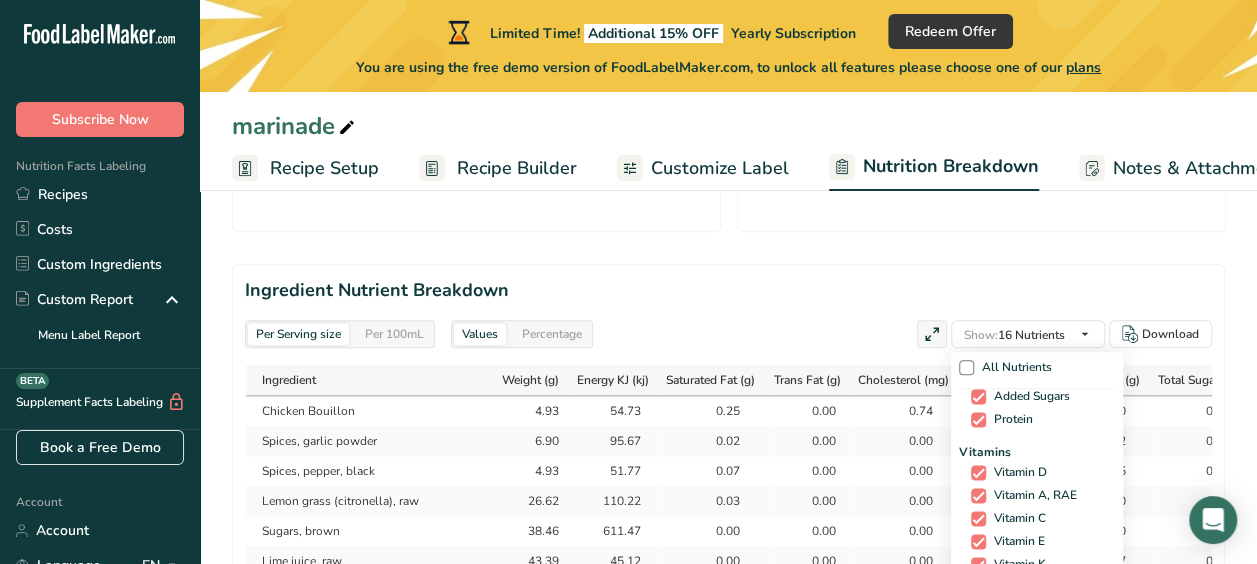 click on "Riboflavin (B2)" at bounding box center (977, 610) 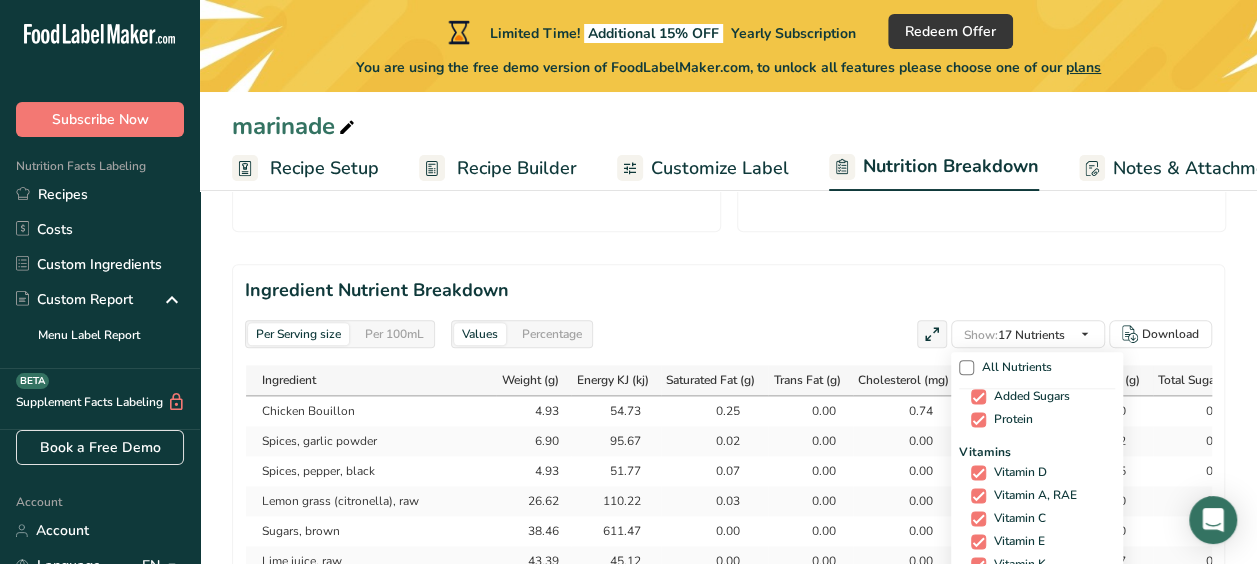 click at bounding box center (978, 633) 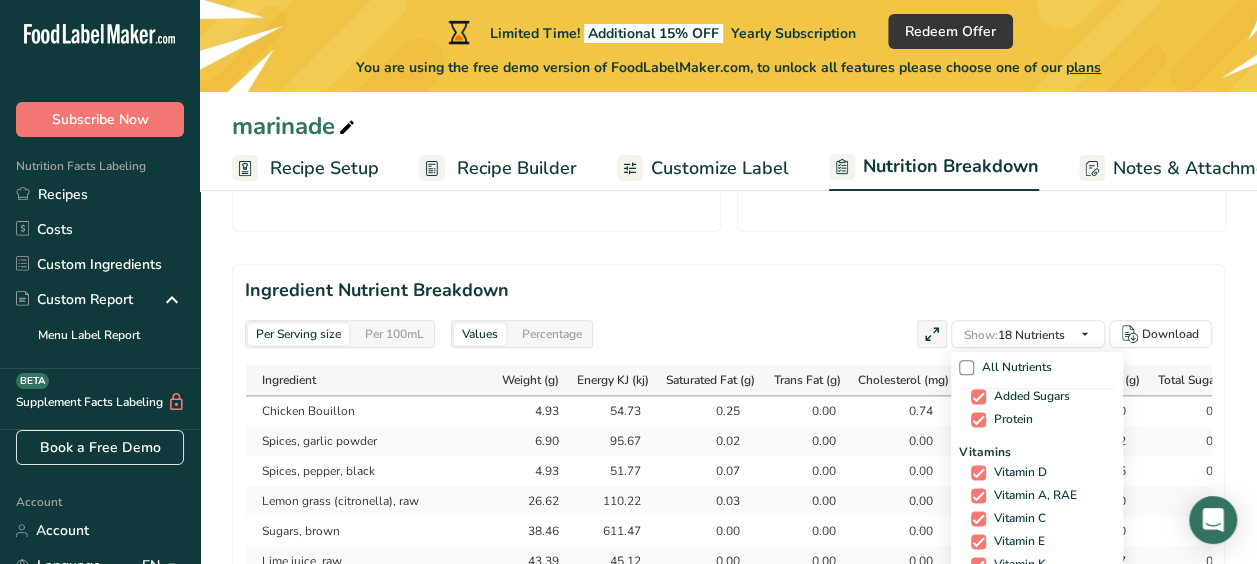 click at bounding box center [978, 656] 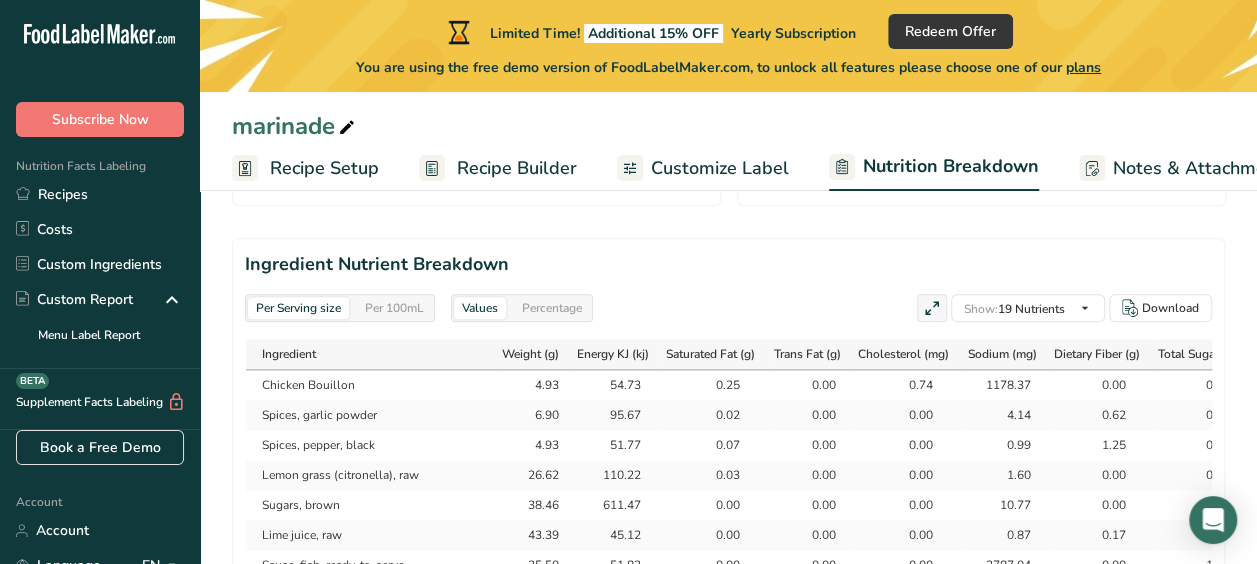 scroll, scrollTop: 1021, scrollLeft: 0, axis: vertical 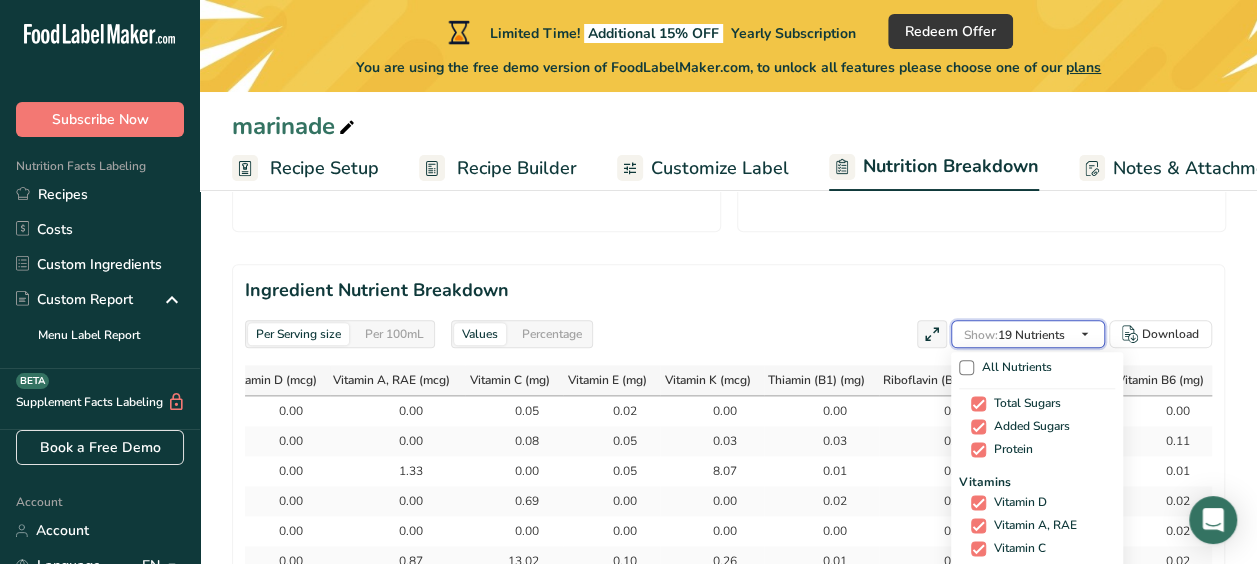 click at bounding box center (1085, 334) 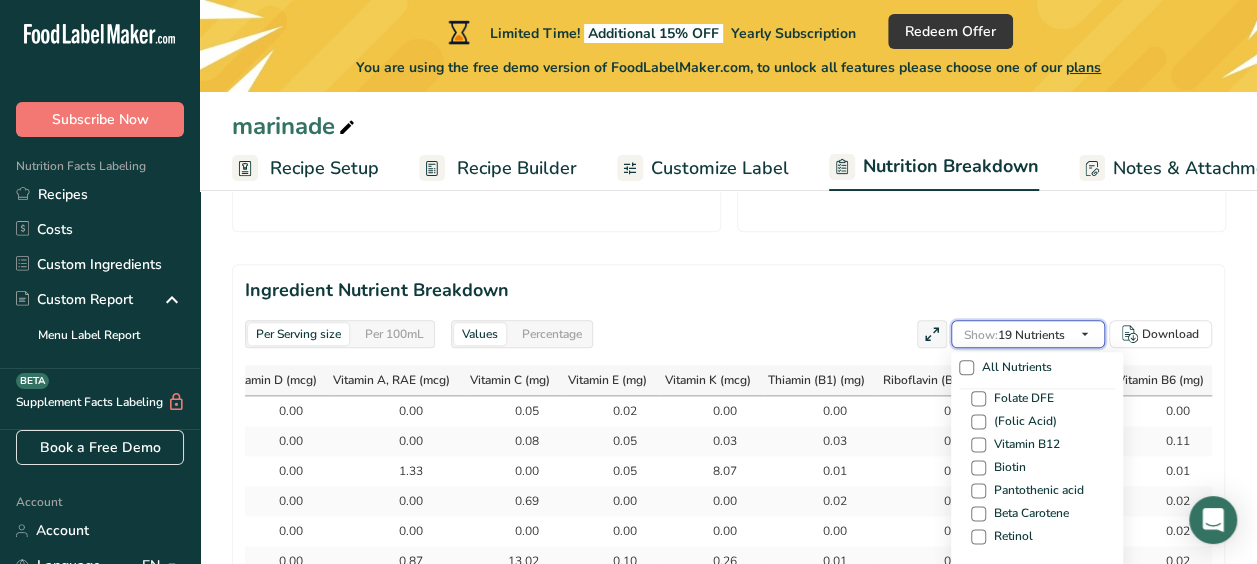 scroll, scrollTop: 518, scrollLeft: 0, axis: vertical 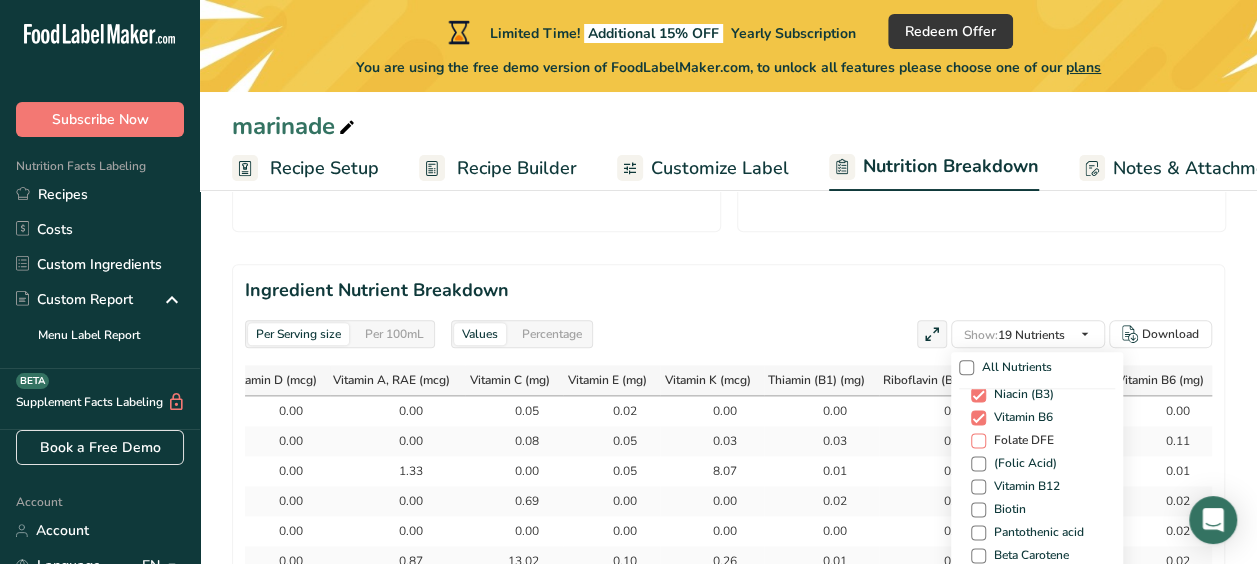 click at bounding box center (978, 440) 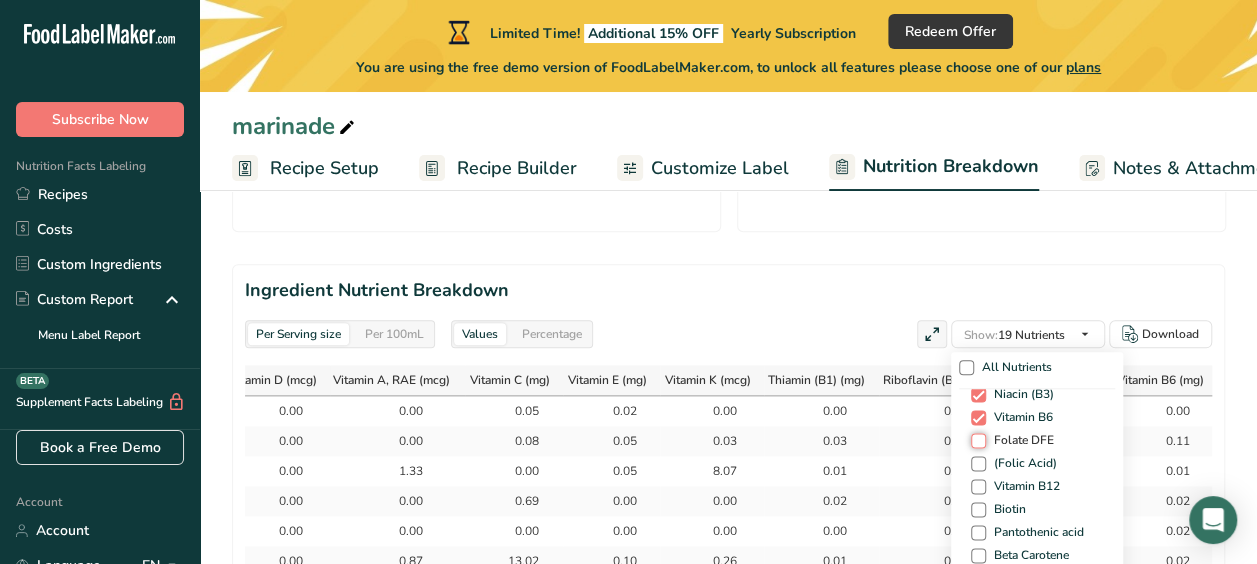 click on "Folate DFE" at bounding box center (977, 440) 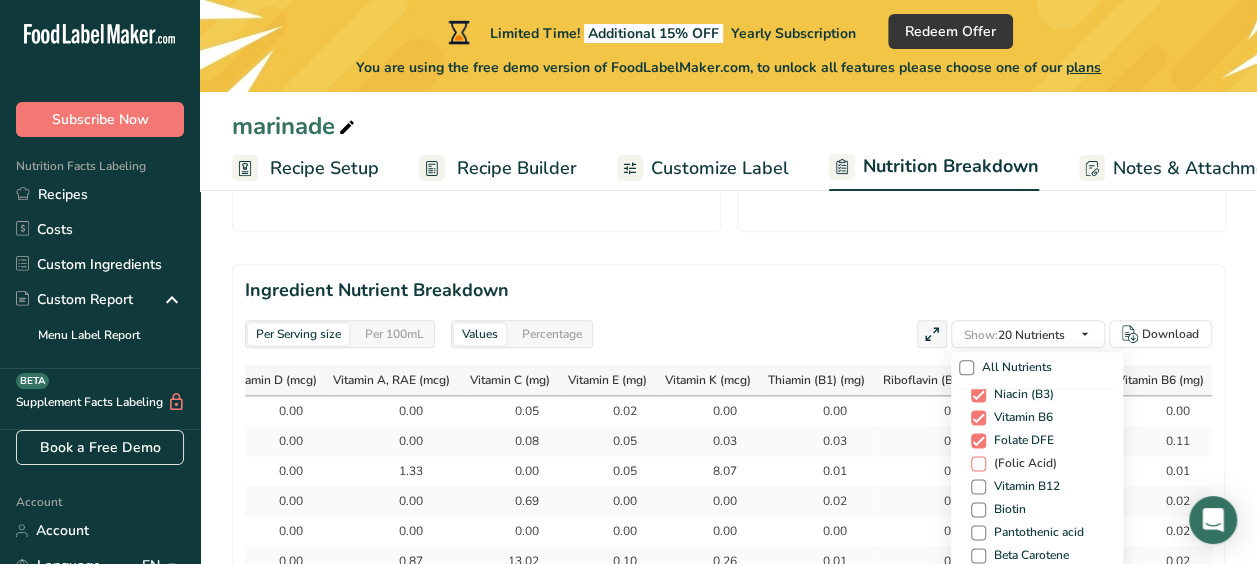 click at bounding box center [978, 463] 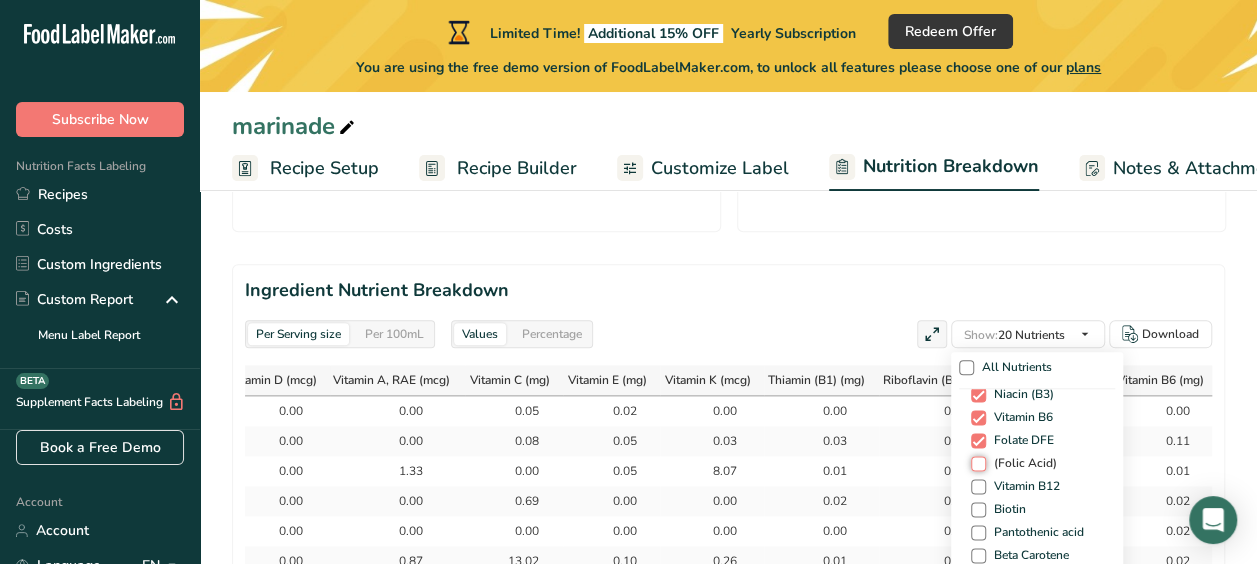 click on "(Folic Acid)" at bounding box center (977, 463) 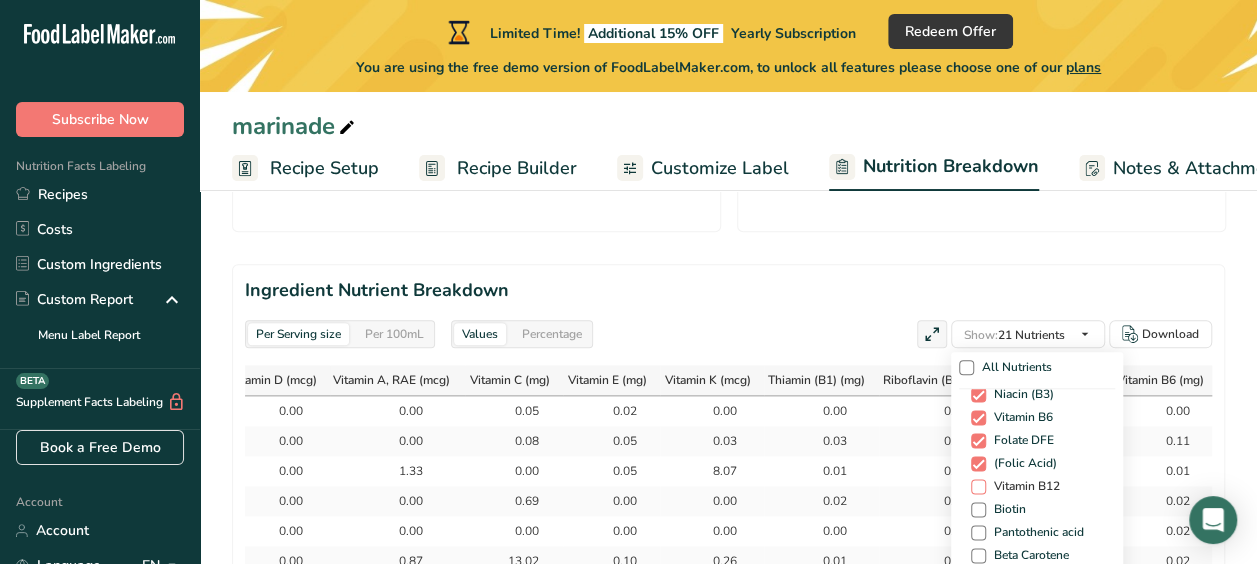 click at bounding box center [978, 486] 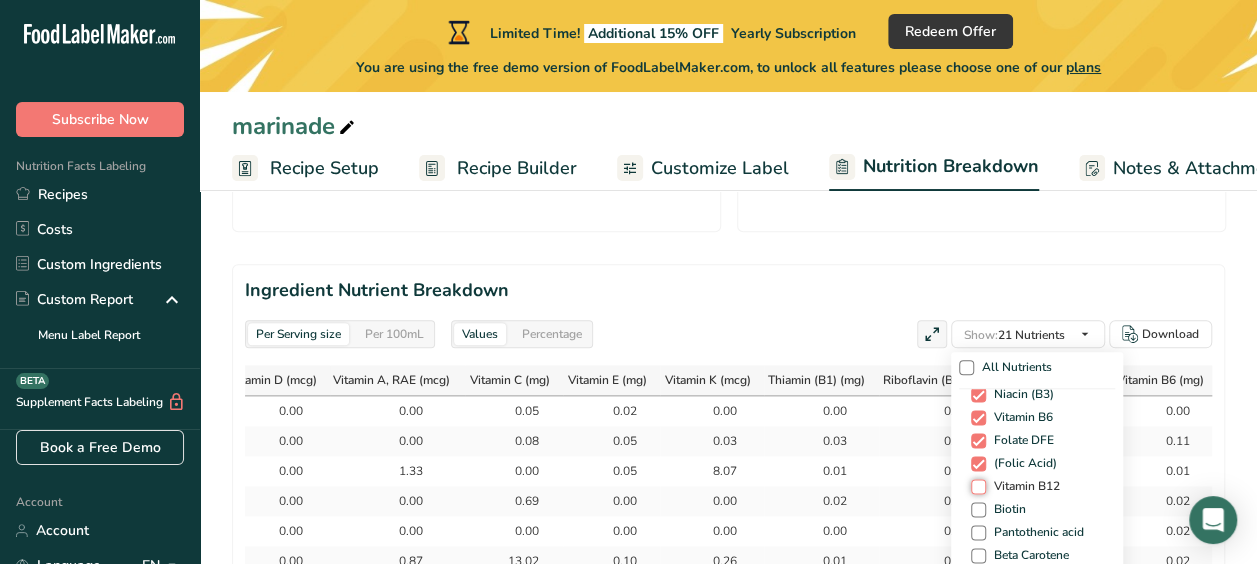 click on "Vitamin B12" at bounding box center (977, 486) 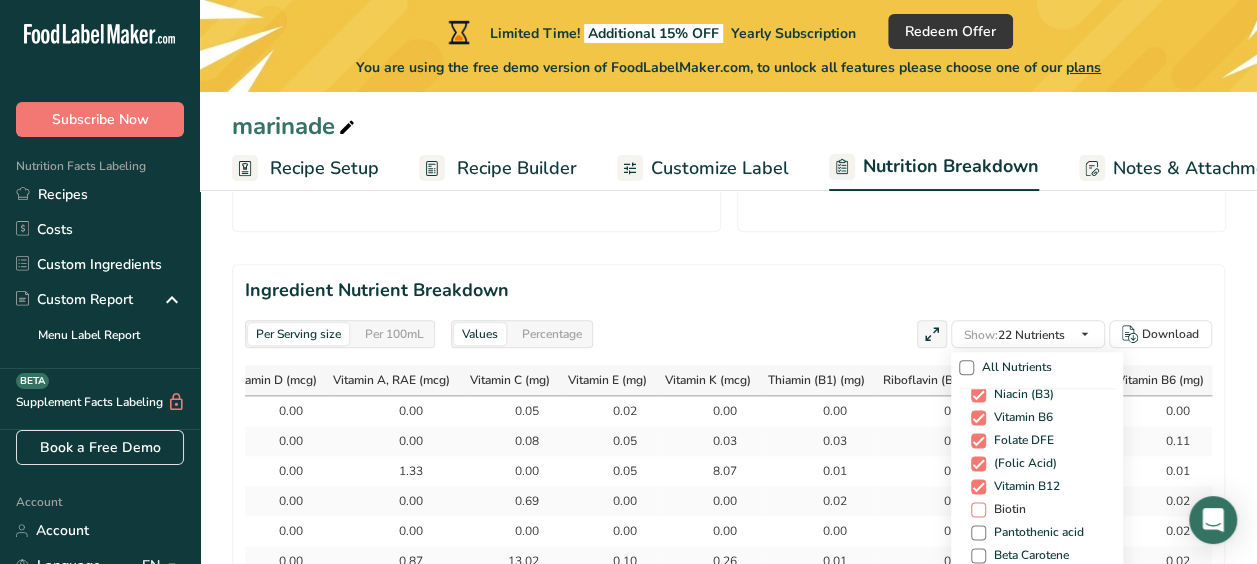 click at bounding box center (978, 509) 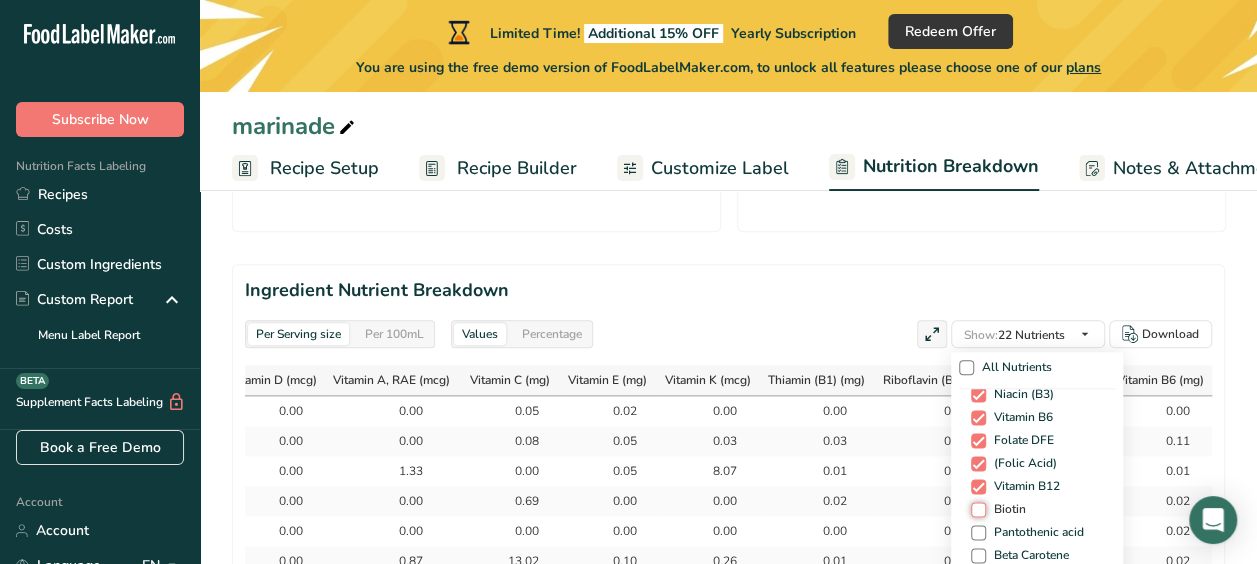 click on "Biotin" at bounding box center (977, 509) 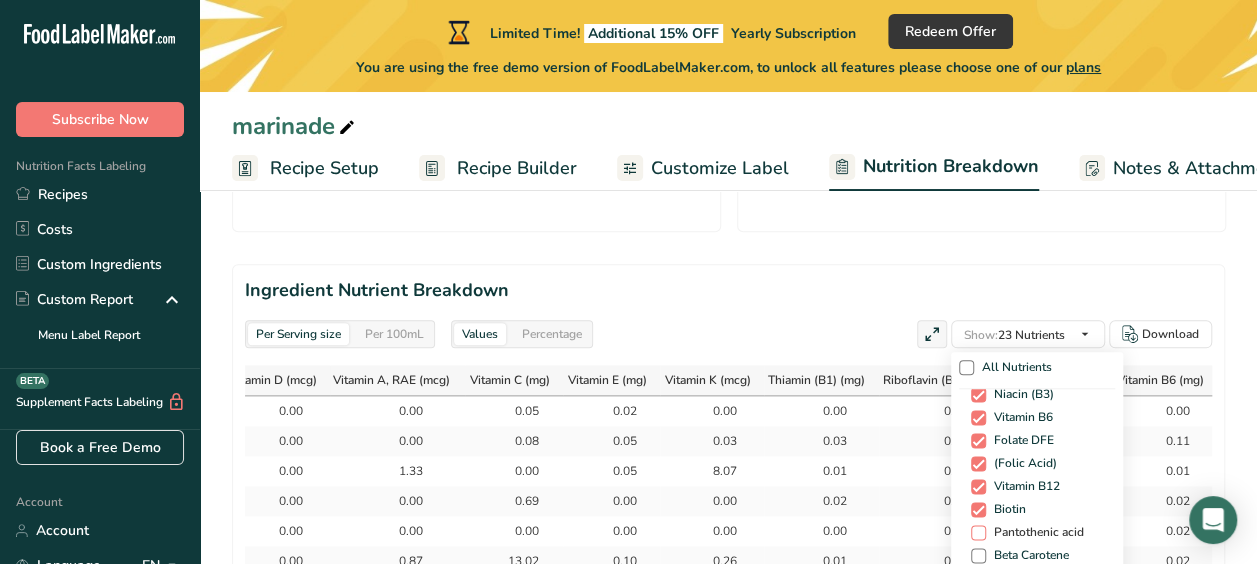 click at bounding box center (978, 532) 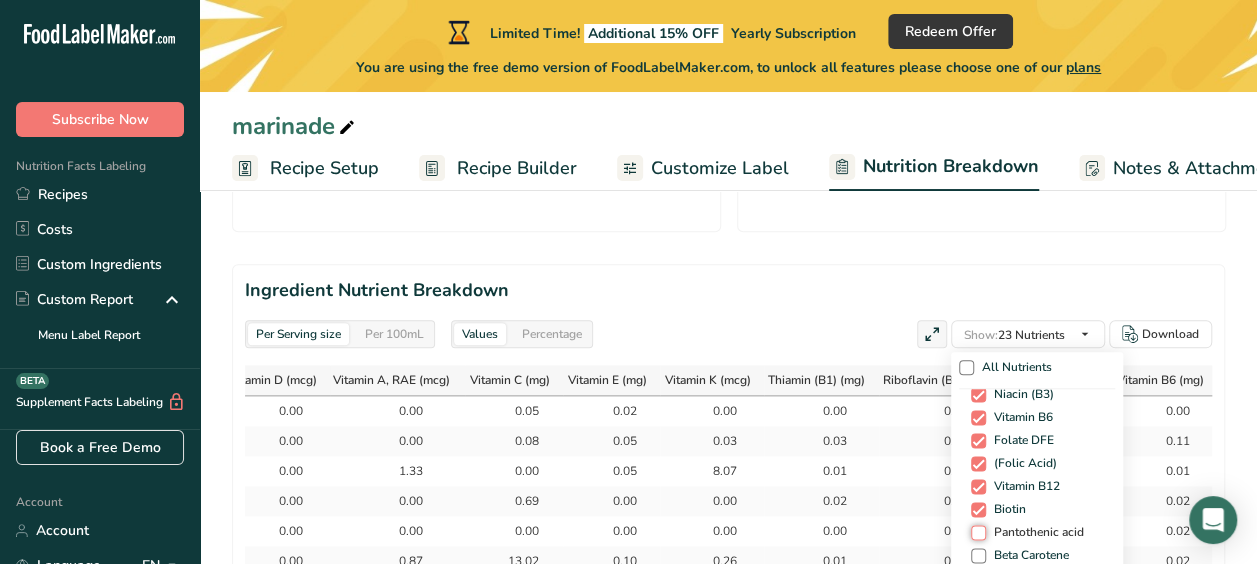 click on "Pantothenic acid" at bounding box center (977, 532) 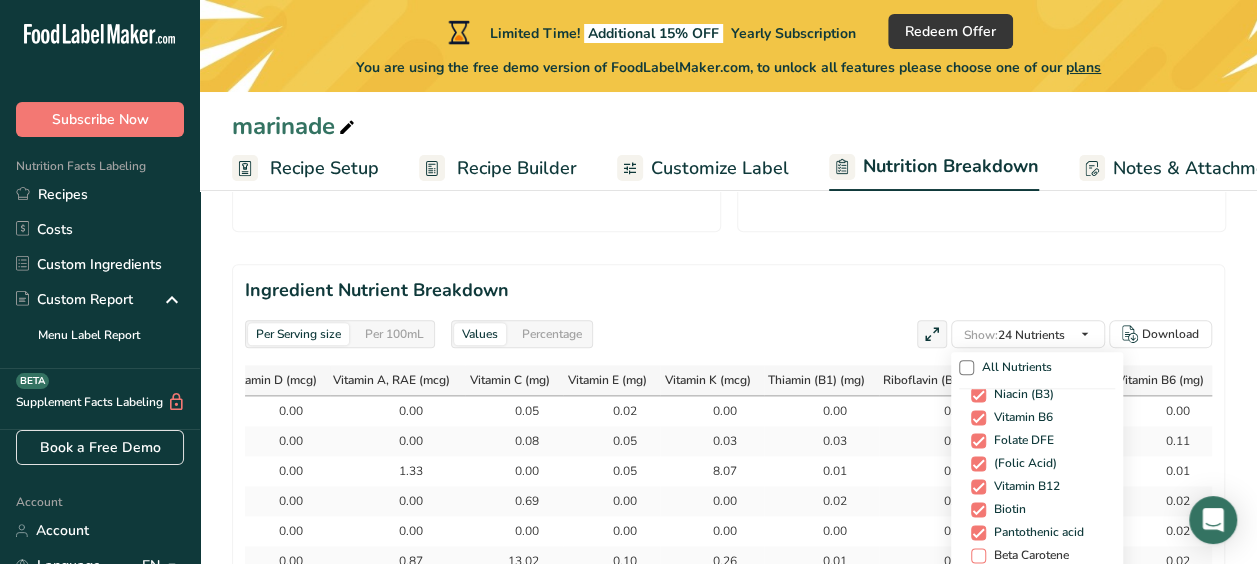 click at bounding box center (978, 555) 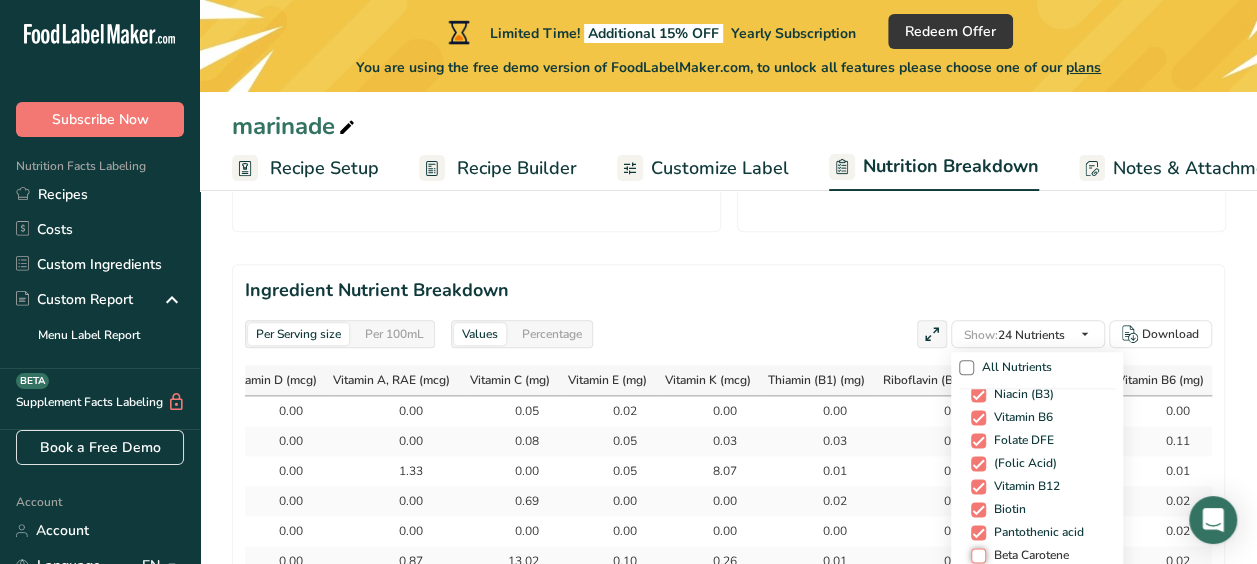 click on "Beta Carotene" at bounding box center [977, 555] 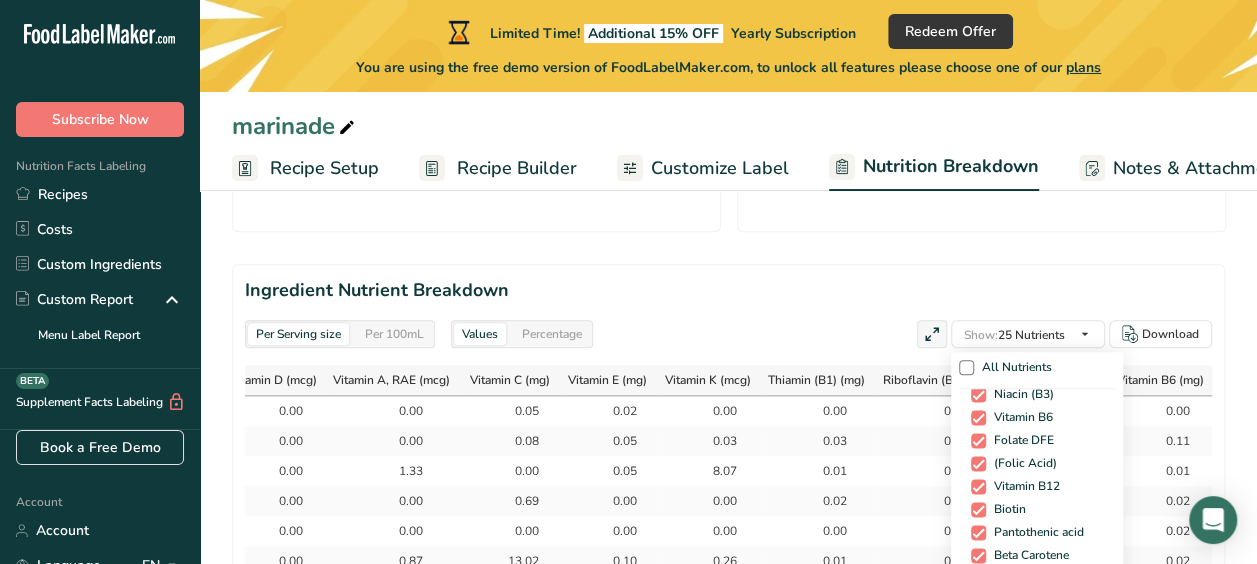 click at bounding box center [978, 578] 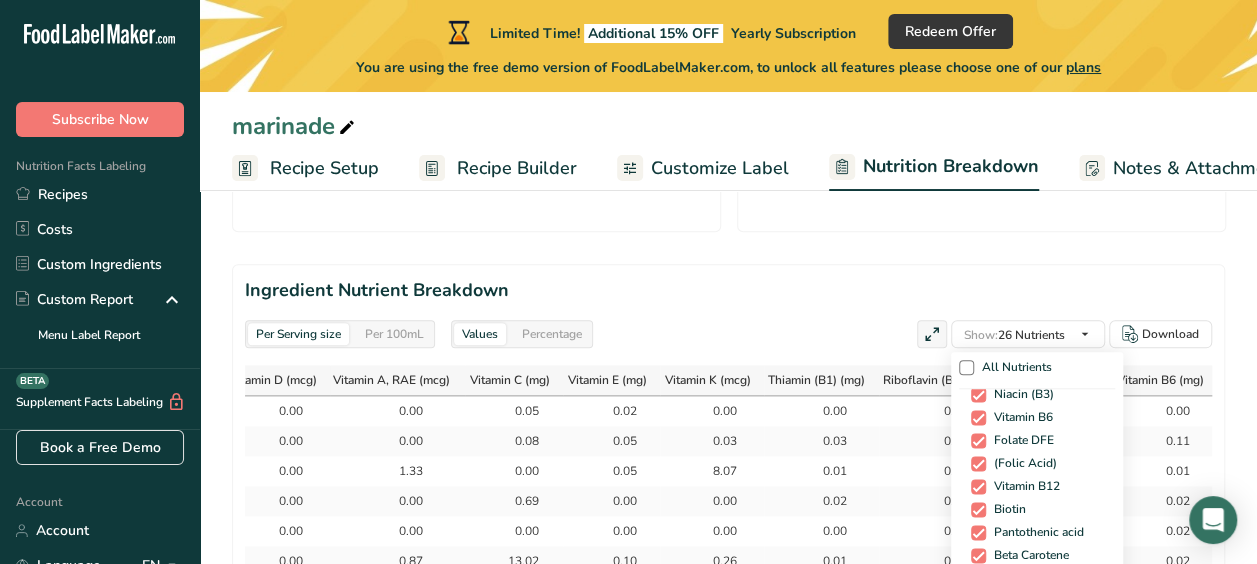 click at bounding box center (978, 631) 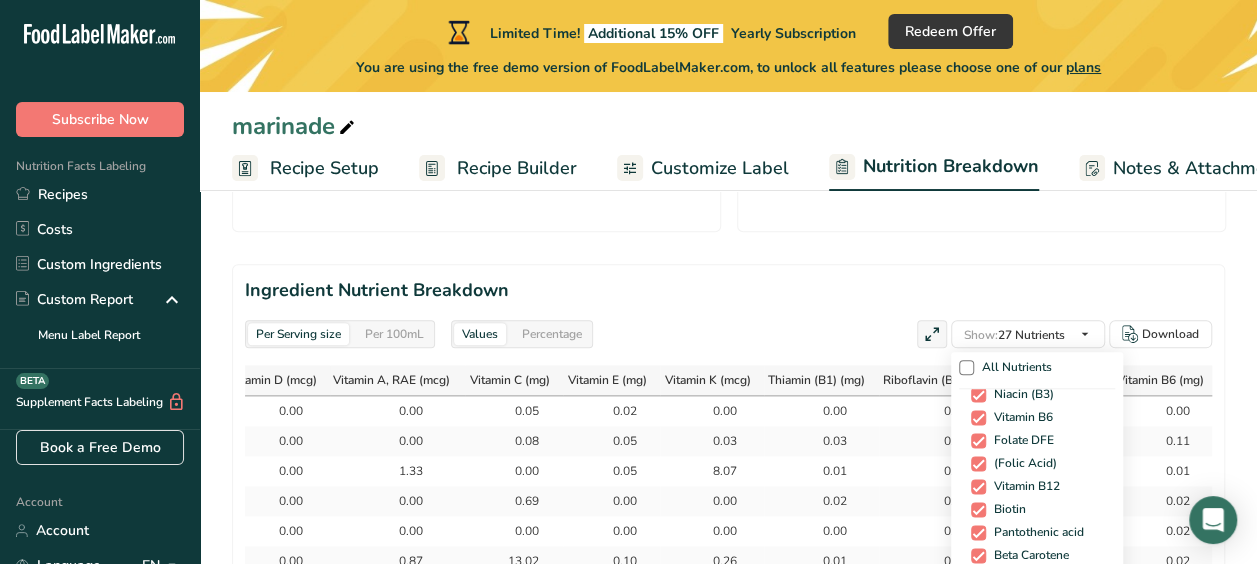 click on "Minerals
Fluoride
Calcium
Iron
Potassium
Phosphorus
Iodine
Magnesium
Zinc
Selenium
Copper
Manganese
Chromium
Molybdenum
Chloride" at bounding box center (1037, 772) 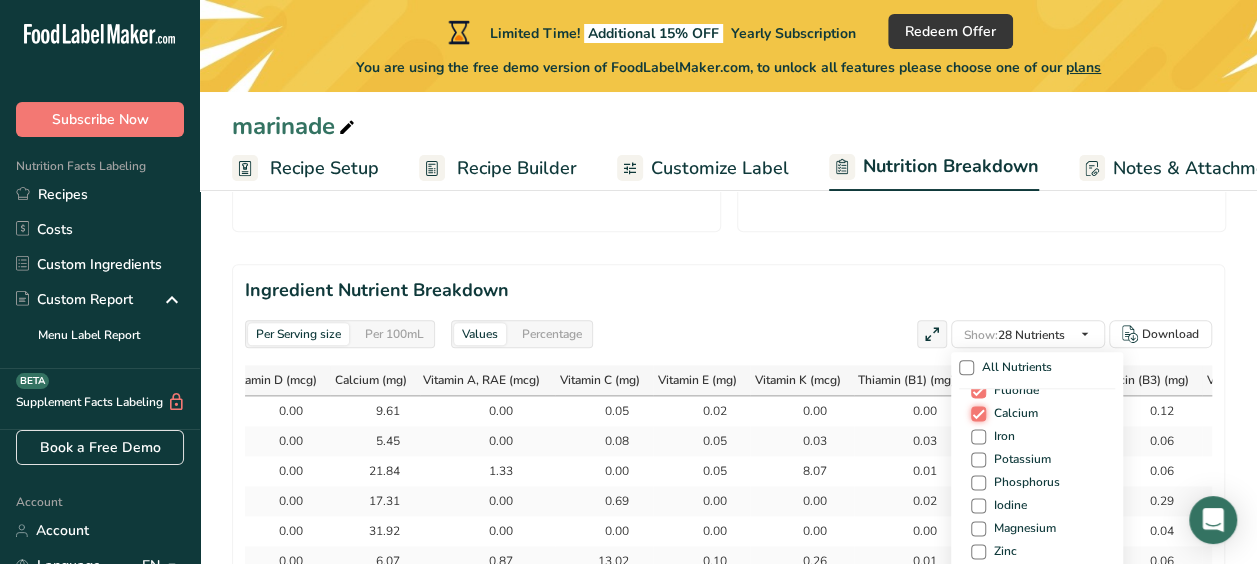 scroll, scrollTop: 764, scrollLeft: 0, axis: vertical 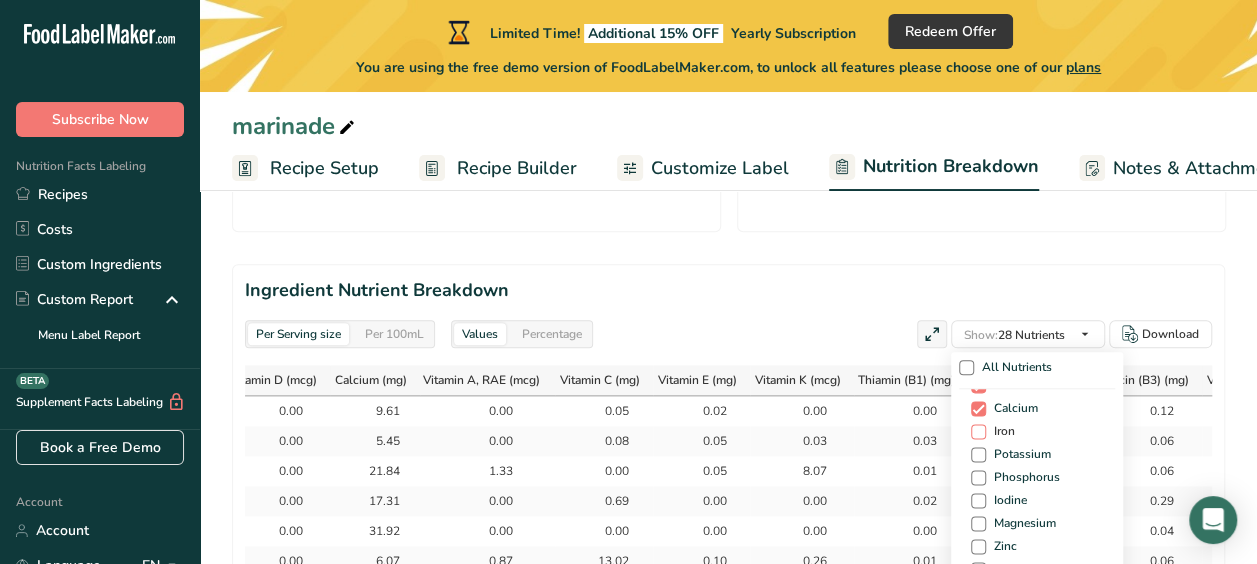 click at bounding box center (978, 431) 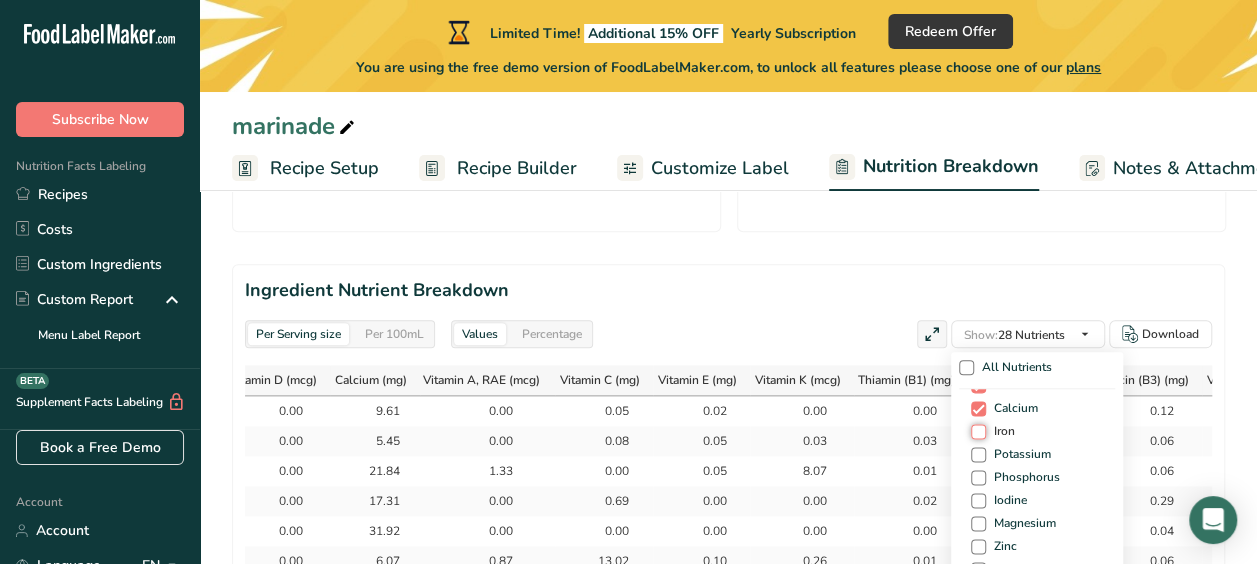 click on "Iron" at bounding box center (977, 431) 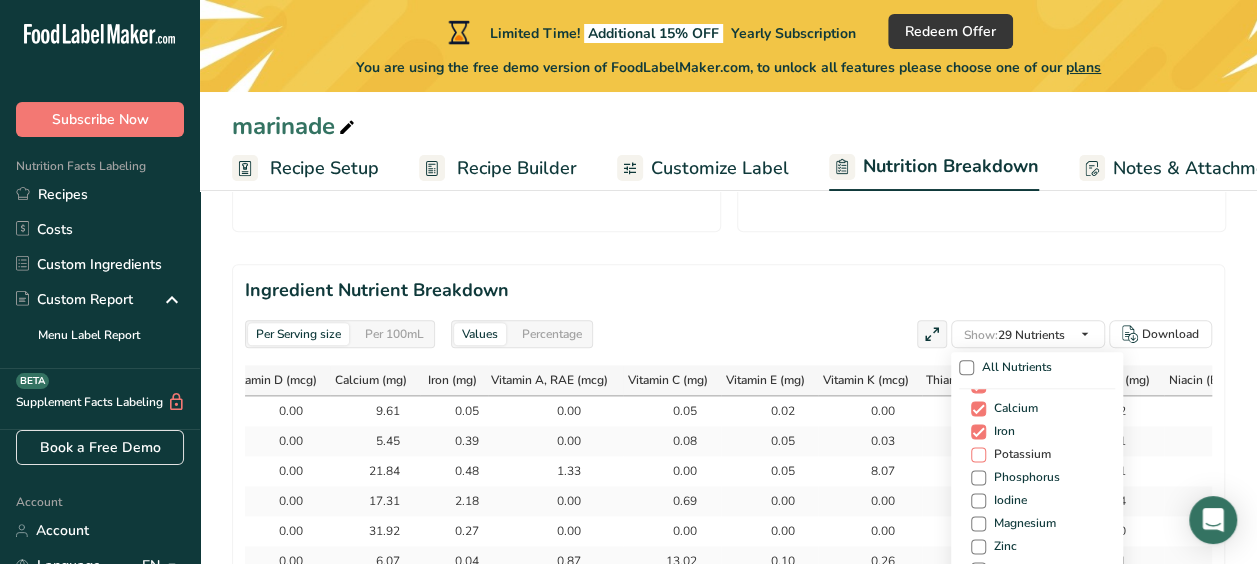 click on "Potassium" at bounding box center (1018, 454) 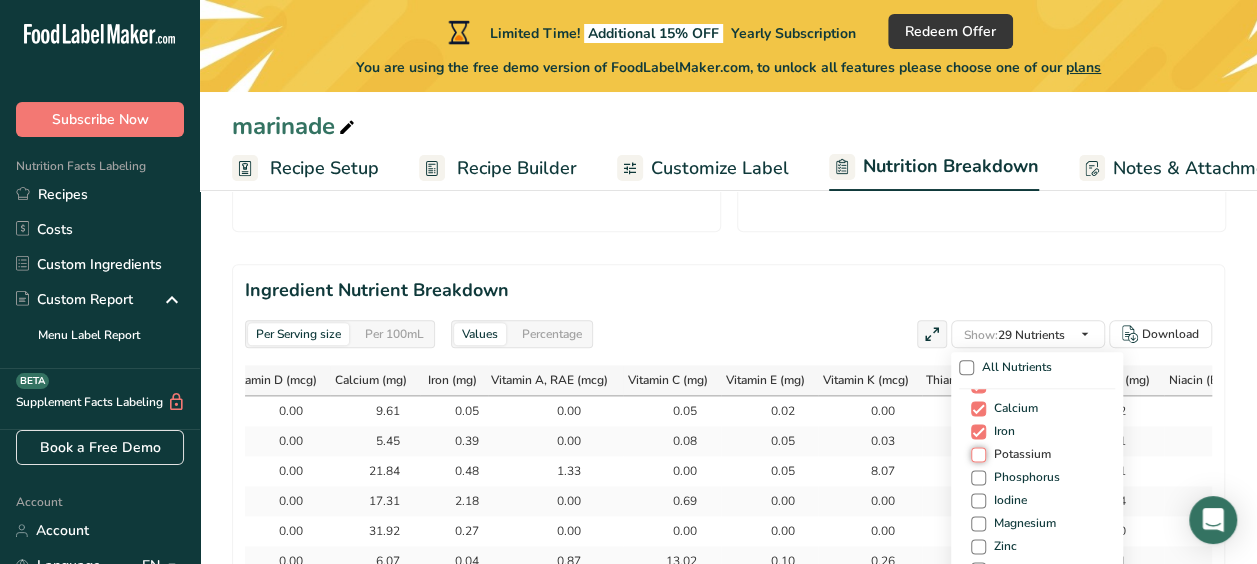 click on "Potassium" at bounding box center [977, 454] 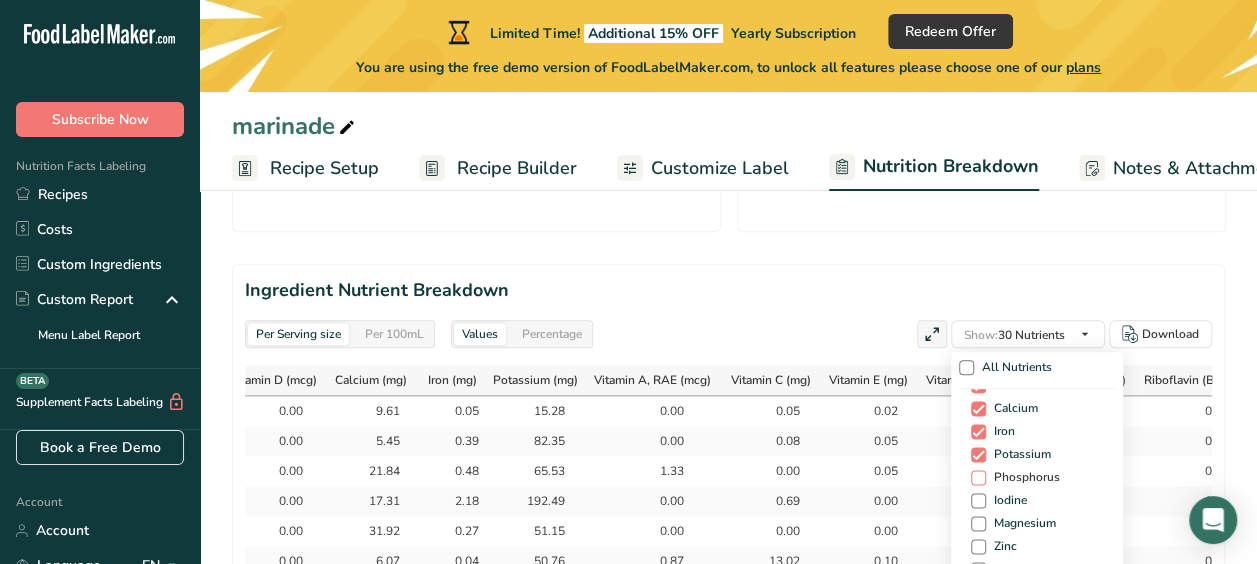 click at bounding box center (978, 477) 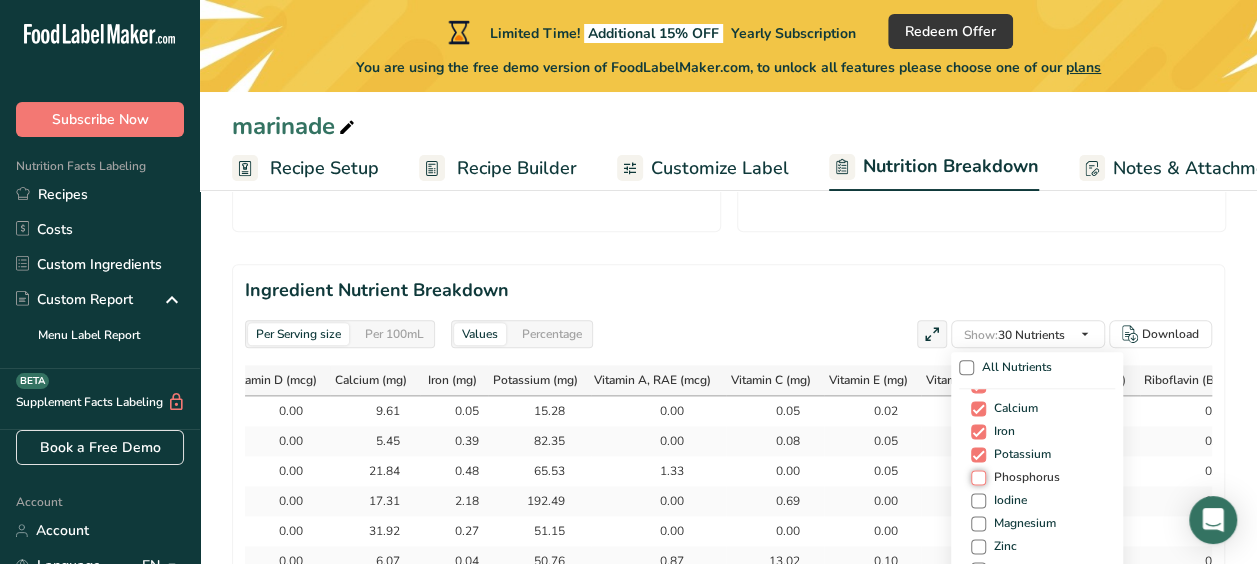 click on "Phosphorus" at bounding box center [977, 477] 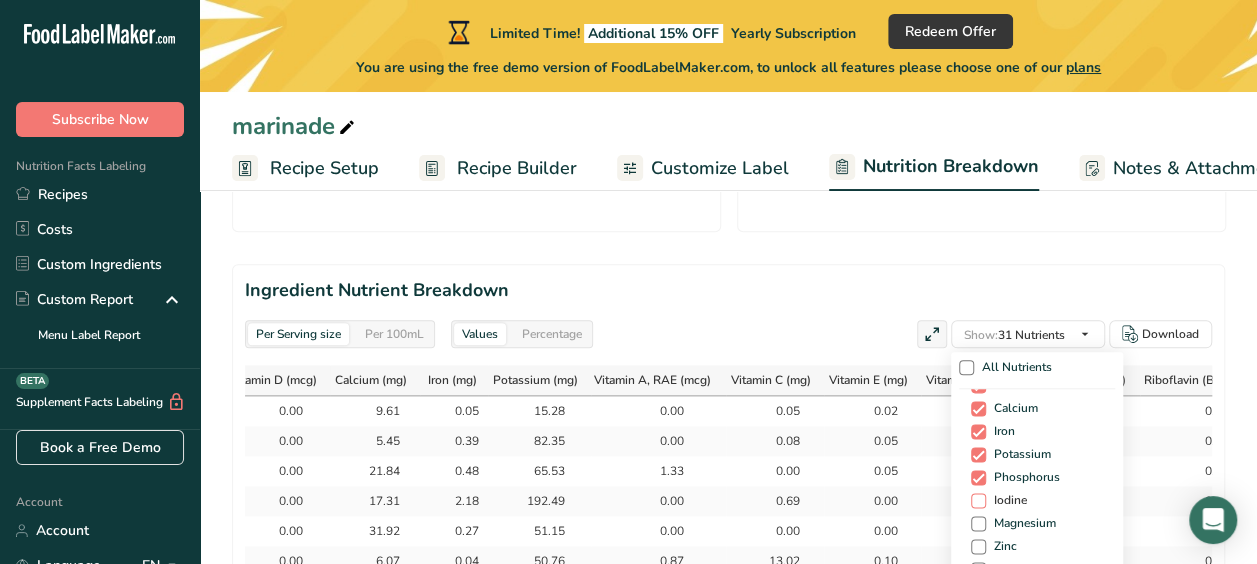 click at bounding box center [978, 500] 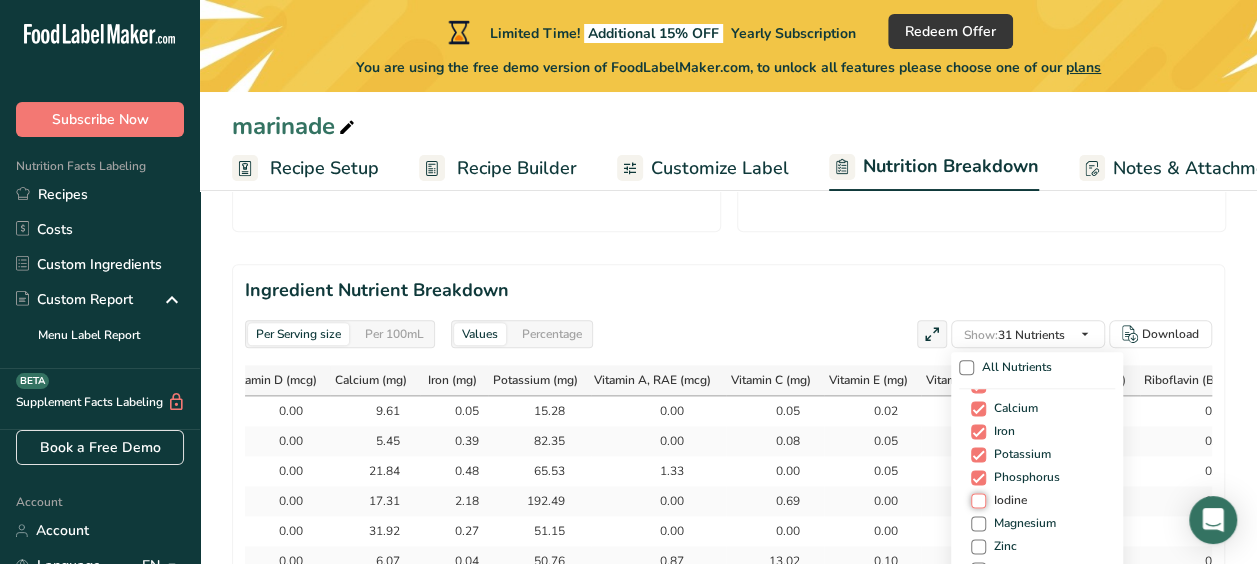 click on "Iodine" at bounding box center (977, 500) 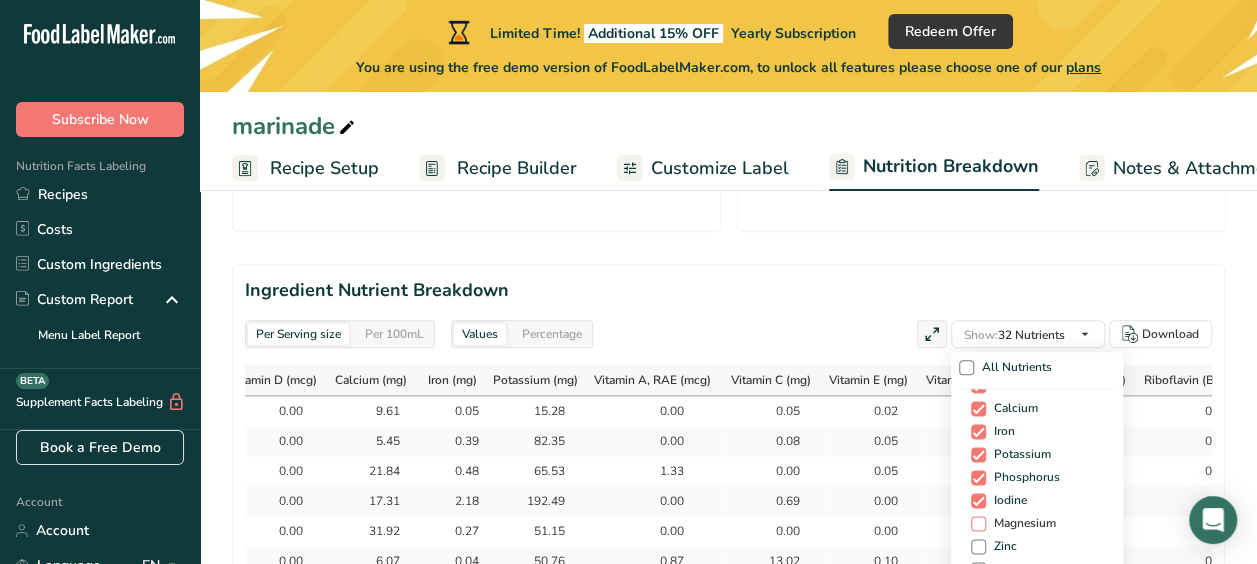 click at bounding box center (978, 523) 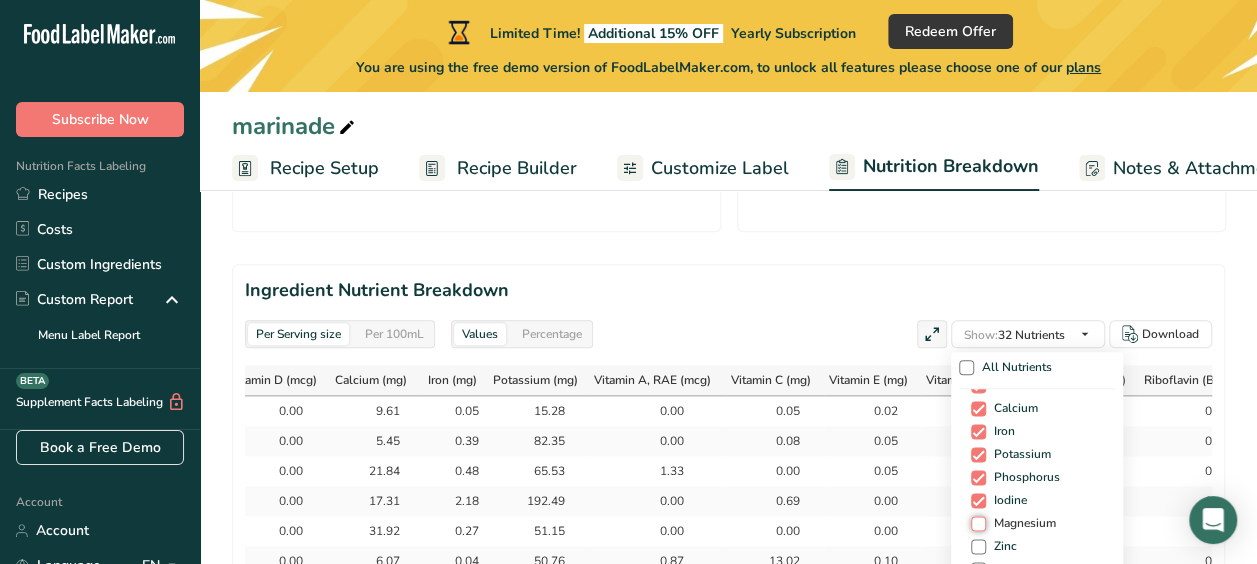 click on "Magnesium" at bounding box center [977, 523] 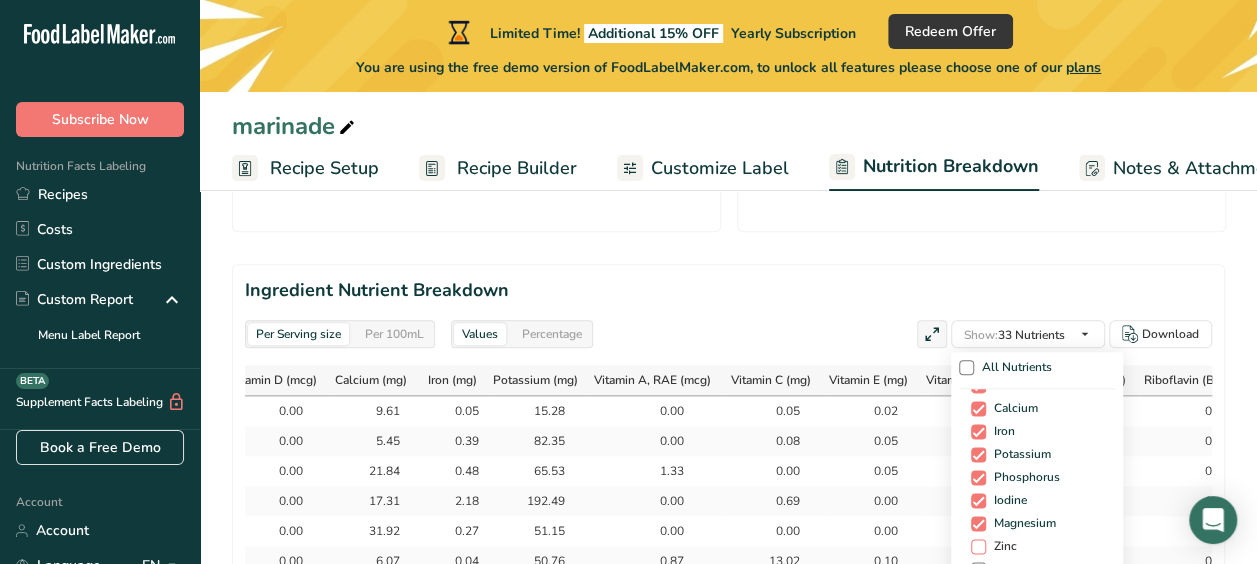 click at bounding box center (978, 546) 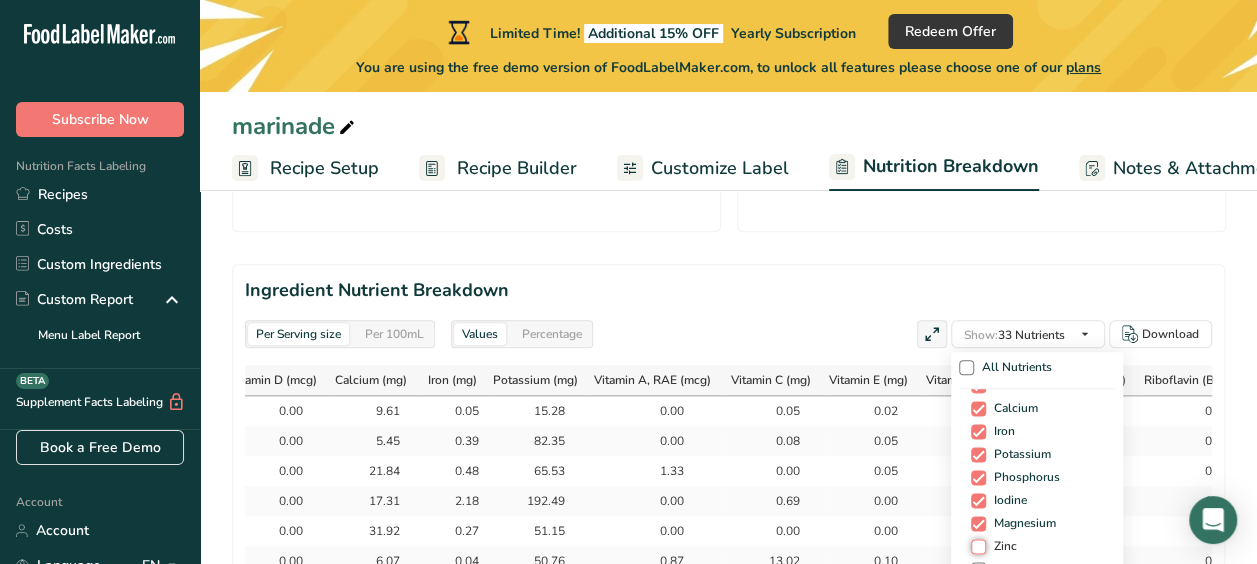 click on "Zinc" at bounding box center [977, 546] 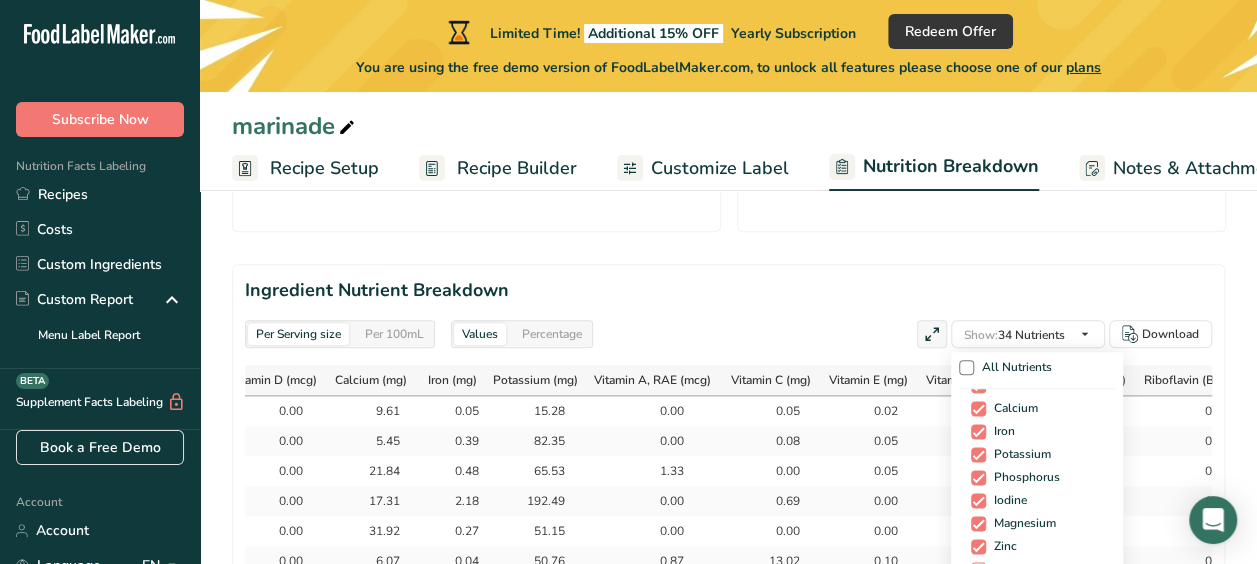 click at bounding box center (978, 569) 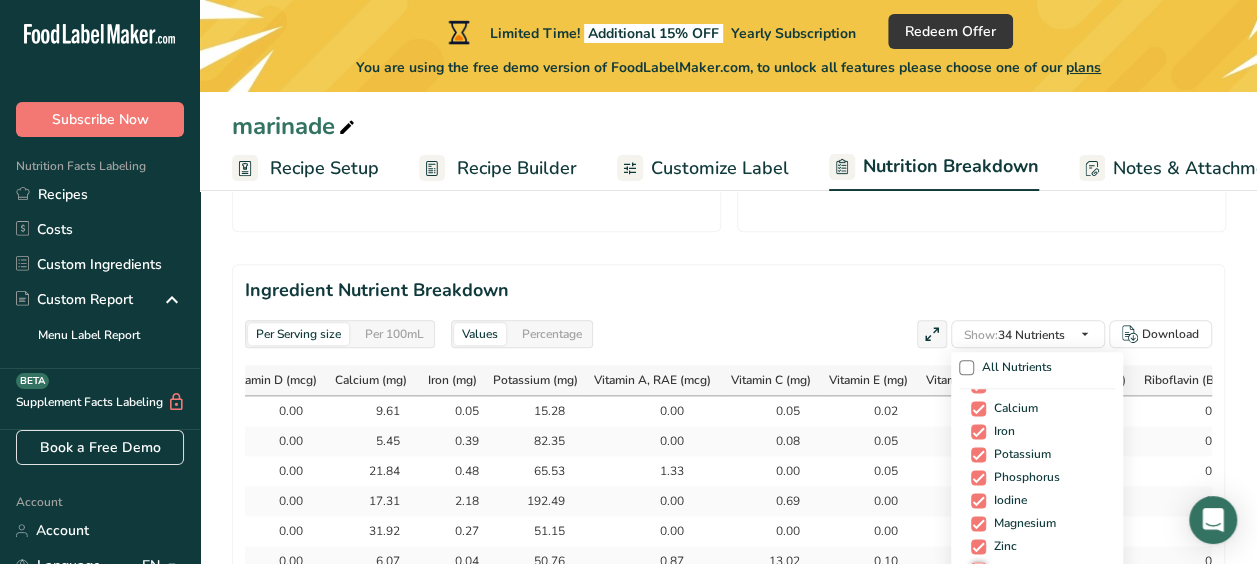 click on "Selenium" at bounding box center [977, 569] 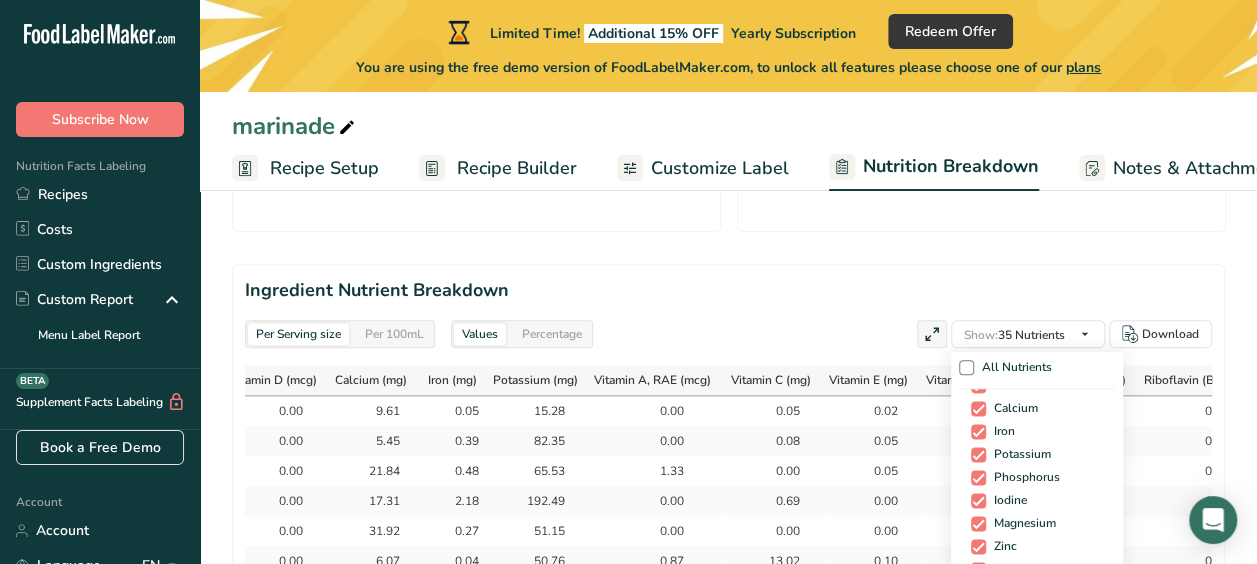 click at bounding box center [978, 592] 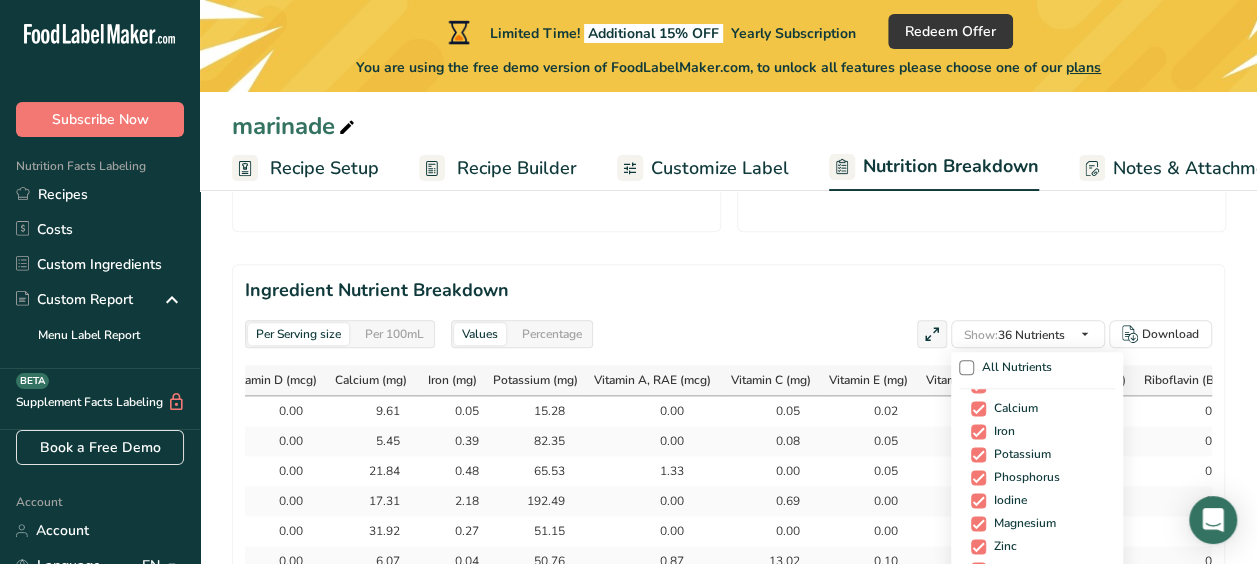 click at bounding box center (978, 615) 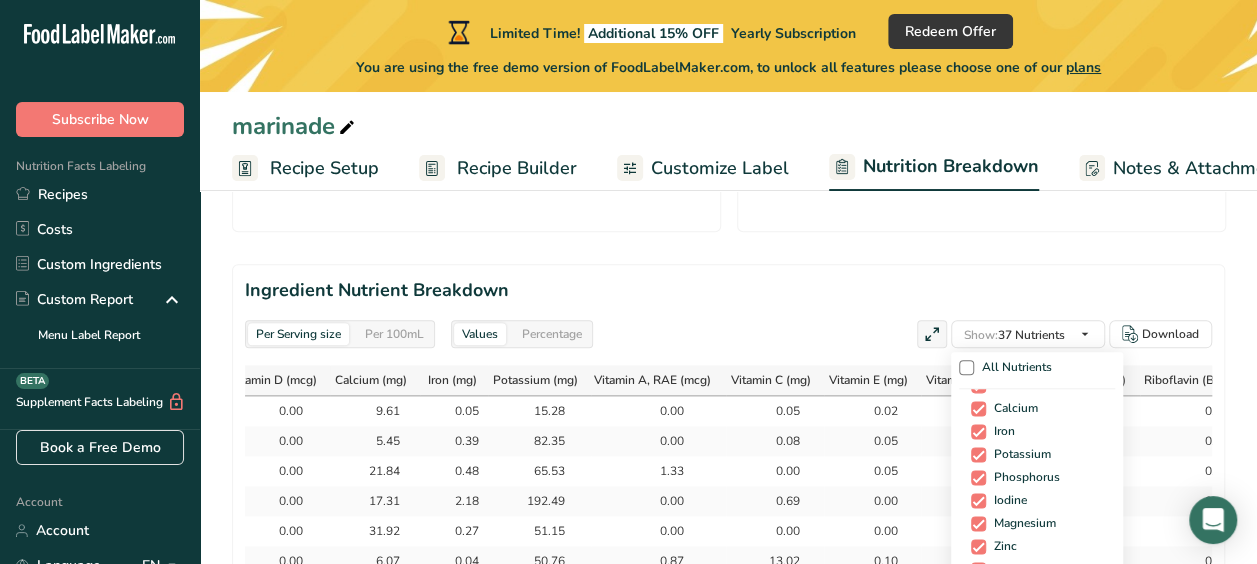 click at bounding box center (978, 638) 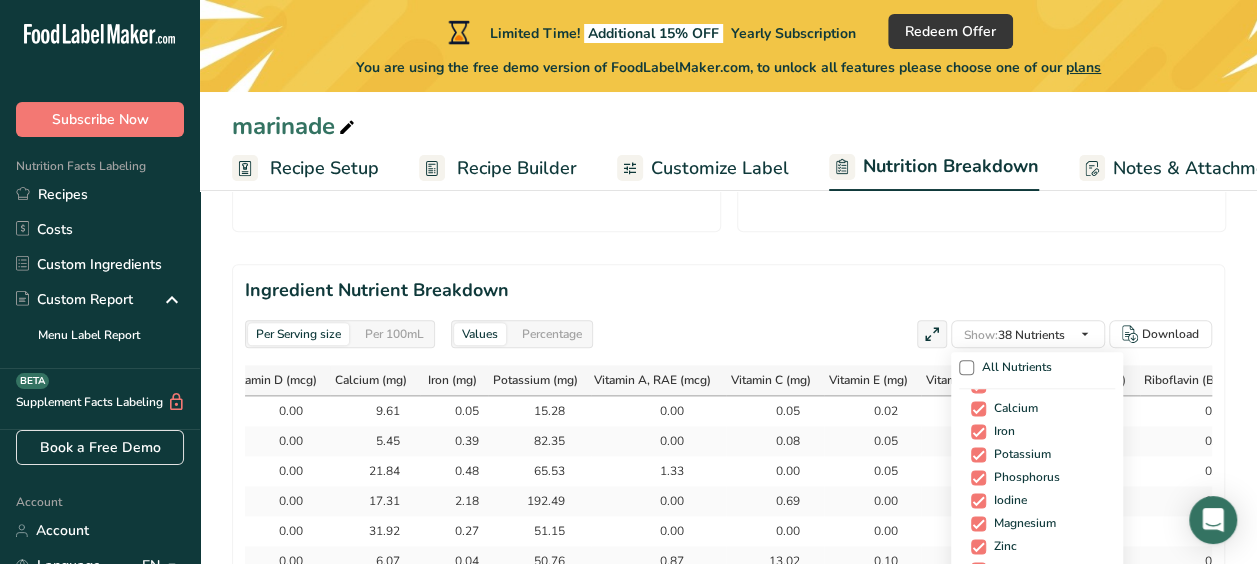 click at bounding box center (978, 661) 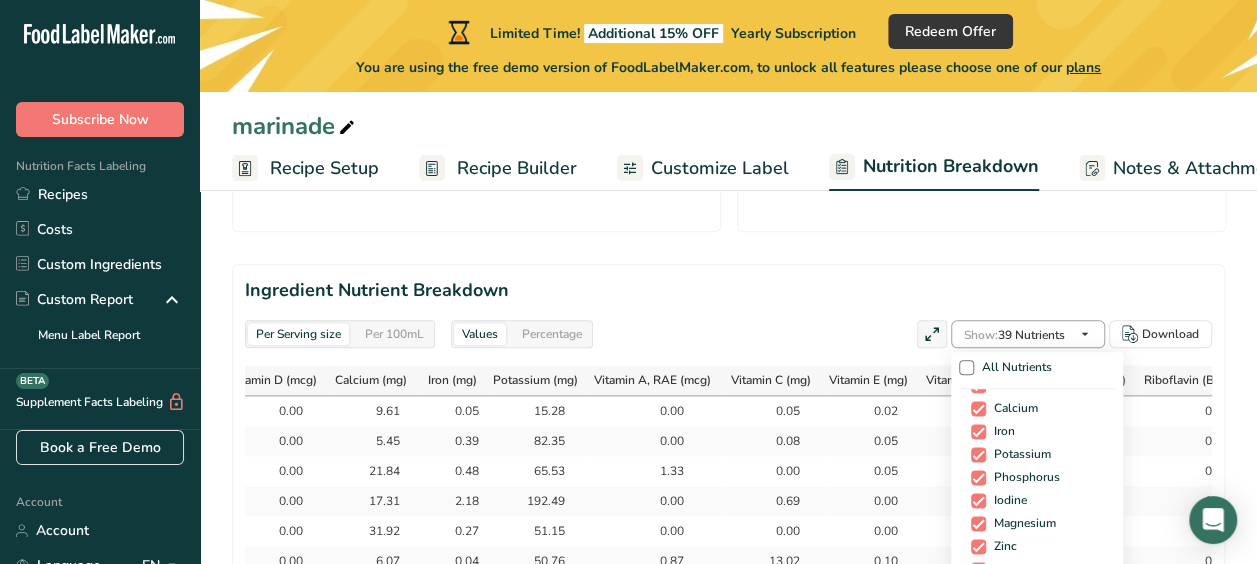 scroll, scrollTop: 750, scrollLeft: 0, axis: vertical 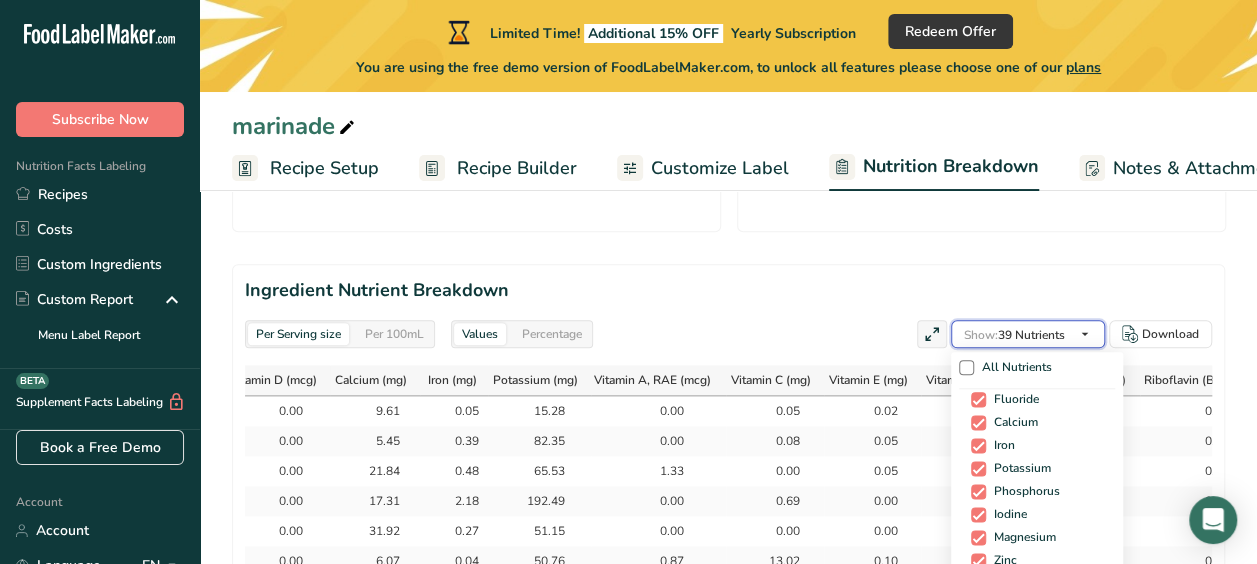 click at bounding box center (1085, 334) 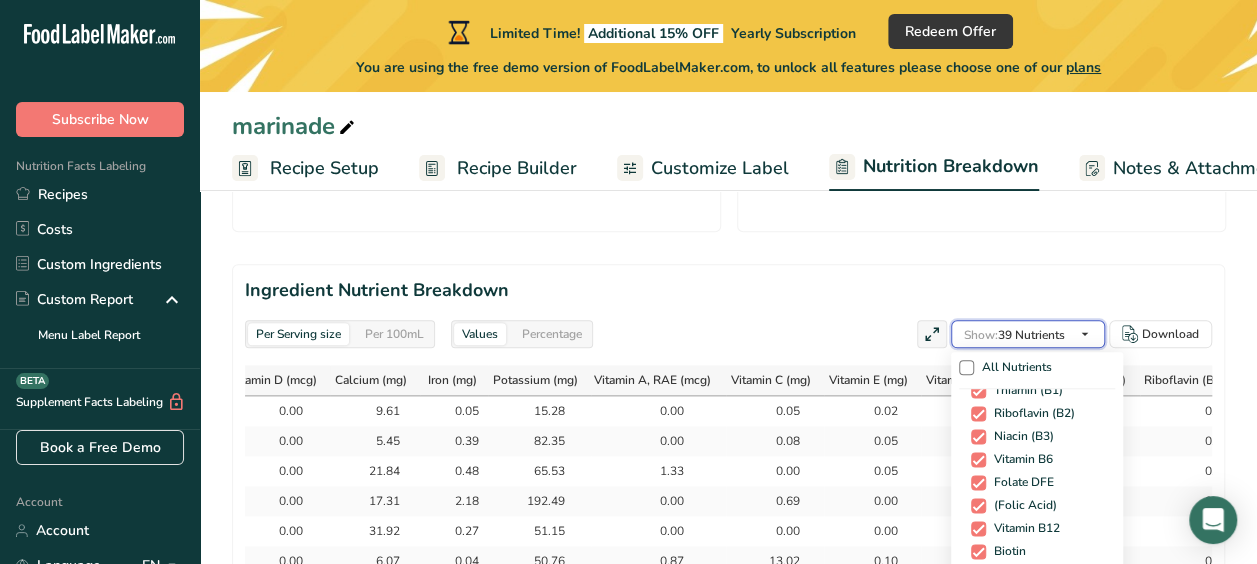 scroll, scrollTop: 438, scrollLeft: 0, axis: vertical 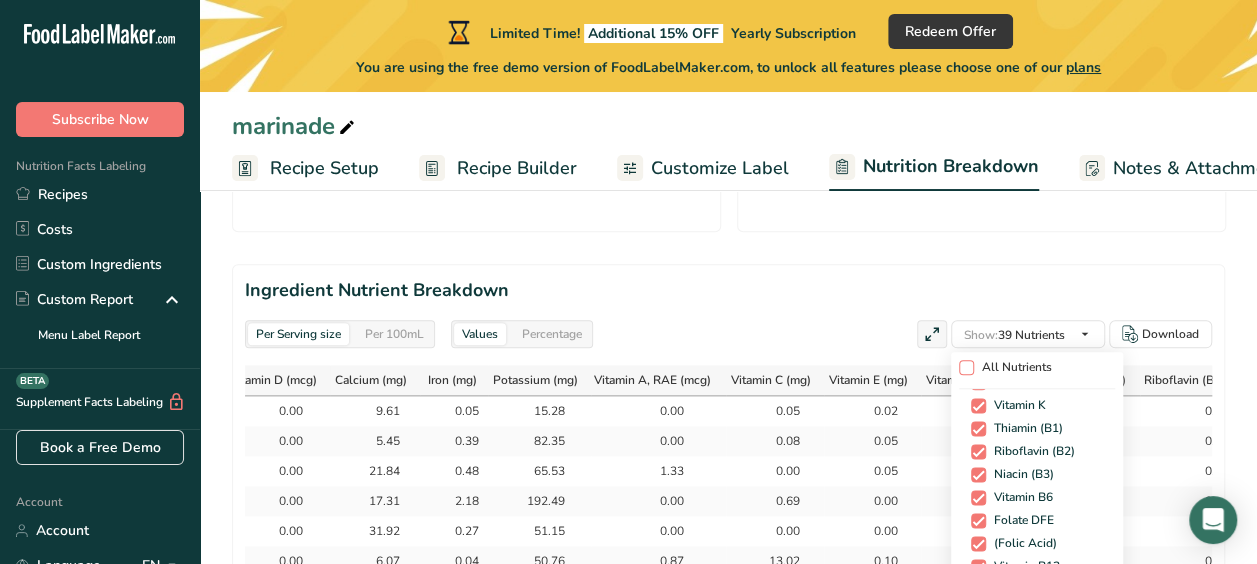 click at bounding box center (966, 367) 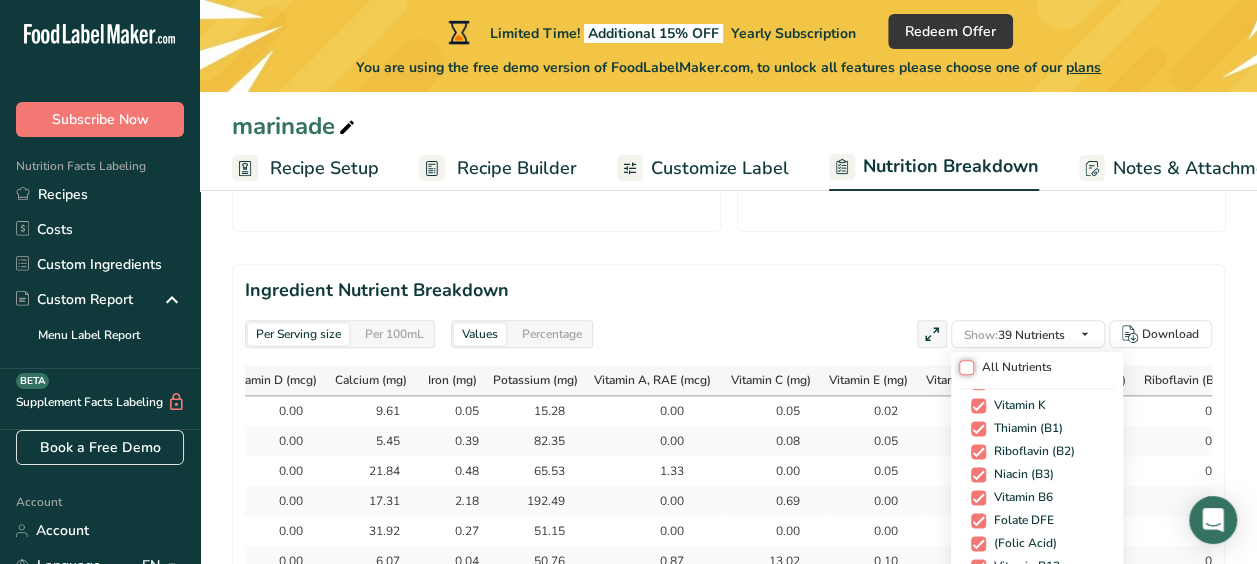 click on "All Nutrients" at bounding box center [965, 367] 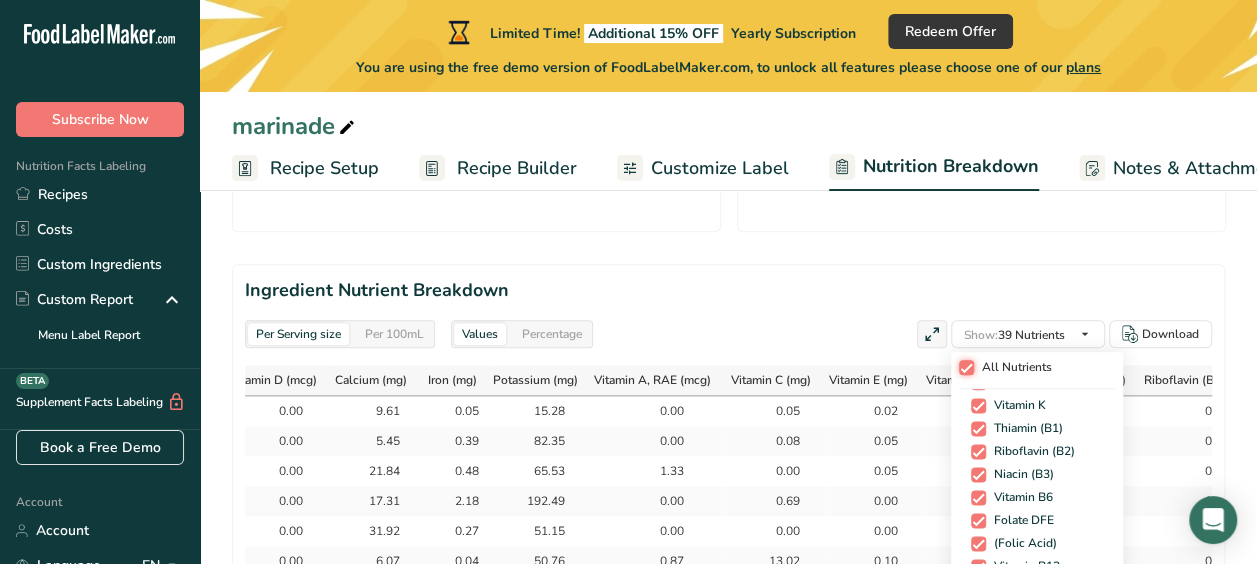 checkbox on "true" 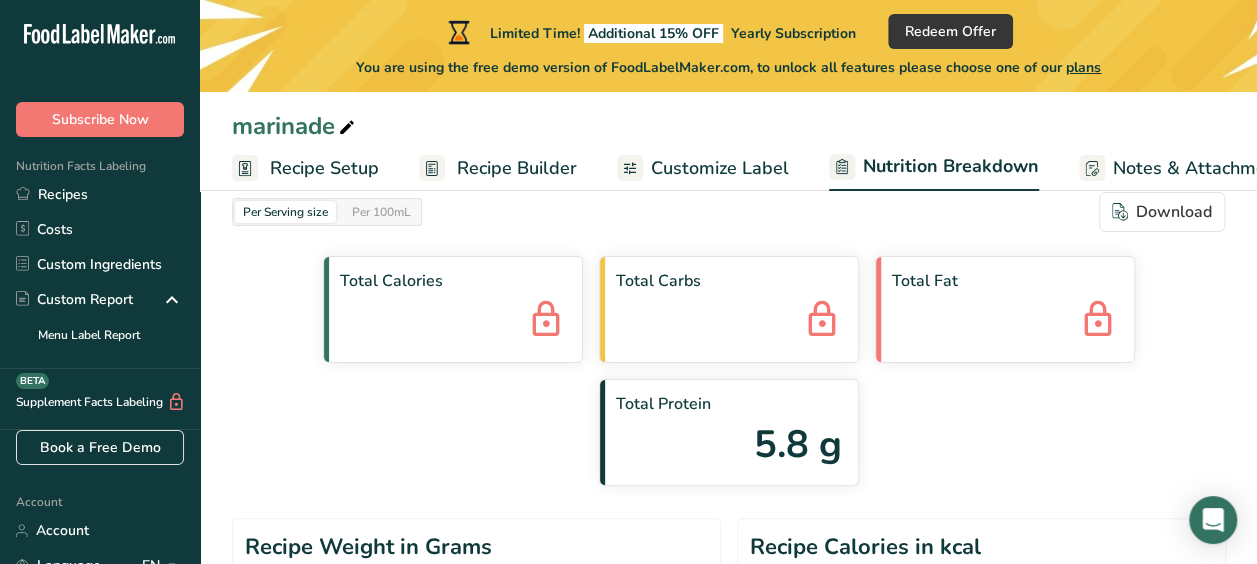 scroll, scrollTop: 0, scrollLeft: 0, axis: both 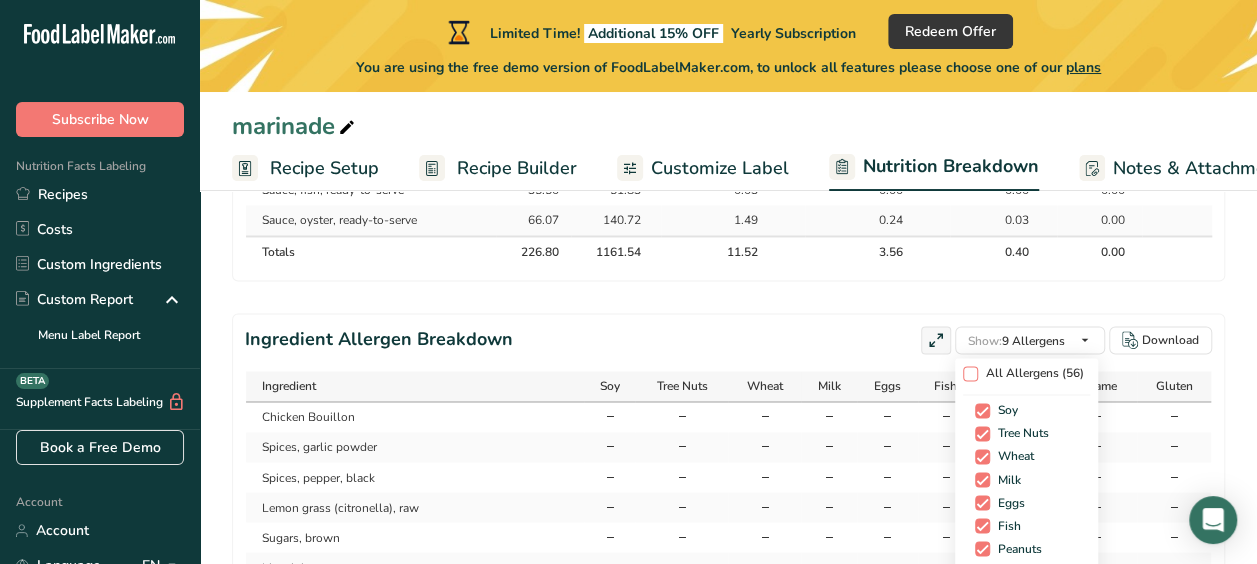 click at bounding box center (970, 373) 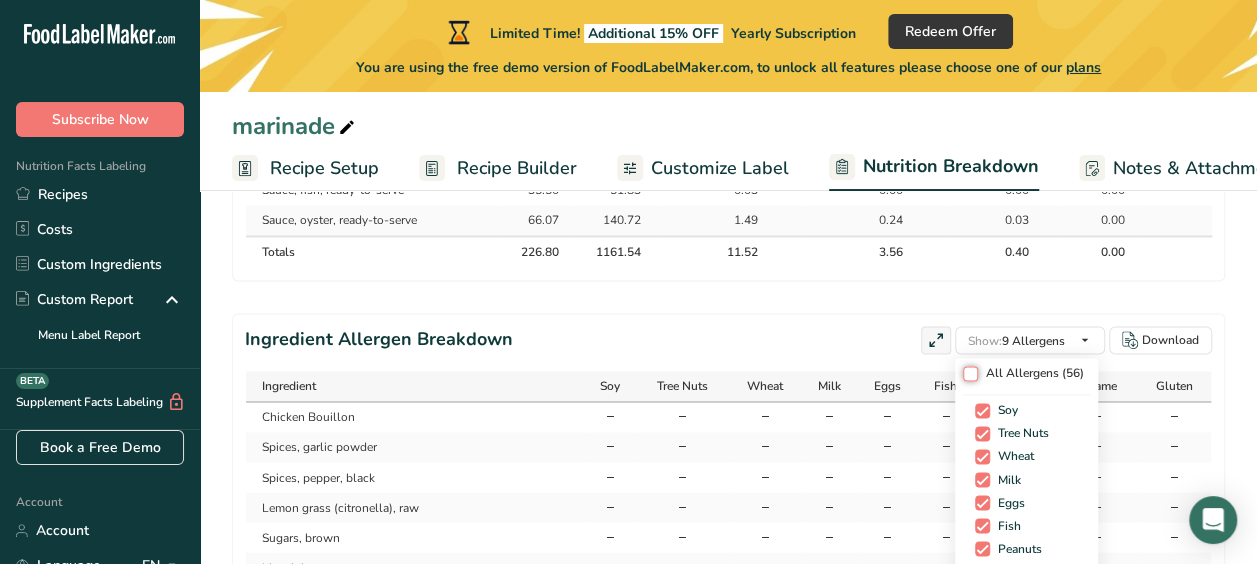 click on "All Allergens (56)" at bounding box center (969, 373) 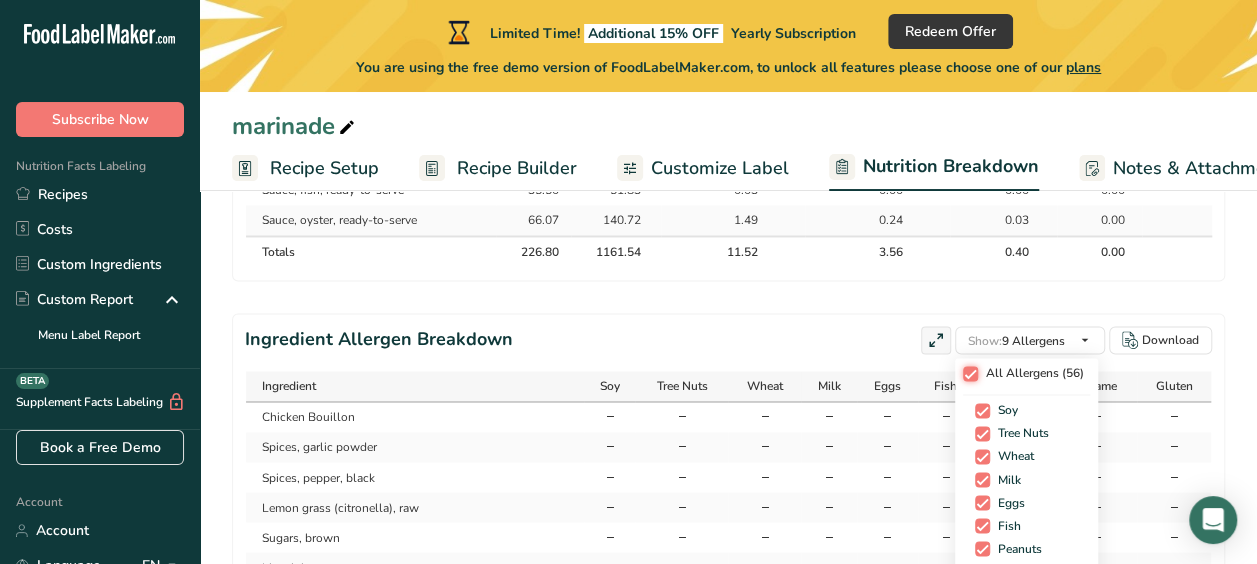 checkbox on "true" 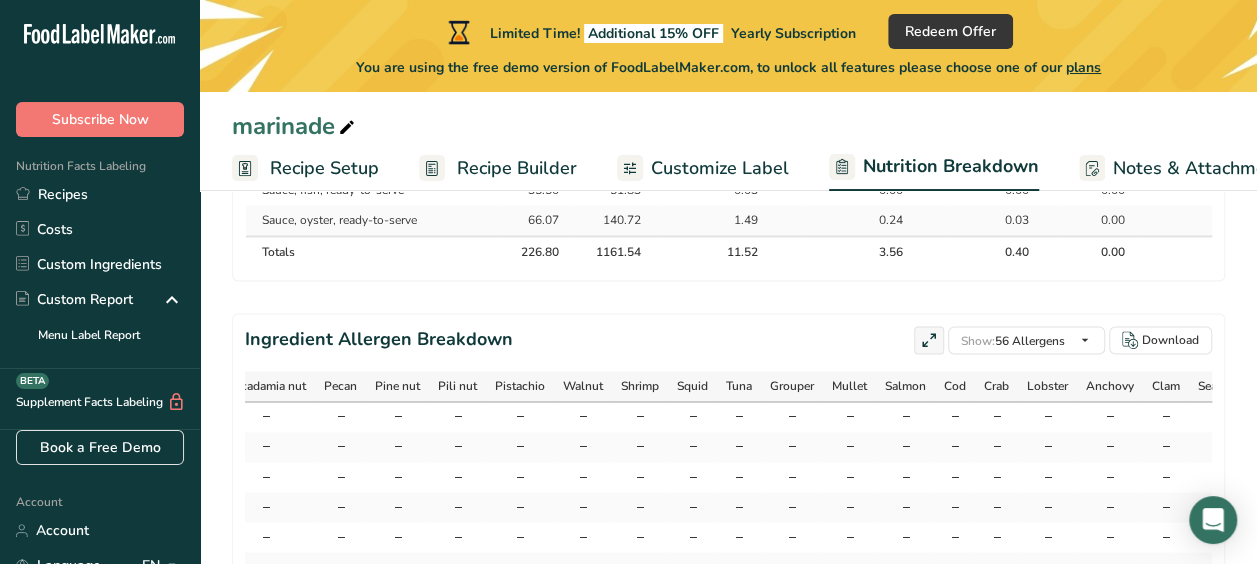 scroll, scrollTop: 0, scrollLeft: 2106, axis: horizontal 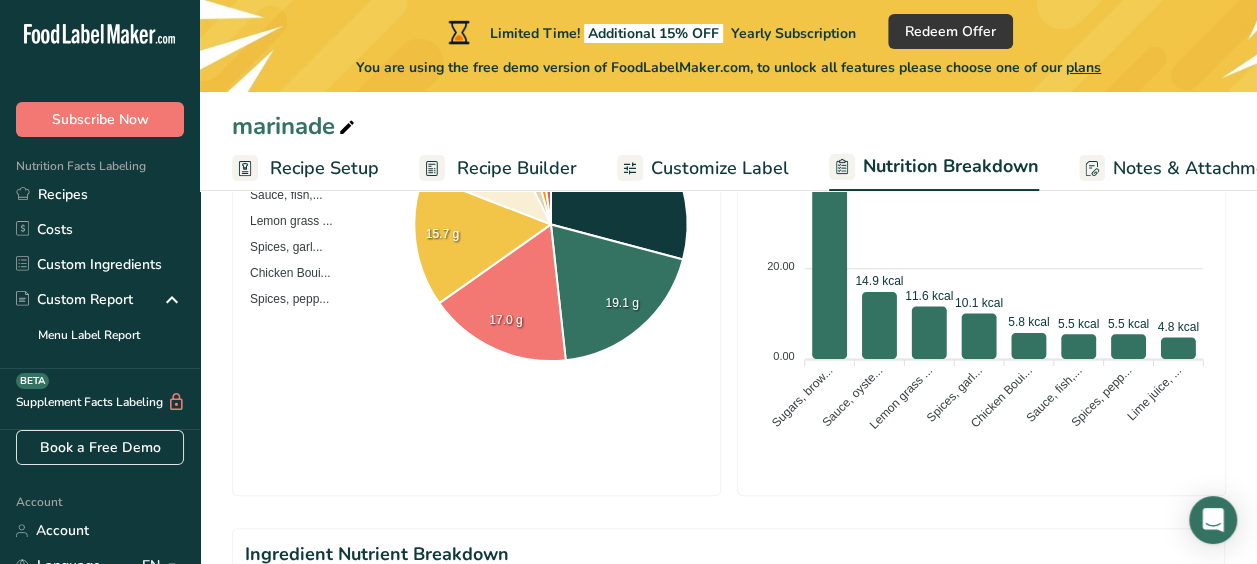 click on "Download" at bounding box center (1170, 598) 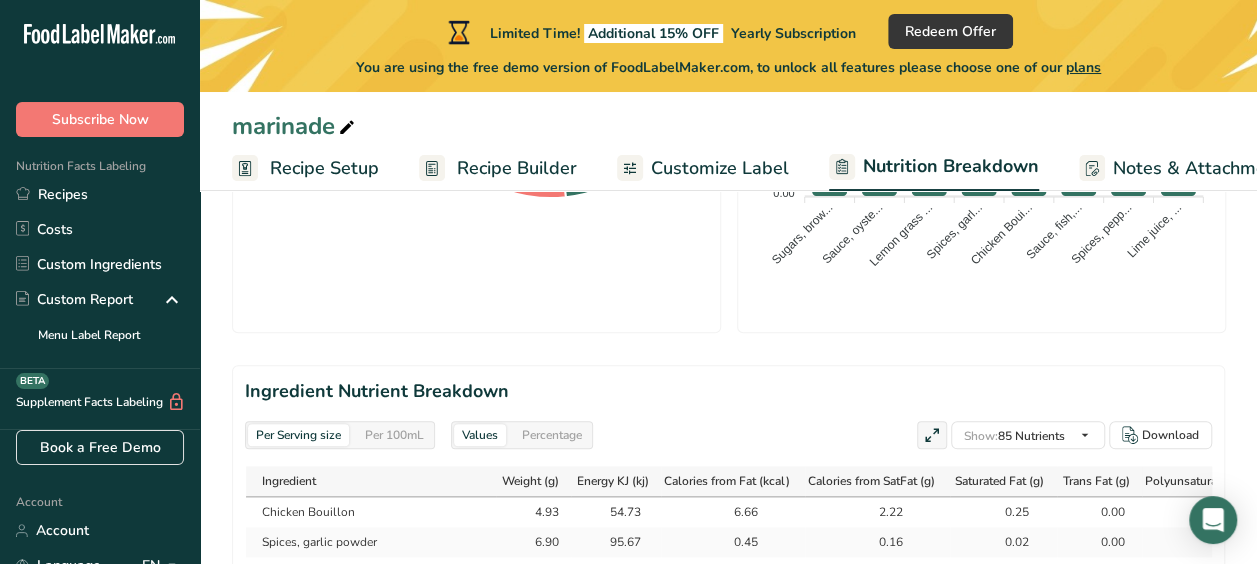 scroll, scrollTop: 839, scrollLeft: 0, axis: vertical 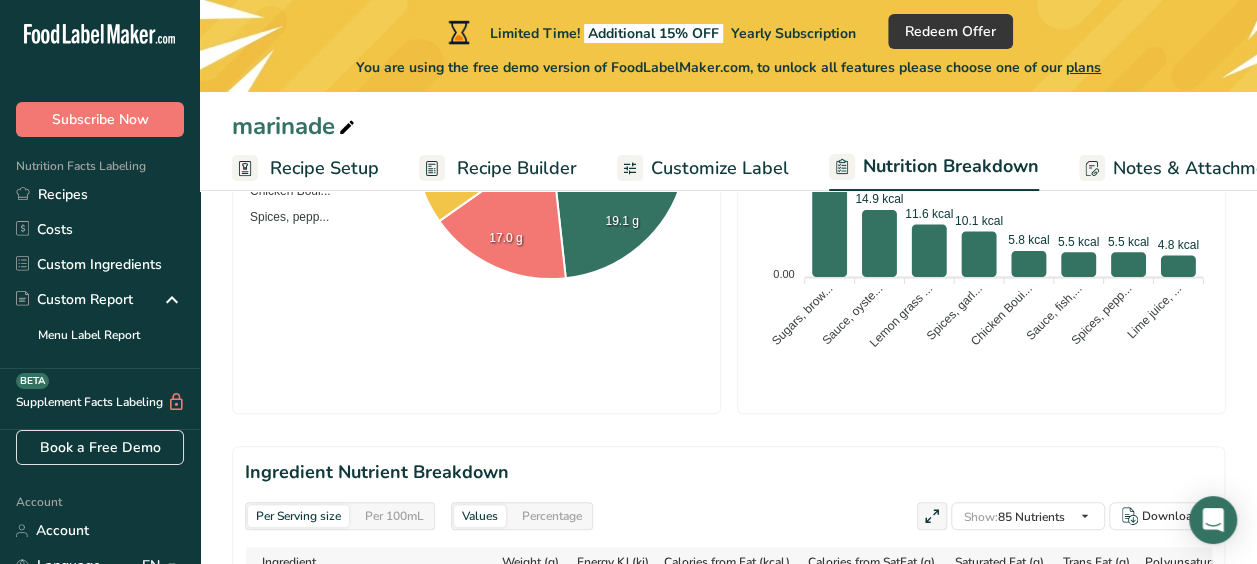 click on "Customize Label" at bounding box center [720, 168] 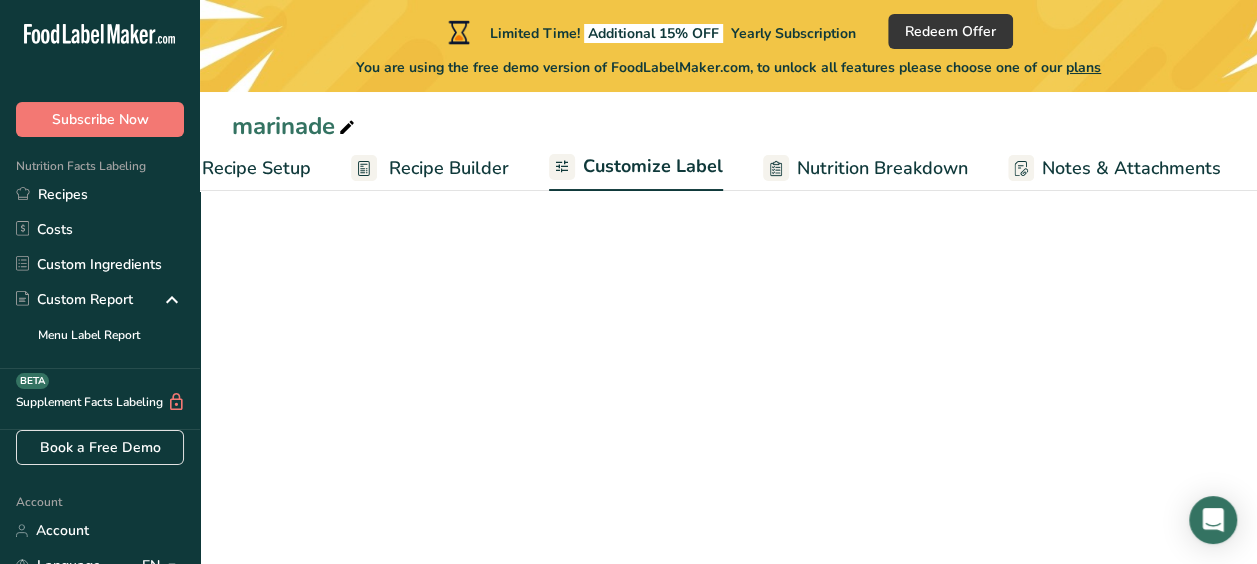 scroll, scrollTop: 0, scrollLeft: 177, axis: horizontal 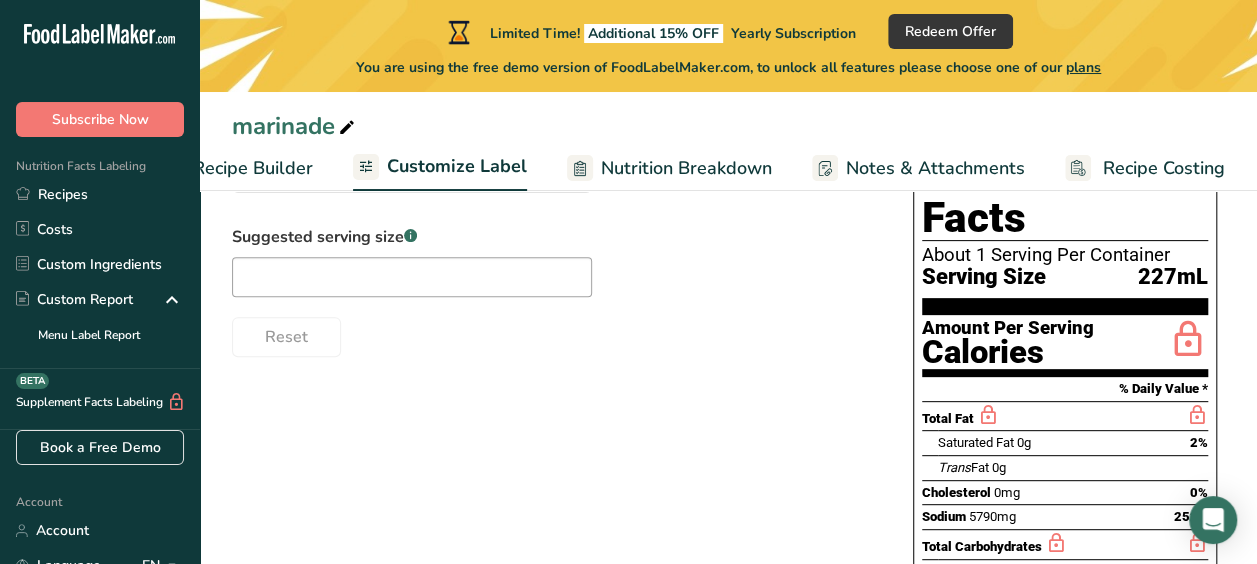 click on "Nutrition Breakdown" at bounding box center (686, 168) 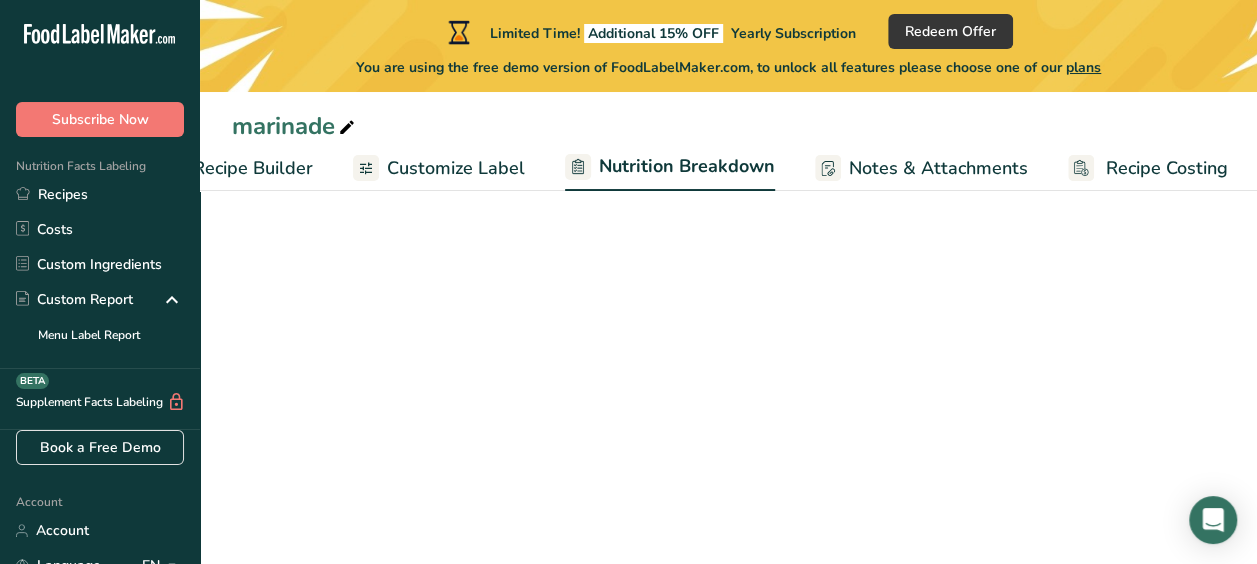 scroll, scrollTop: 0, scrollLeft: 266, axis: horizontal 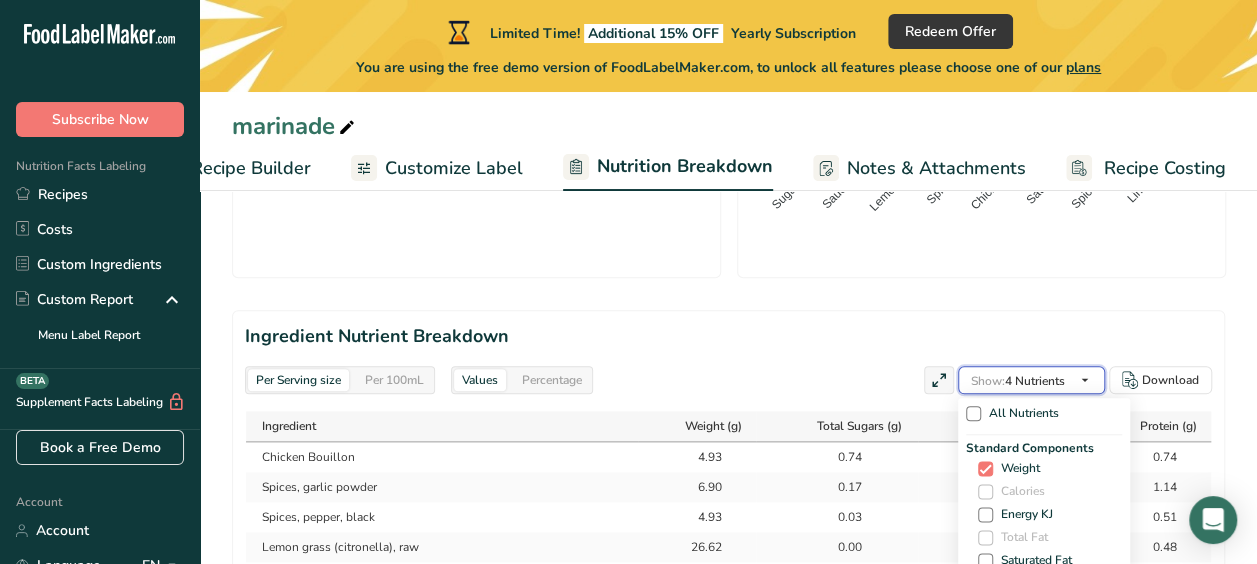 click at bounding box center [1085, 380] 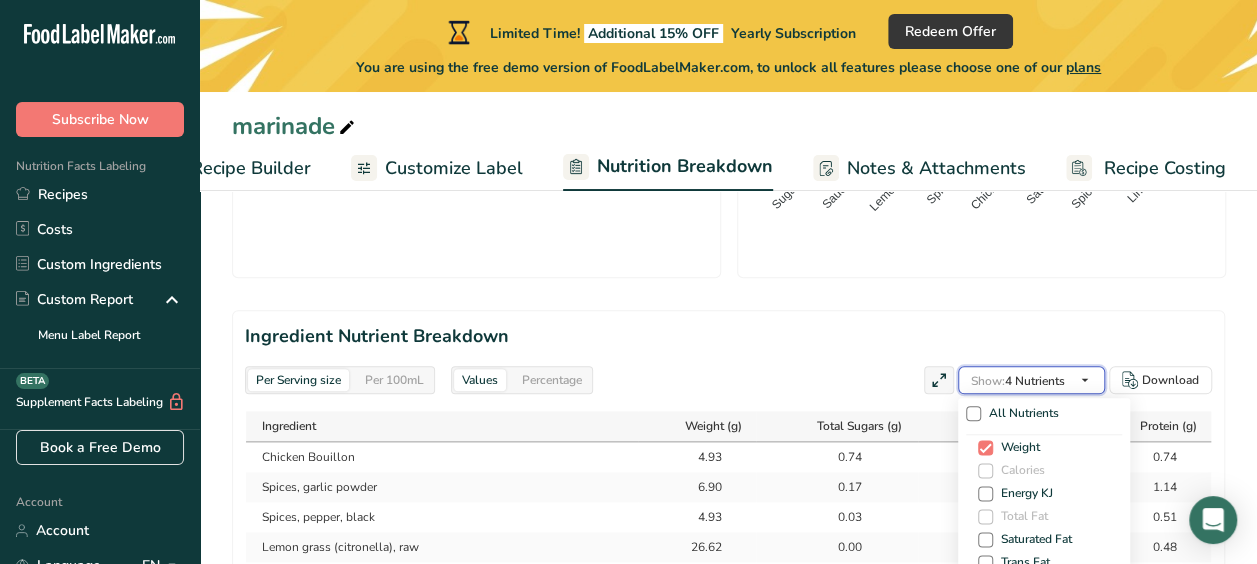 scroll, scrollTop: 0, scrollLeft: 0, axis: both 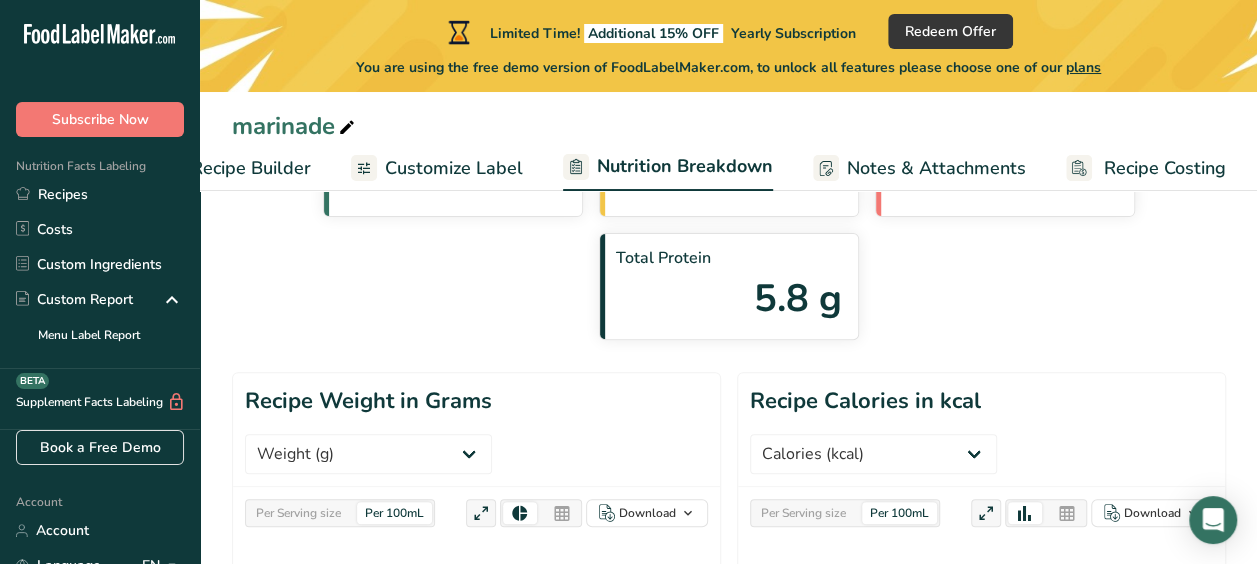 click on "Per Serving size
Per 100mL" at bounding box center (340, 513) 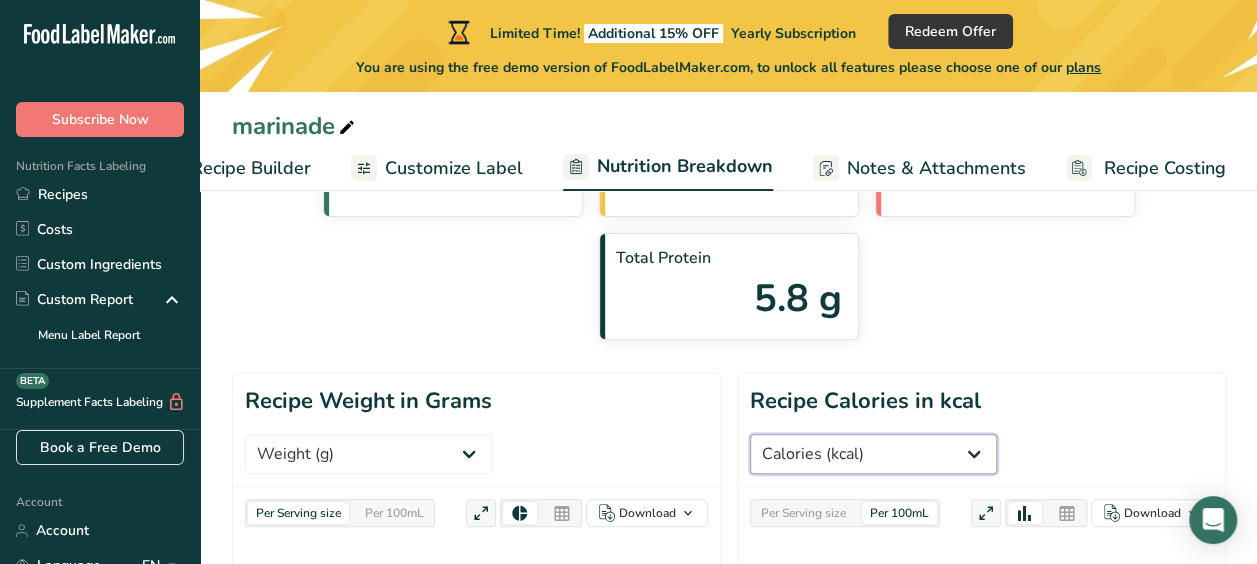 click on "Weight (g)
Calories (kcal)
Energy KJ (kj)
Total Fat (g)
Saturated Fat (g)
Trans Fat (g)
Cholesterol (mg)
Sodium (mg)
Total Carbohydrates (g)
Dietary Fiber (g)
Total Sugars (g)
Added Sugars (g)
Protein (g)
Vitamin D (mcg)
Vitamin A, RAE (mcg)
Vitamin C (mg)
Vitamin E (mg)
Vitamin K (mcg)
Thiamin (B1) (mg)
Riboflavin (B2) (mg)
Niacin (B3) (mg)
Vitamin B6 (mg)
Folate DFE (mcg)
(Folic Acid) (mcg)
Vitamin B12 (mcg)" at bounding box center [873, 454] 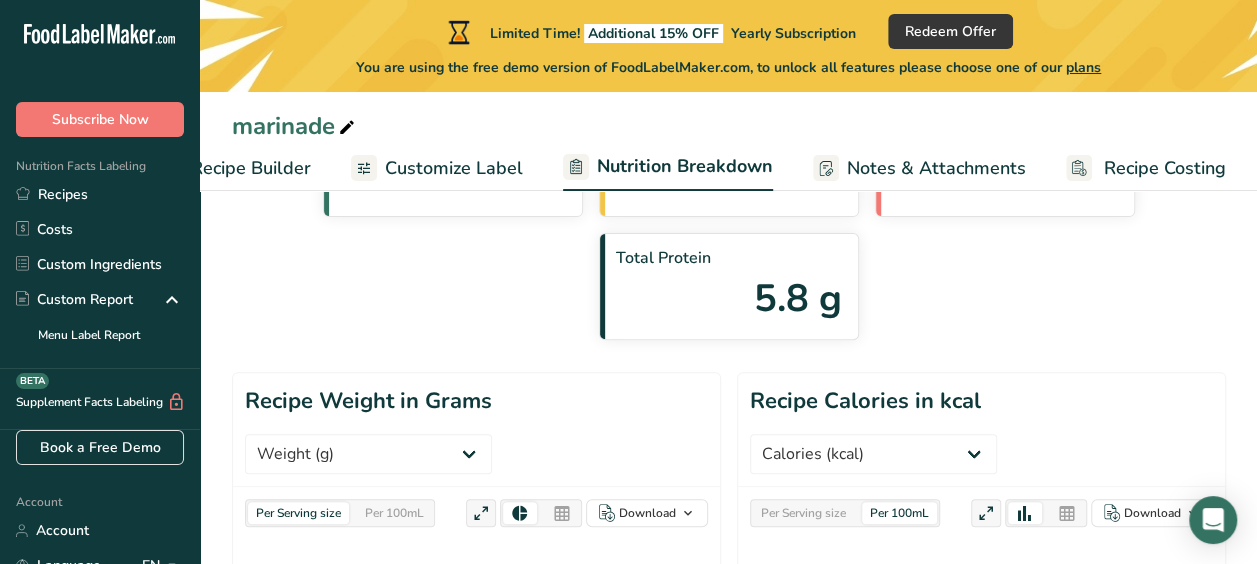 drag, startPoint x: 1253, startPoint y: 175, endPoint x: 1265, endPoint y: 187, distance: 16.970562 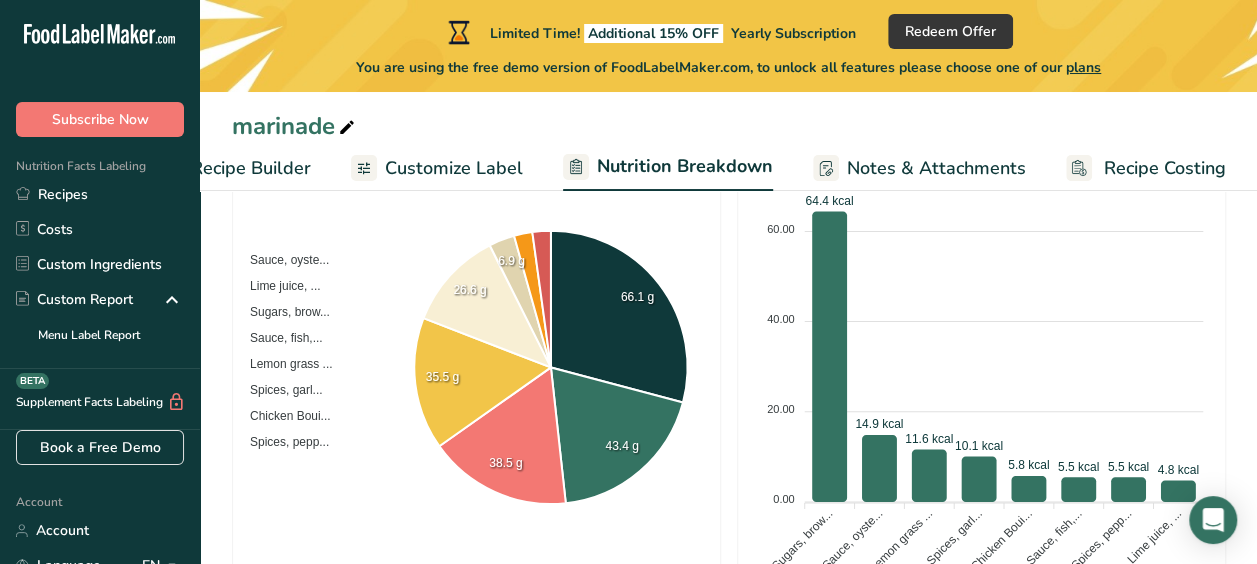 scroll, scrollTop: 620, scrollLeft: 0, axis: vertical 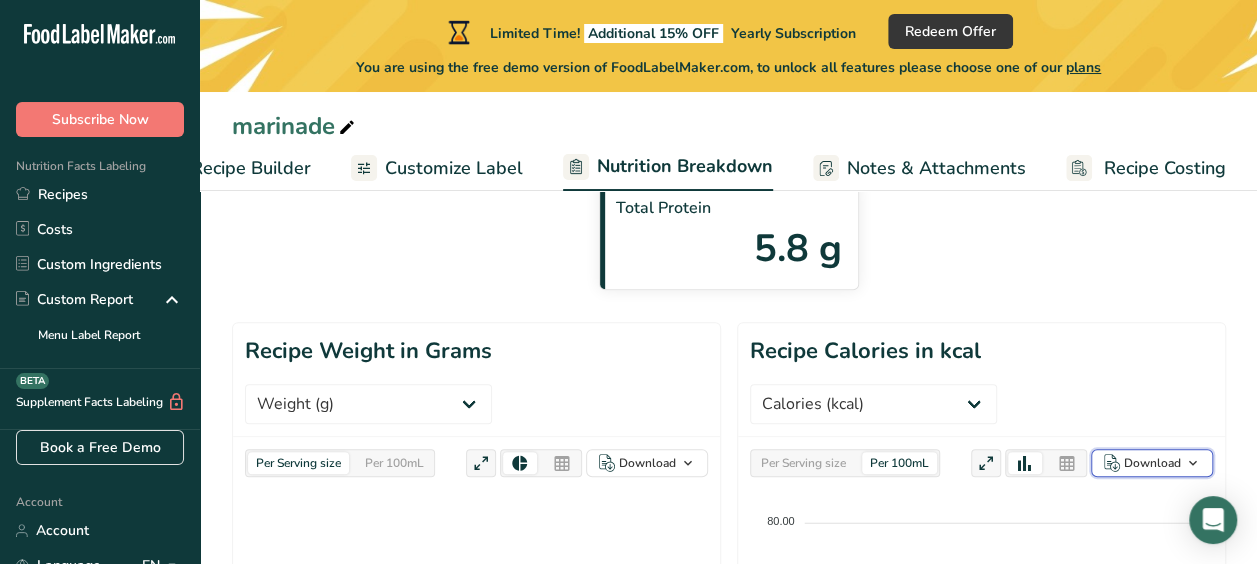 click at bounding box center [1193, 463] 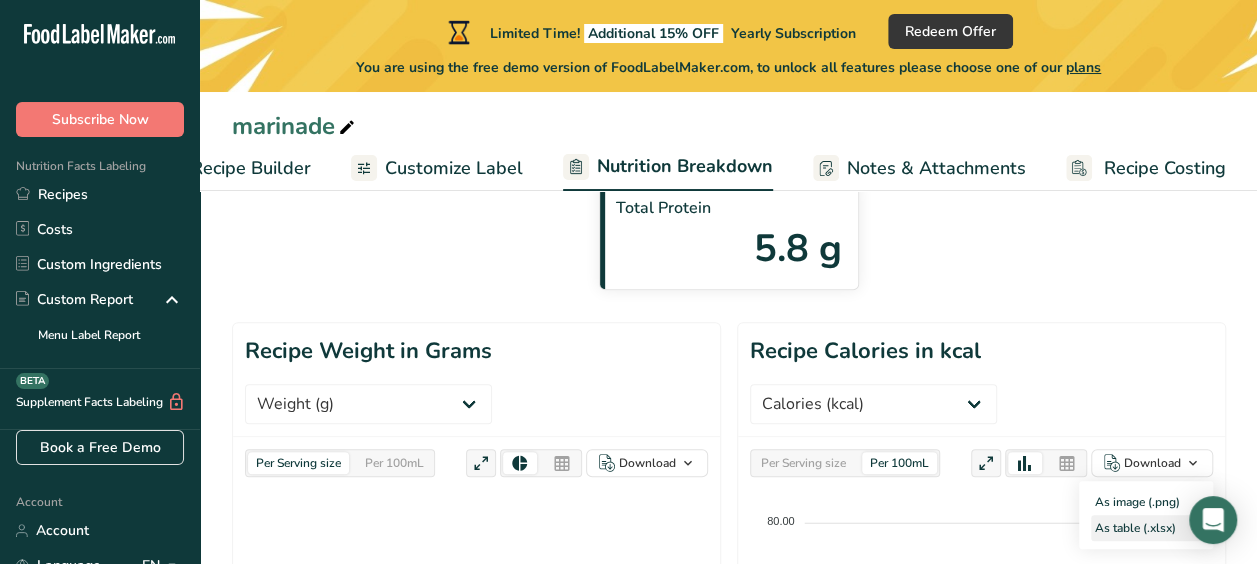 click on "As table (.xlsx)" at bounding box center (1146, 528) 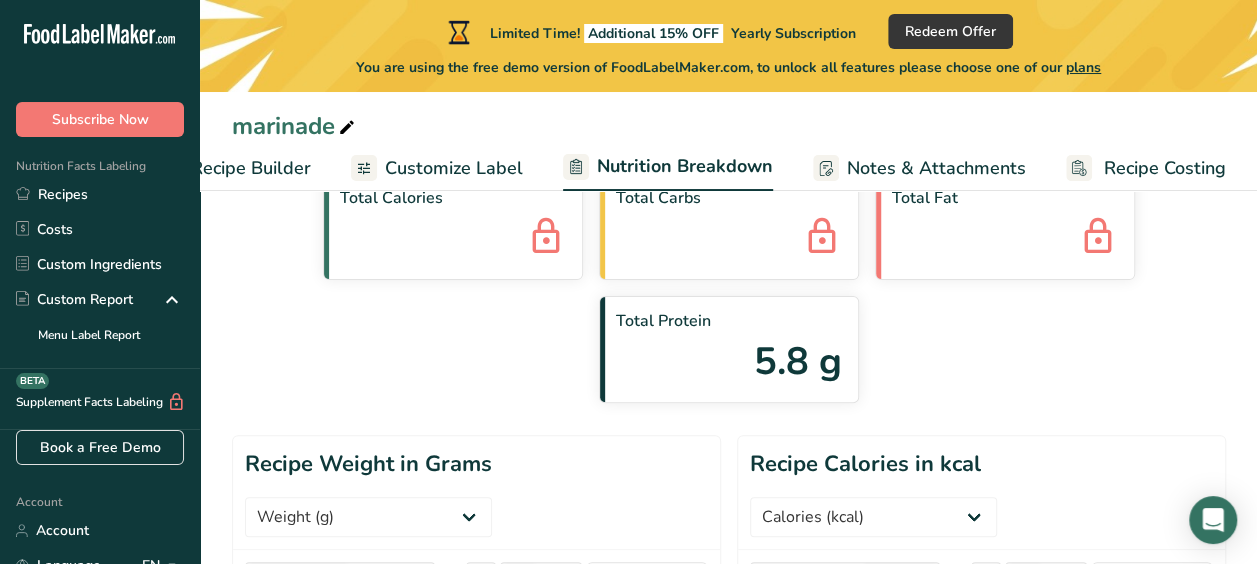 scroll, scrollTop: 0, scrollLeft: 0, axis: both 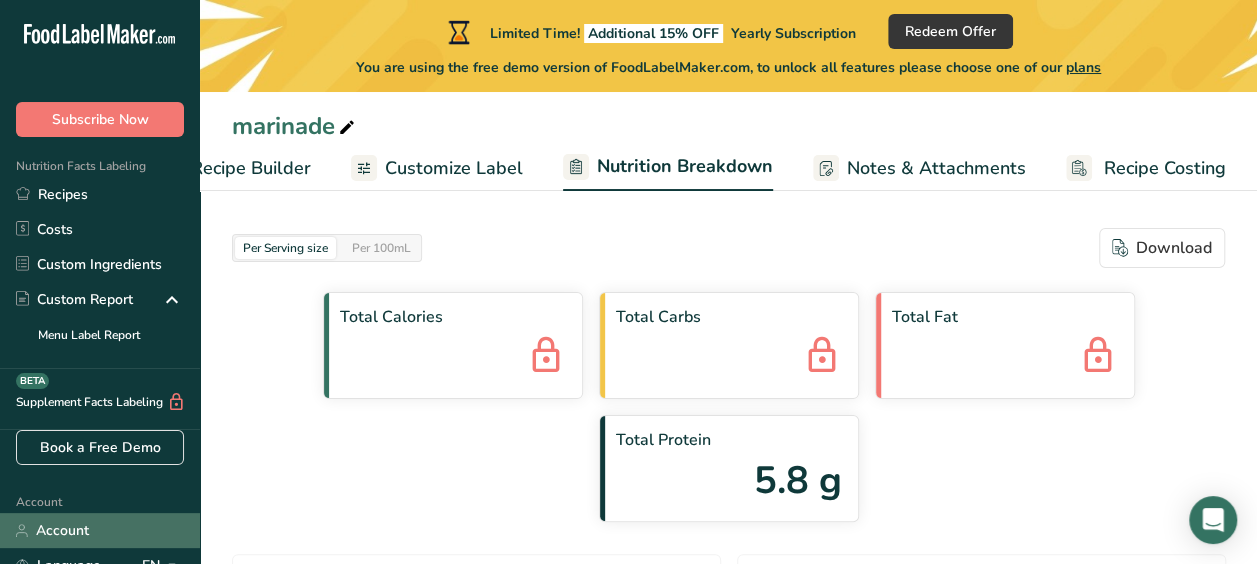 click on "Account" at bounding box center (100, 530) 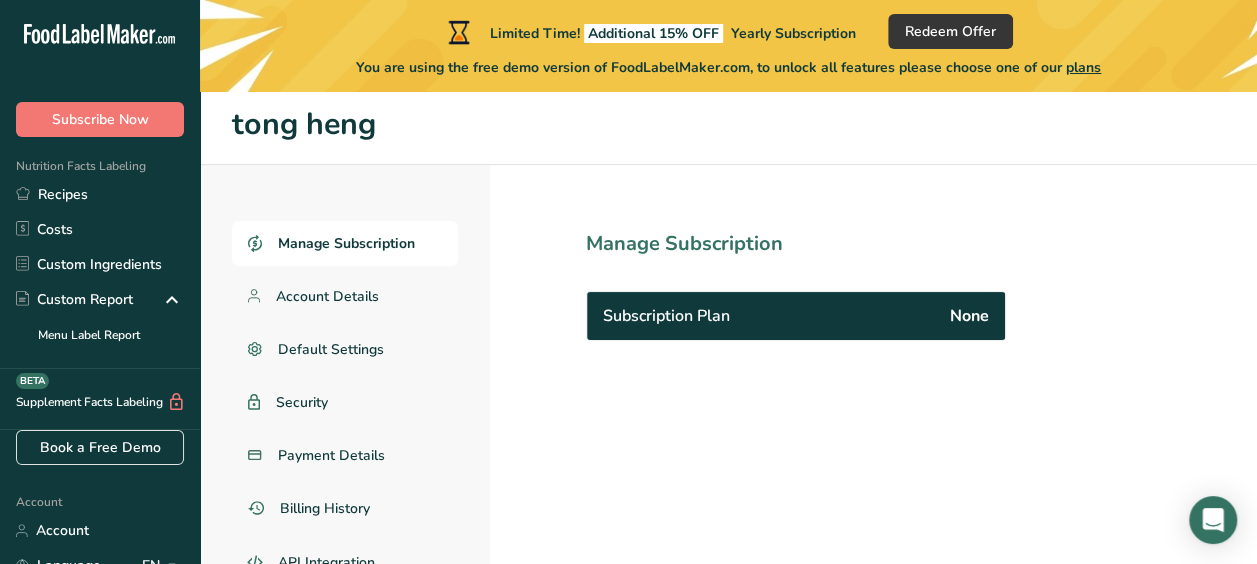 scroll, scrollTop: 5, scrollLeft: 0, axis: vertical 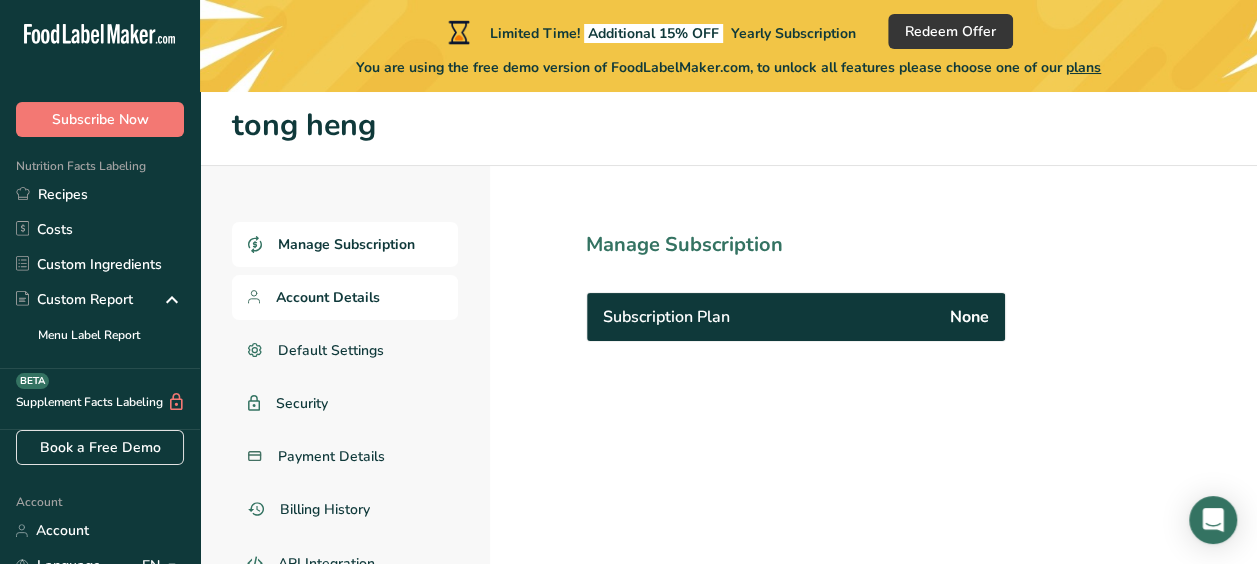 click on "Account Details" at bounding box center (328, 297) 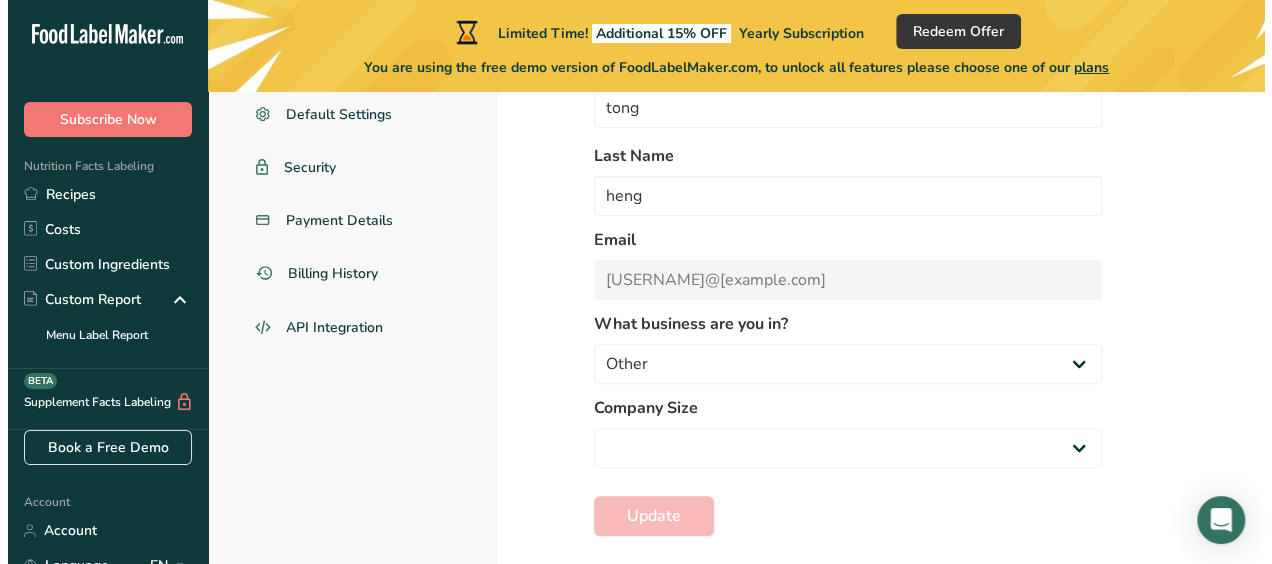 scroll, scrollTop: 265, scrollLeft: 0, axis: vertical 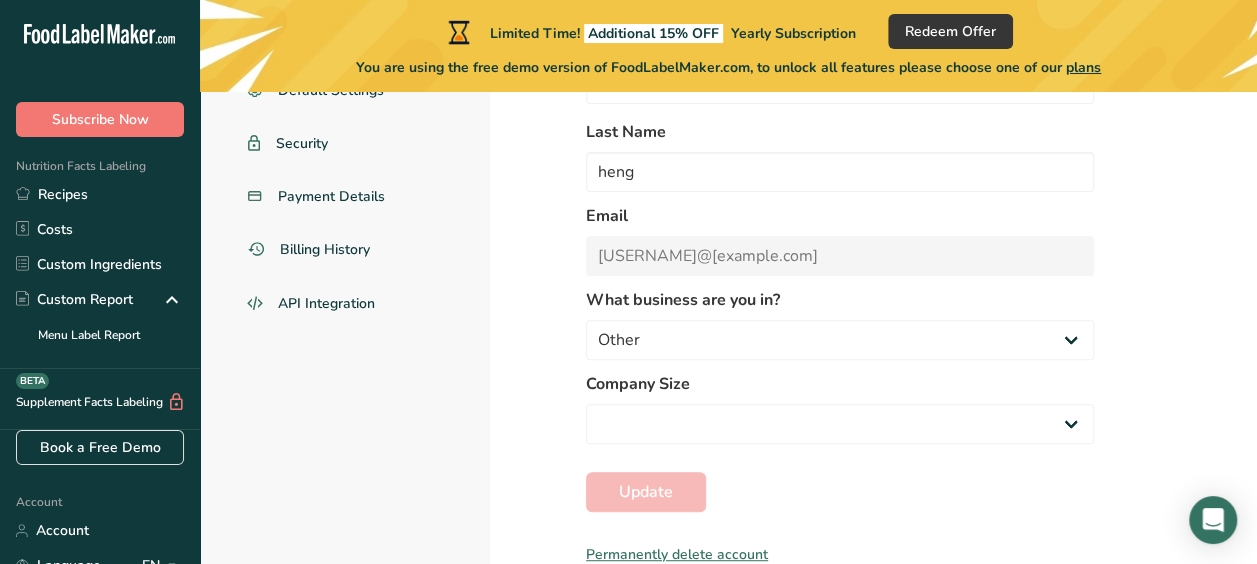 click on "Permanently delete account" at bounding box center [840, 554] 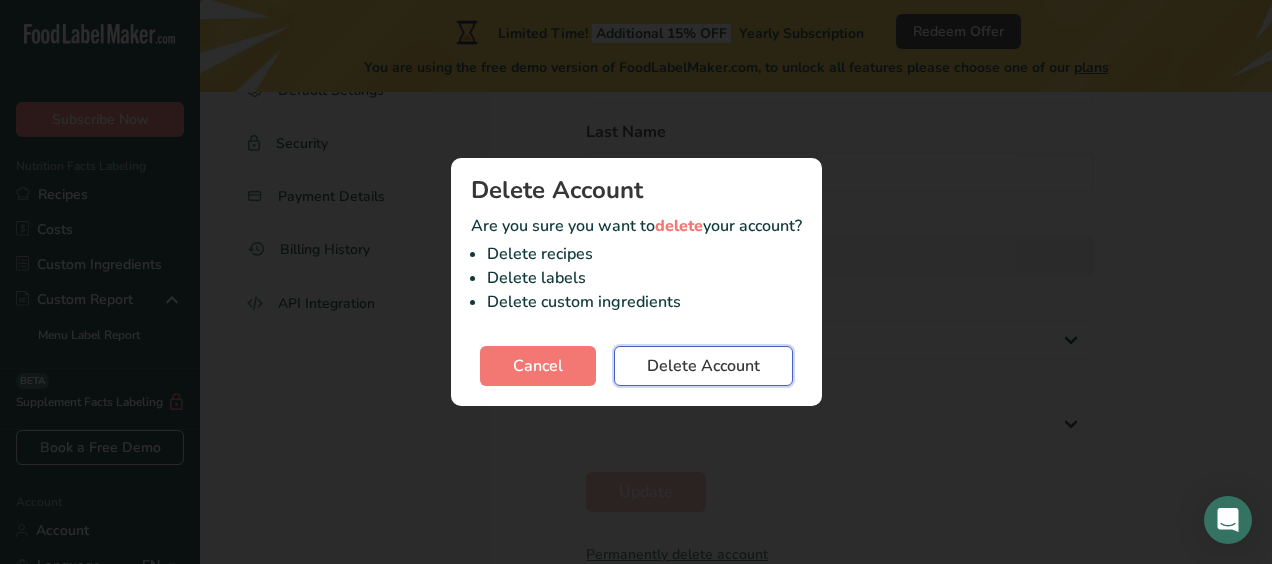 click on "Delete Account" at bounding box center [703, 366] 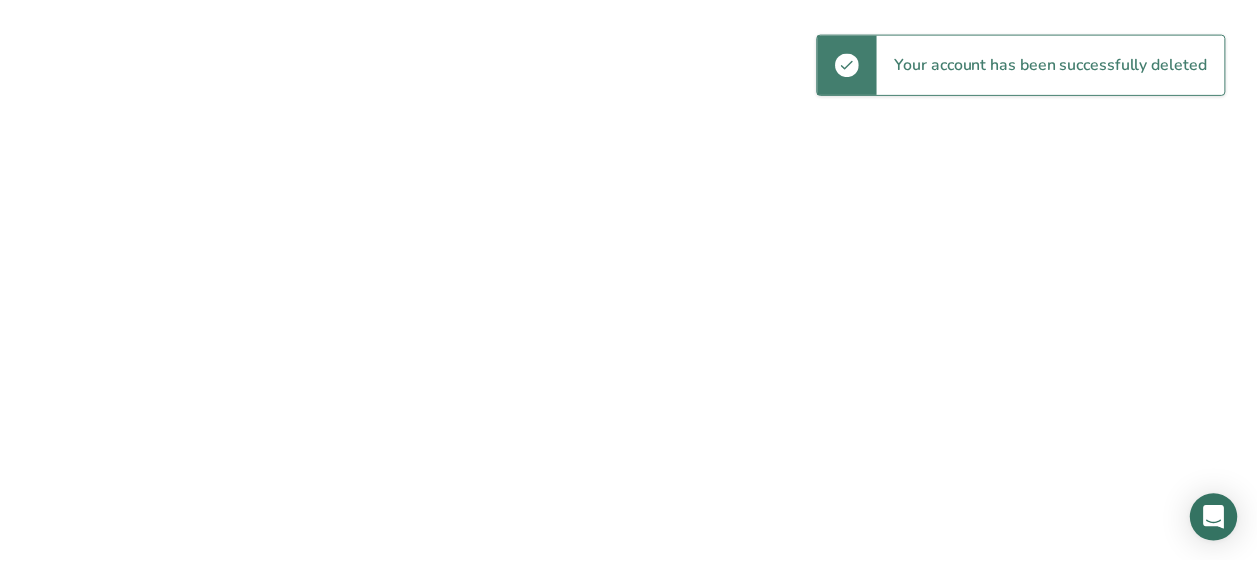scroll, scrollTop: 0, scrollLeft: 0, axis: both 